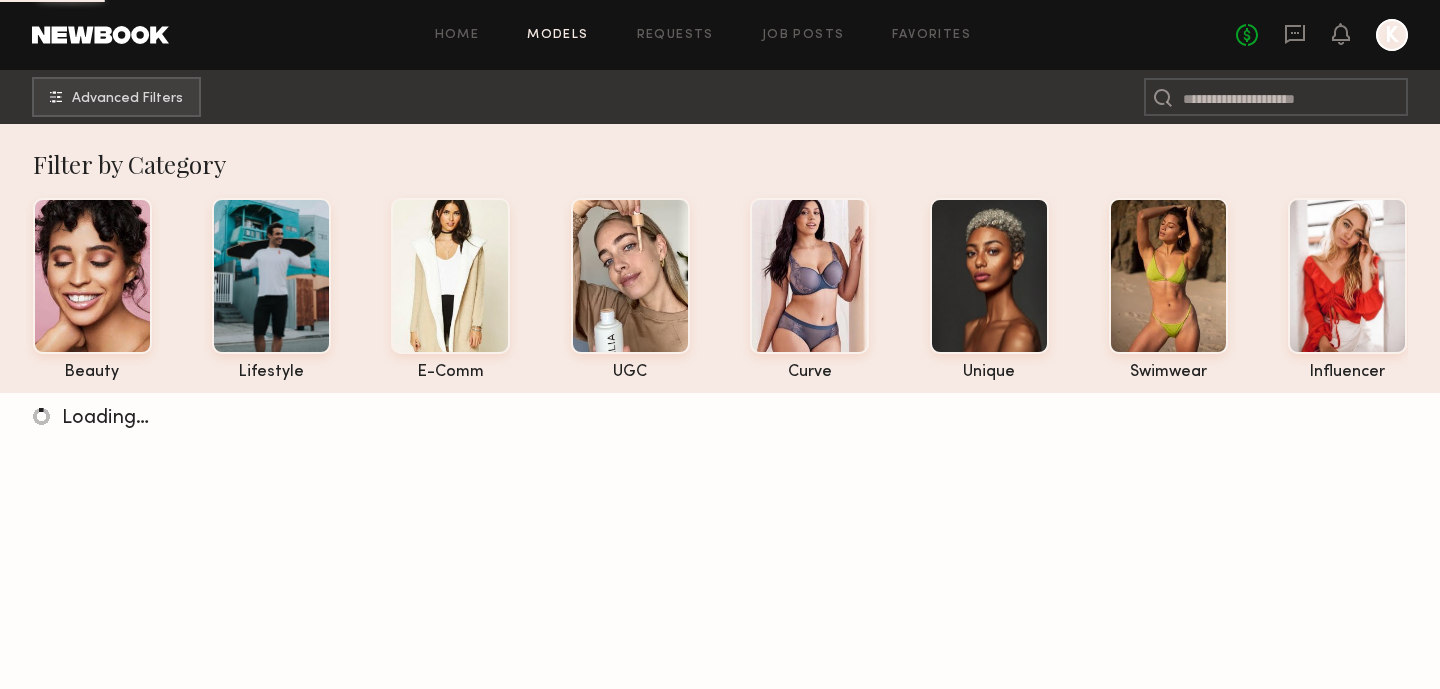 scroll, scrollTop: 0, scrollLeft: 0, axis: both 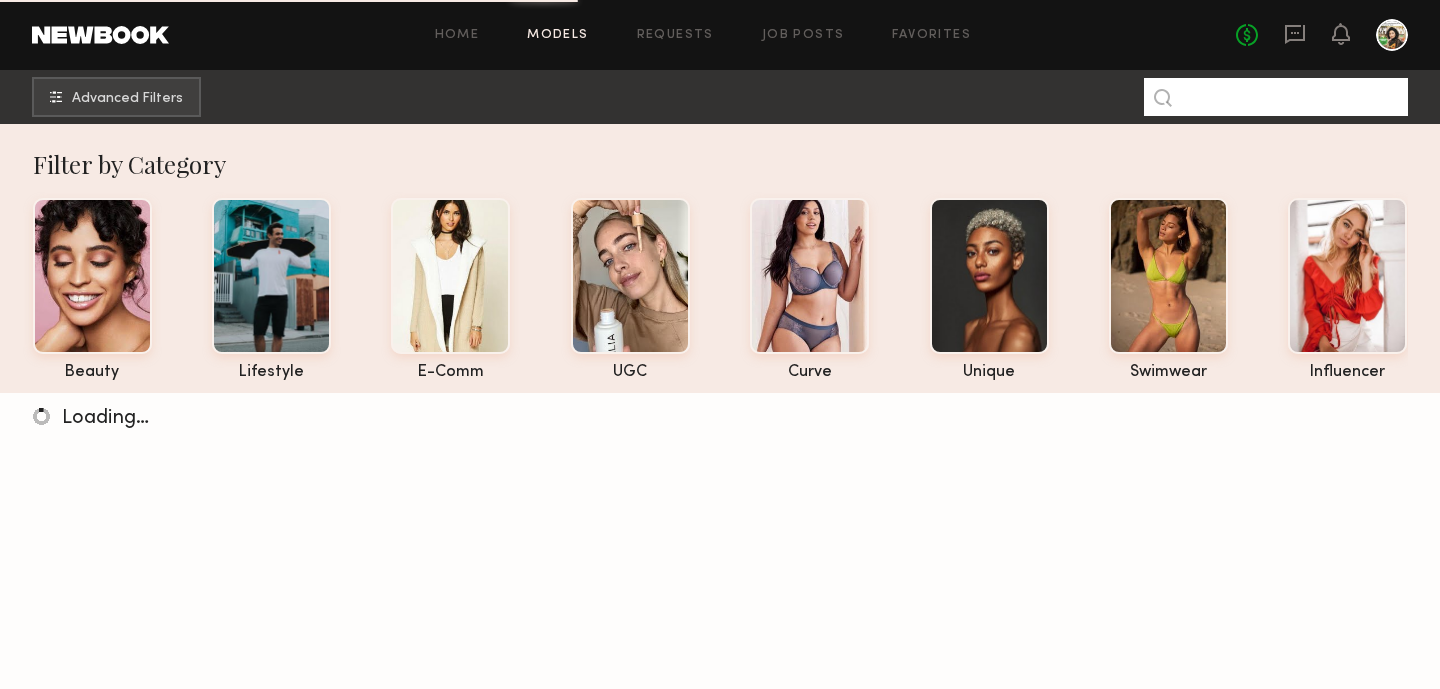 click 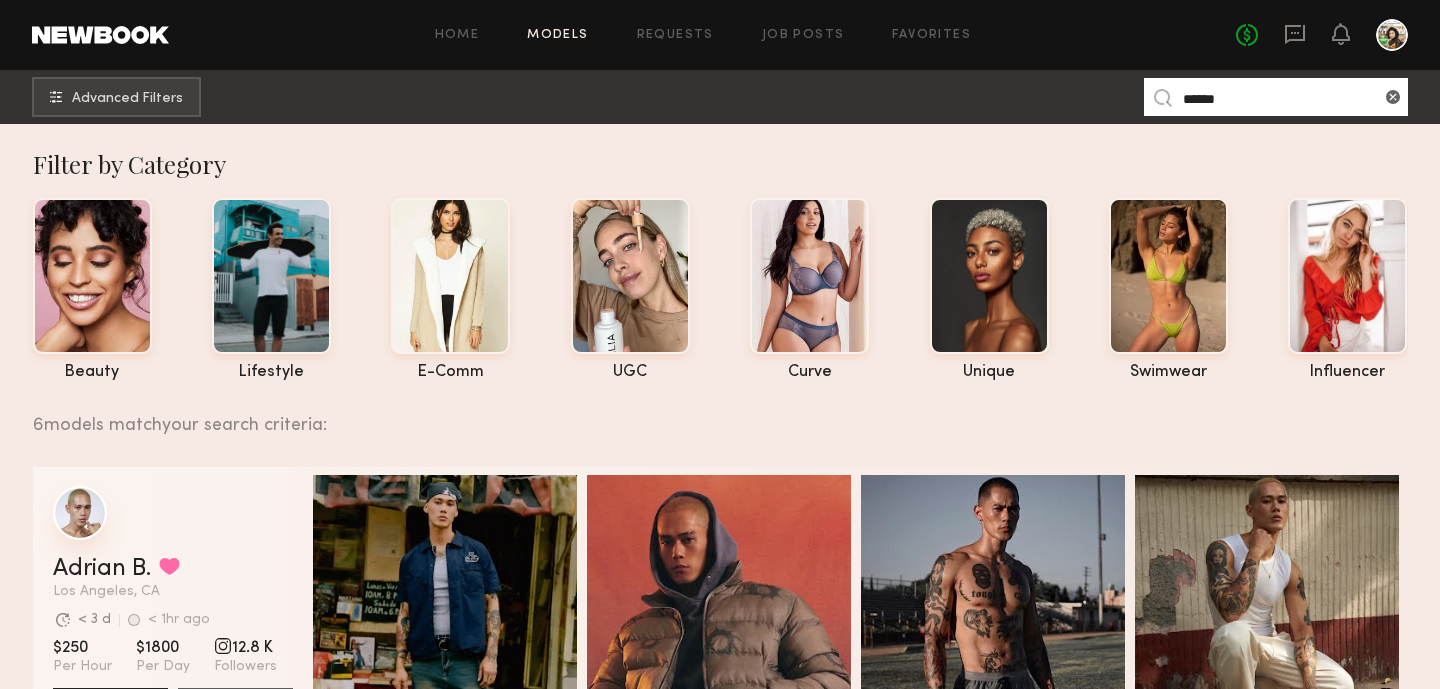 type on "******" 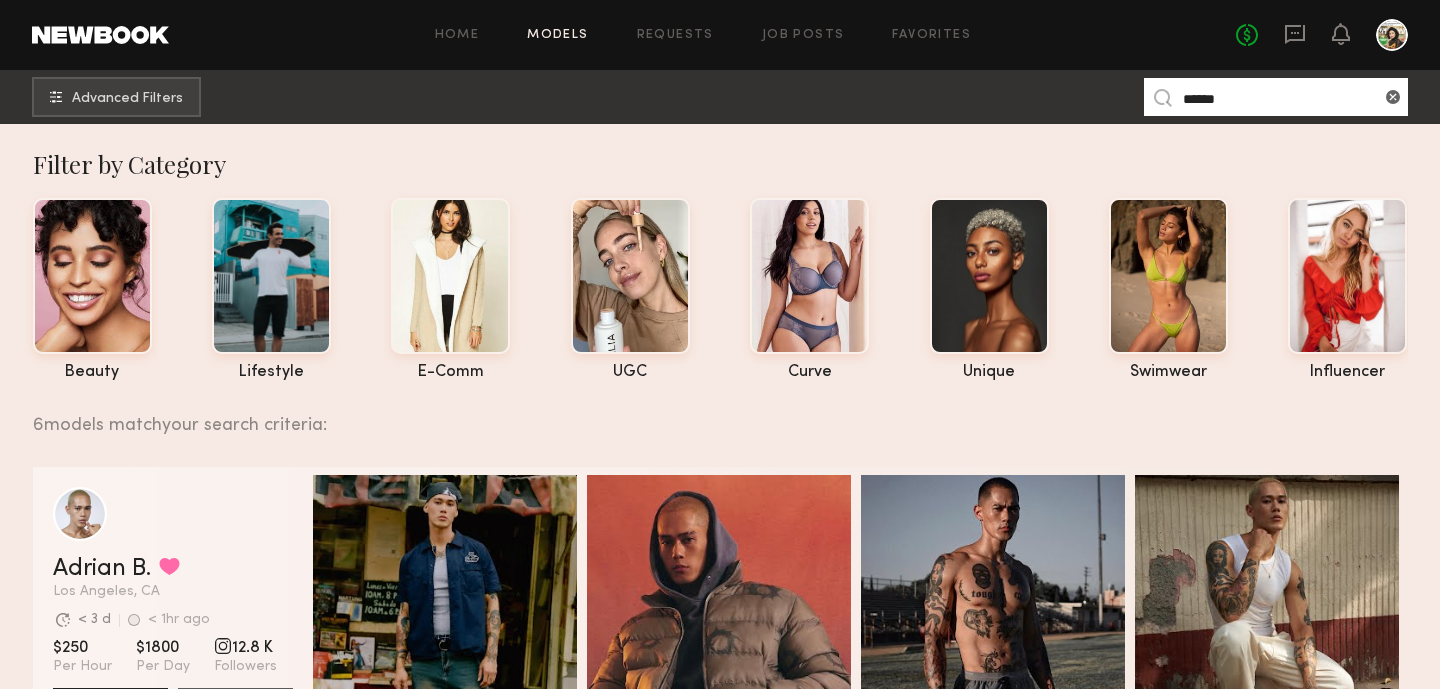 click on "No fees up to $5,000" 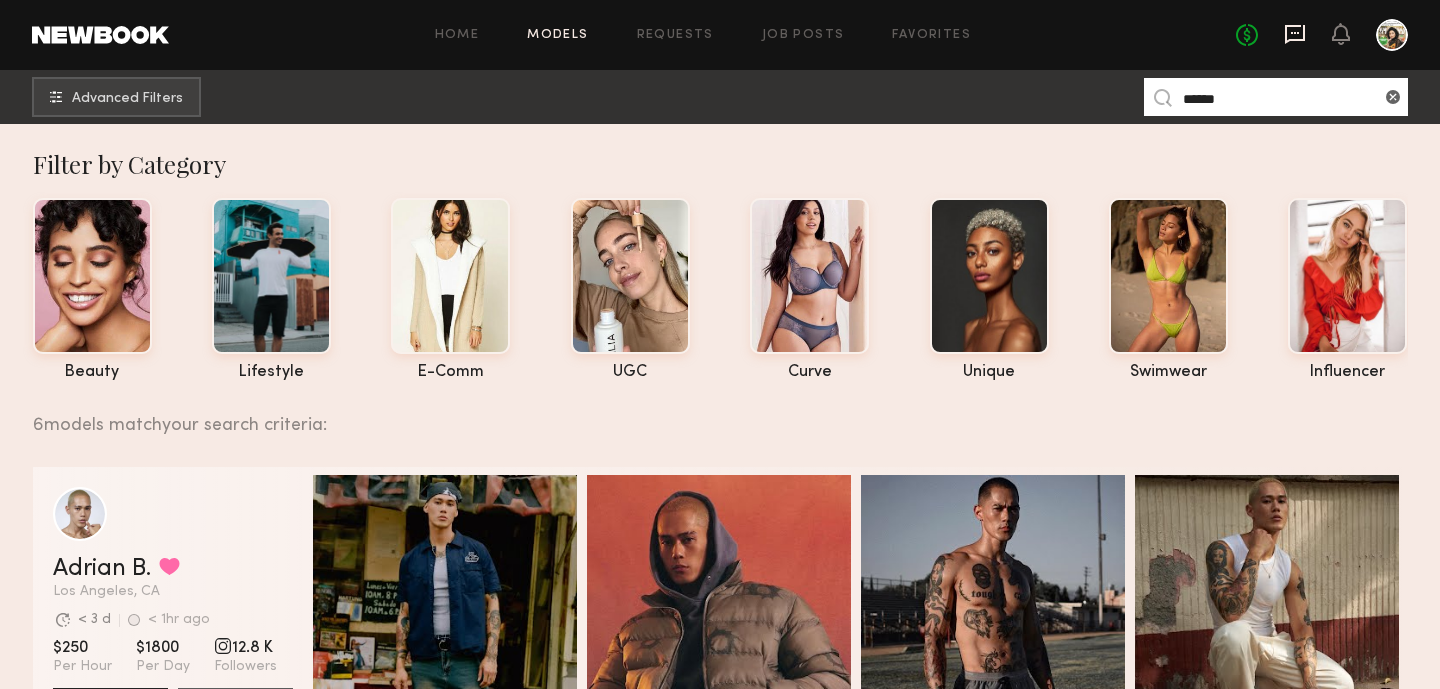 click 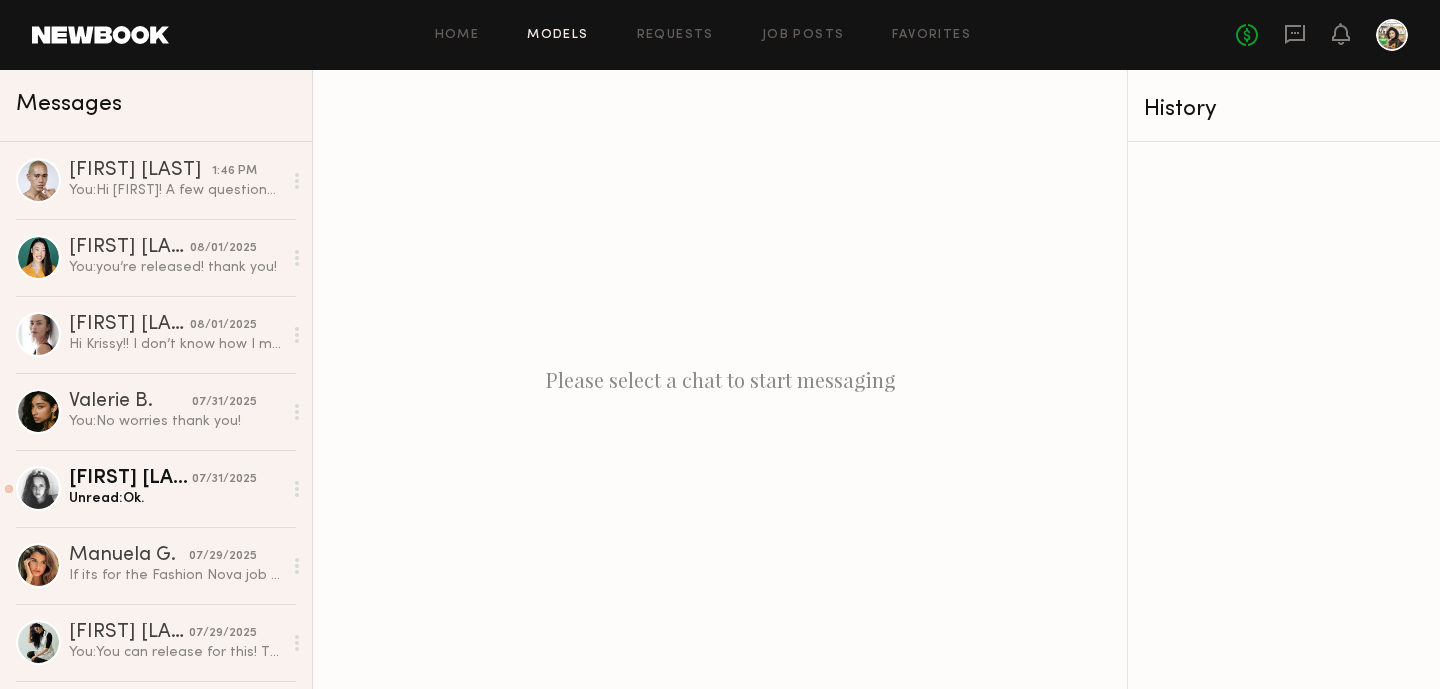 click on "Models" 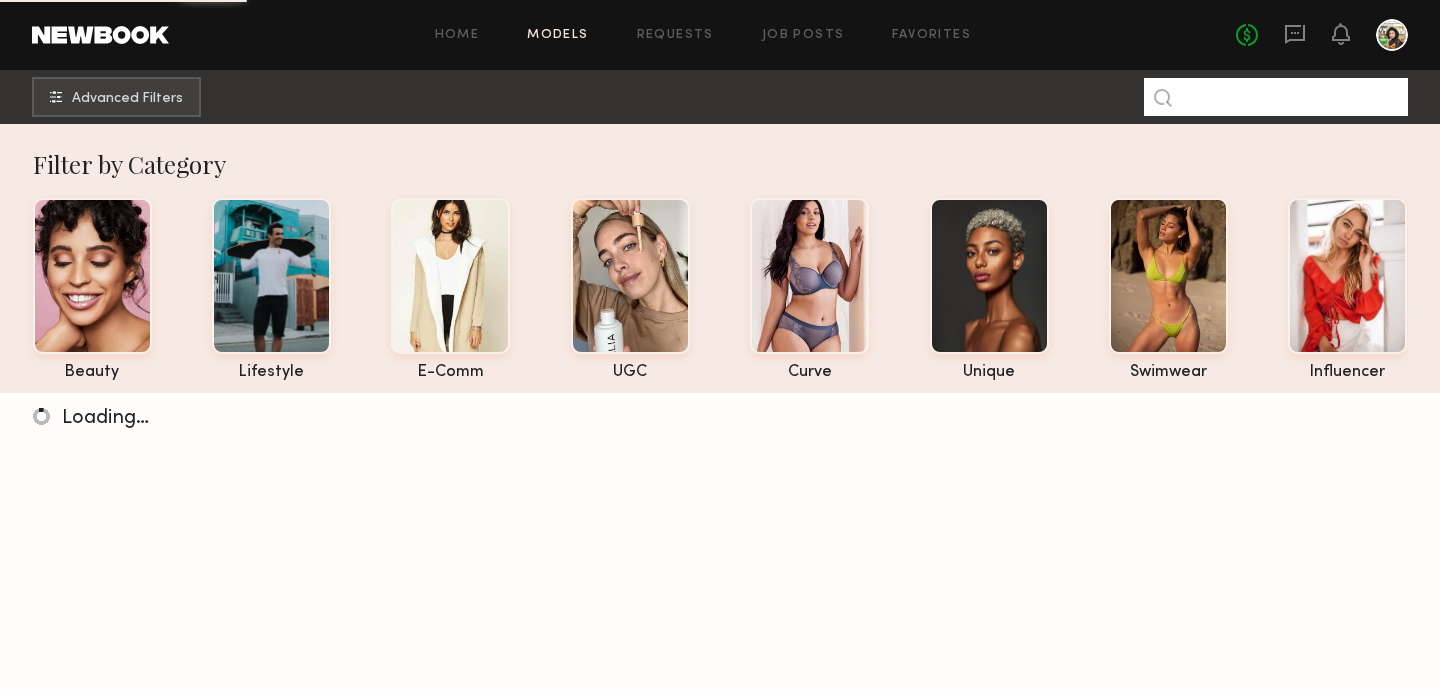 click 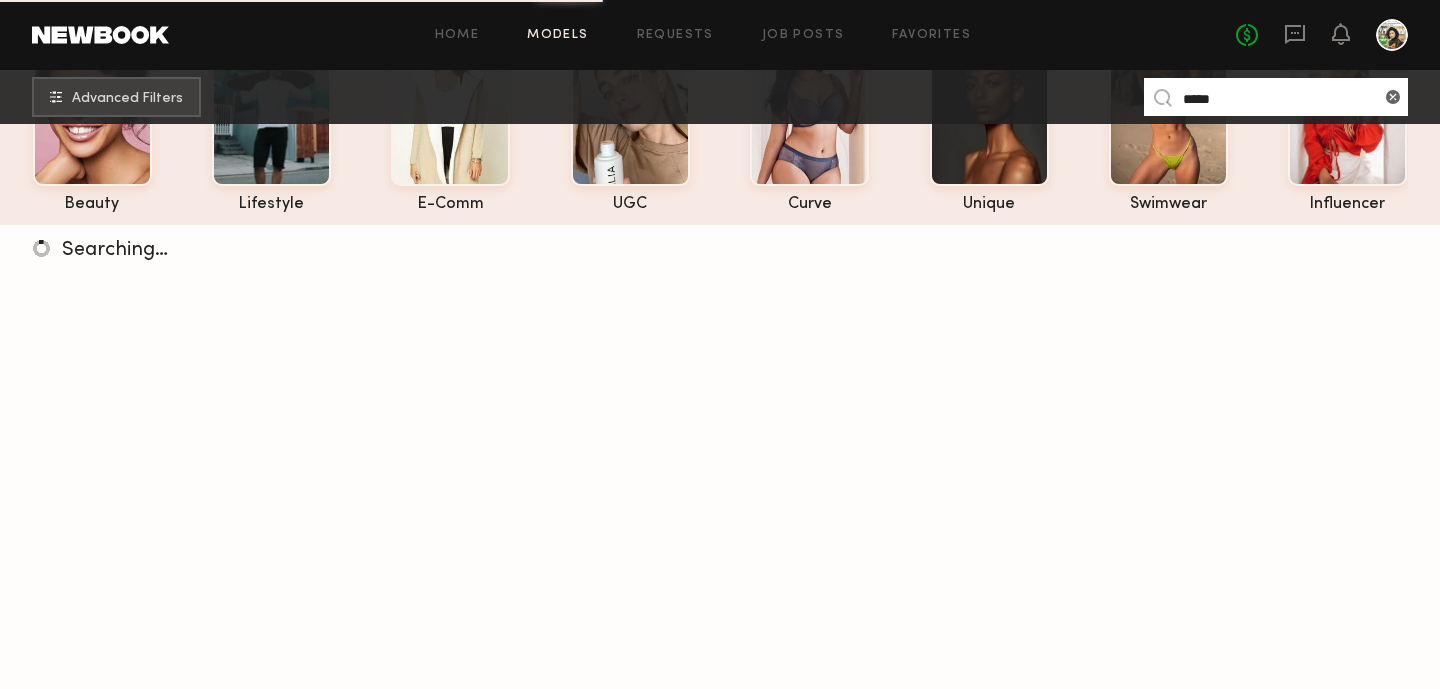 scroll, scrollTop: 166, scrollLeft: 0, axis: vertical 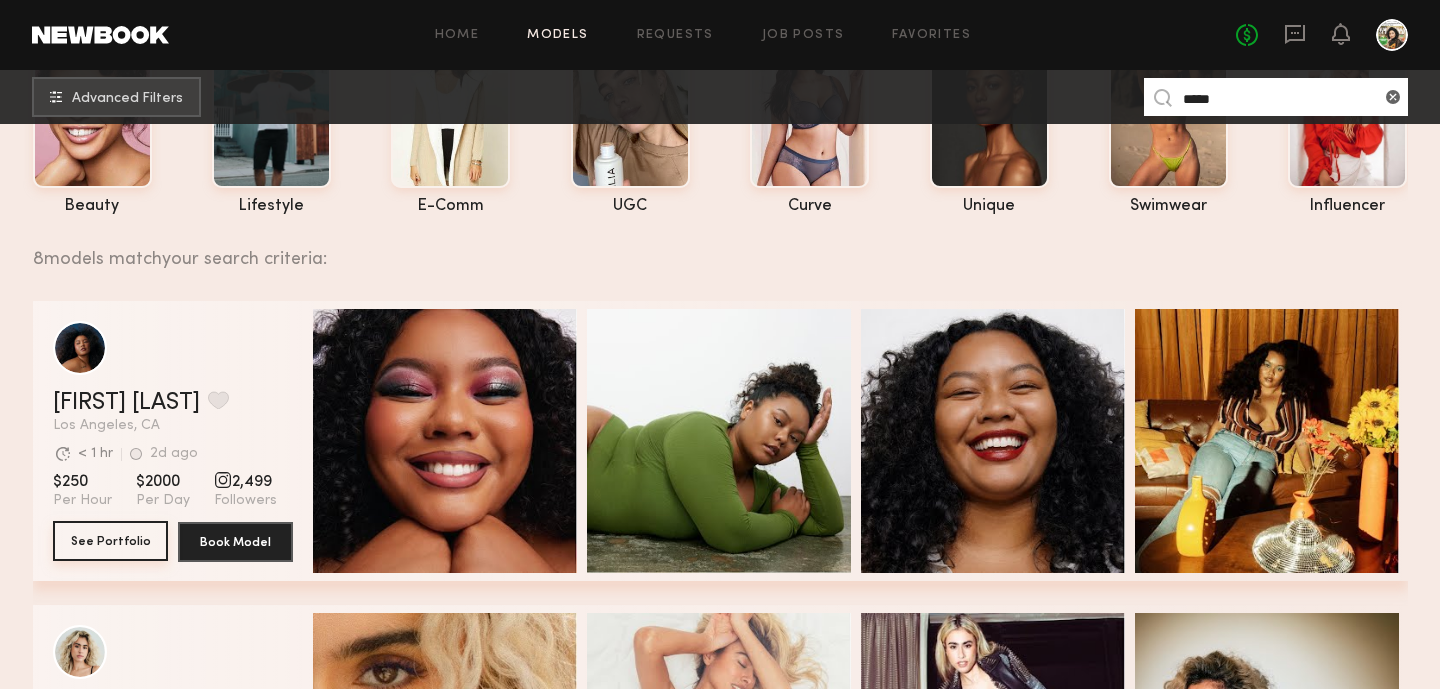 type on "*****" 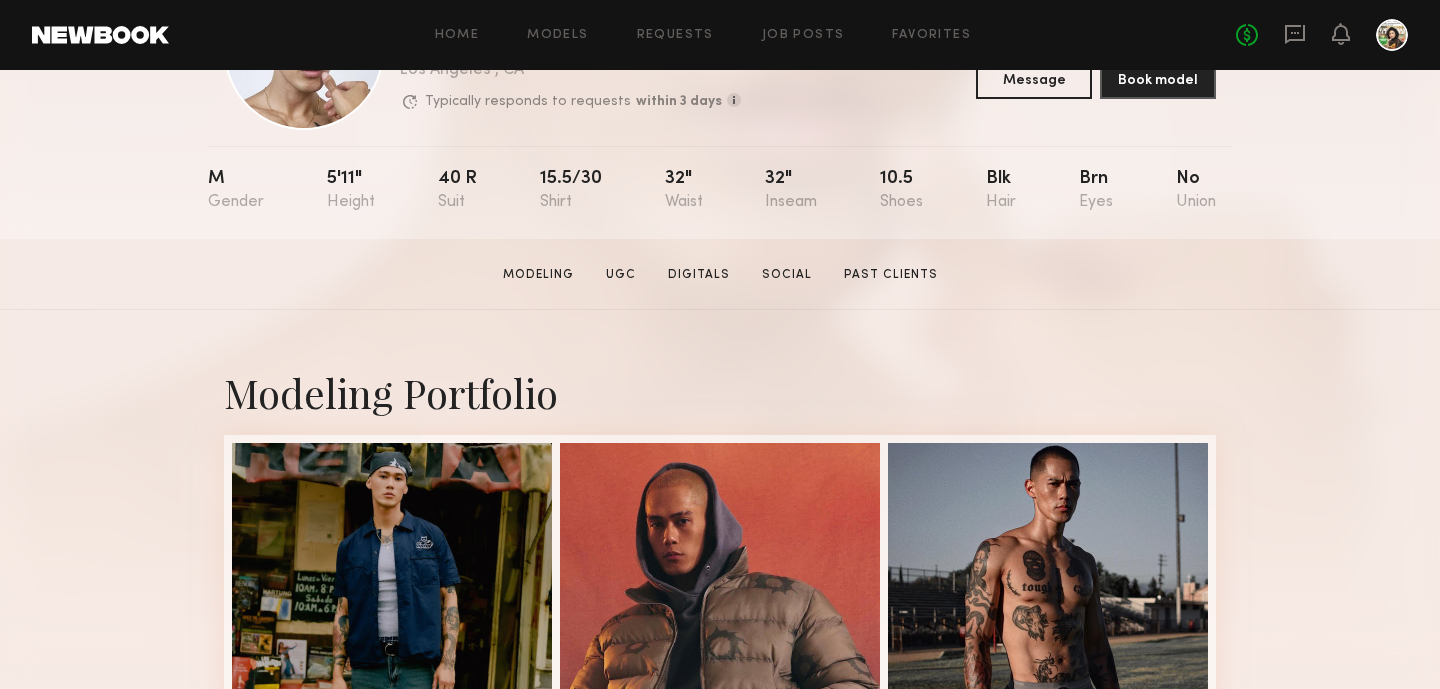 scroll, scrollTop: 147, scrollLeft: 0, axis: vertical 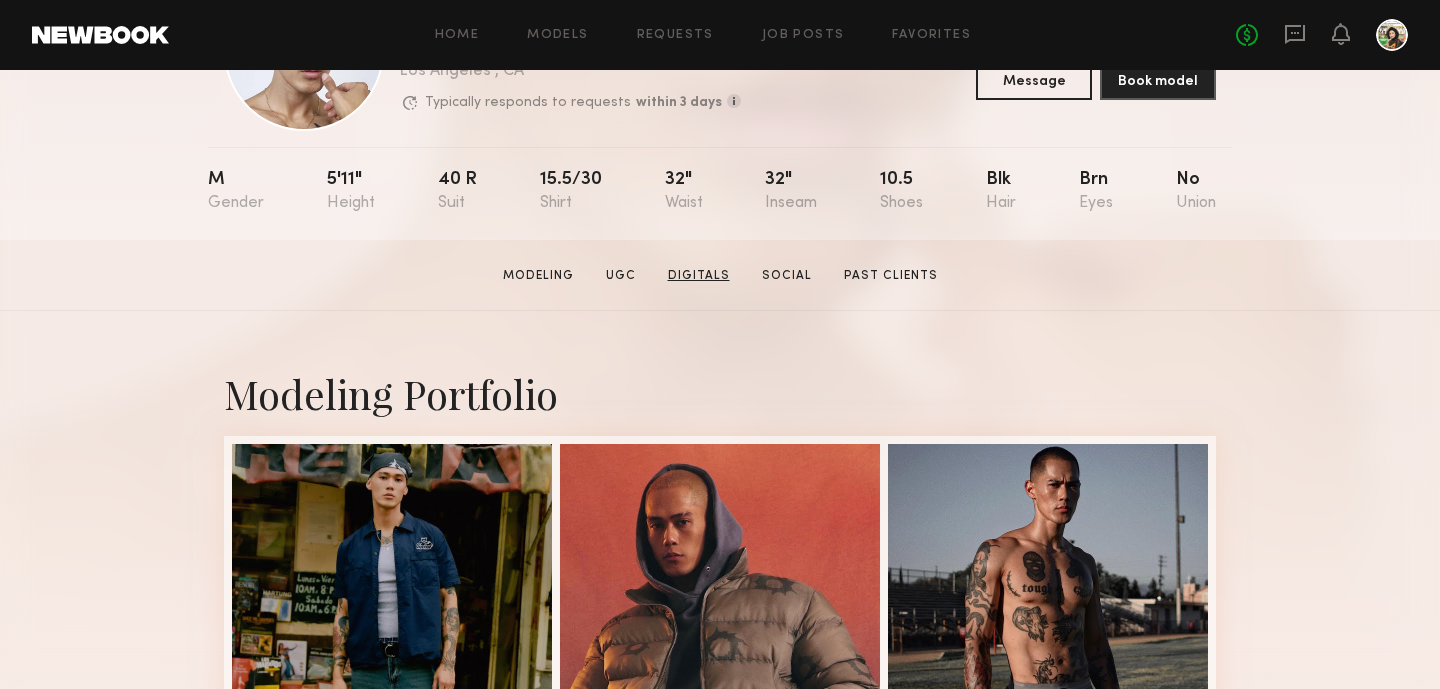 click on "Digitals" 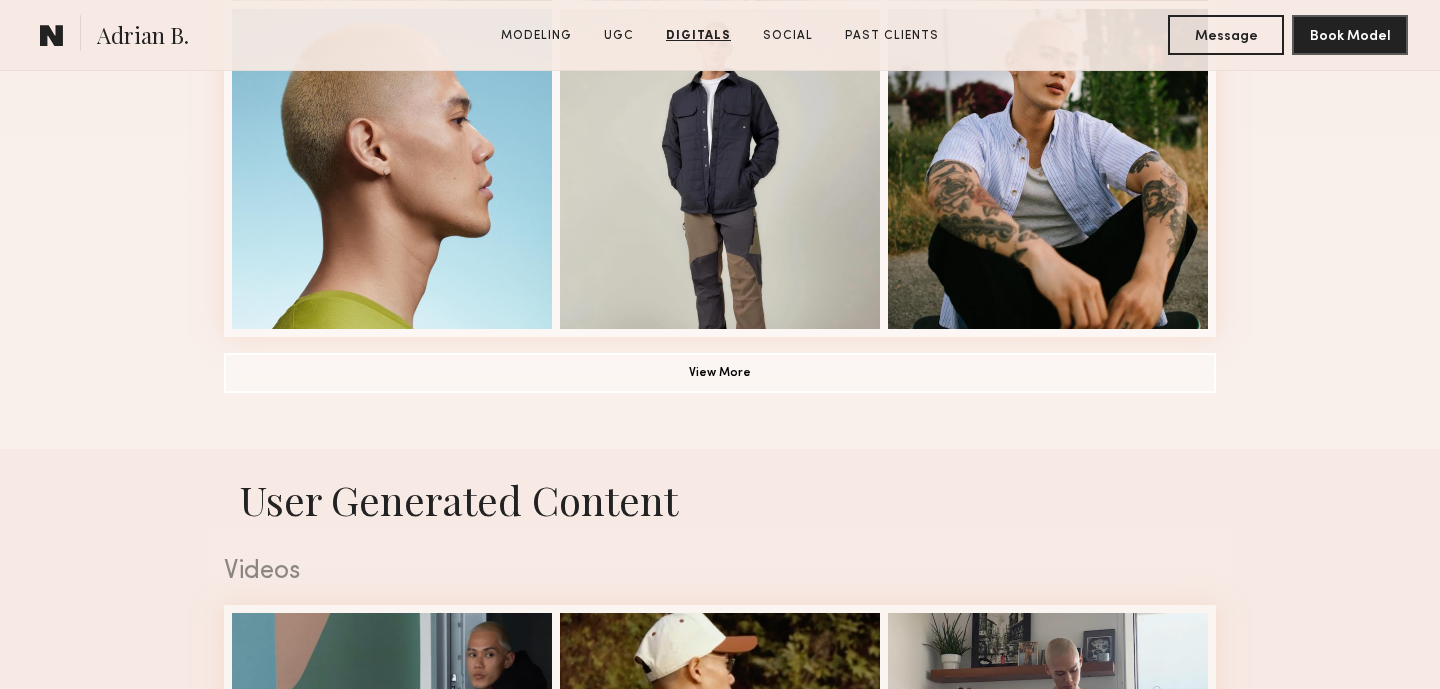 scroll, scrollTop: 1431, scrollLeft: 0, axis: vertical 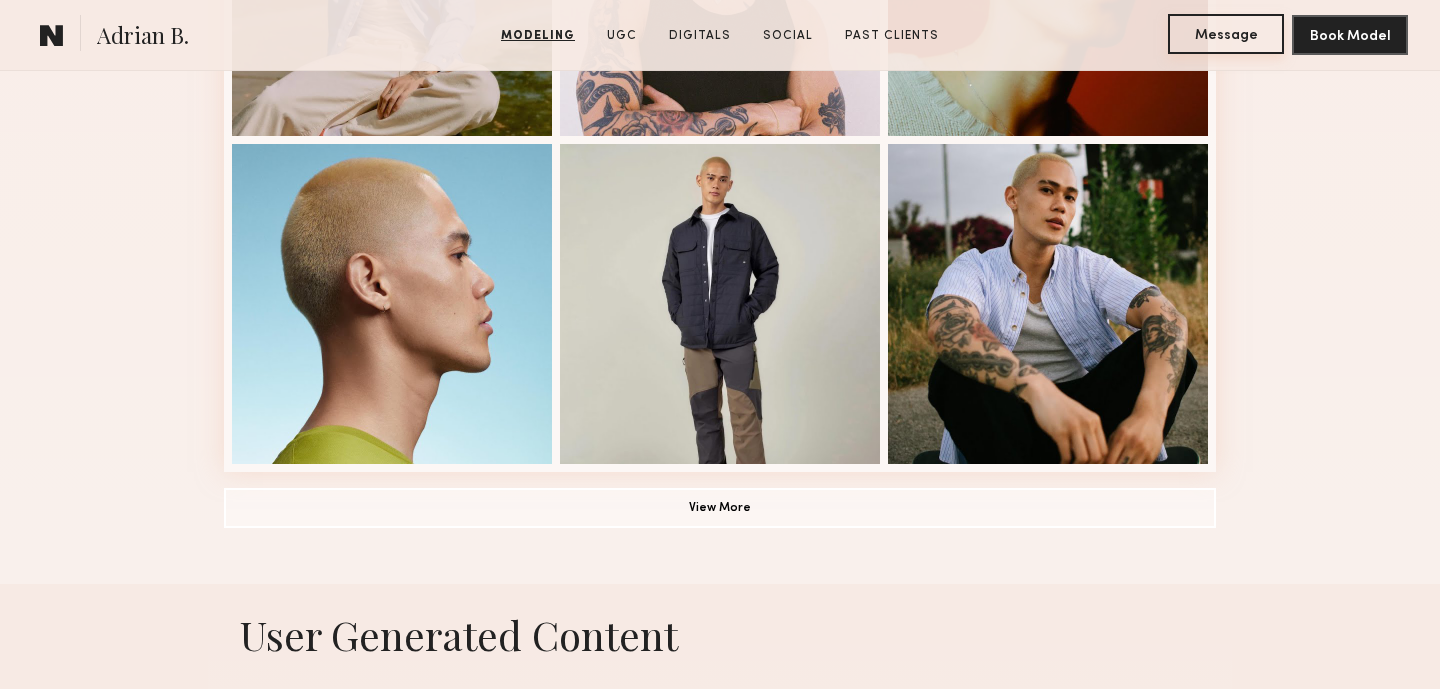 click on "Message" 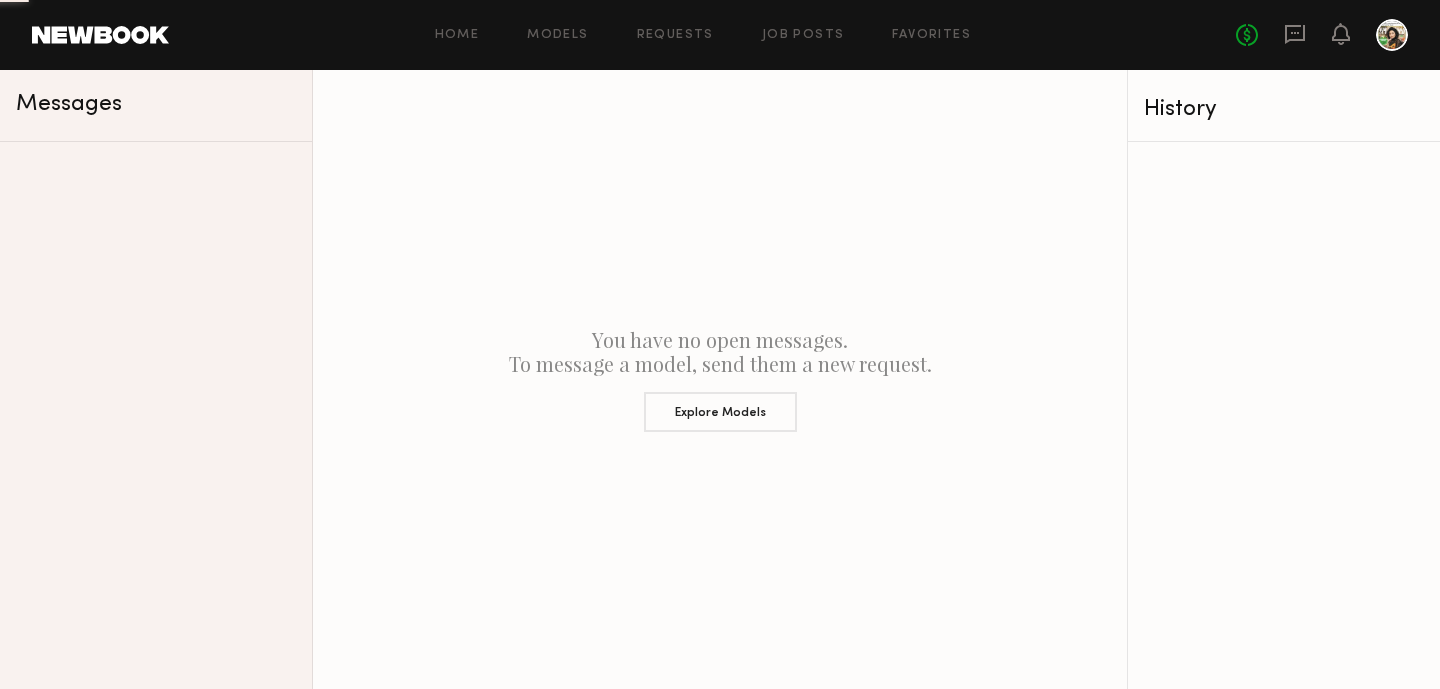 scroll, scrollTop: 0, scrollLeft: 0, axis: both 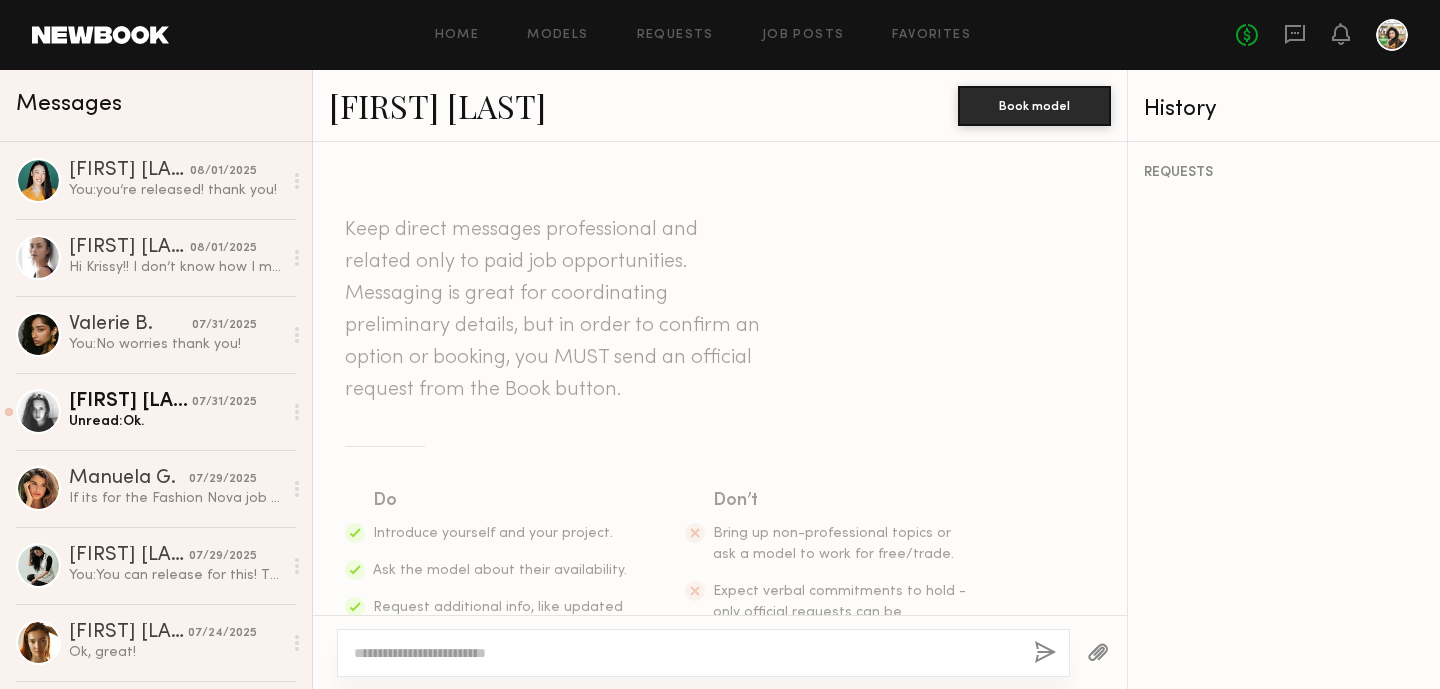 click 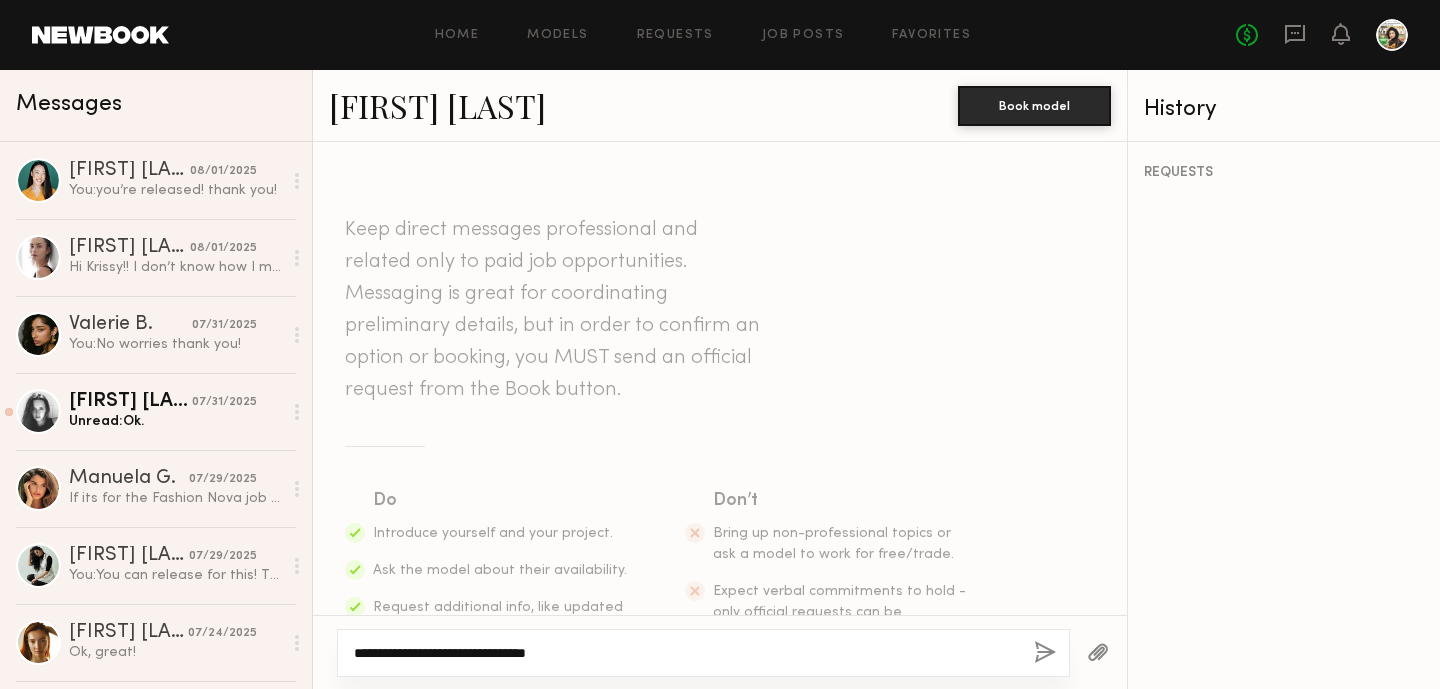 click on "**********" 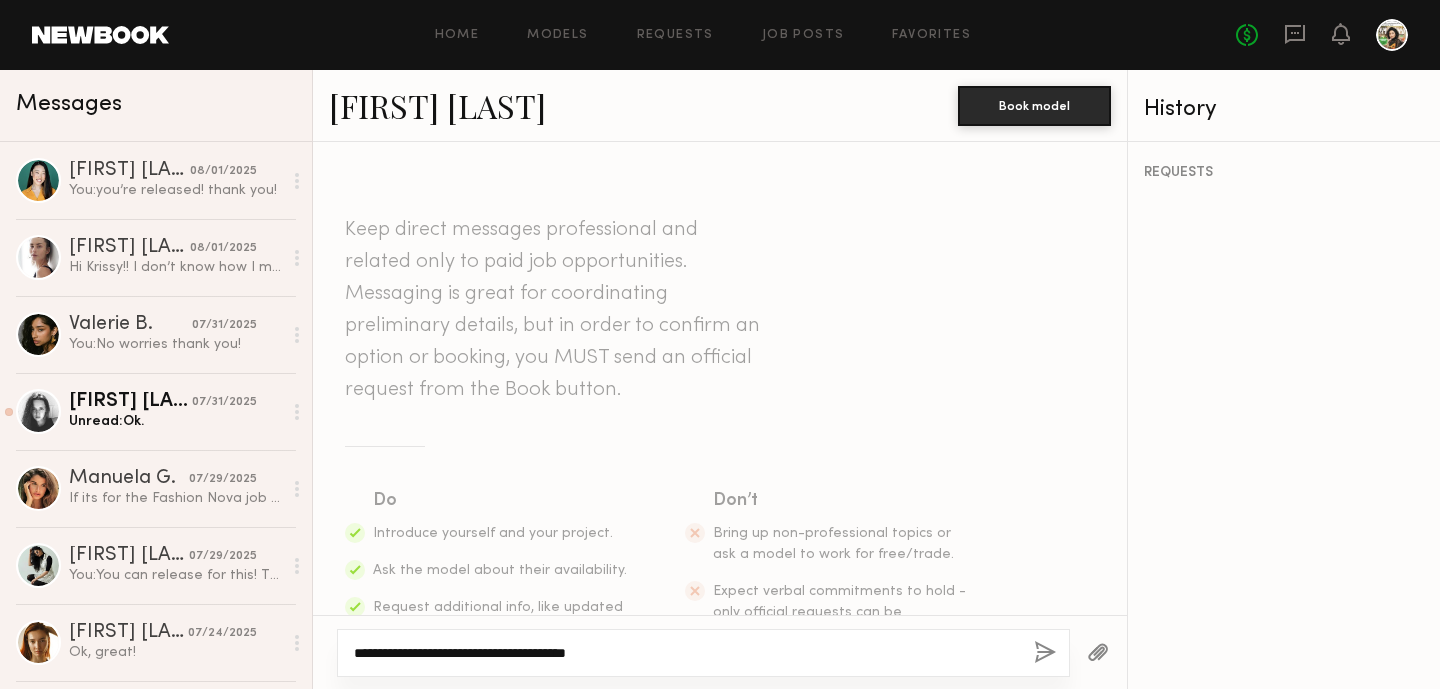 click on "**********" 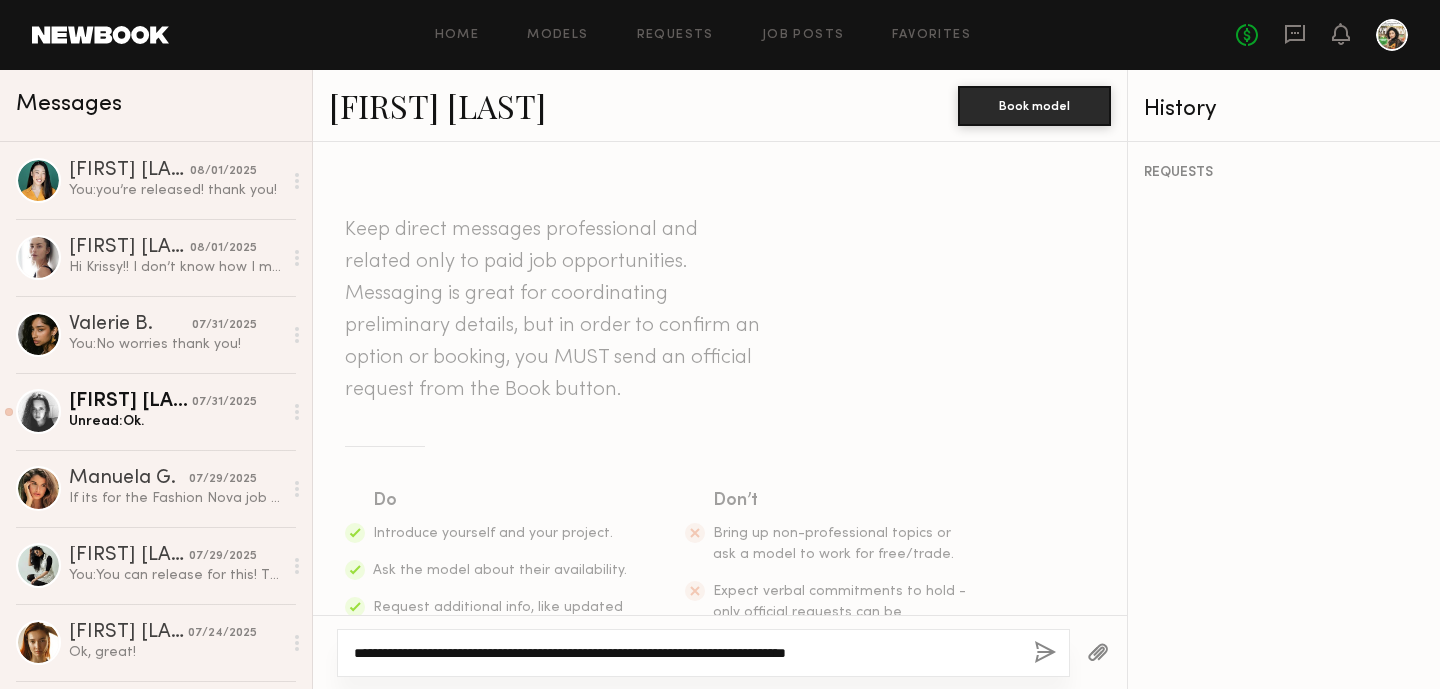 click on "**********" 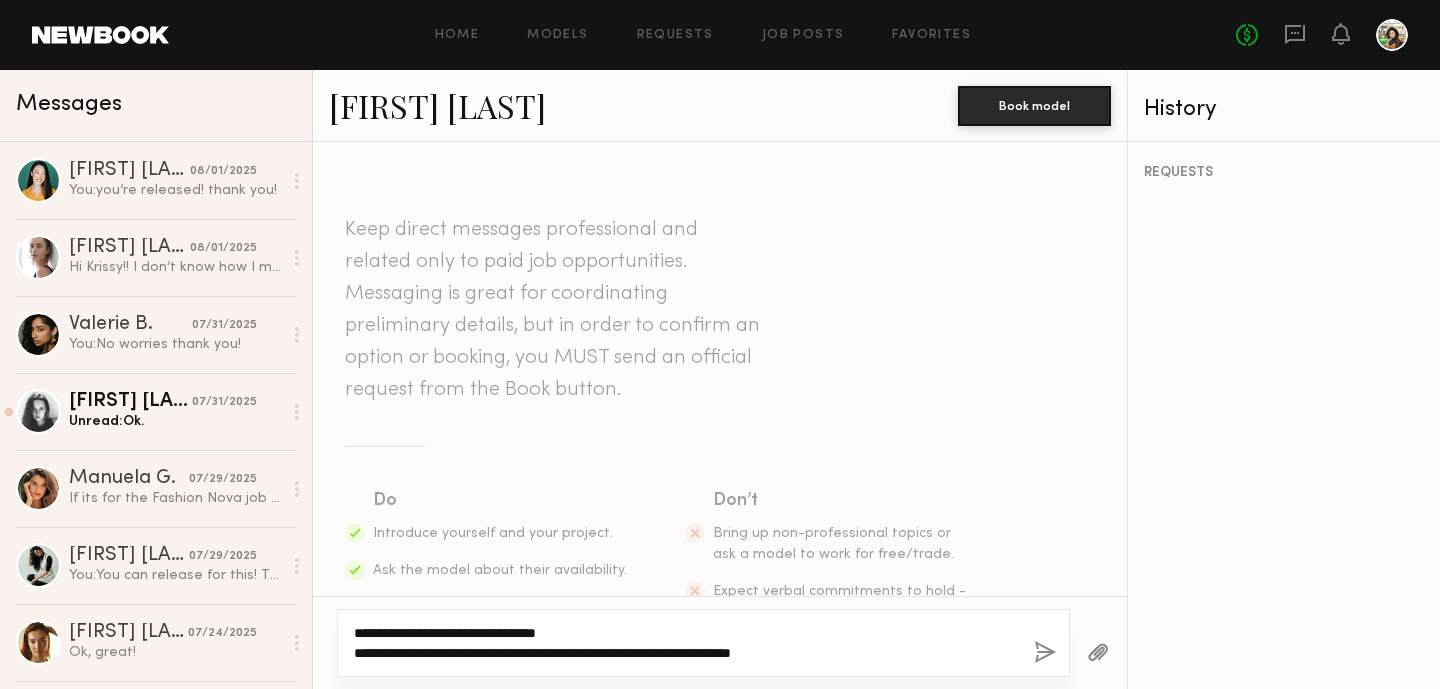 click on "**********" 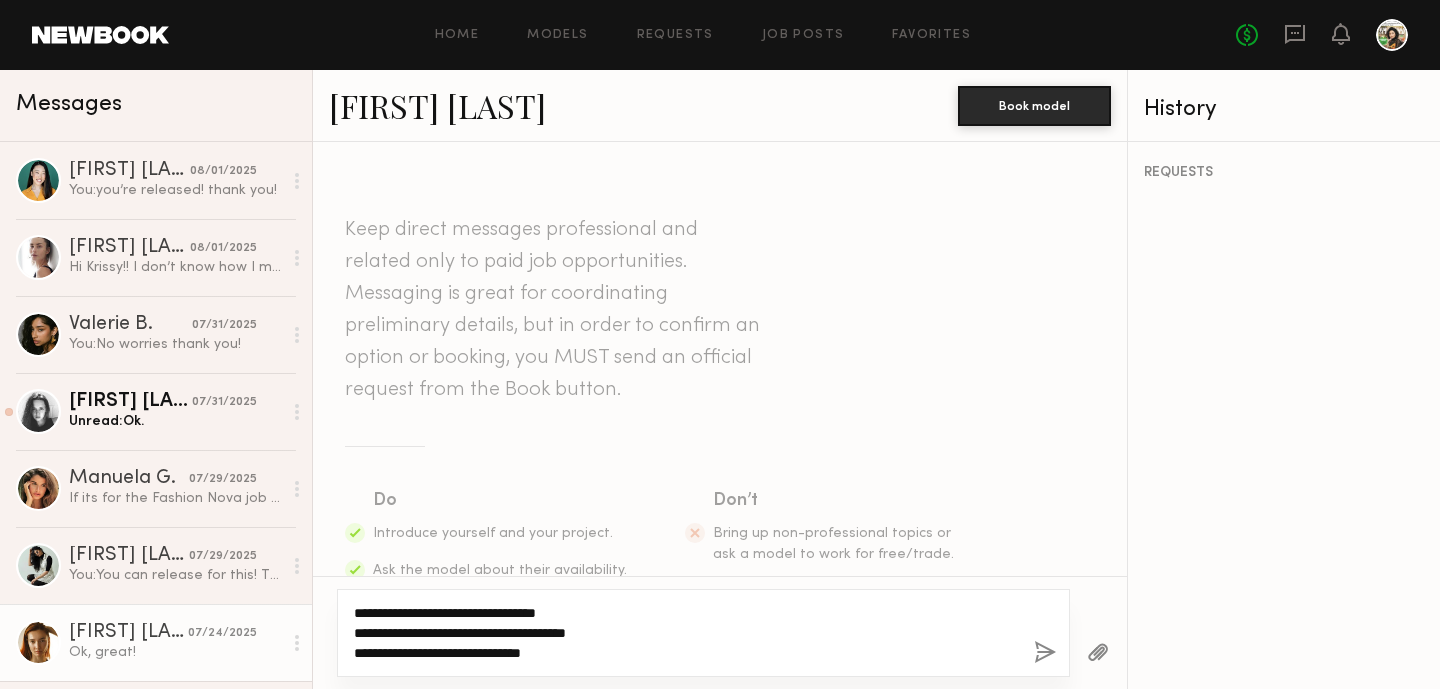 drag, startPoint x: 422, startPoint y: 653, endPoint x: 308, endPoint y: 652, distance: 114.00439 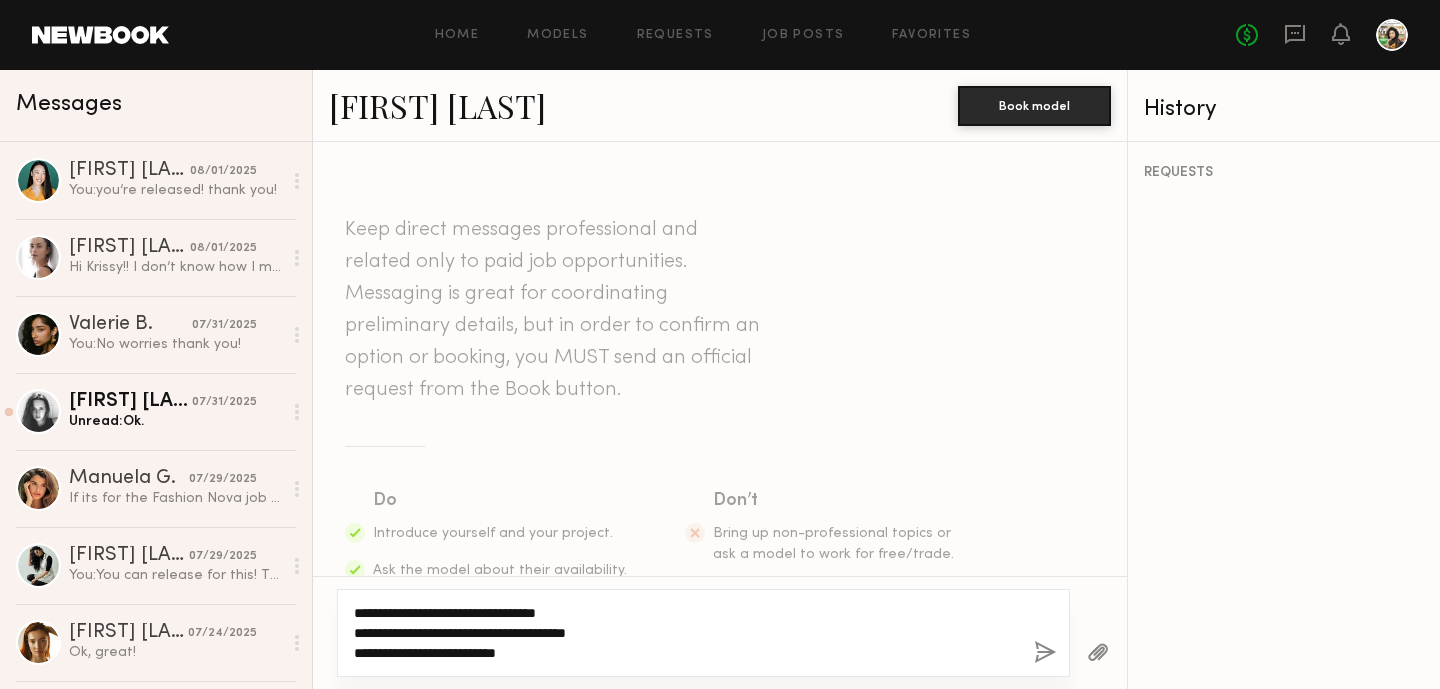 click on "**********" 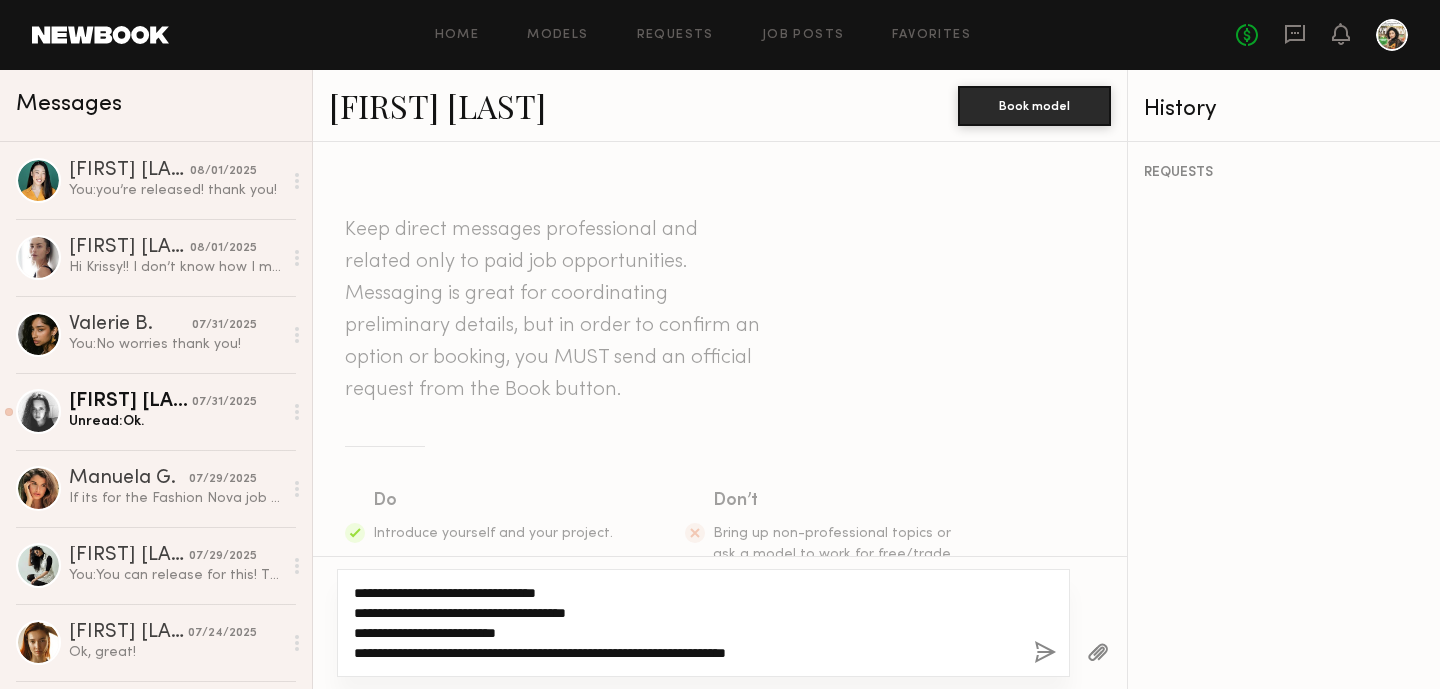 click on "**********" 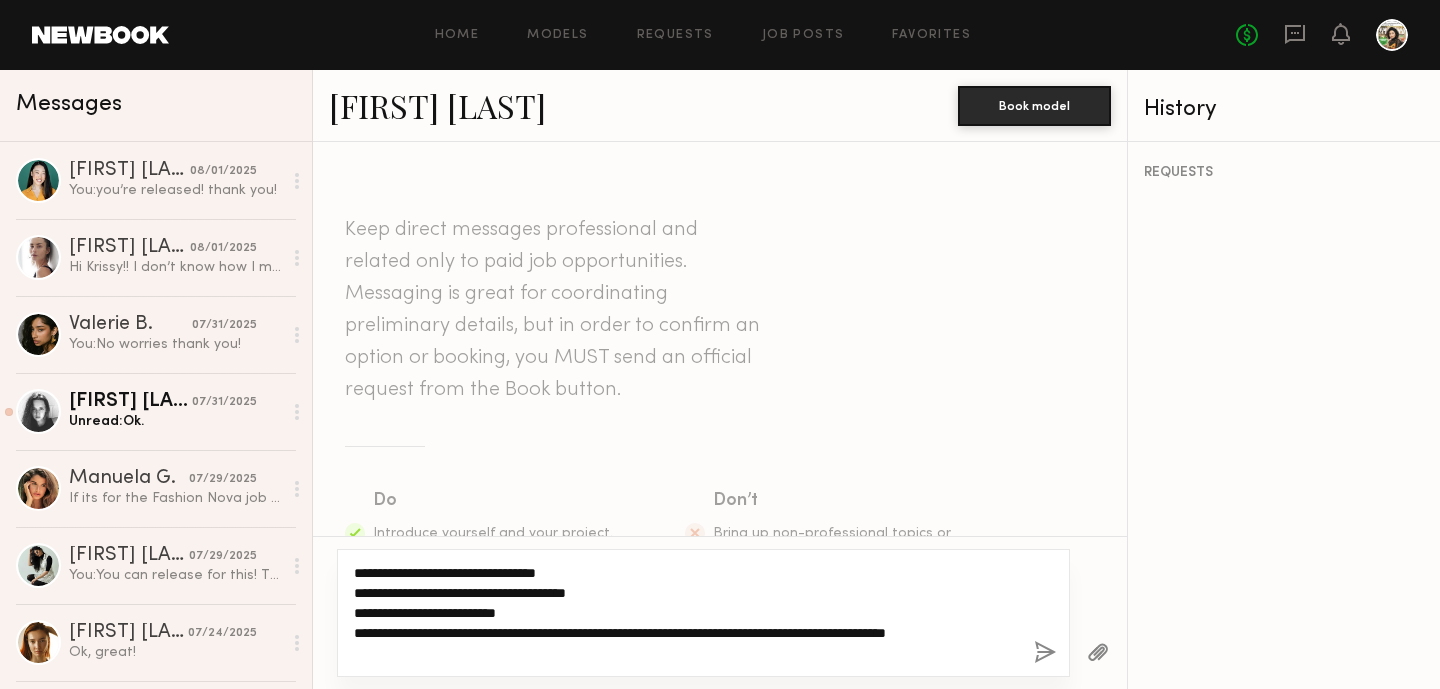 drag, startPoint x: 833, startPoint y: 632, endPoint x: 638, endPoint y: 631, distance: 195.00256 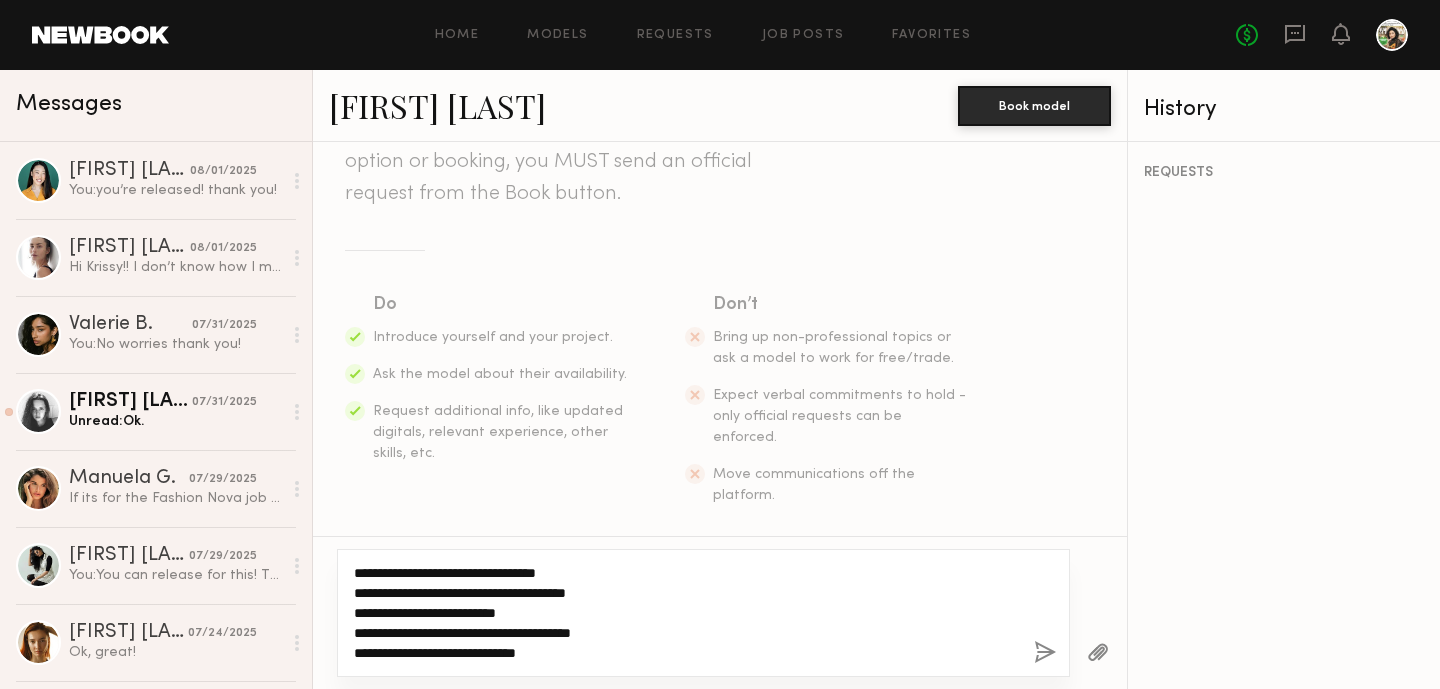 scroll, scrollTop: 189, scrollLeft: 0, axis: vertical 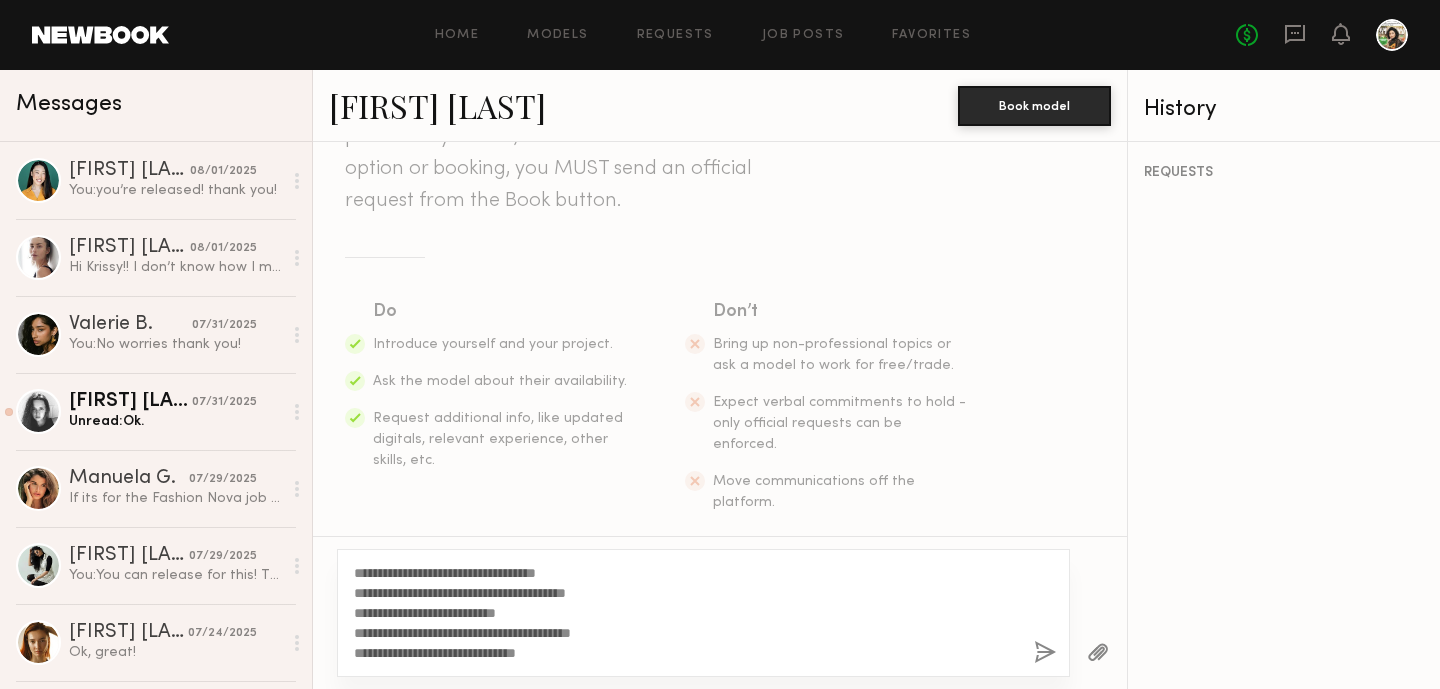 click on "Do Introduce yourself and your project. Ask the model about their availability. Request additional info, like updated digitals, relevant experience, other skills, etc. Don’t Bring up non-professional topics or ask a model to work for free/trade. Expect verbal commitments to hold - only official requests can be enforced. Move communications off the platform." 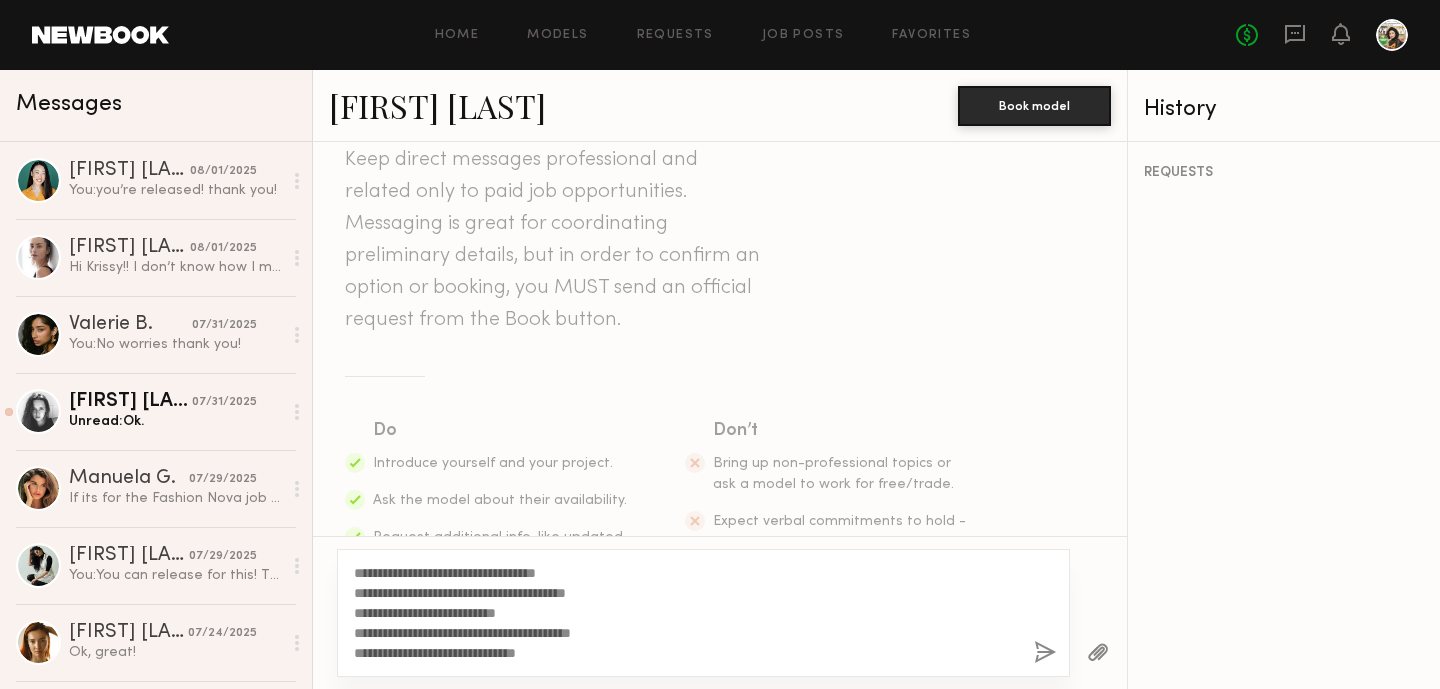 scroll, scrollTop: 0, scrollLeft: 0, axis: both 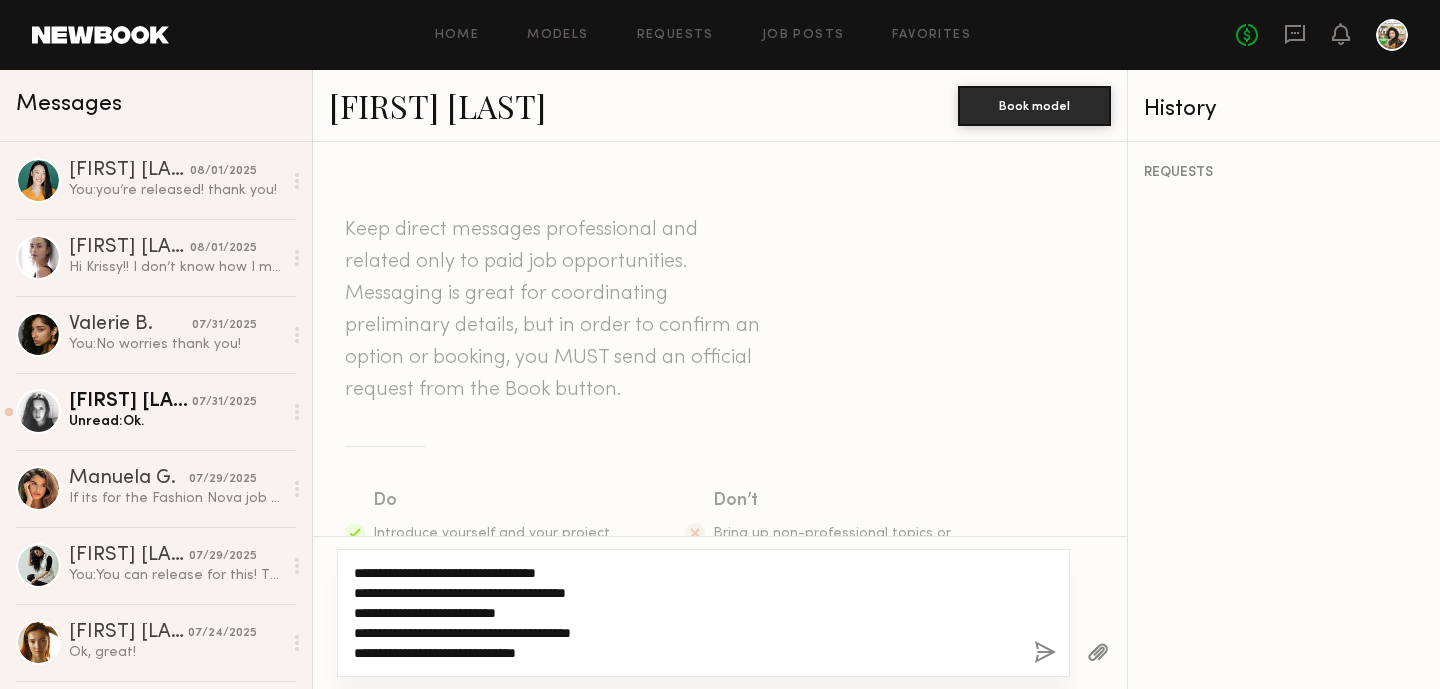 click on "**********" 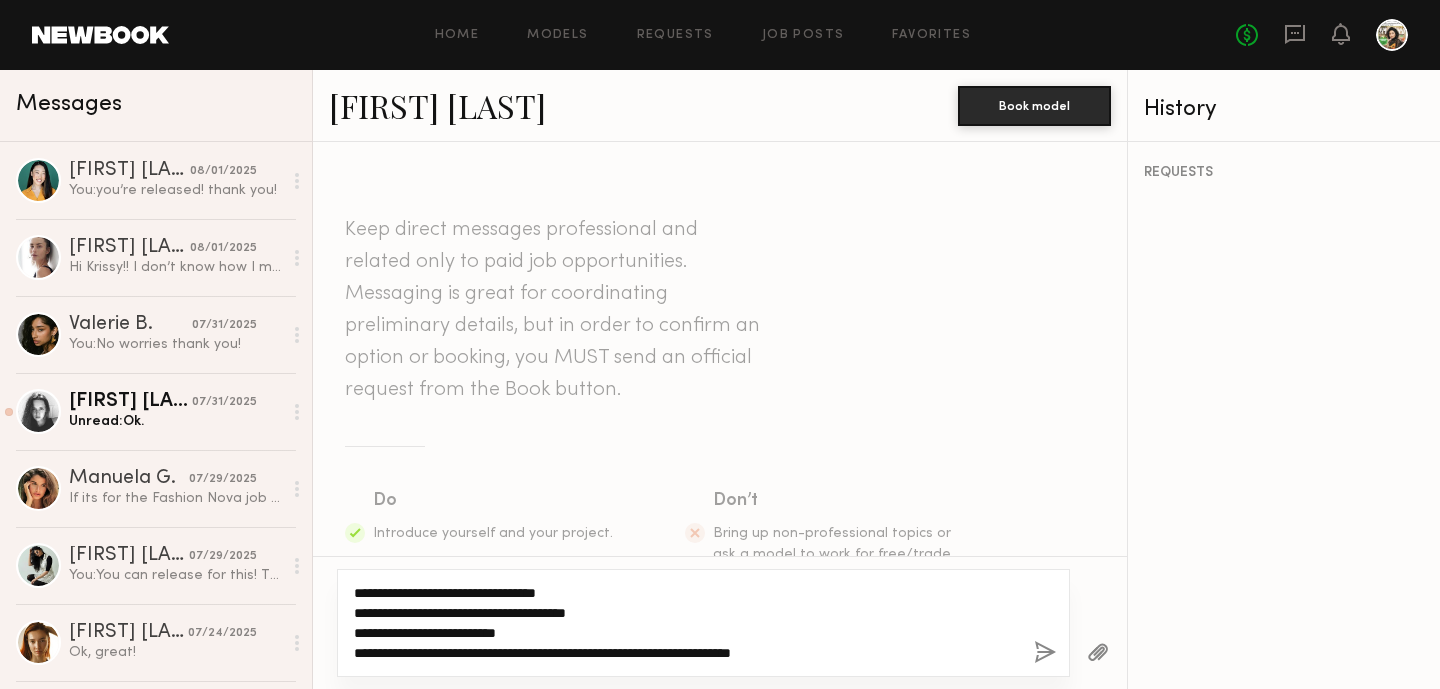type on "**********" 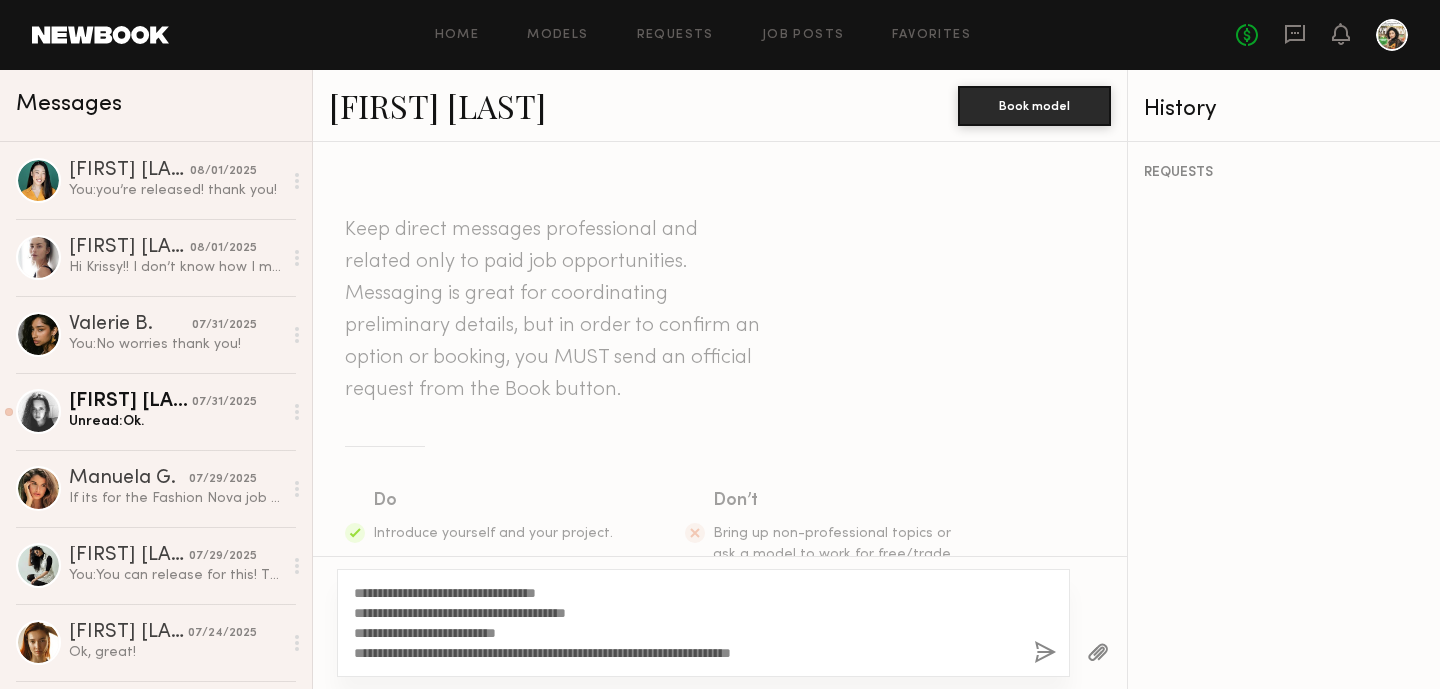 click 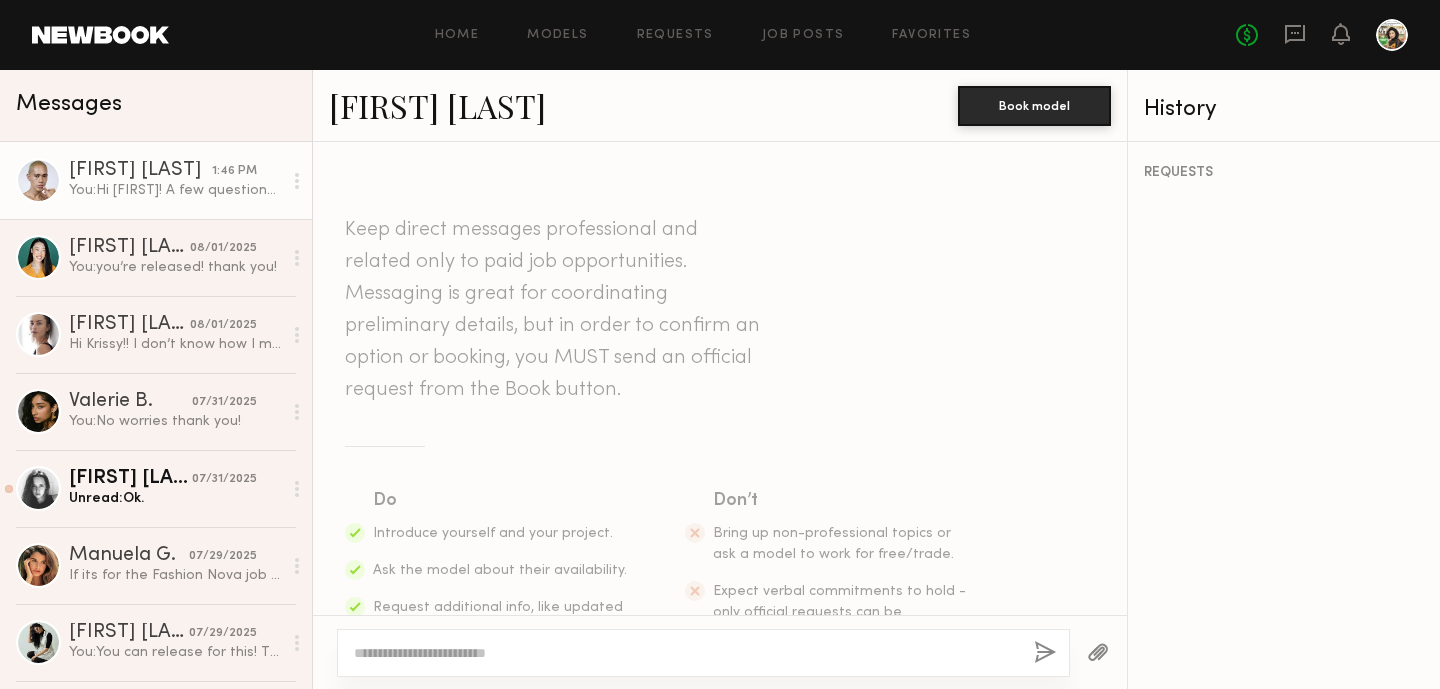 scroll, scrollTop: 458, scrollLeft: 0, axis: vertical 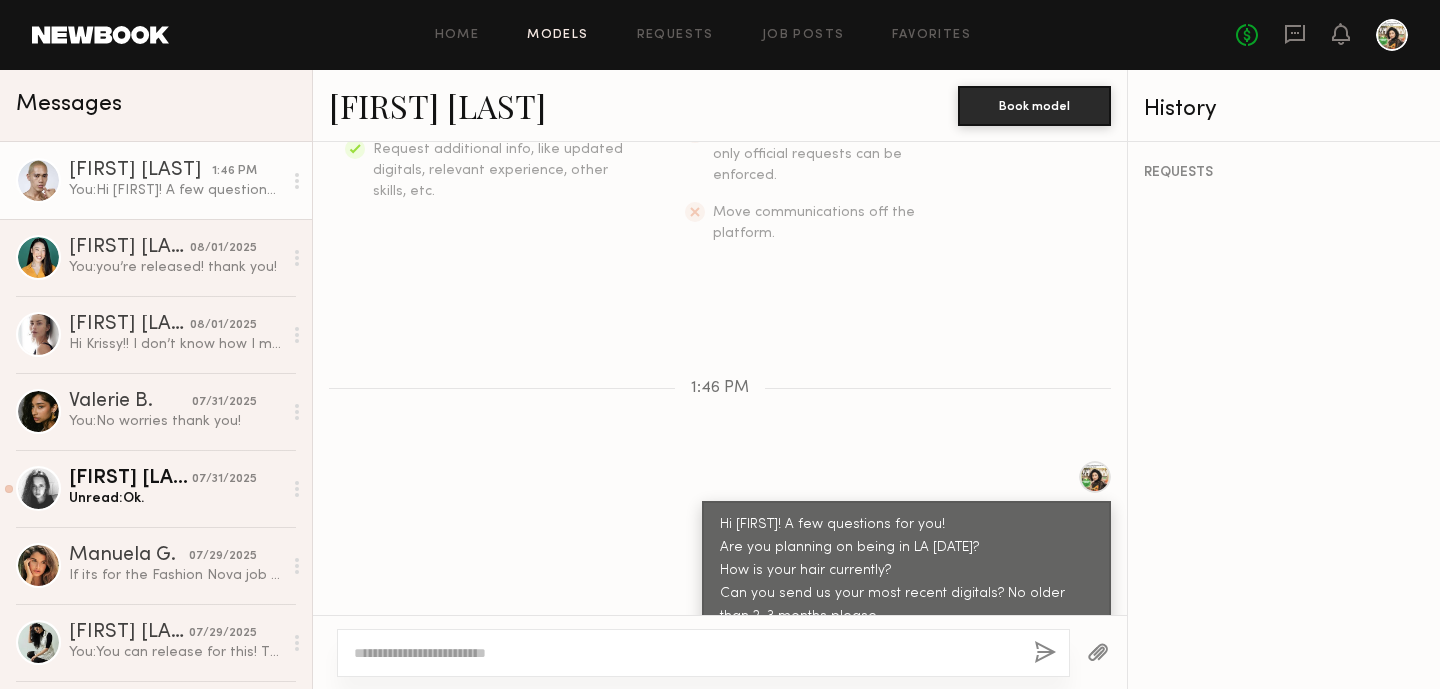 click on "Models" 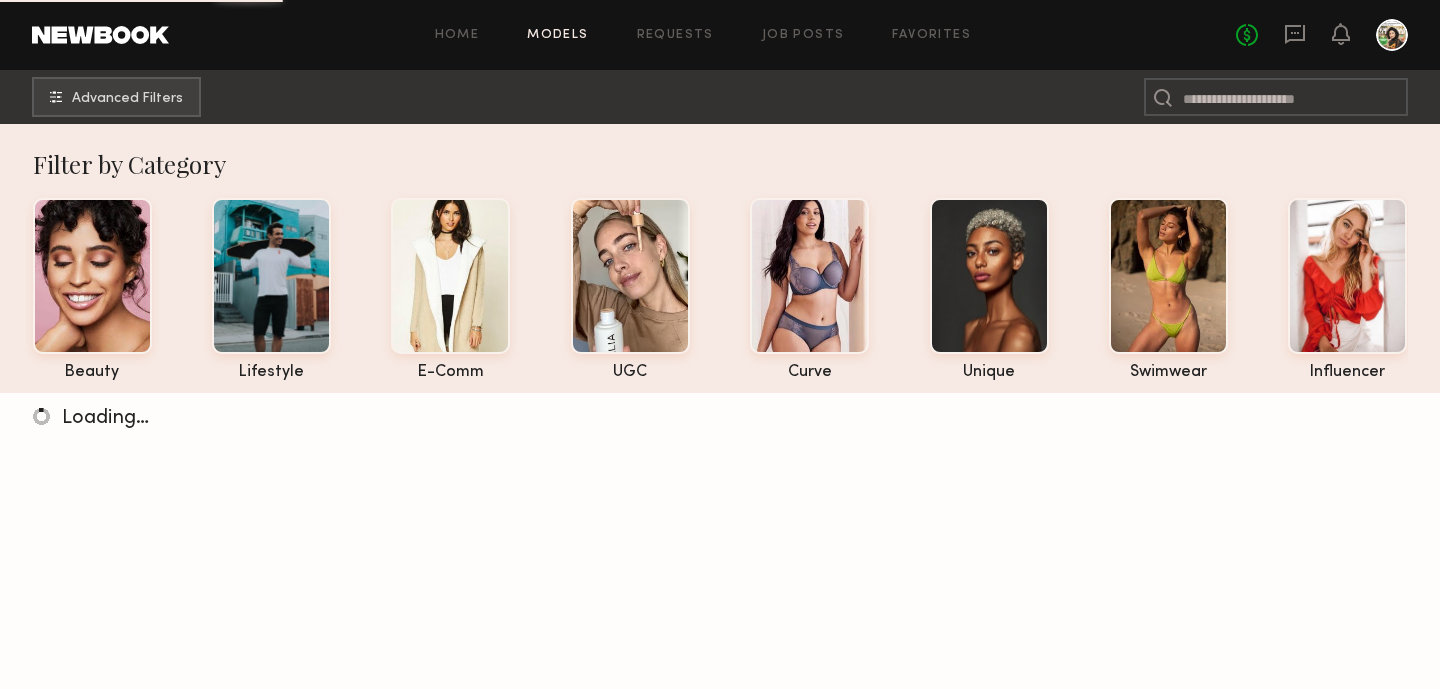 click on "Advanced Filters" 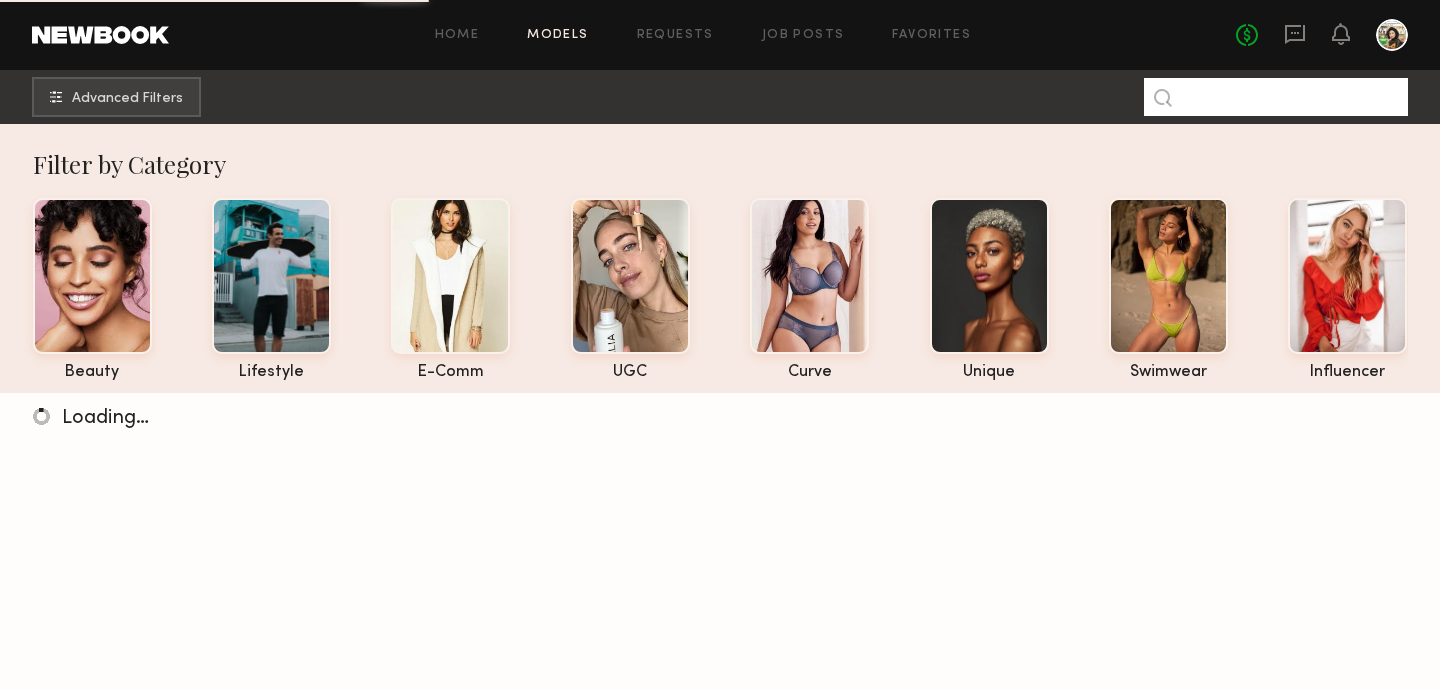 click 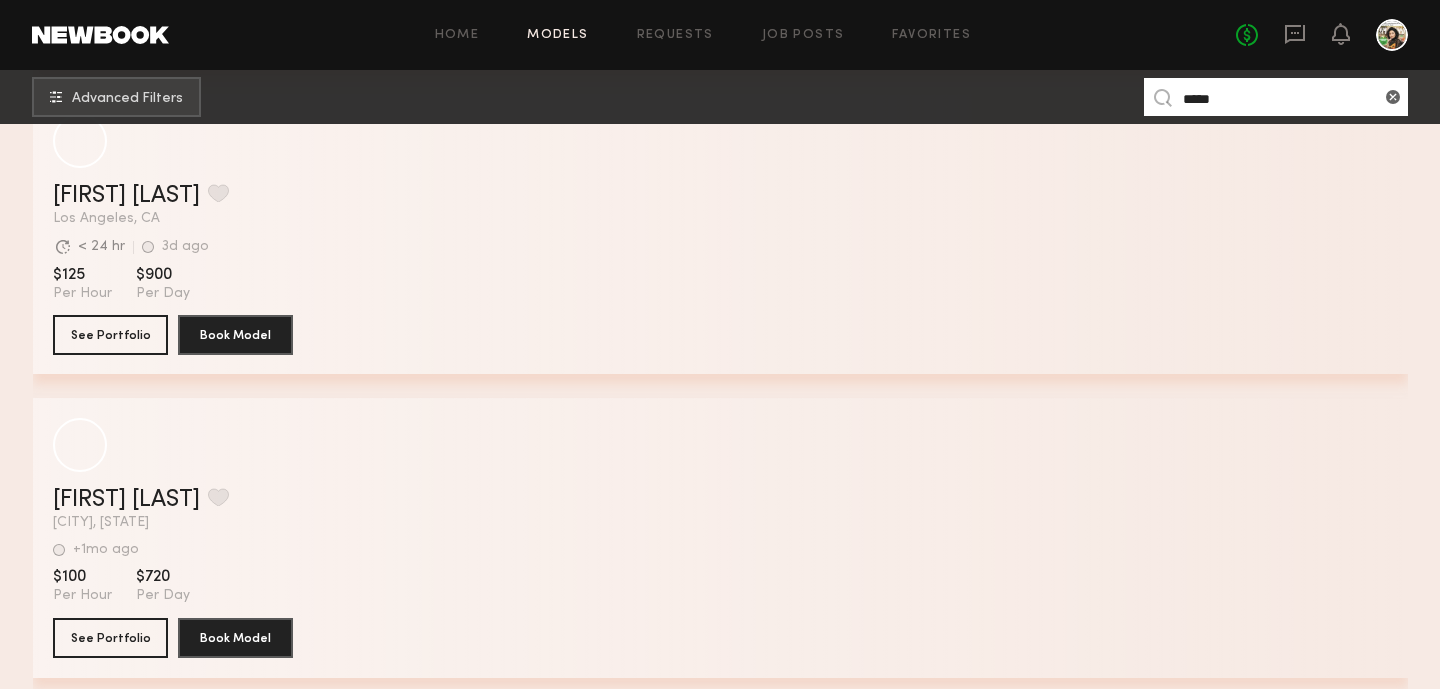 scroll, scrollTop: 2526, scrollLeft: 0, axis: vertical 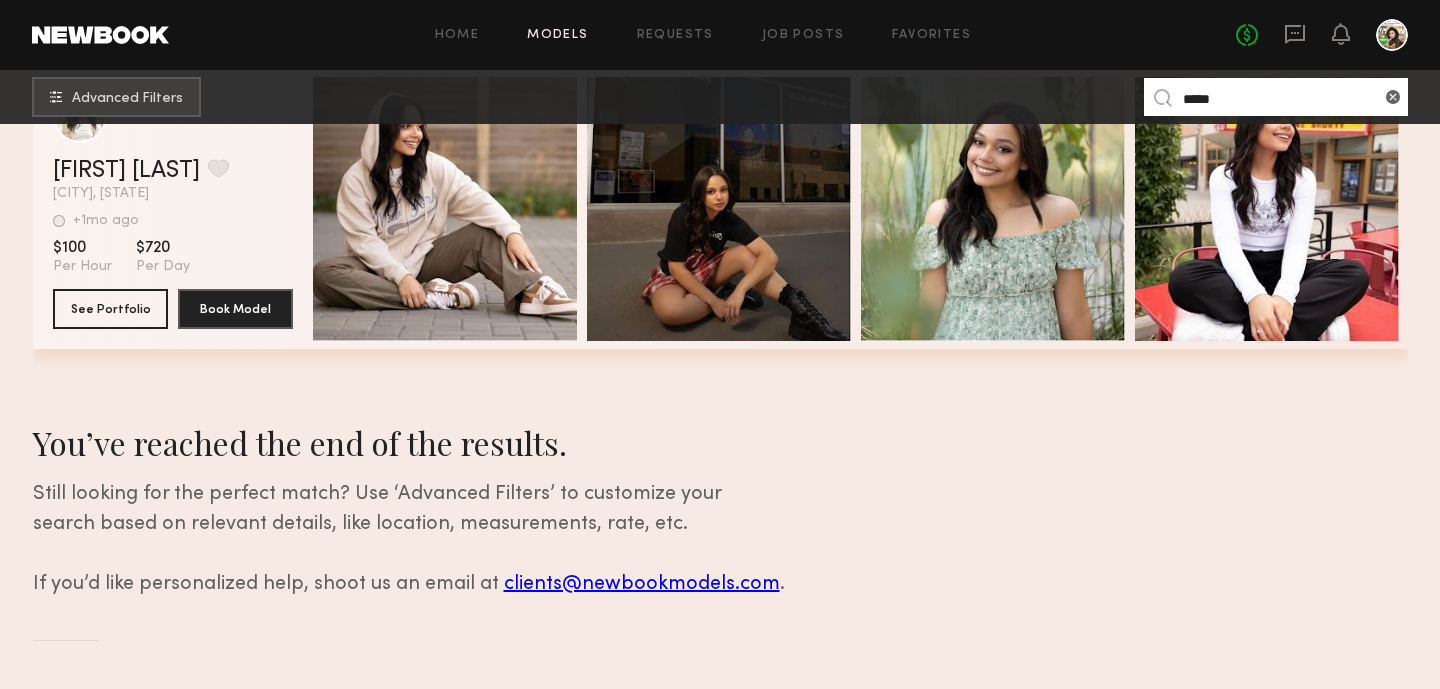 type on "*****" 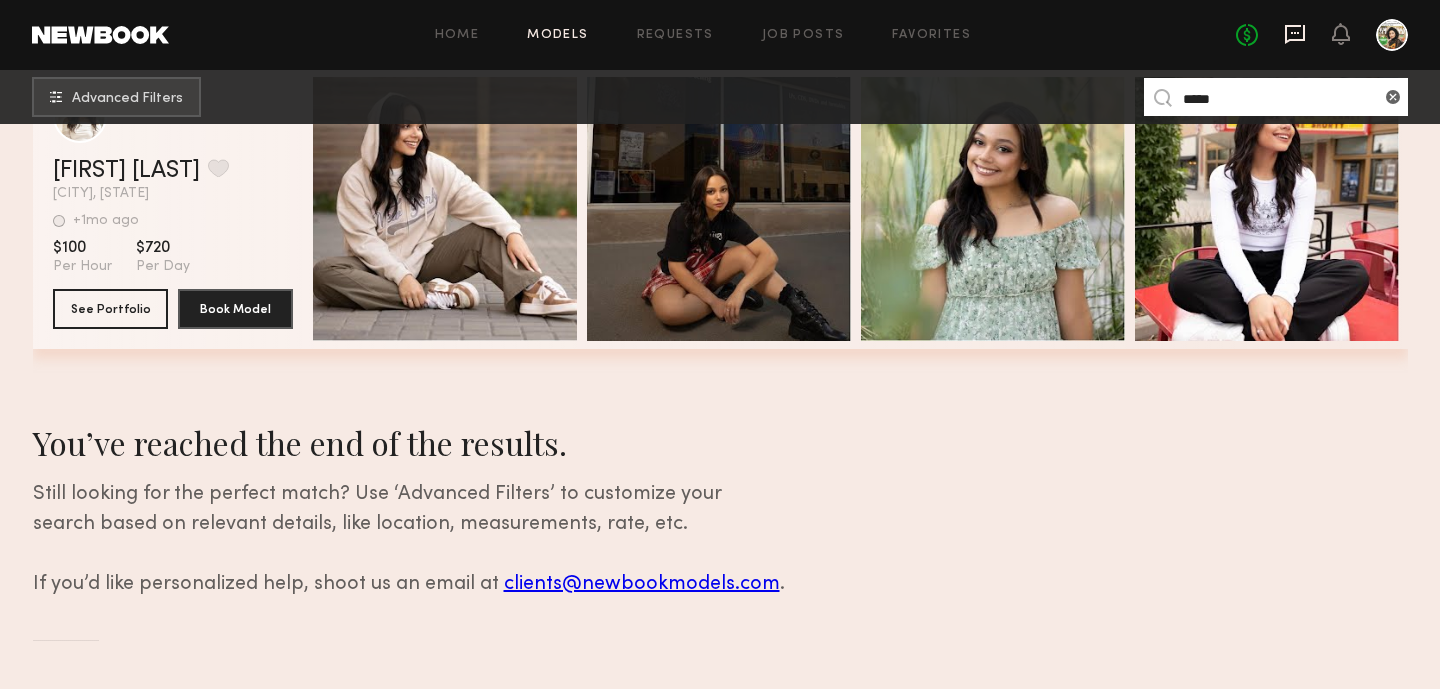 click 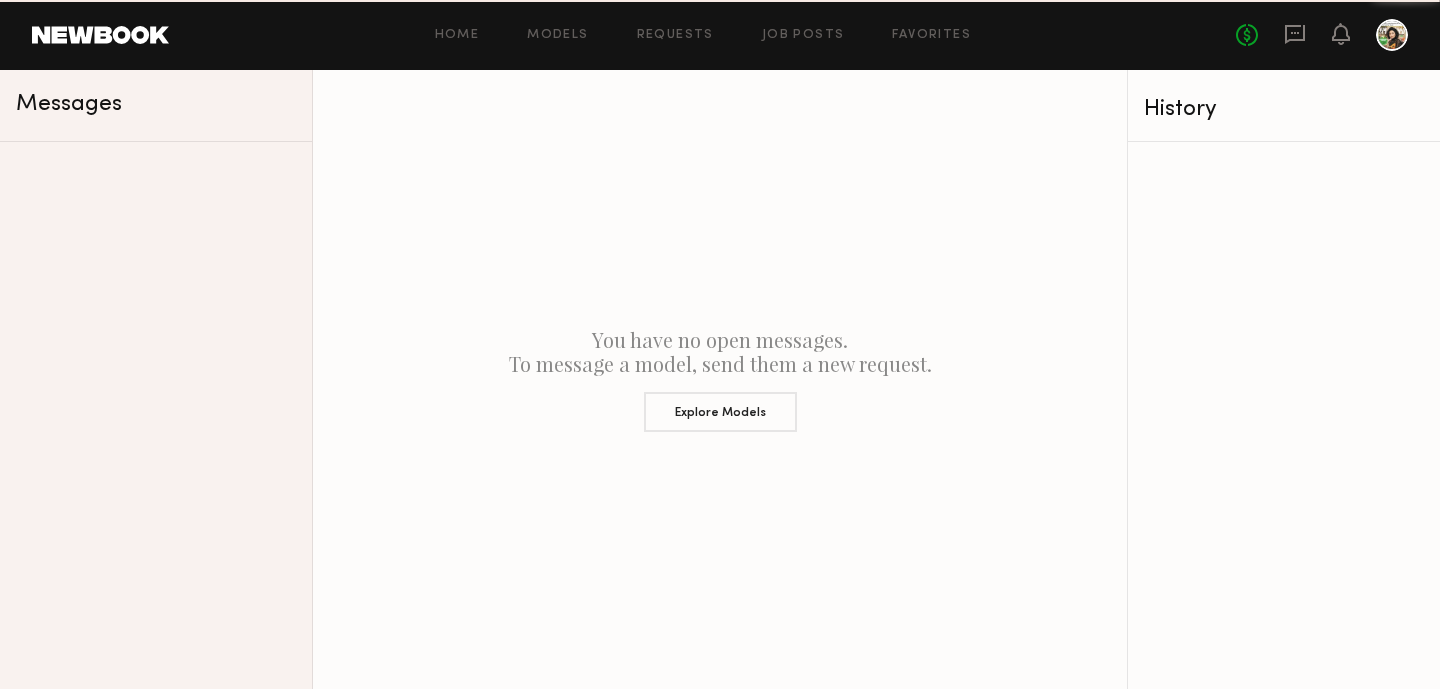 scroll, scrollTop: 0, scrollLeft: 0, axis: both 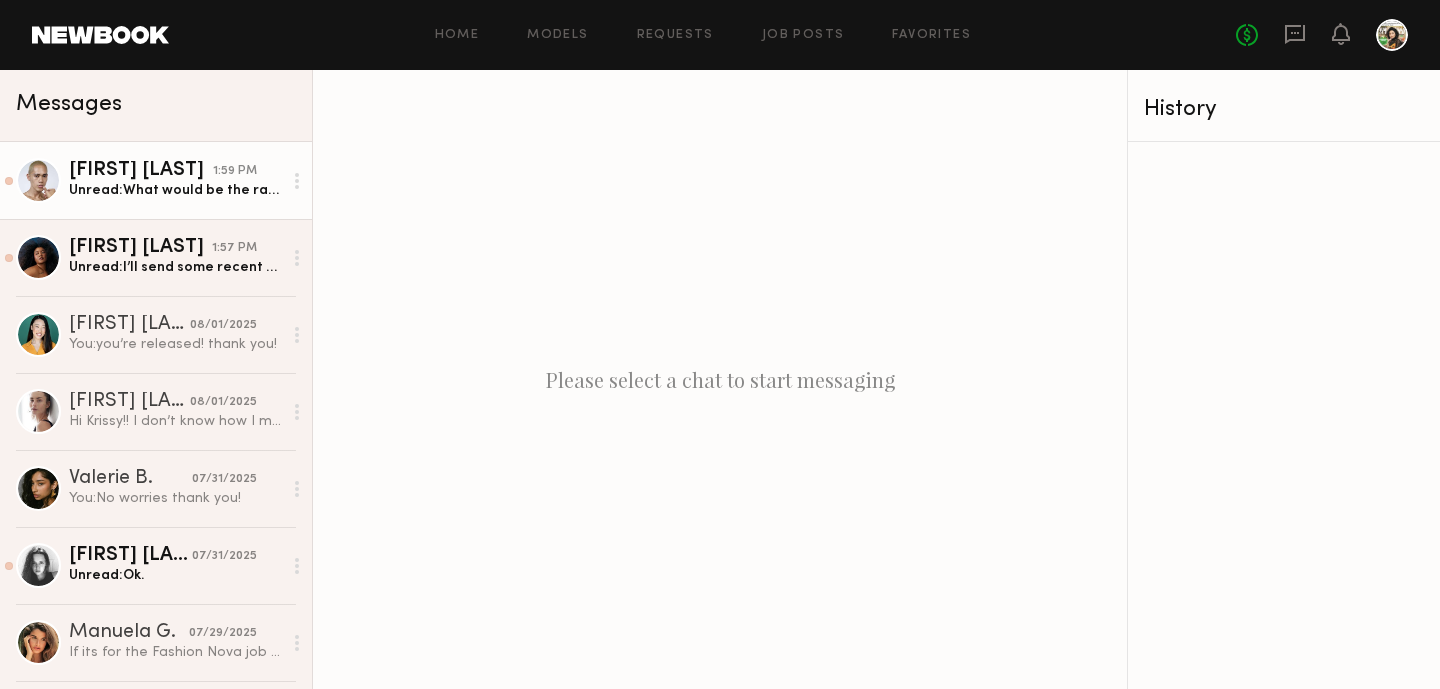 click on "Adrian B. 1:59 PM Unread:  What would be the rate and client?" 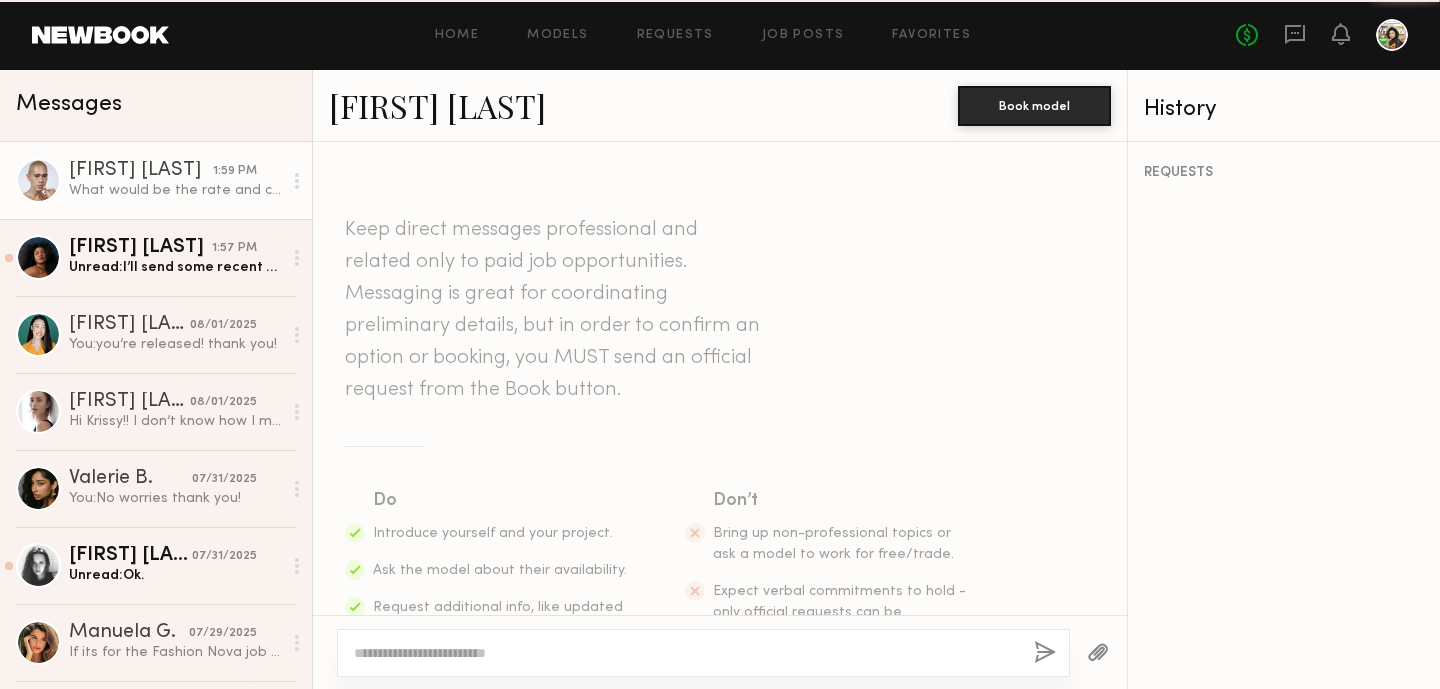 scroll, scrollTop: 949, scrollLeft: 0, axis: vertical 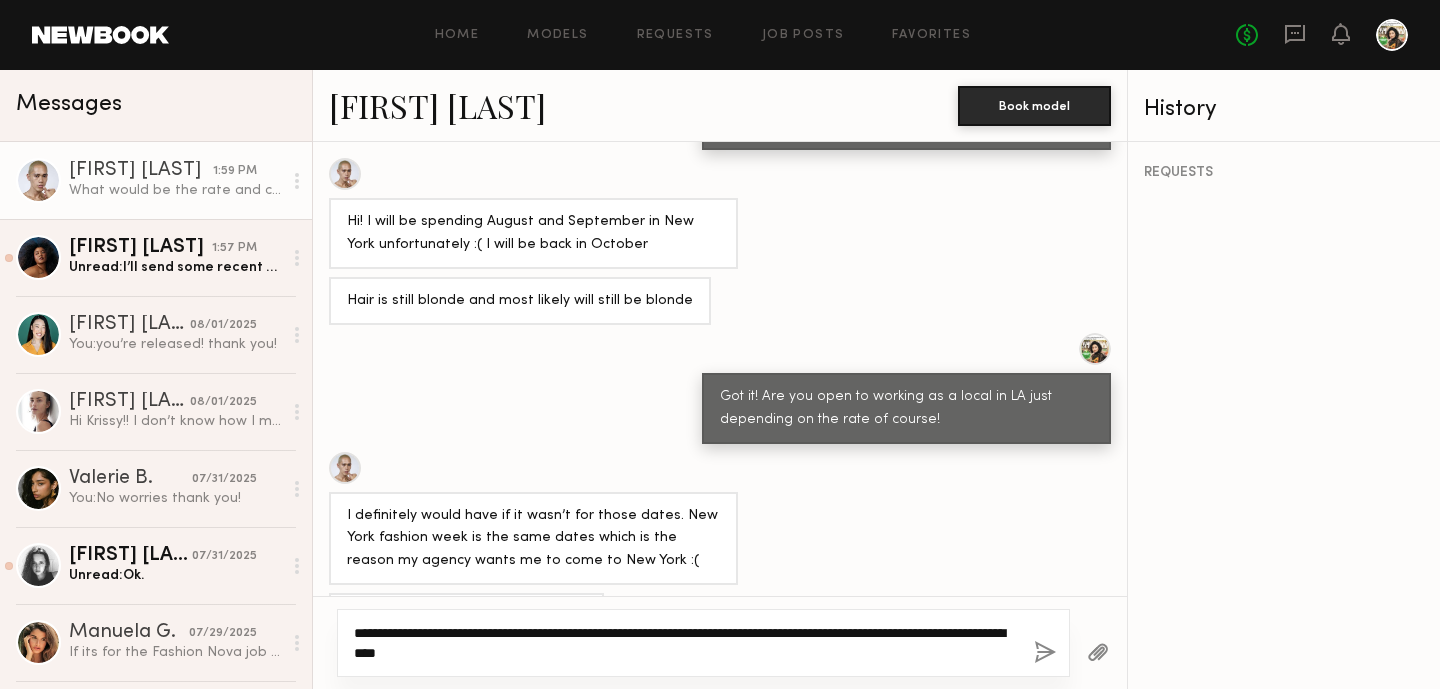 click on "**********" 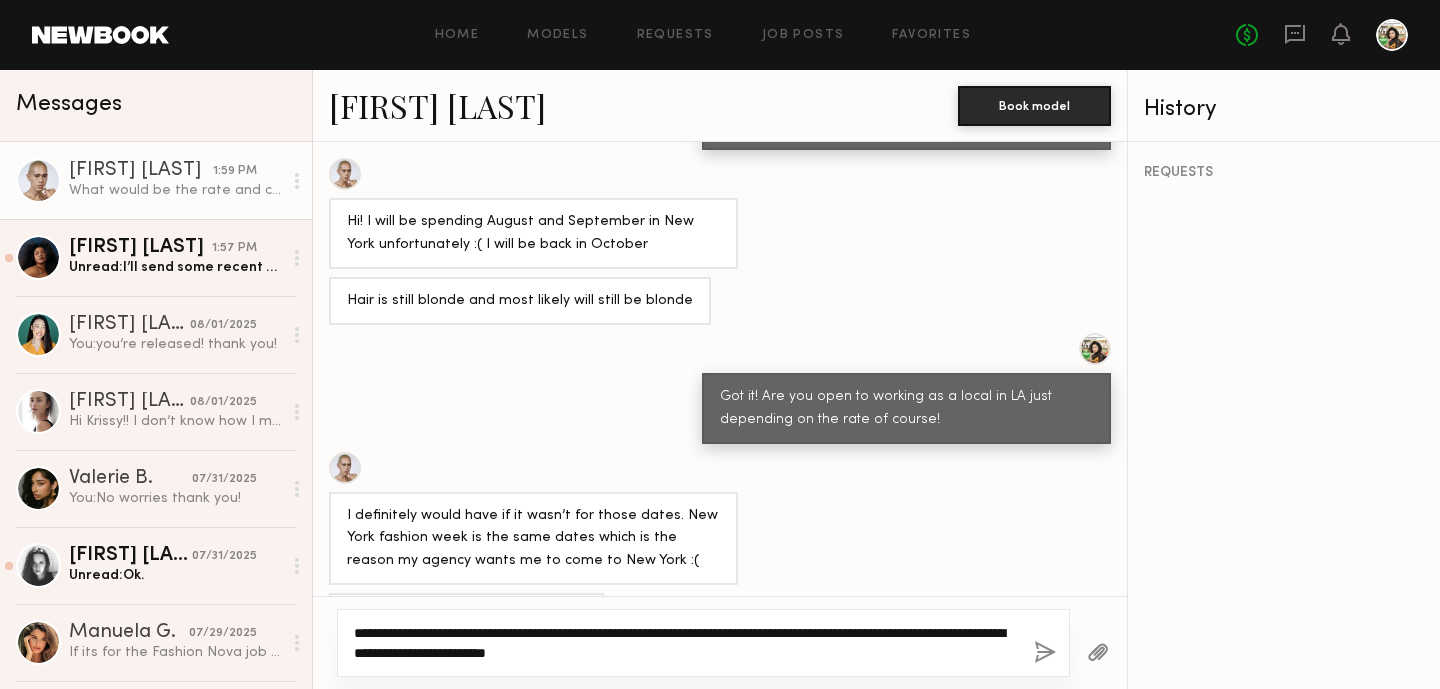 click on "**********" 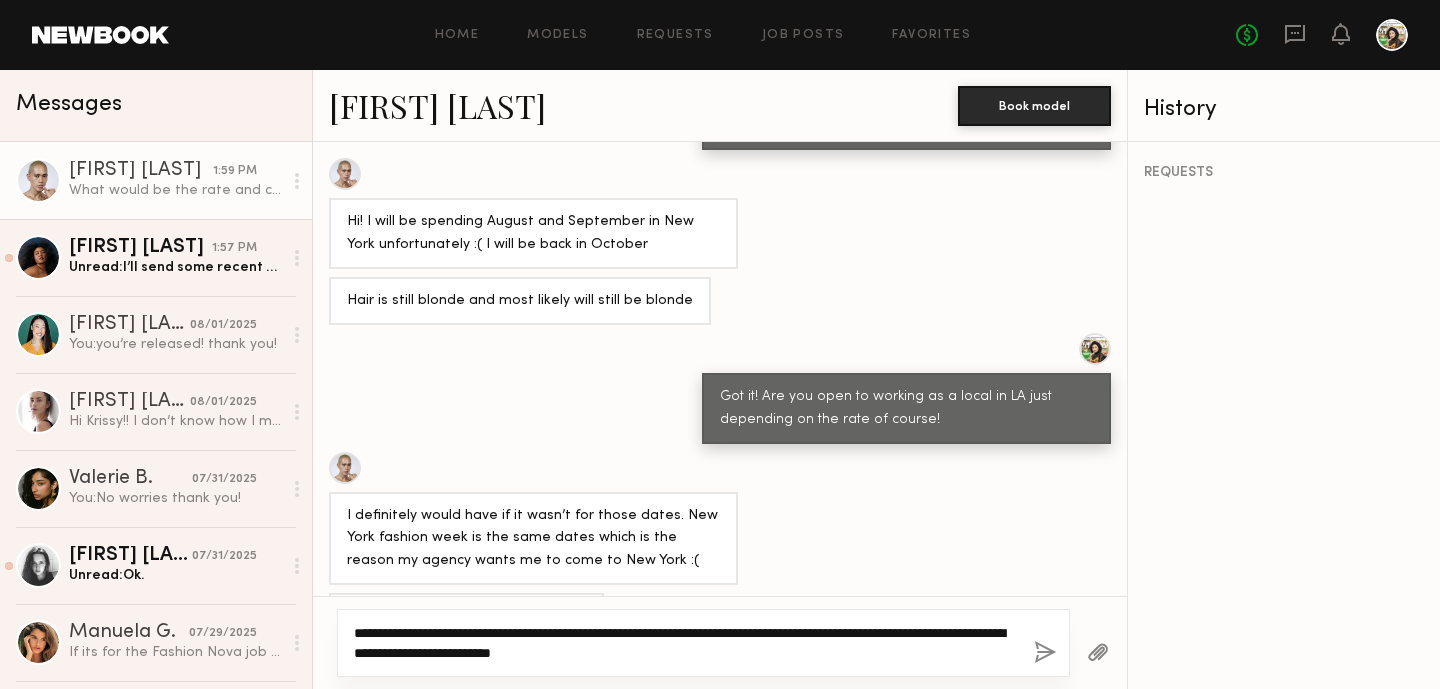 type on "**********" 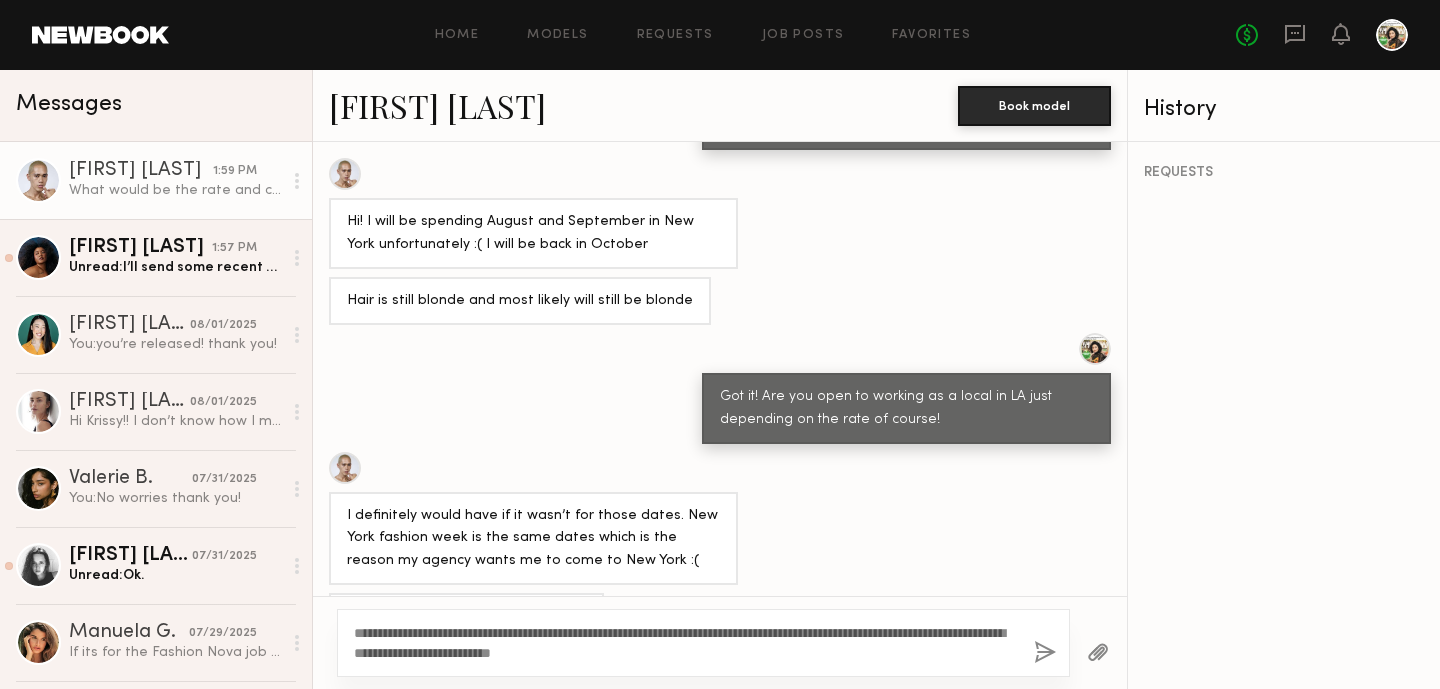 click 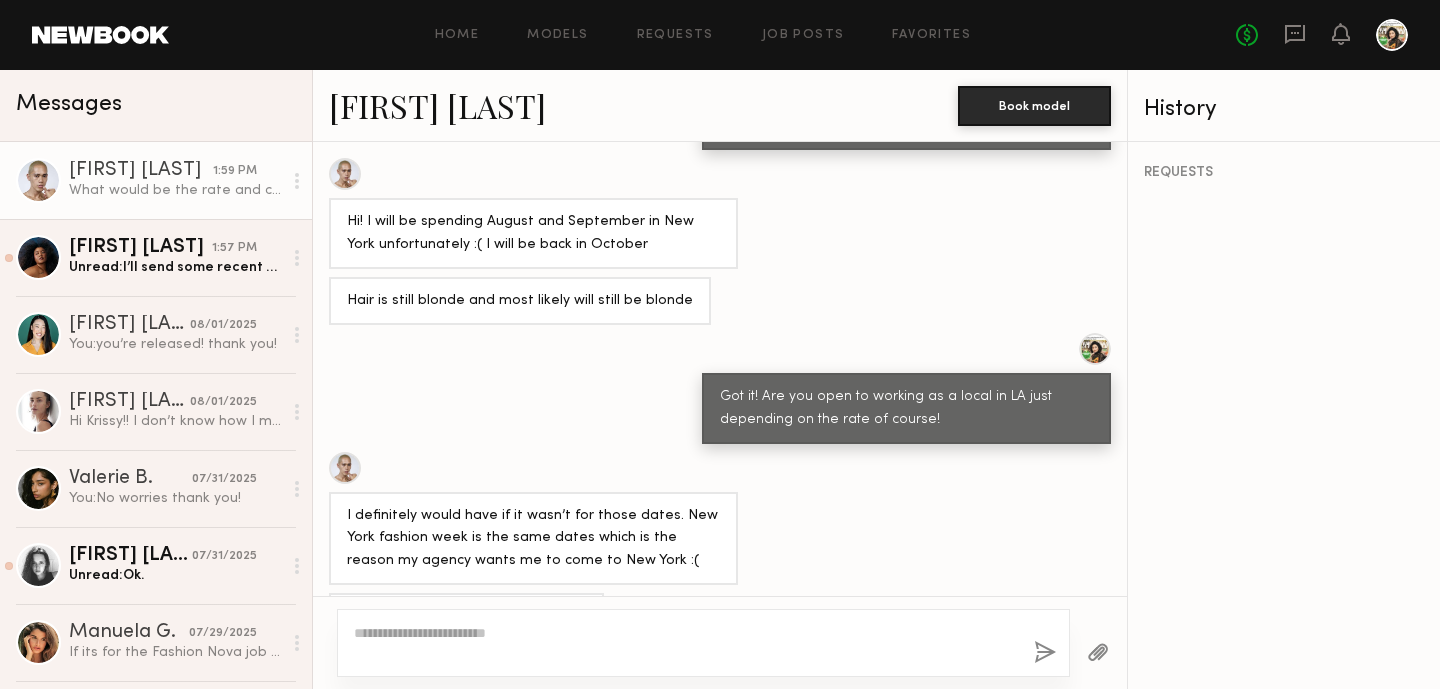 scroll, scrollTop: 1204, scrollLeft: 0, axis: vertical 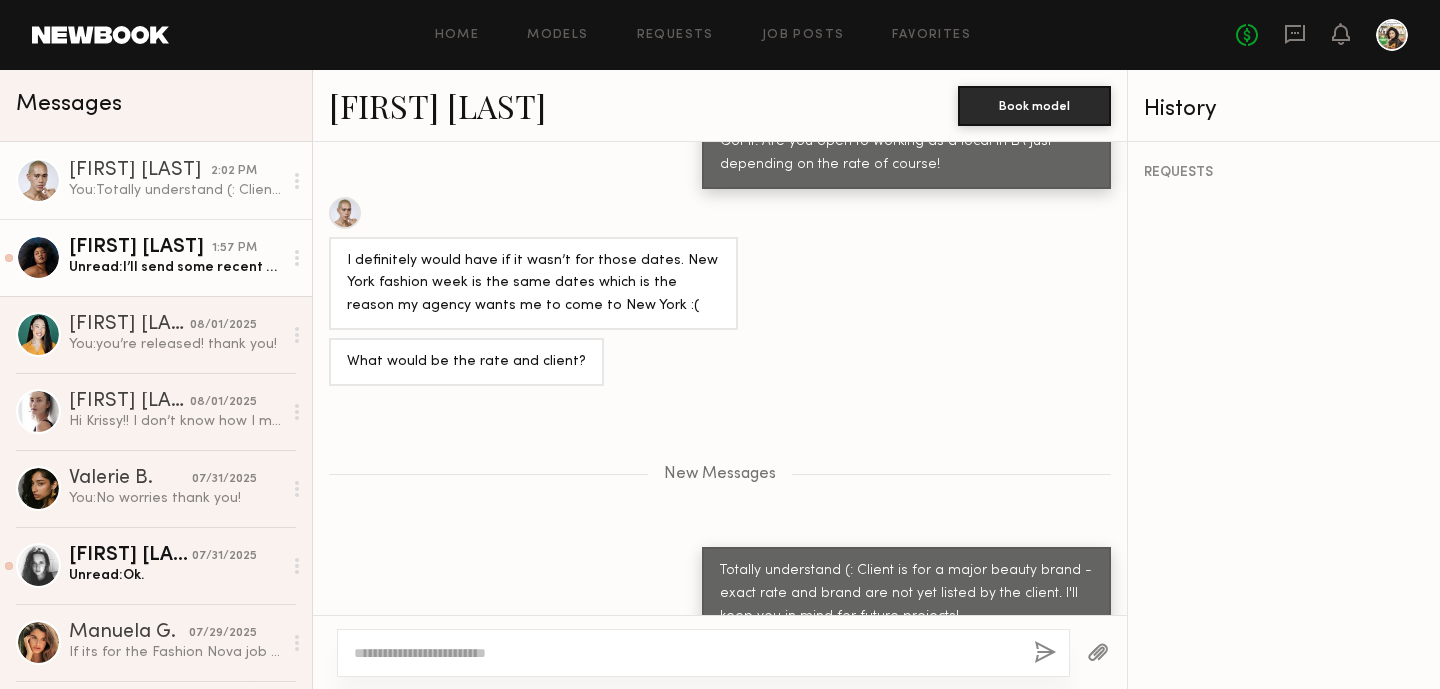 click on "Unread:  I’ll send some recent digis asap let me collect them" 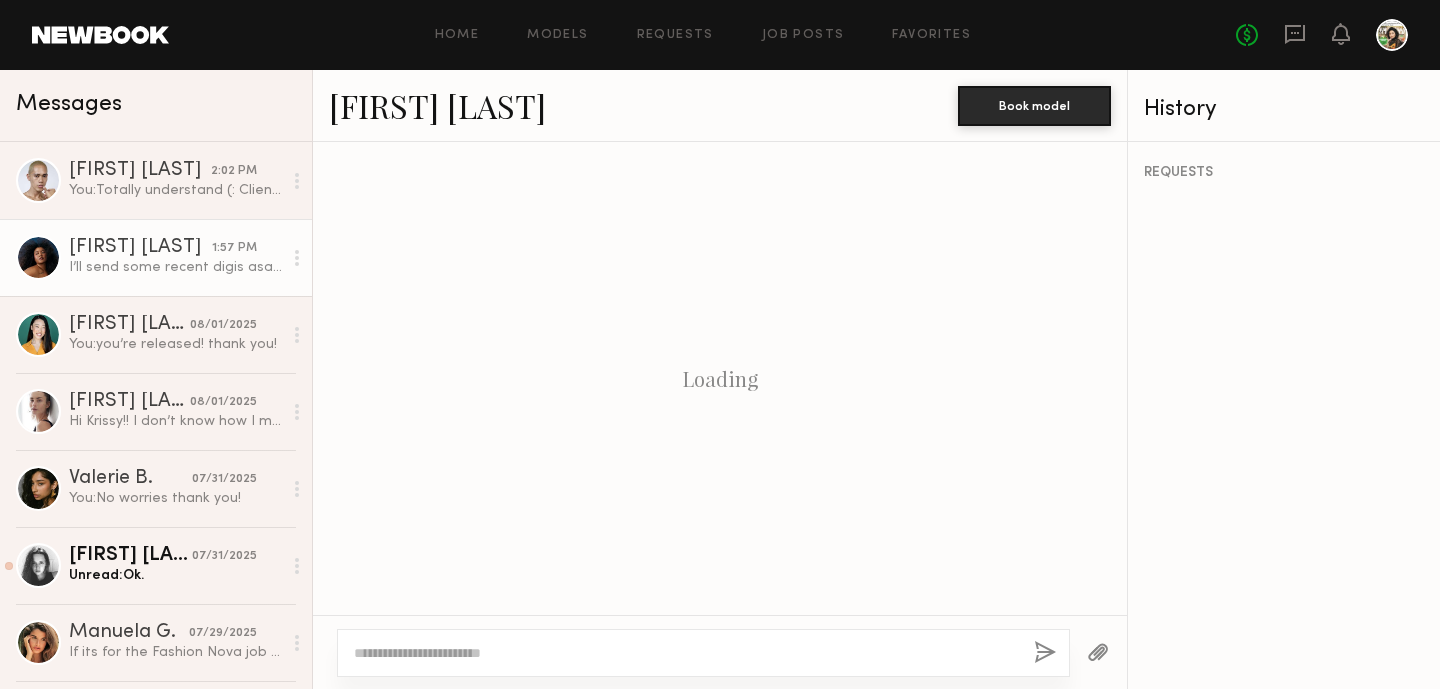 scroll, scrollTop: 587, scrollLeft: 0, axis: vertical 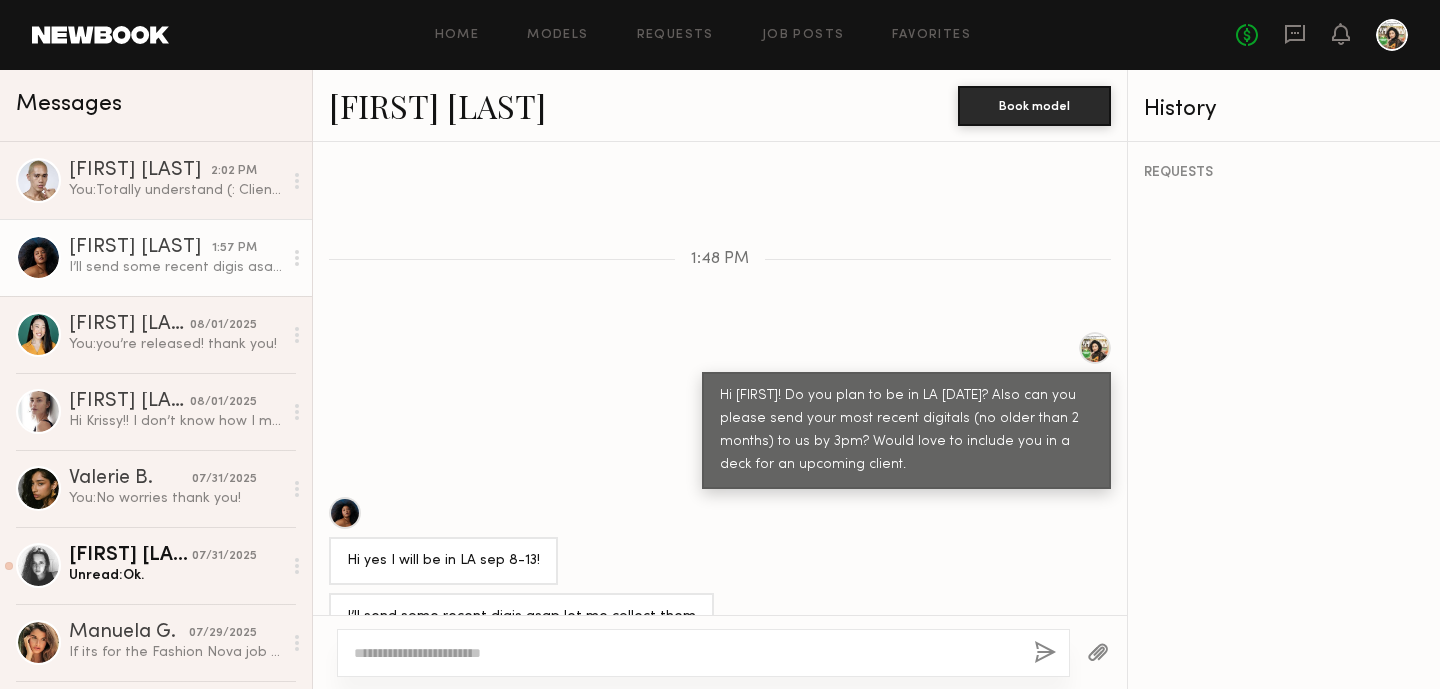click 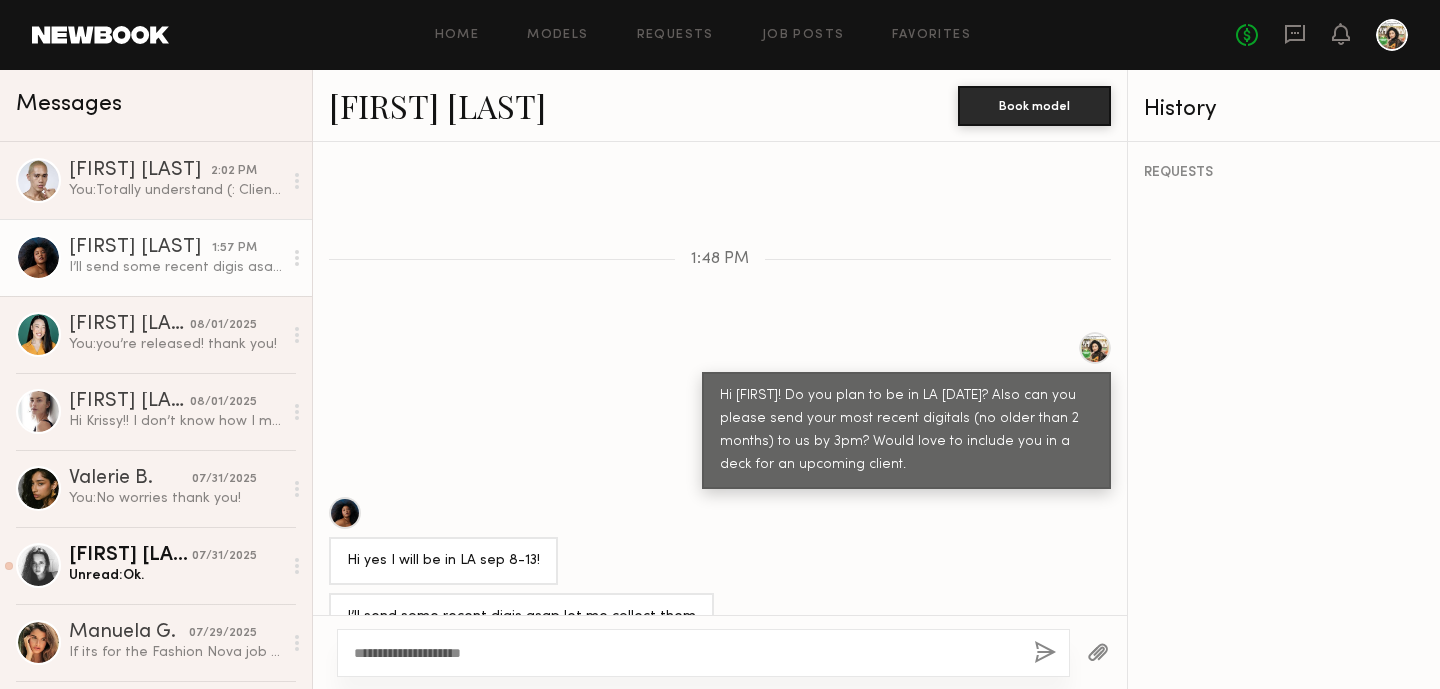 type on "**********" 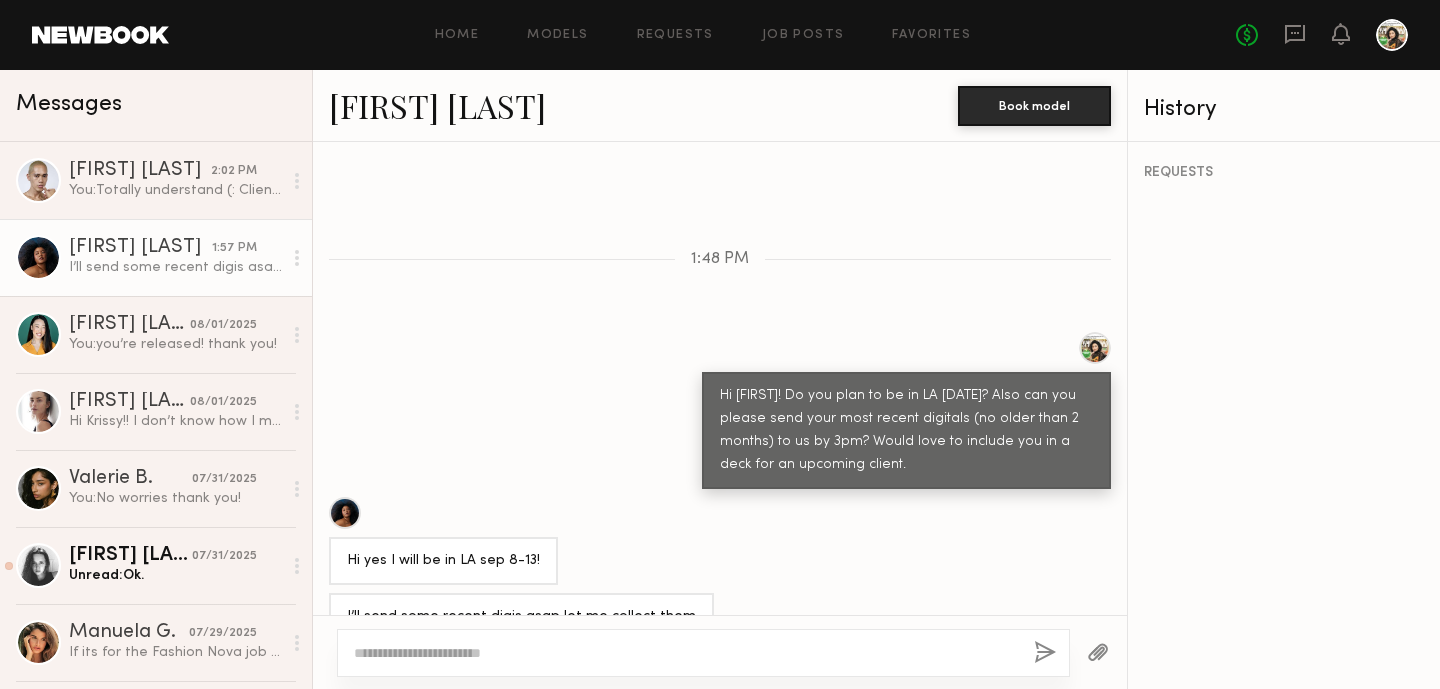 scroll, scrollTop: 796, scrollLeft: 0, axis: vertical 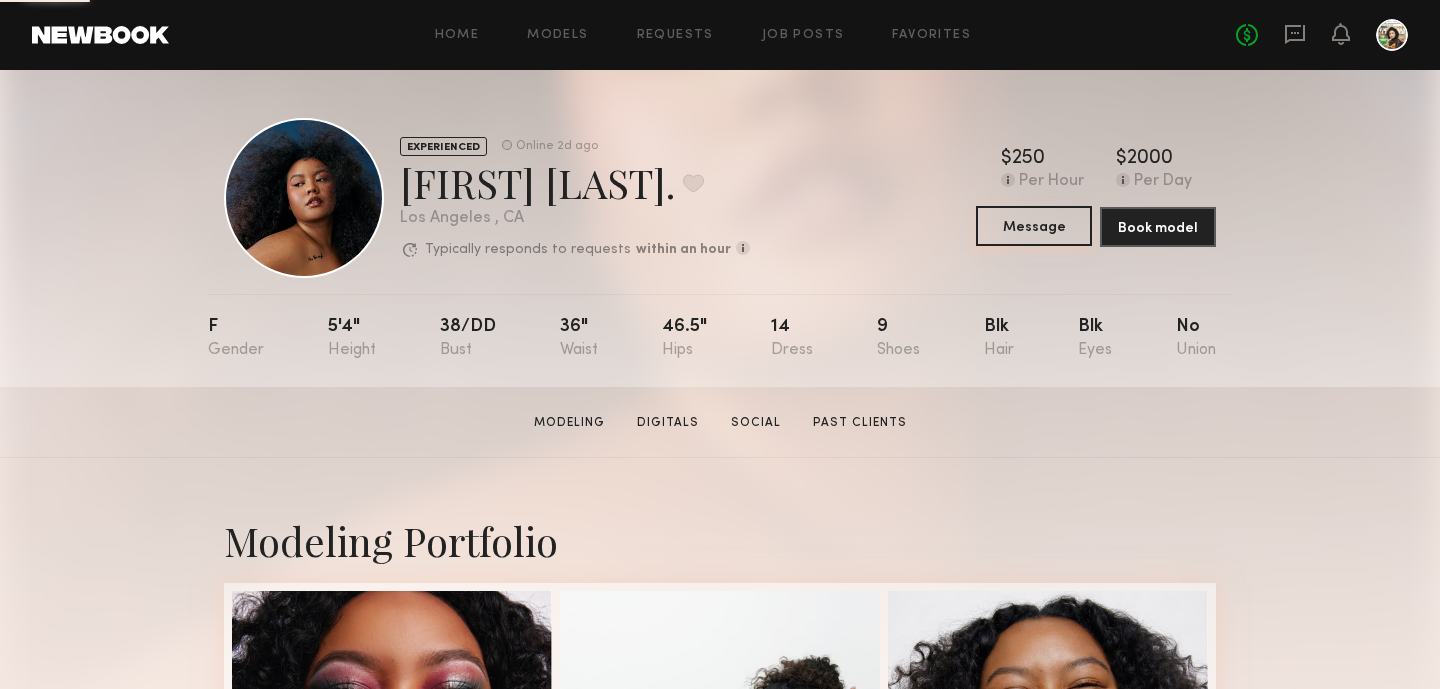 click on "Message" 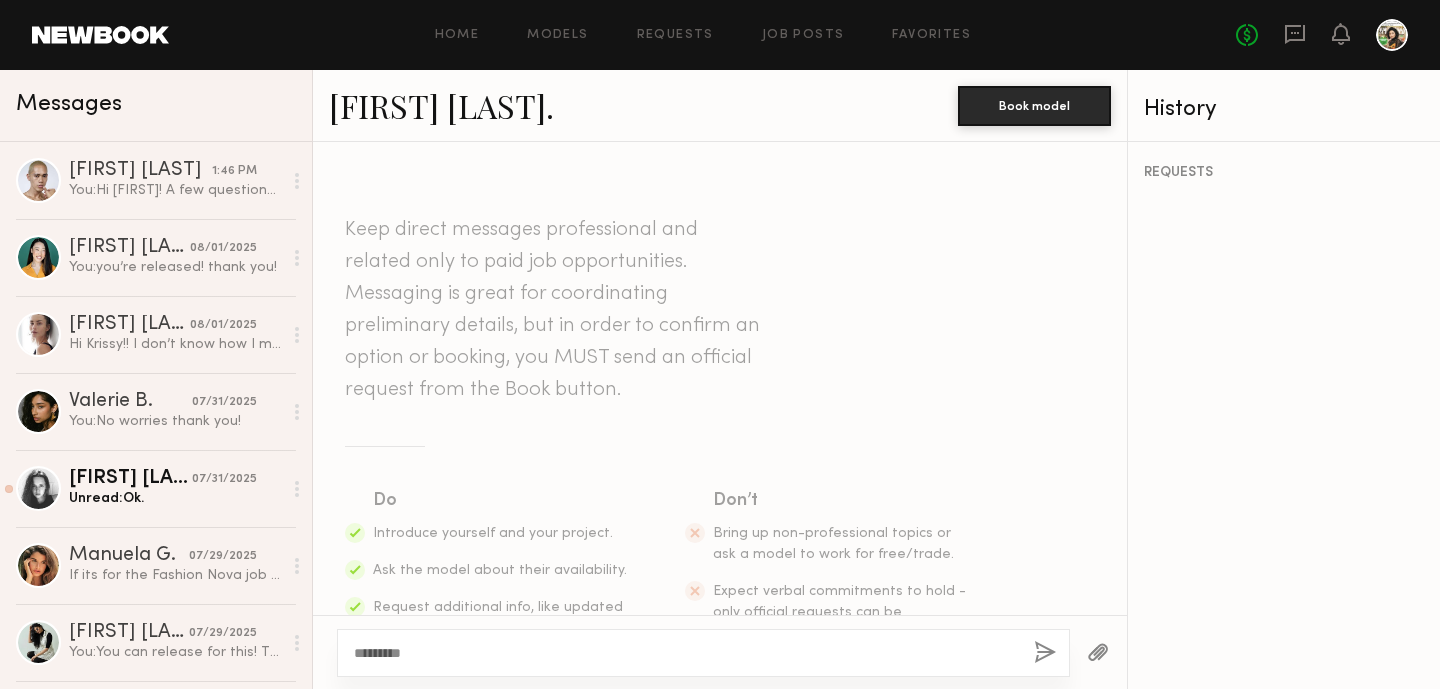 type on "*********" 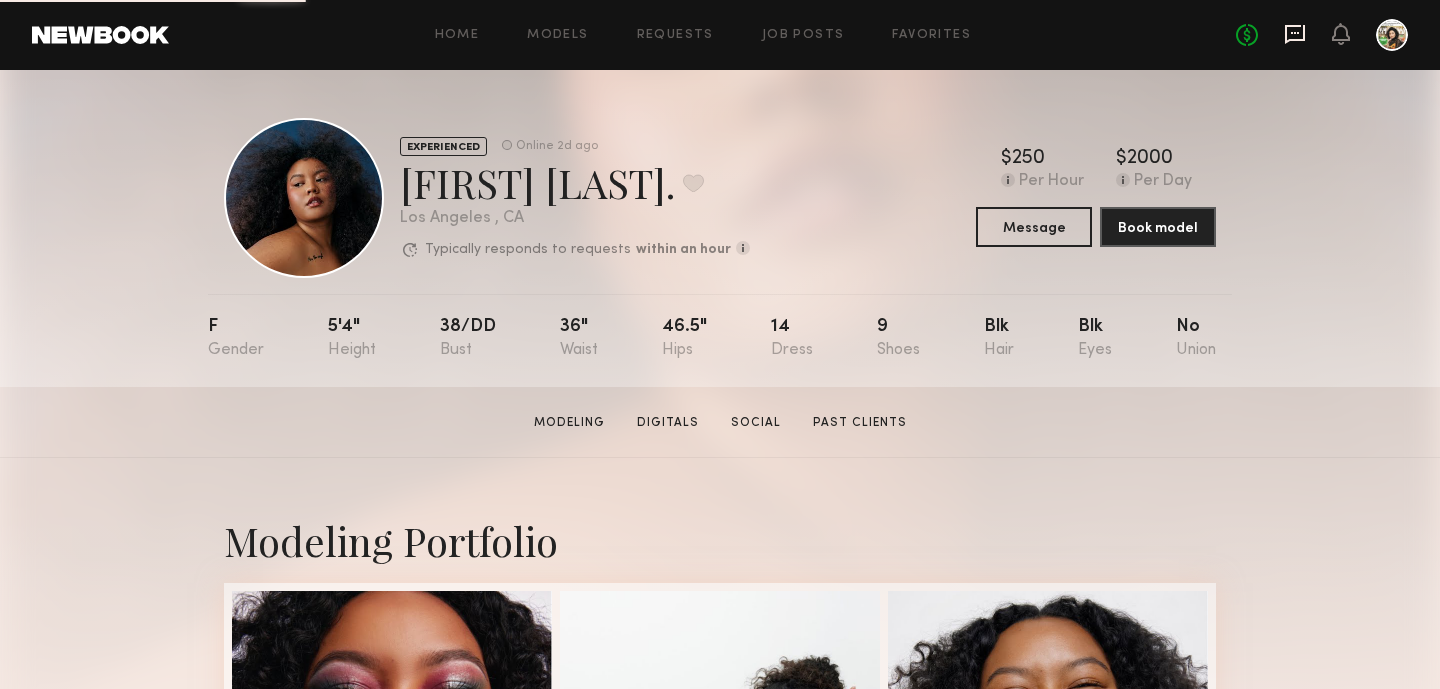 click 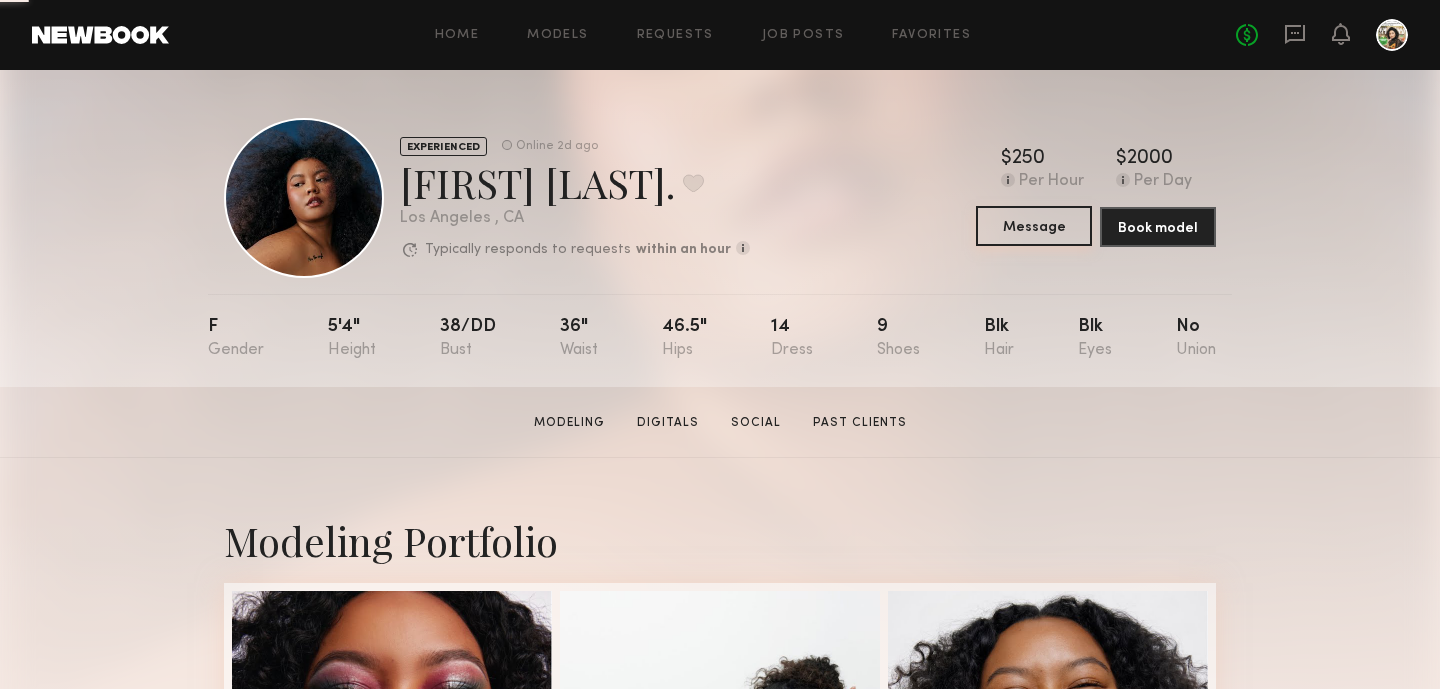 click on "Message" 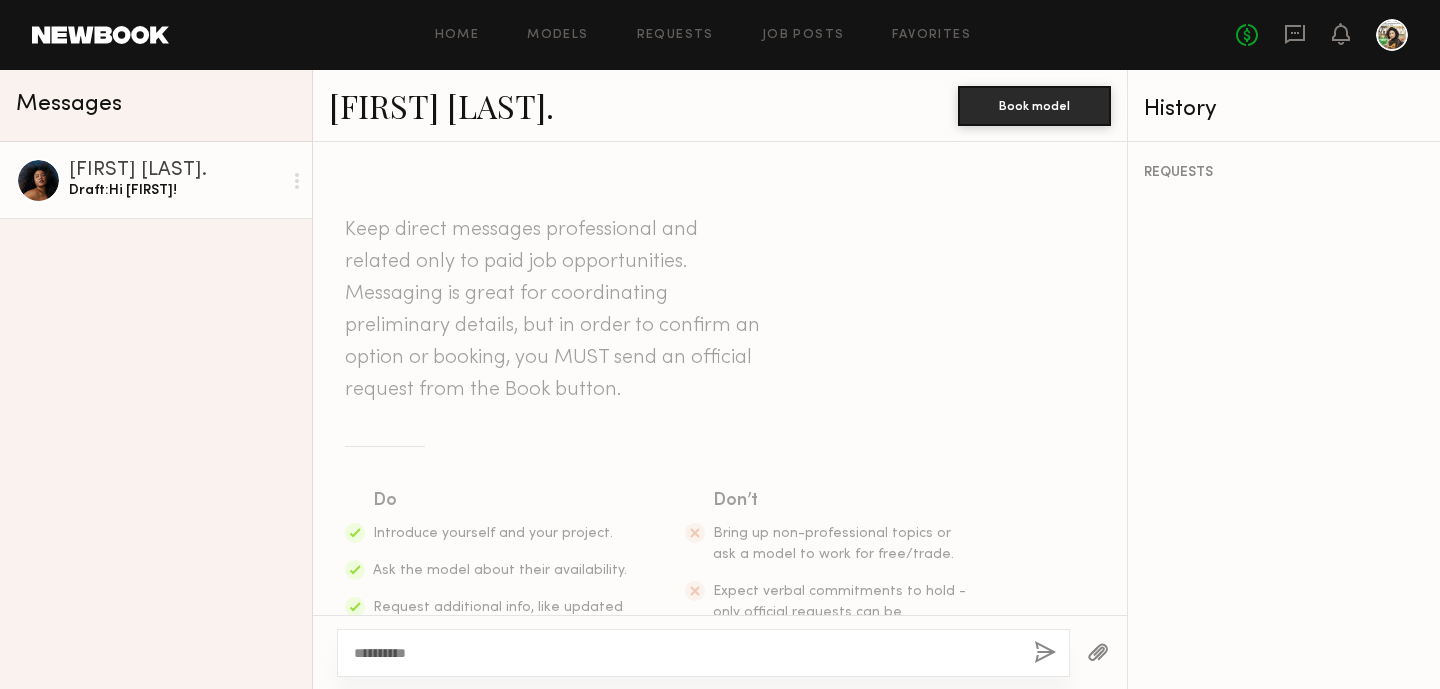 click on "*********" 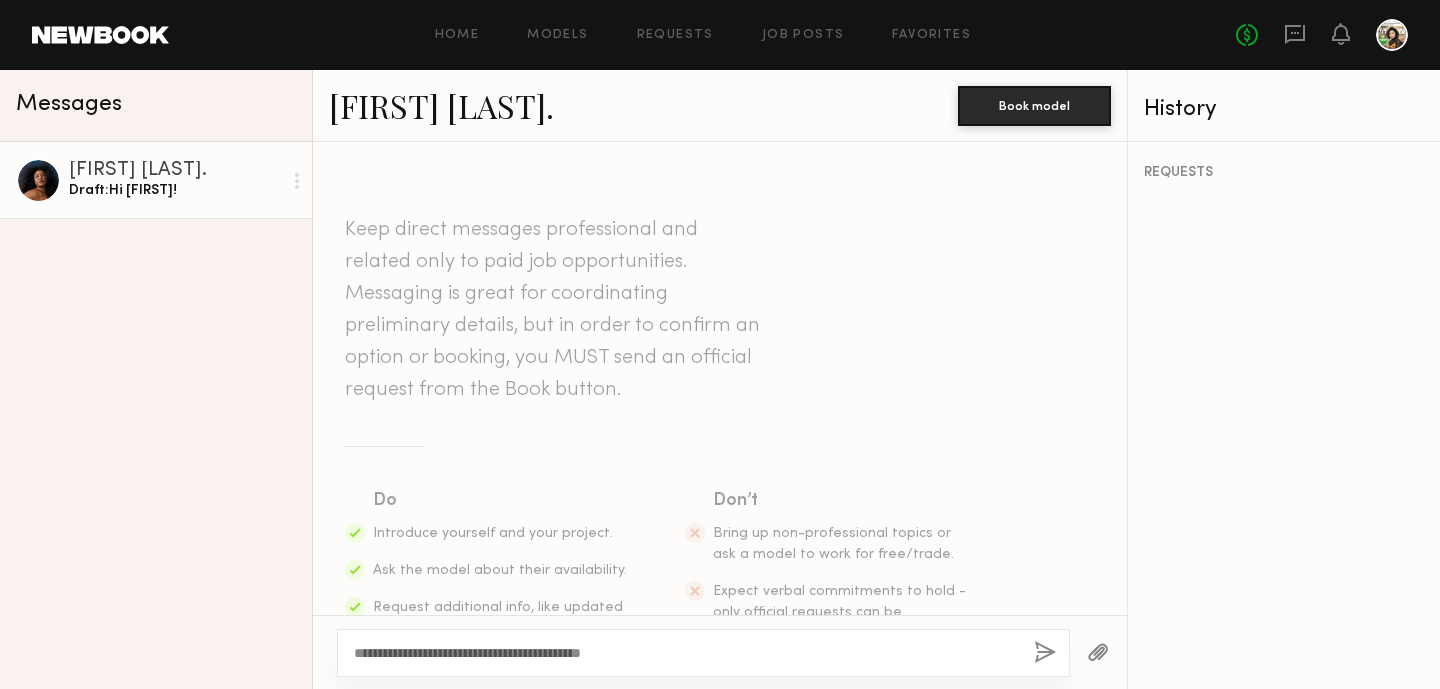 drag, startPoint x: 416, startPoint y: 653, endPoint x: 879, endPoint y: 646, distance: 463.05292 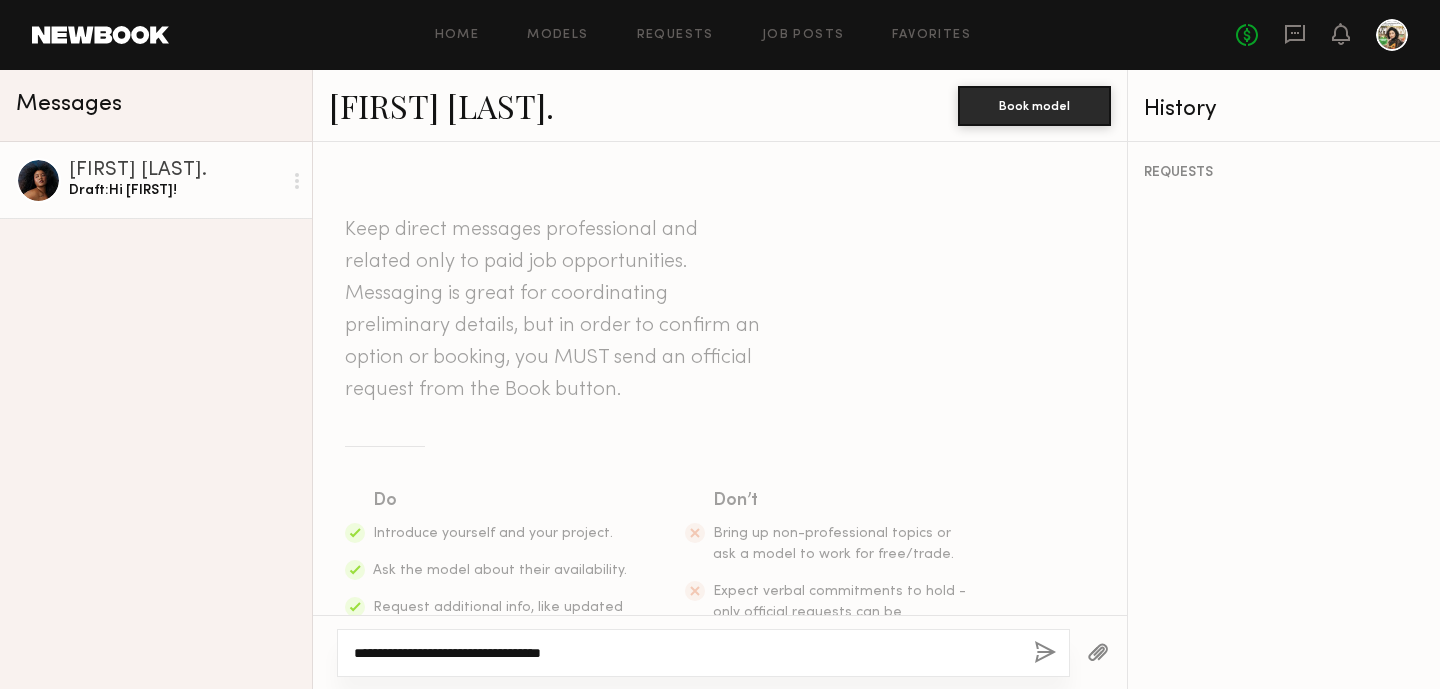 drag, startPoint x: 414, startPoint y: 654, endPoint x: 633, endPoint y: 655, distance: 219.00229 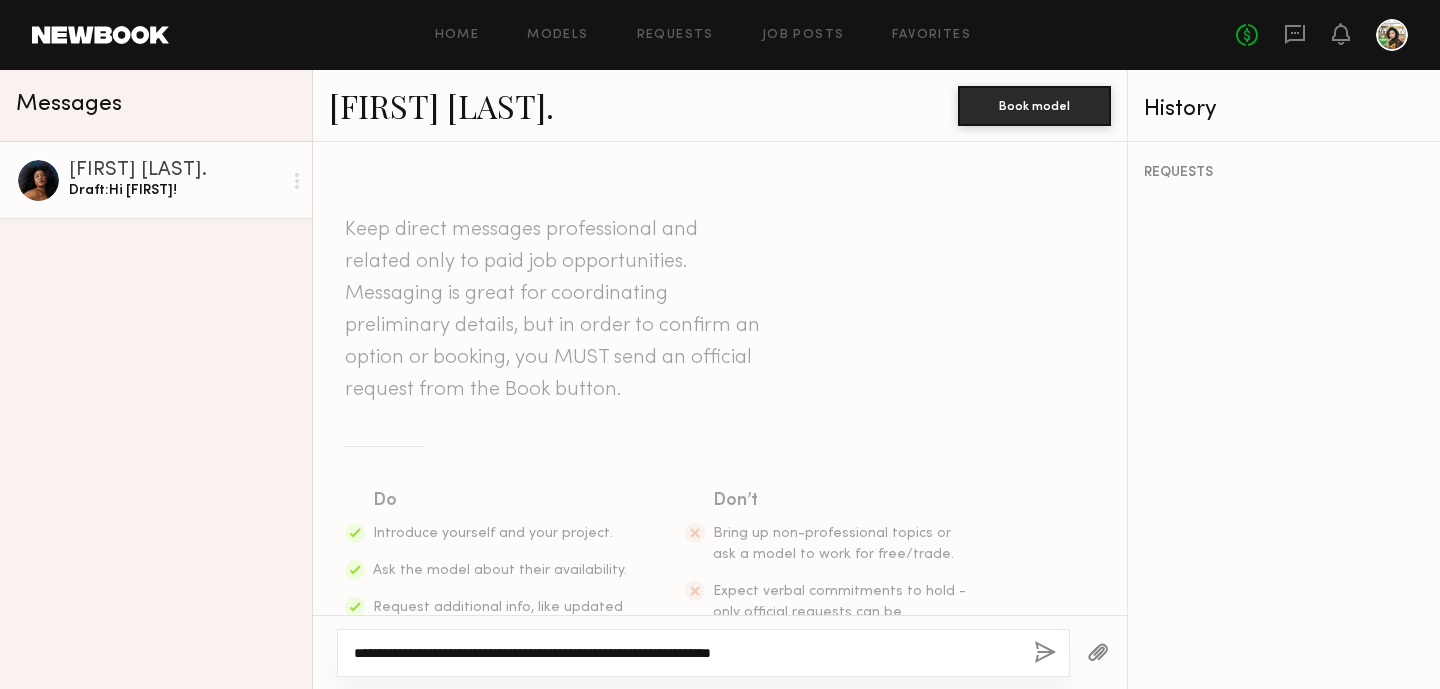 click on "**********" 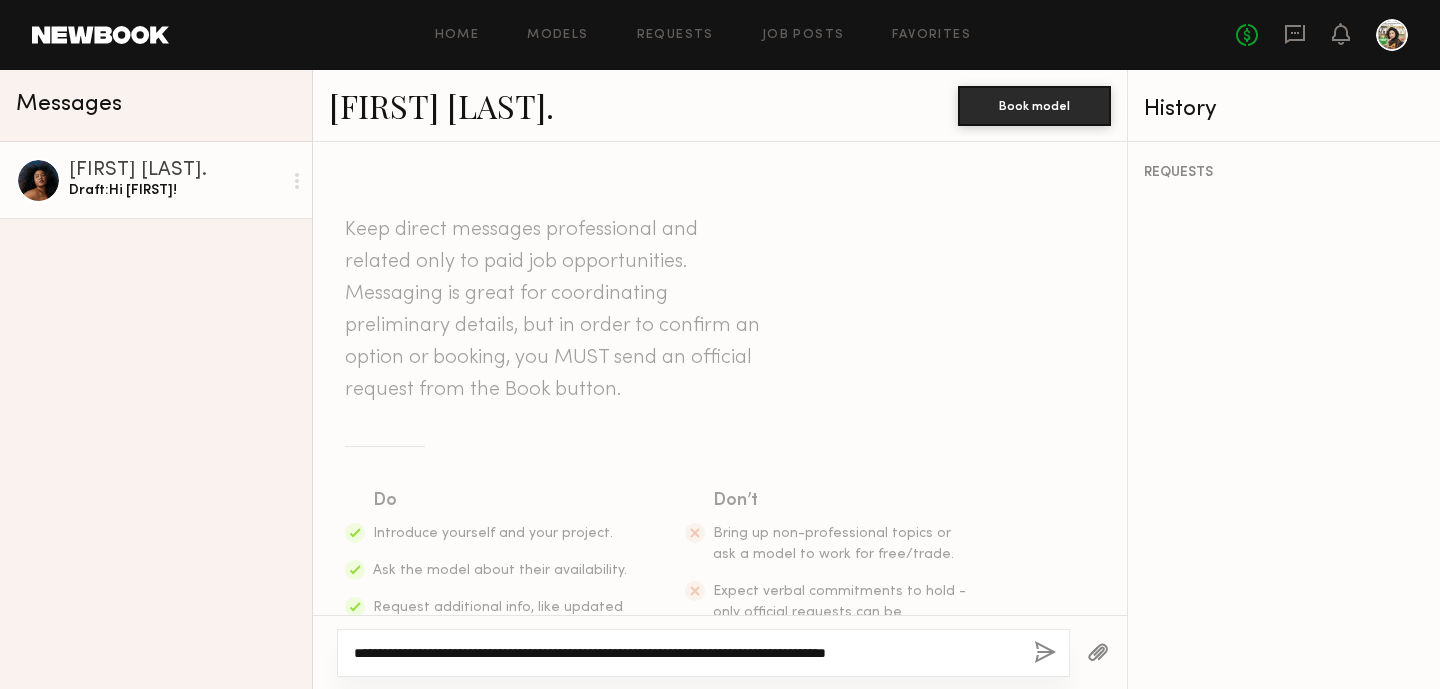 drag, startPoint x: 965, startPoint y: 658, endPoint x: 790, endPoint y: 652, distance: 175.10283 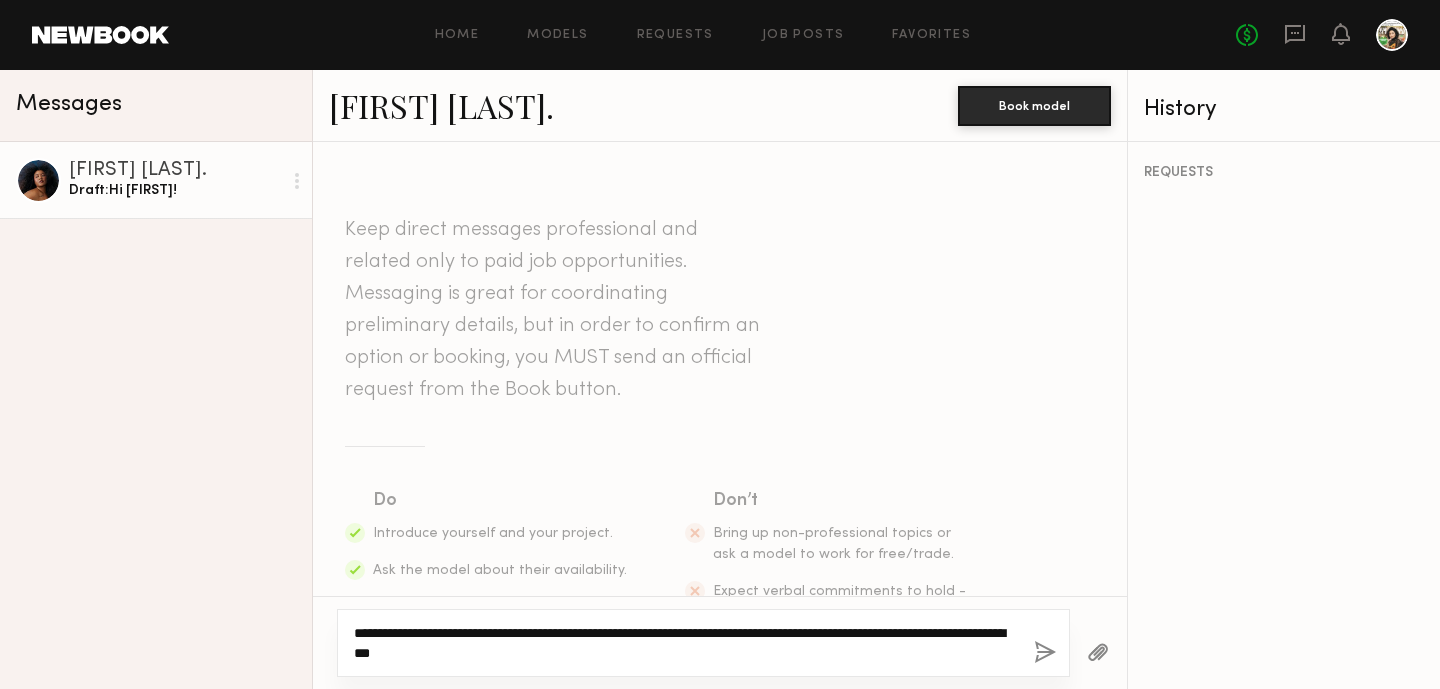 click on "**********" 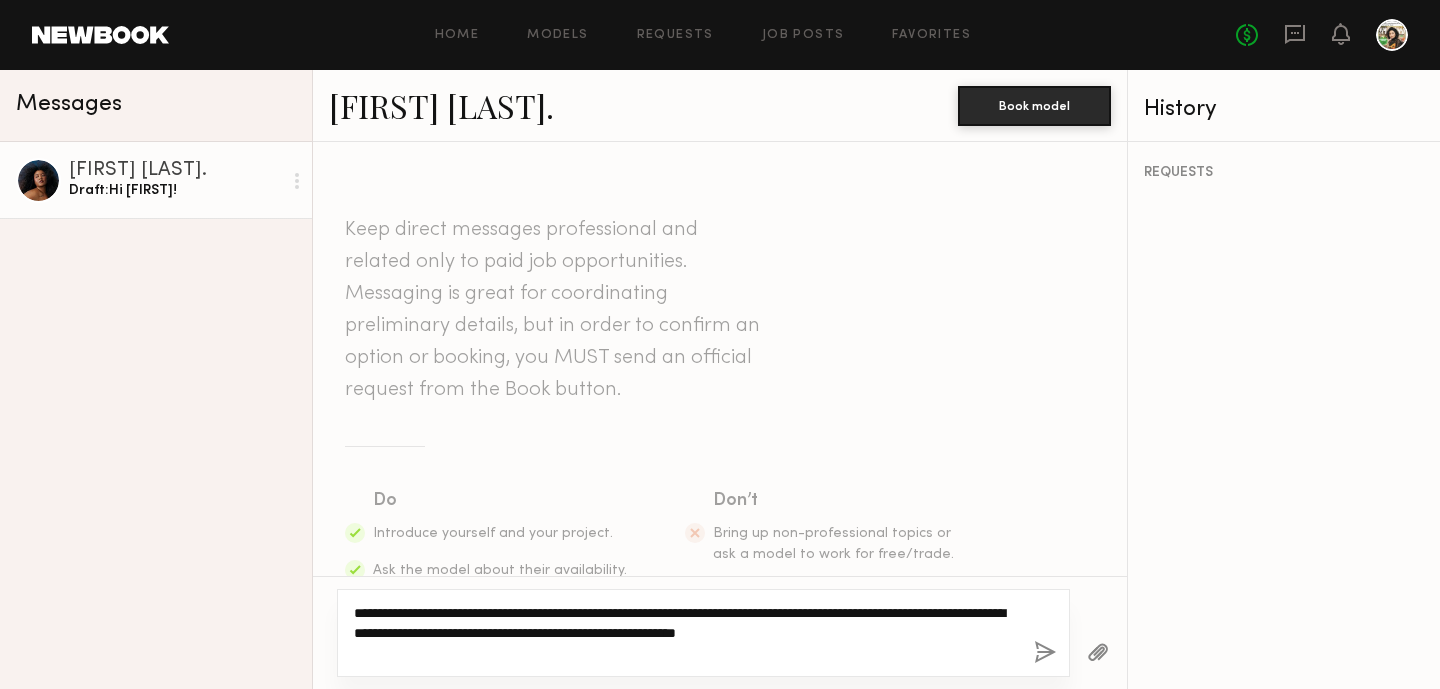 type on "**********" 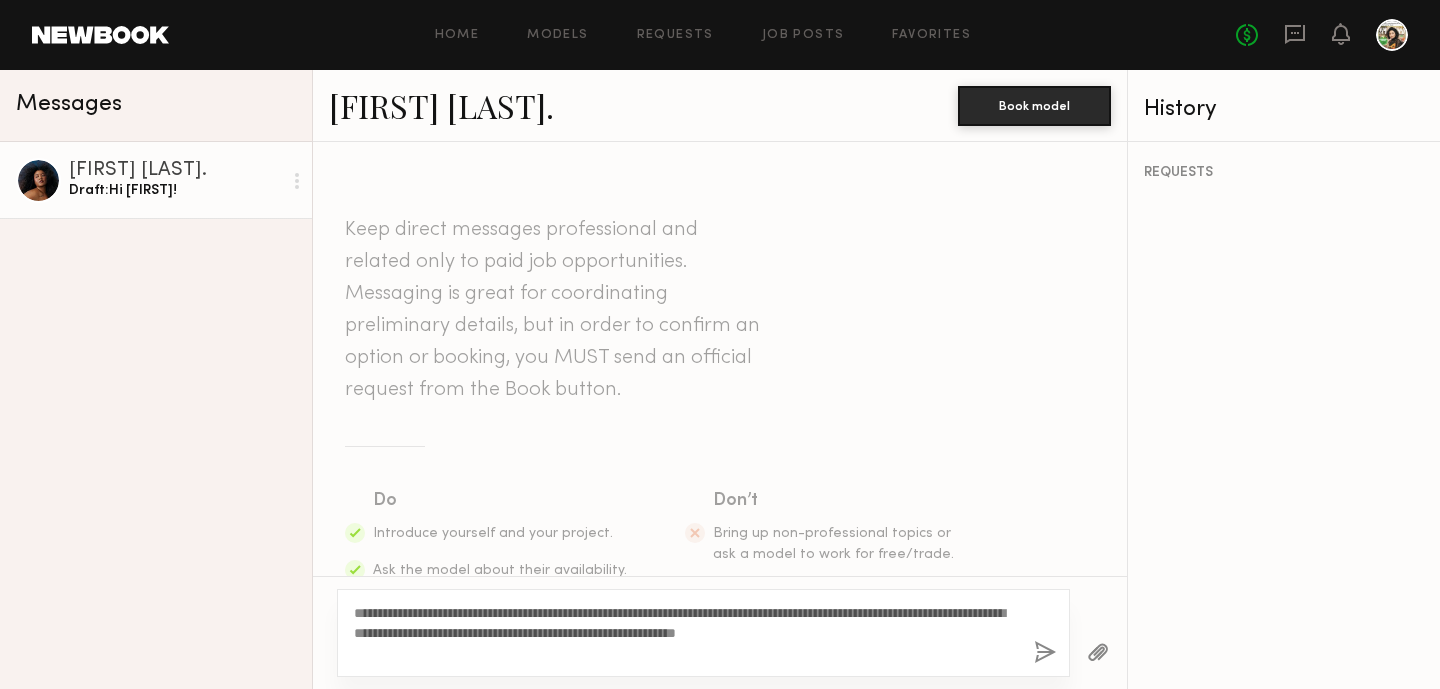 click on "**********" 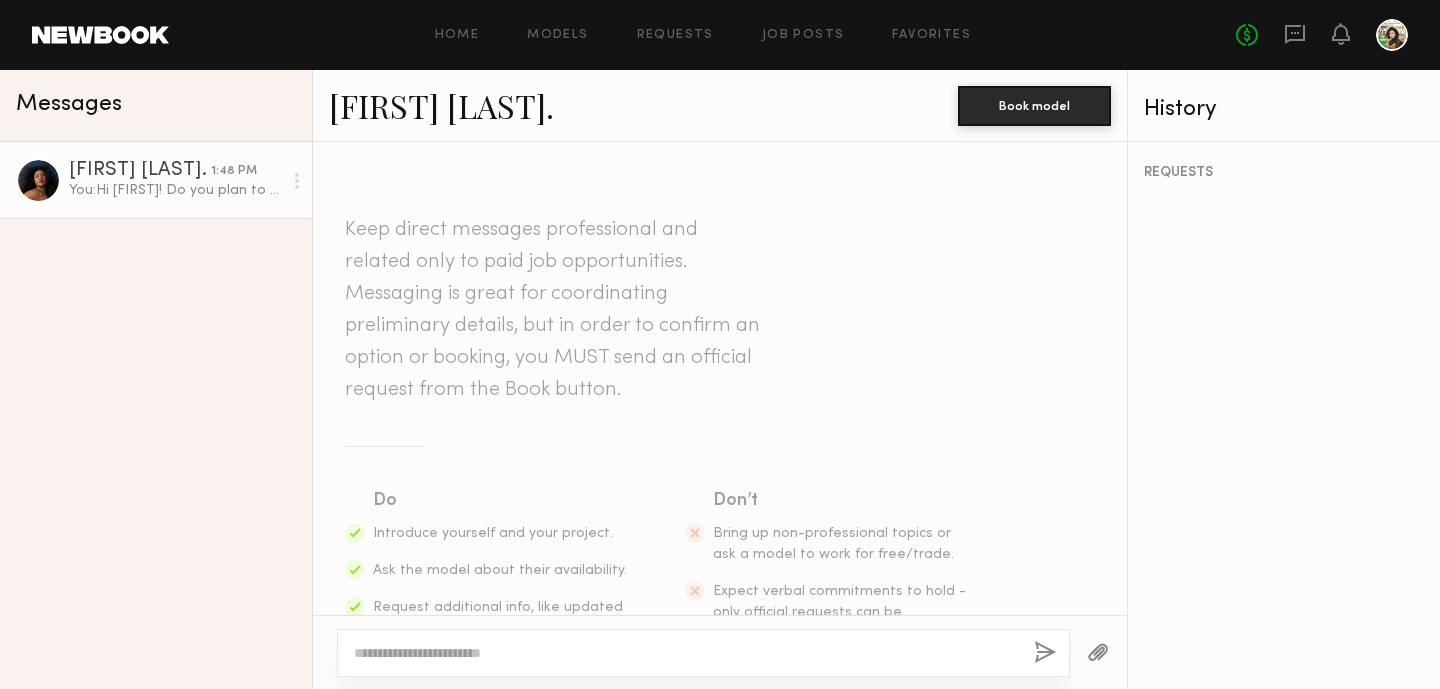 scroll, scrollTop: 435, scrollLeft: 0, axis: vertical 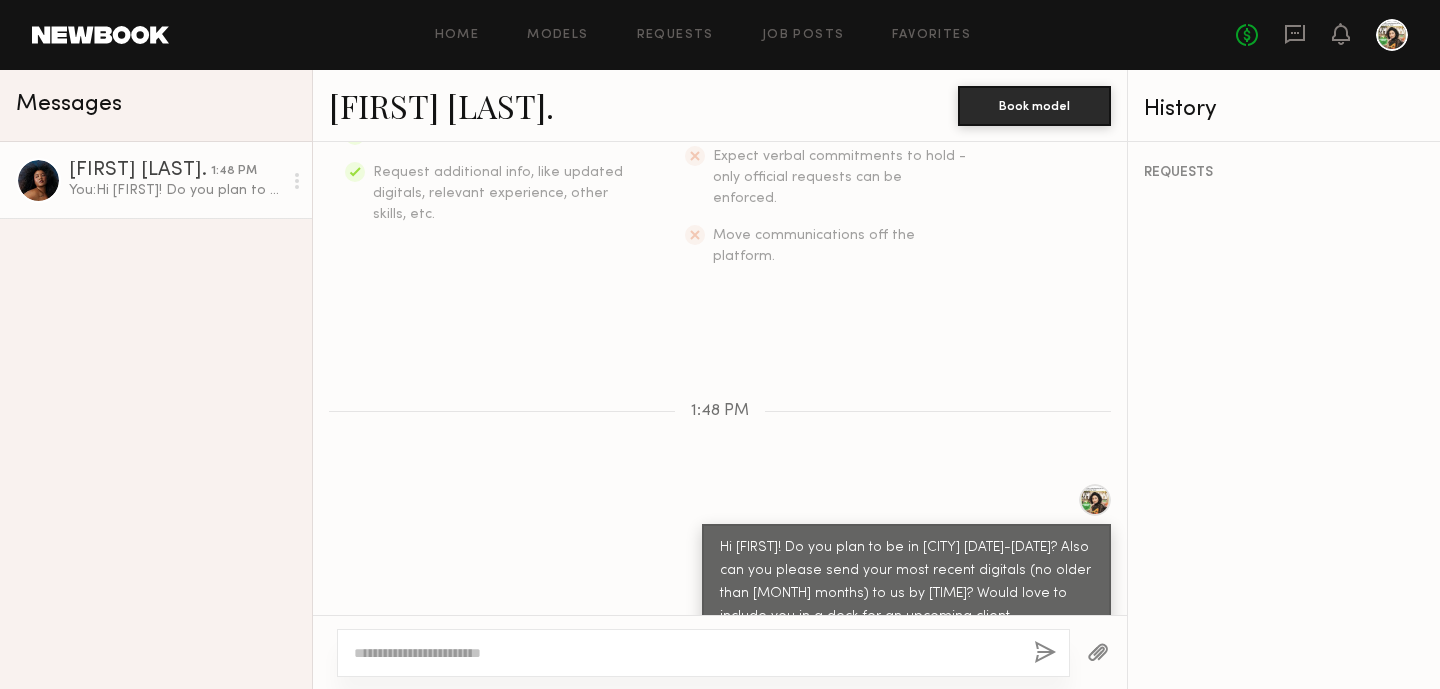 click on "[FIRST] [LAST]" 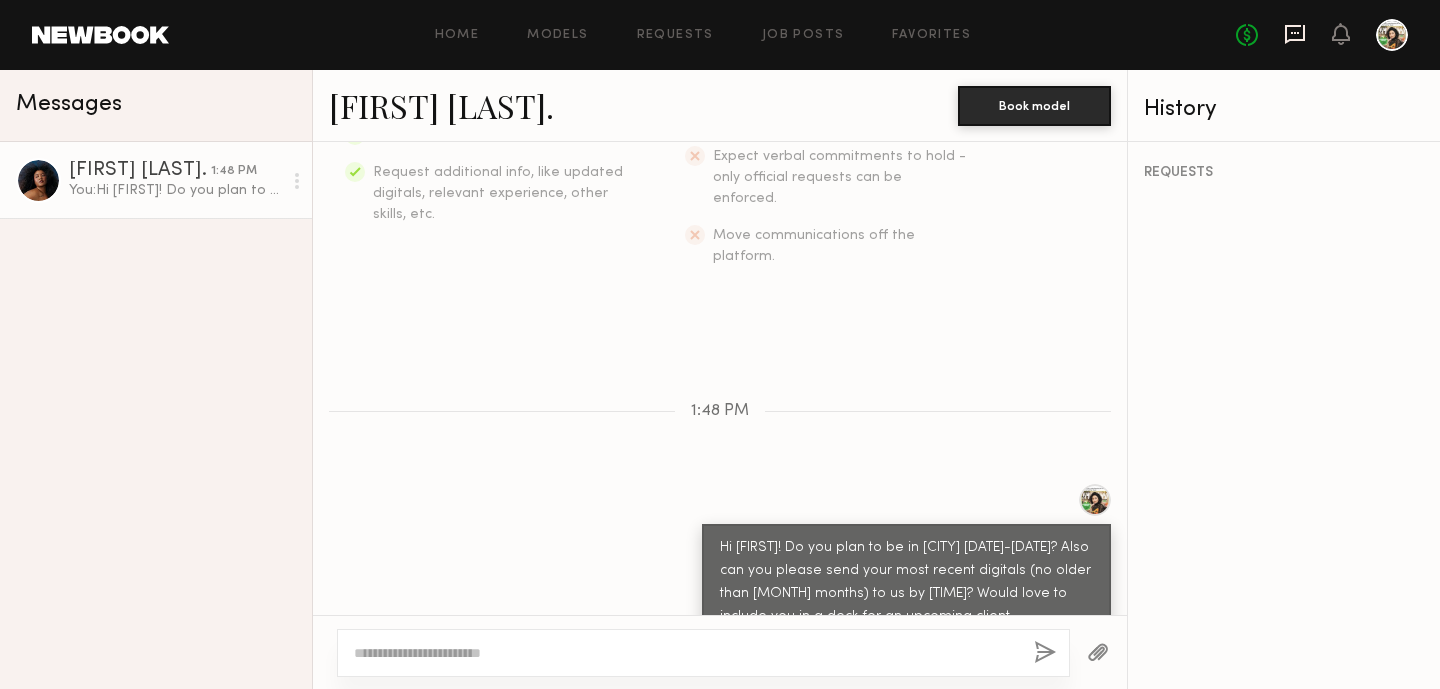 click 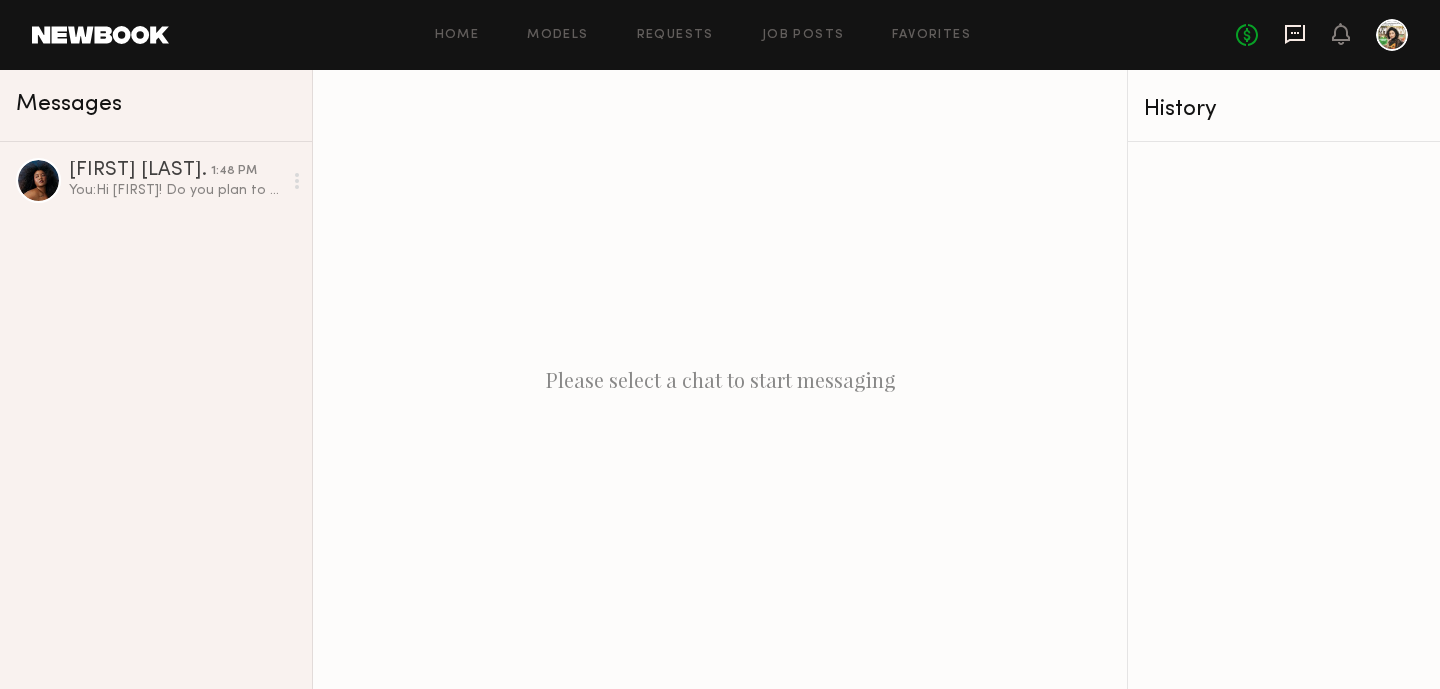 click 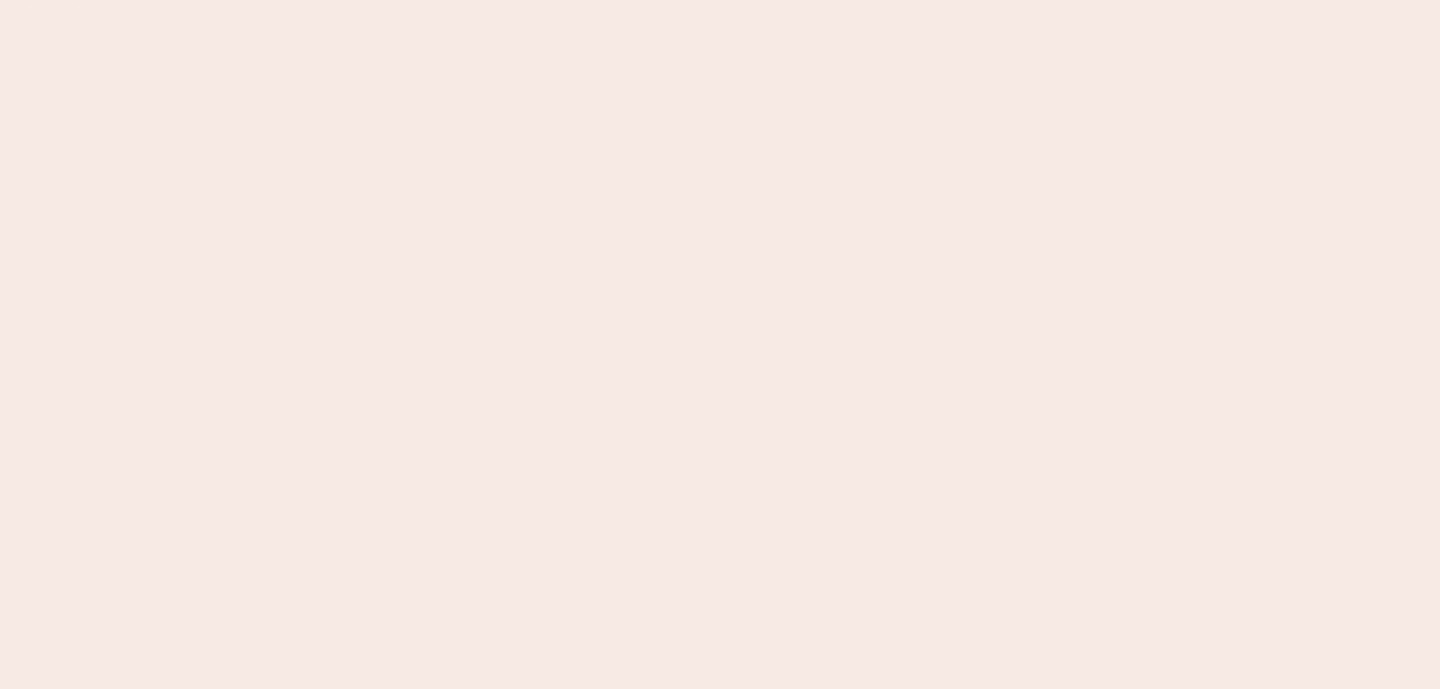 scroll, scrollTop: 0, scrollLeft: 0, axis: both 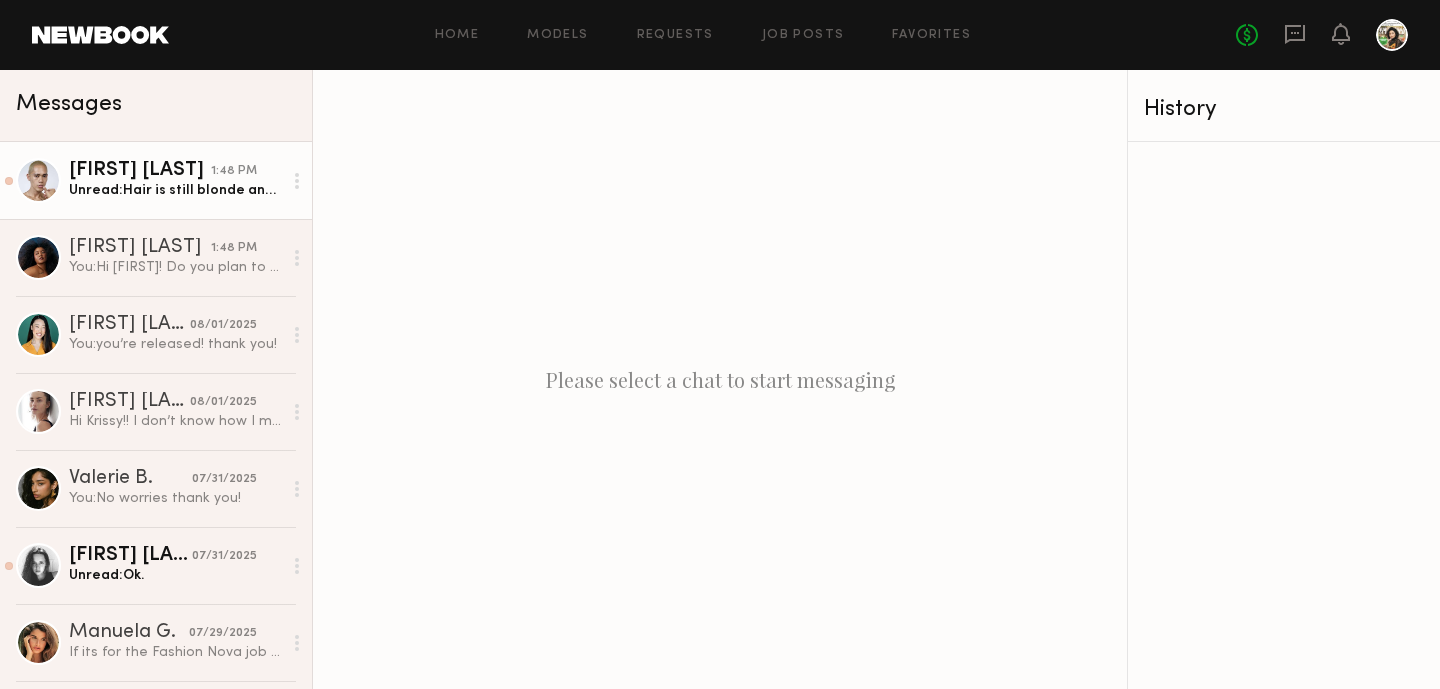 click on "[FIRST] [LAST]" 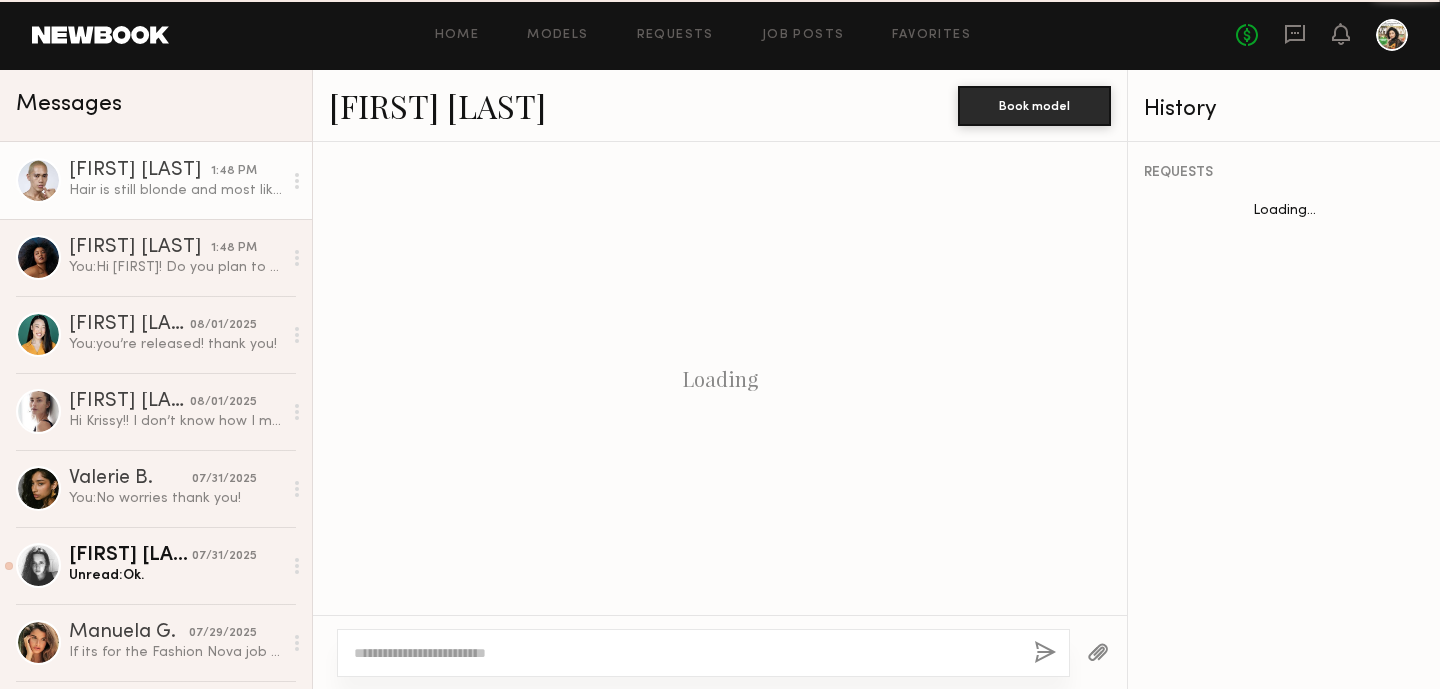 scroll, scrollTop: 633, scrollLeft: 0, axis: vertical 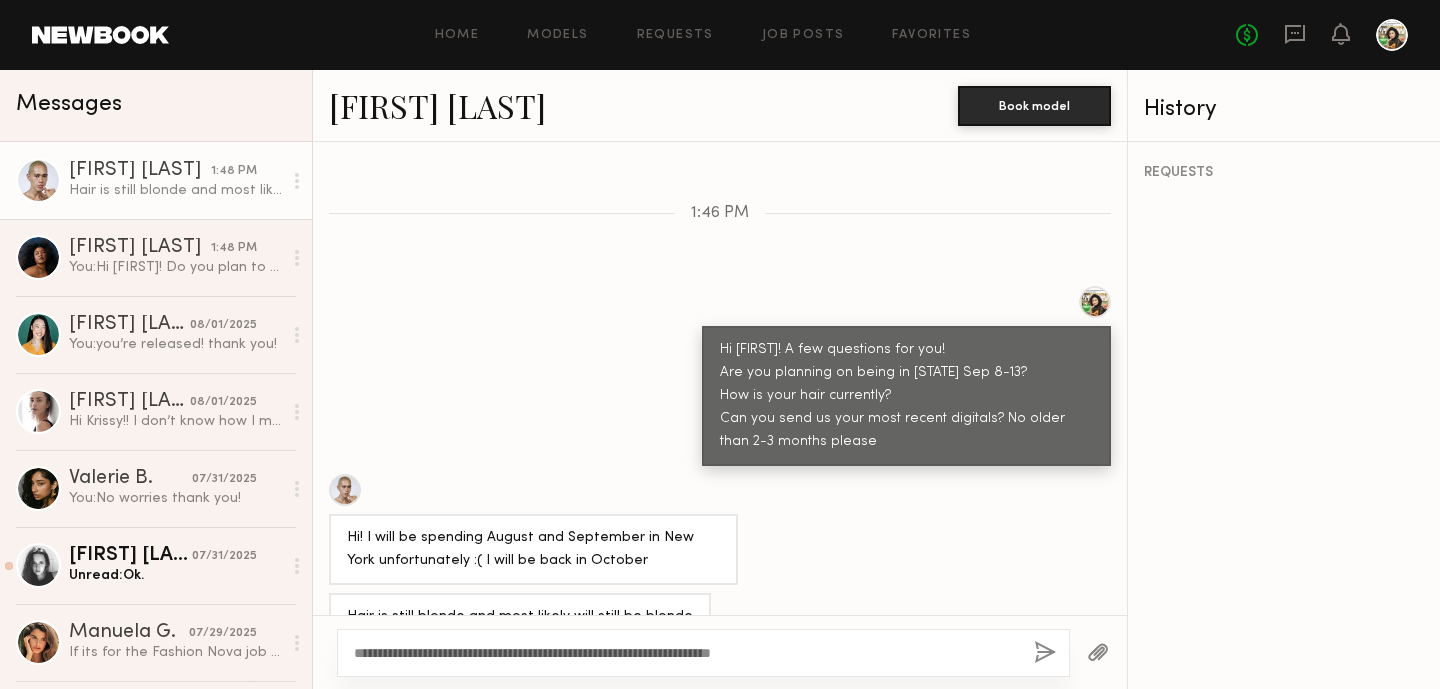 click on "**********" 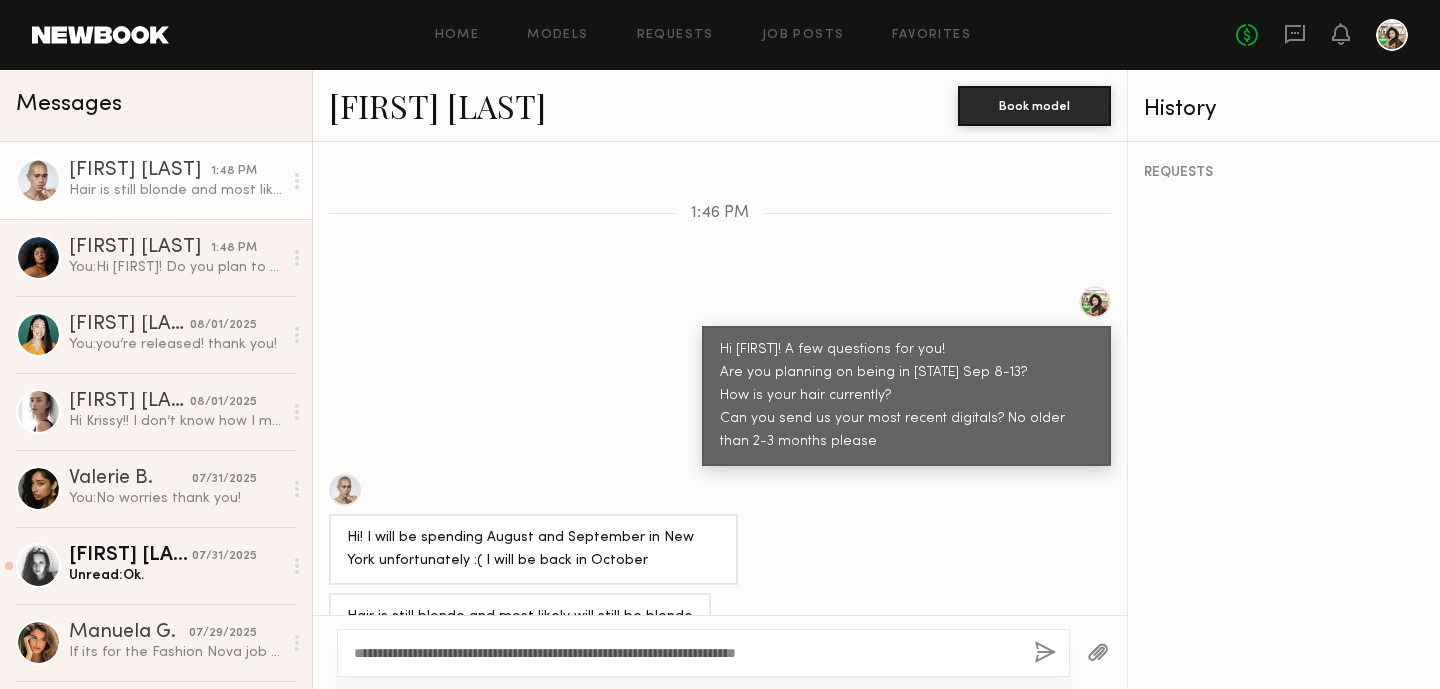 click on "**********" 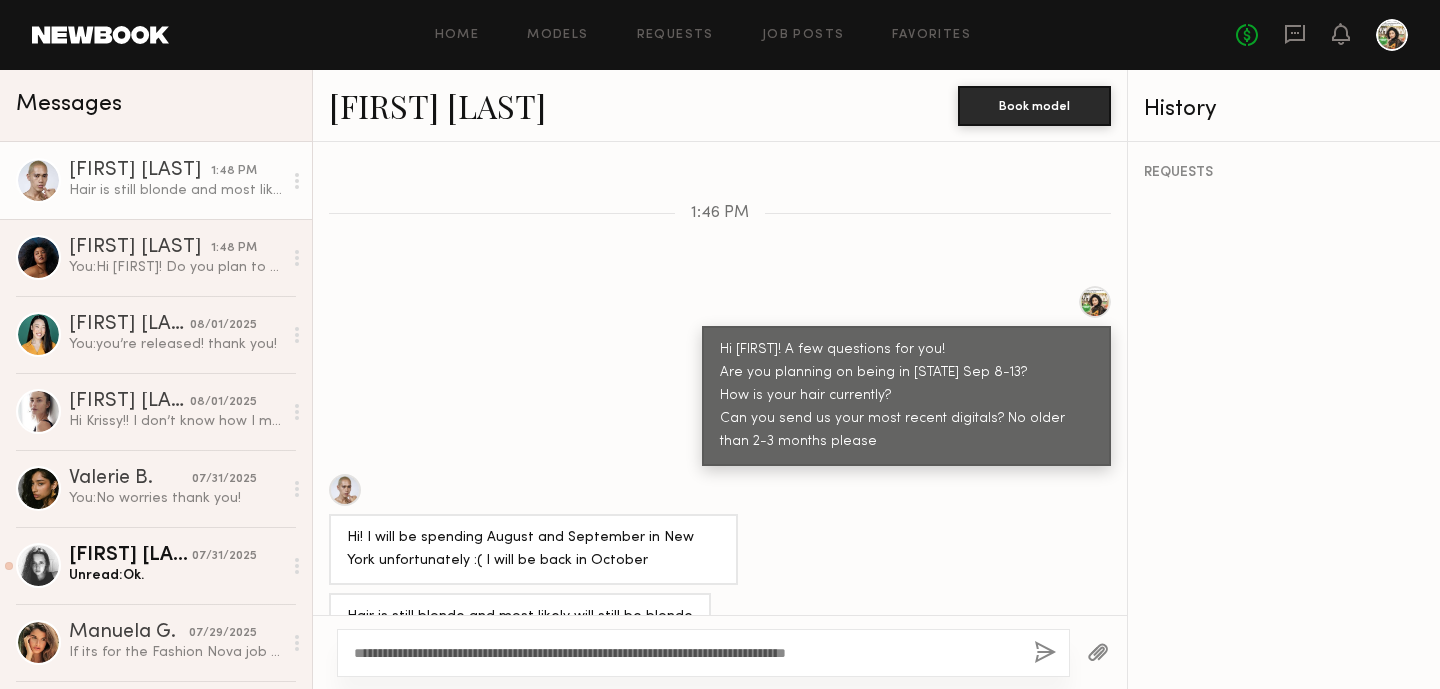 type on "**********" 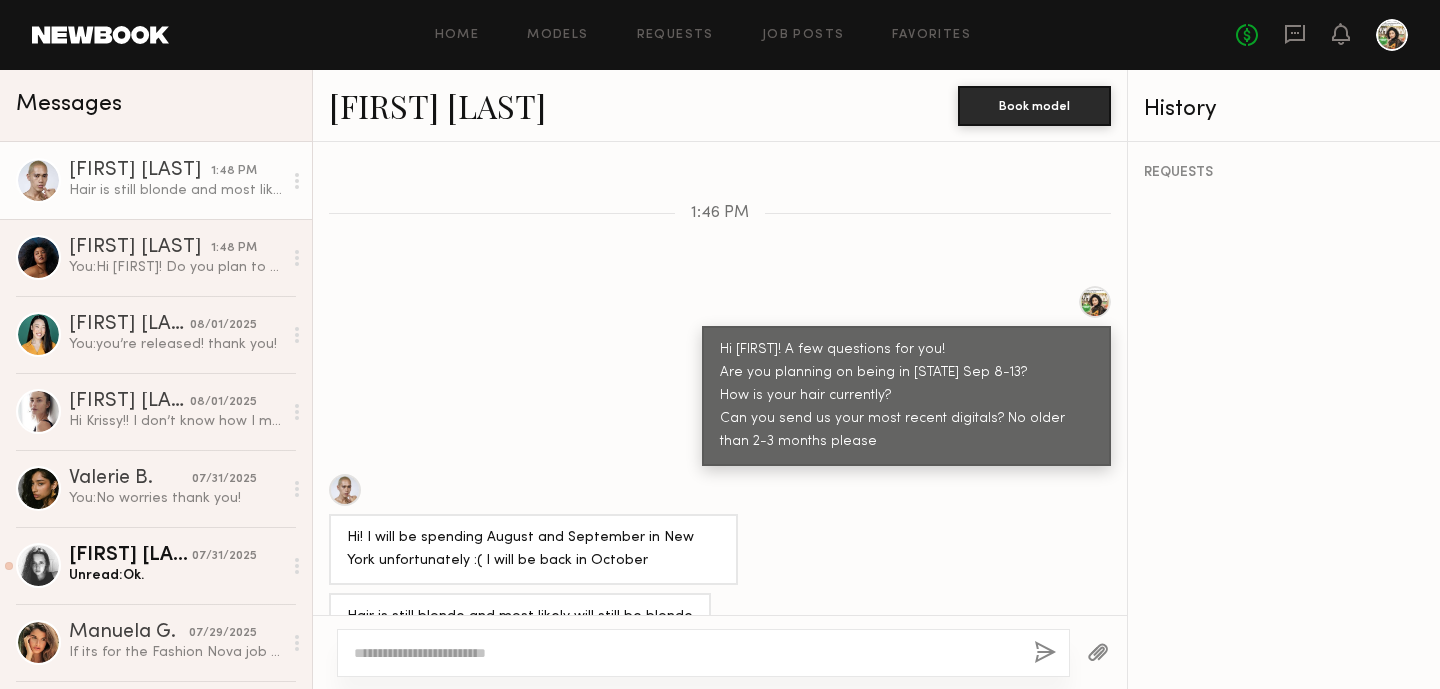 scroll, scrollTop: 865, scrollLeft: 0, axis: vertical 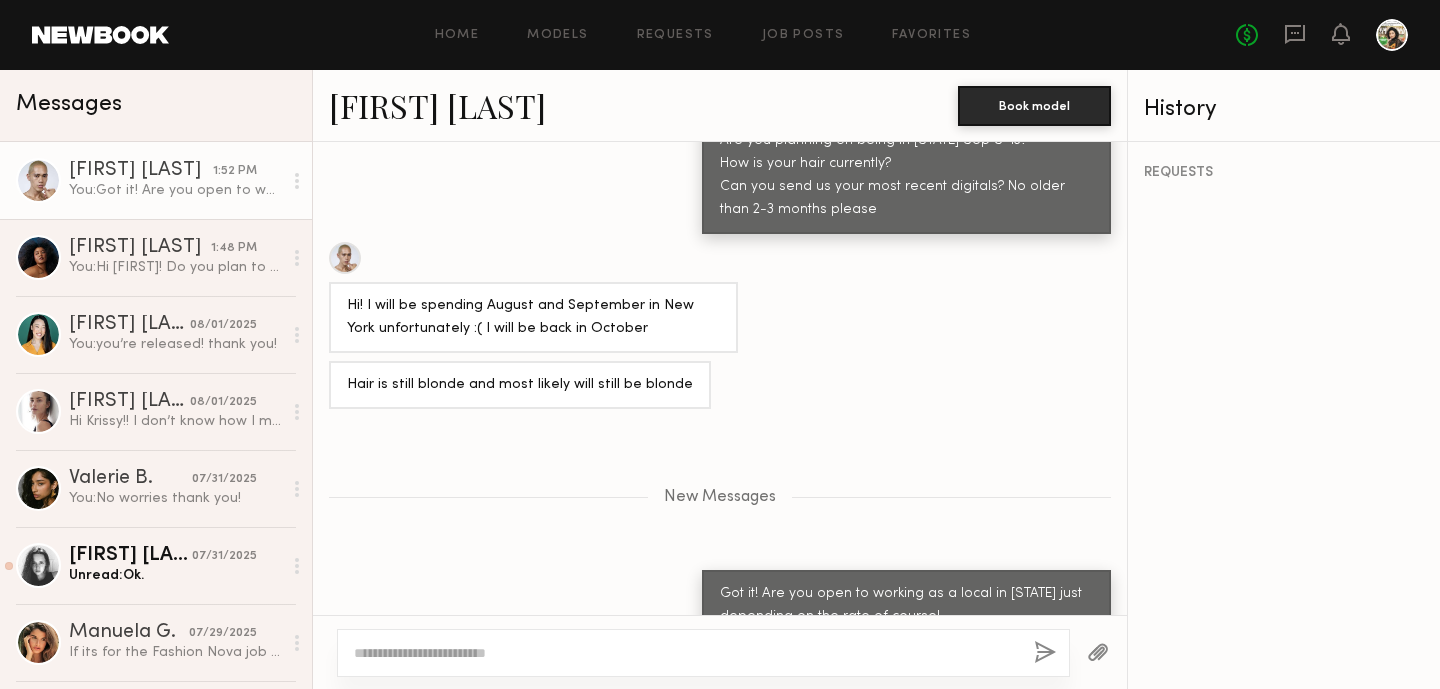 click 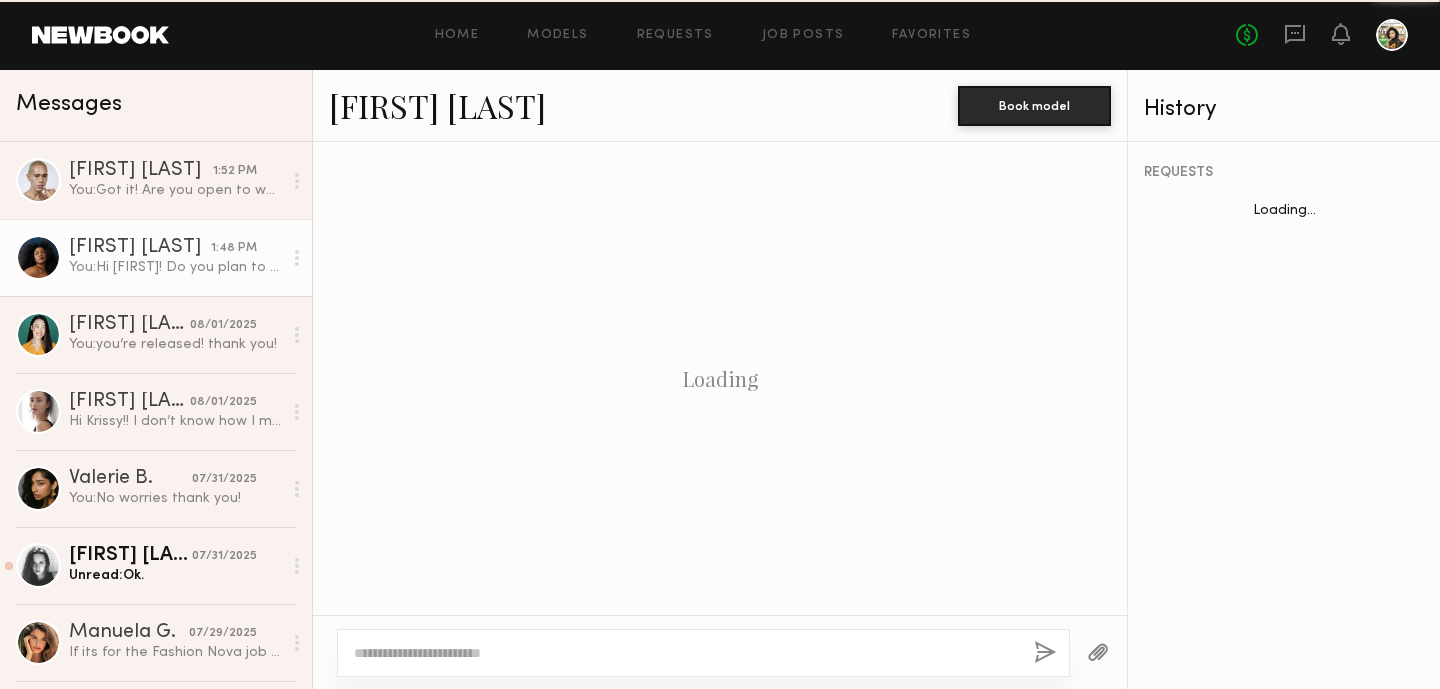 scroll, scrollTop: 435, scrollLeft: 0, axis: vertical 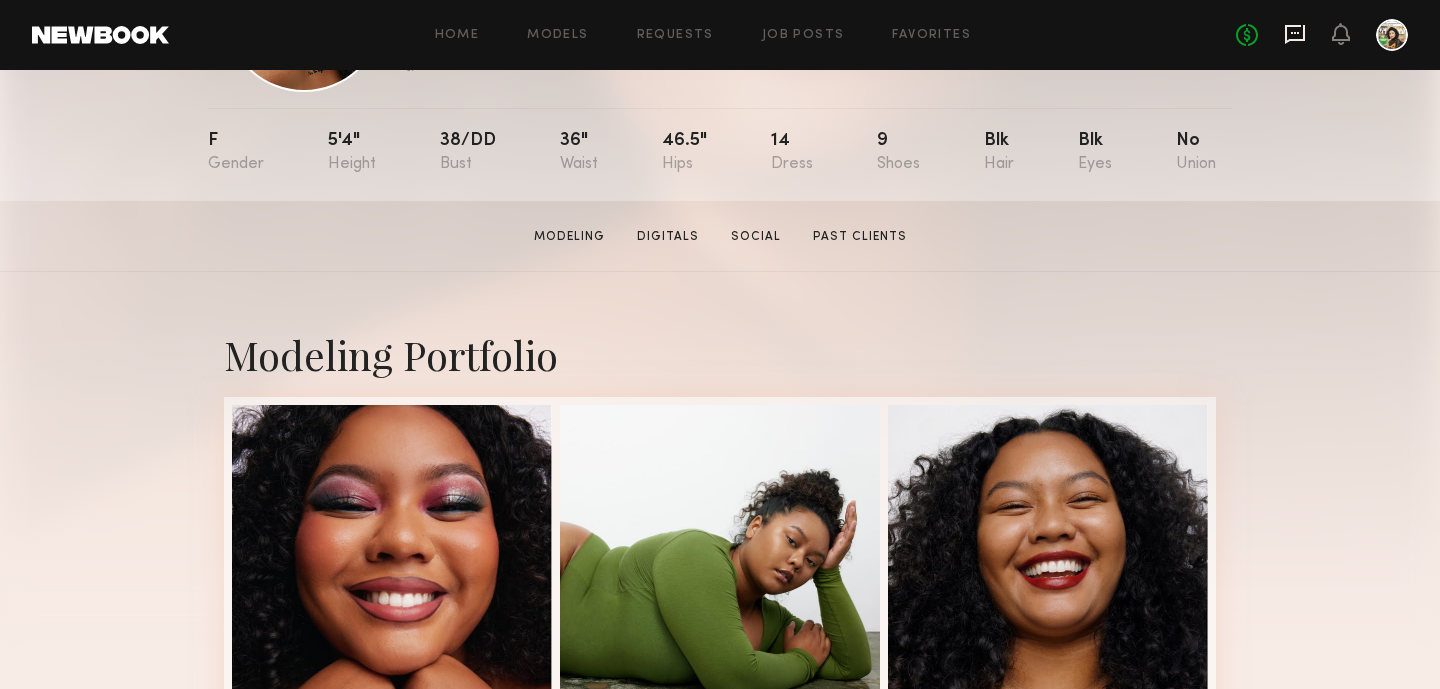 click 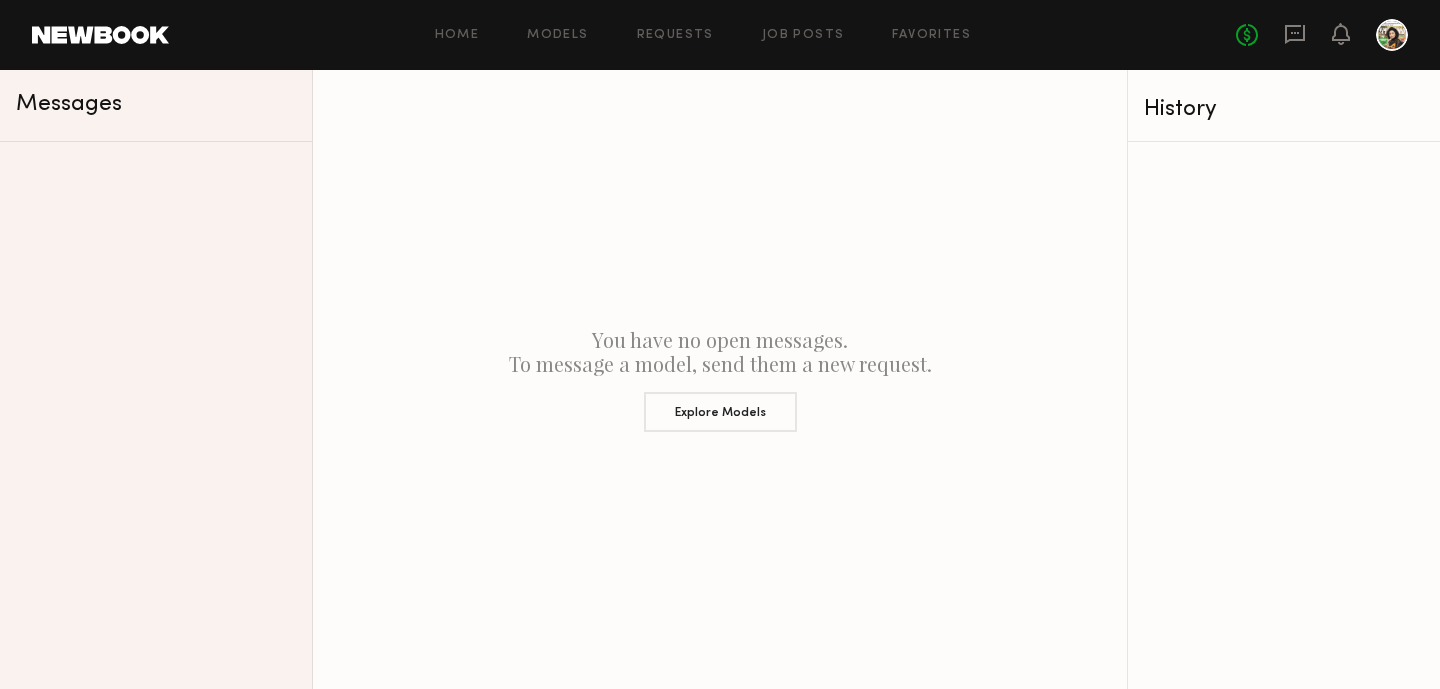 scroll, scrollTop: 0, scrollLeft: 0, axis: both 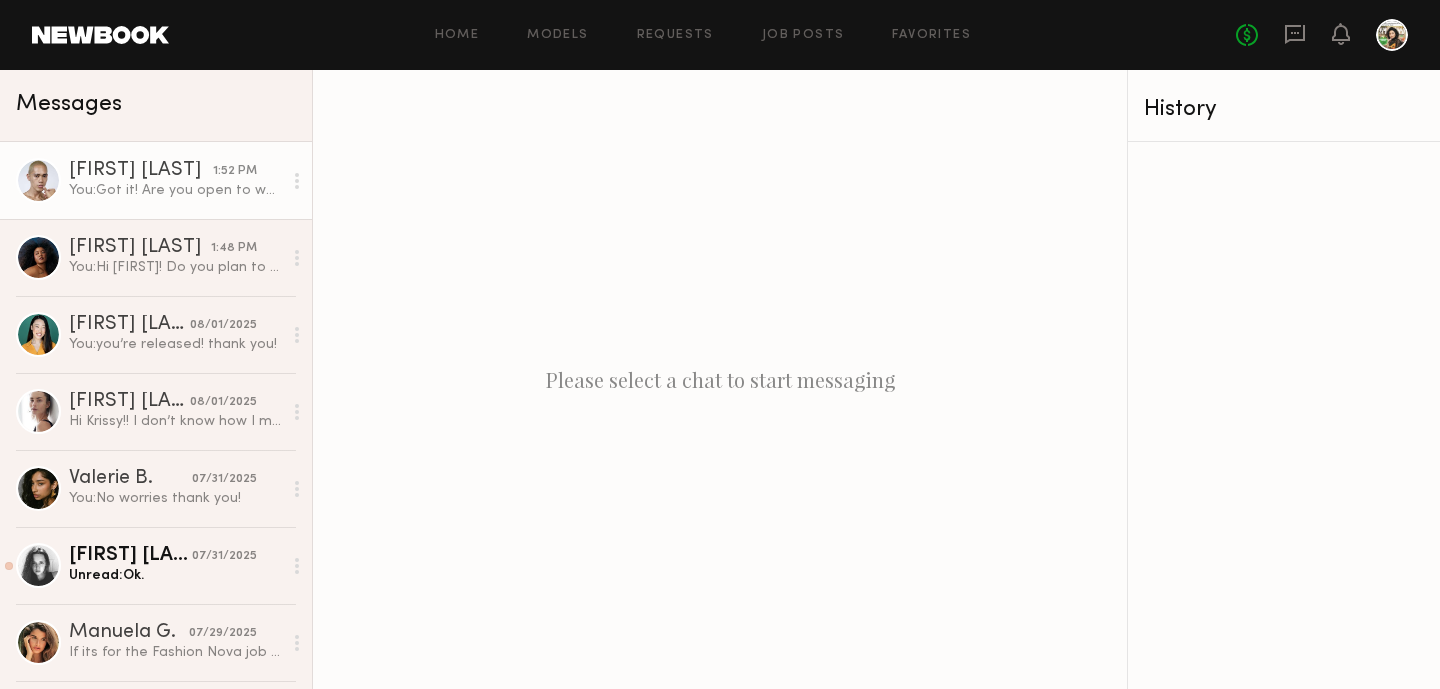 click on "You:  Got it! Are you open to working as a local in LA just depending on the rate of course!" 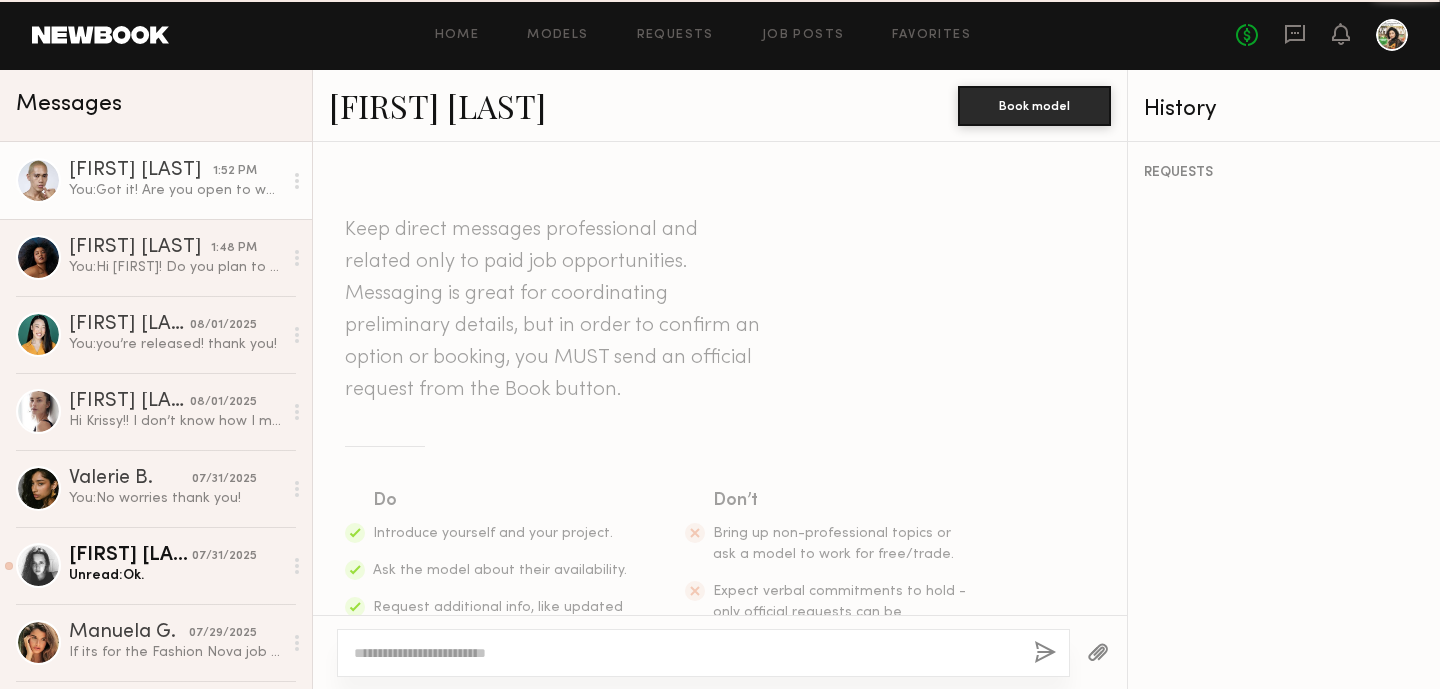 scroll, scrollTop: 712, scrollLeft: 0, axis: vertical 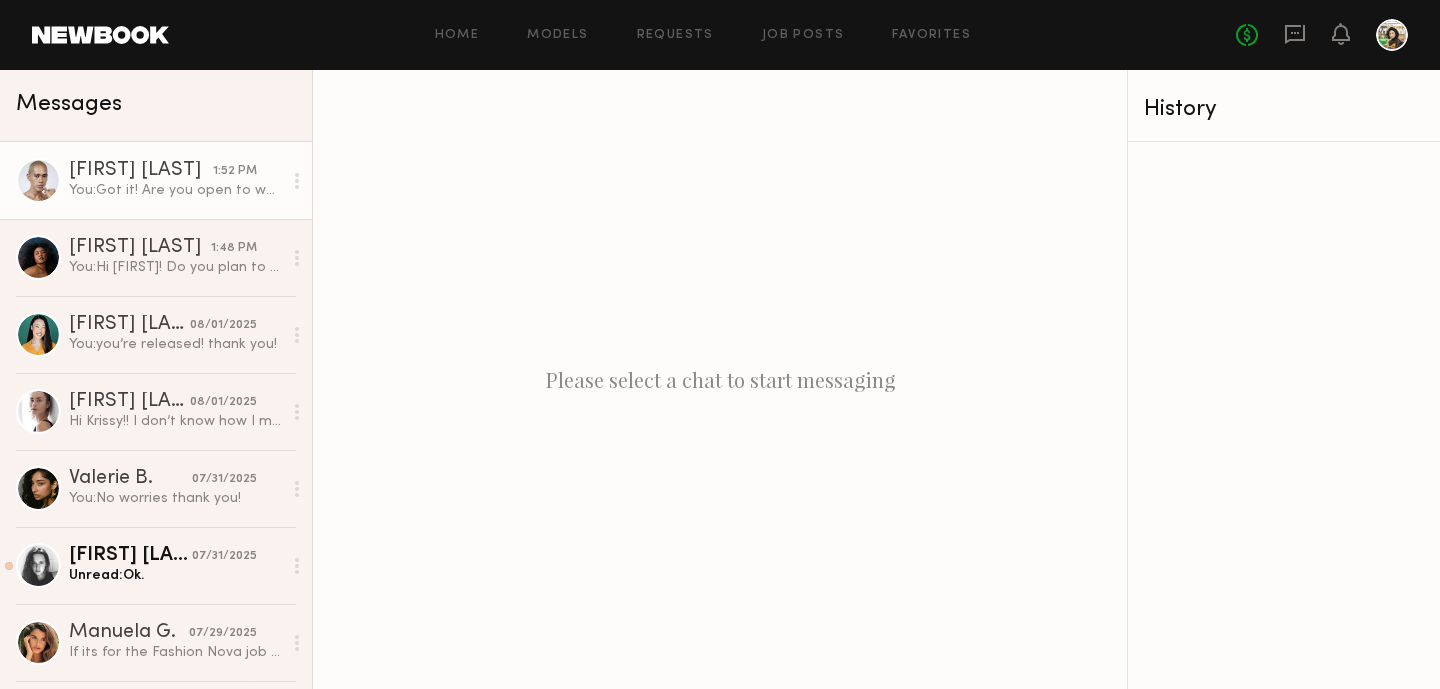 click on "Adrian B. 1:52 PM You:  Got it! Are you open to working as a local in LA just depending on the rate of course!" 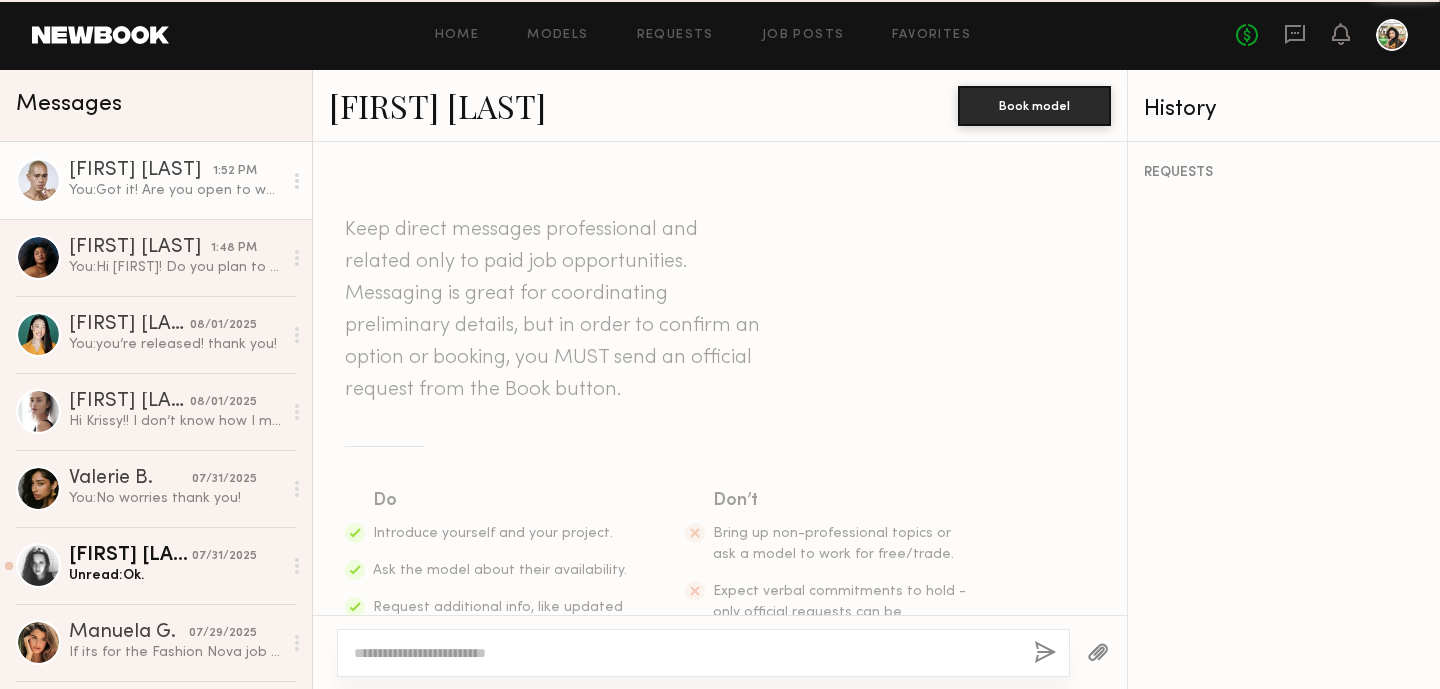 scroll, scrollTop: 712, scrollLeft: 0, axis: vertical 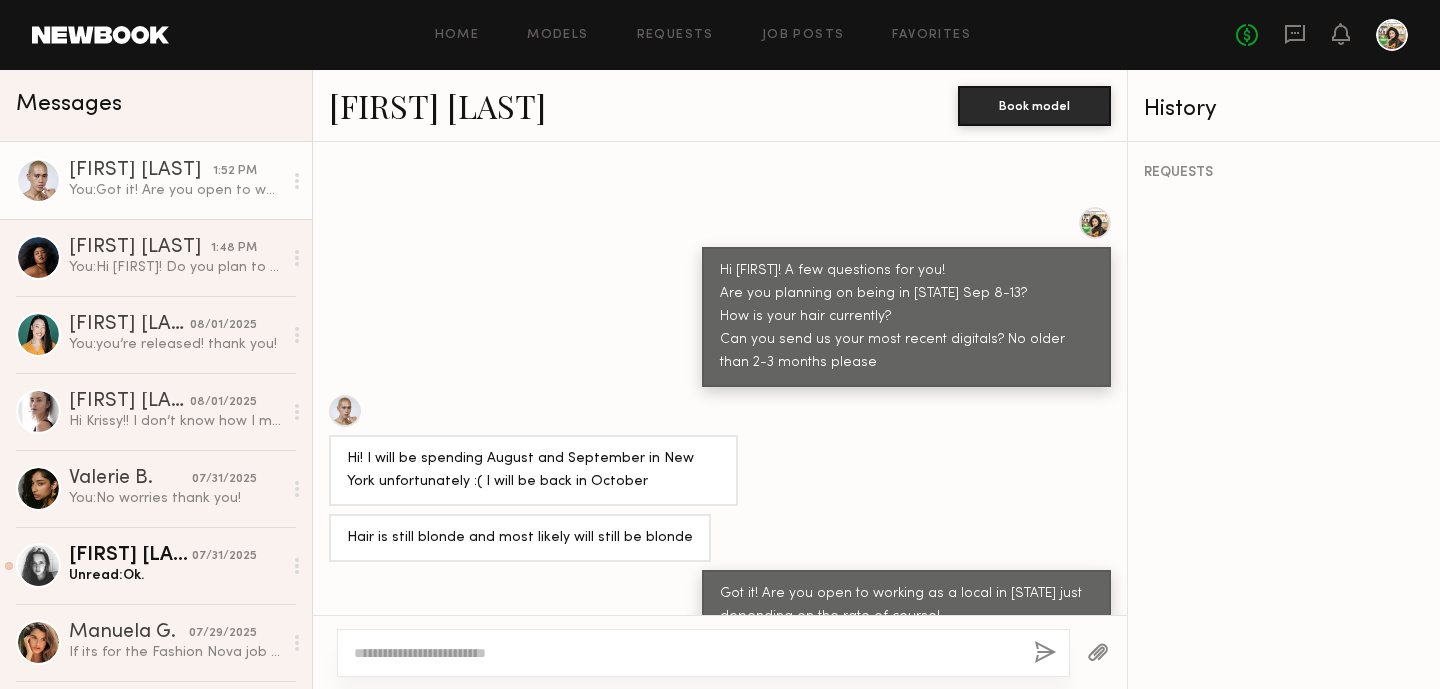 click on "Adrian B. 1:52 PM You:  Got it! Are you open to working as a local in LA just depending on the rate of course!" 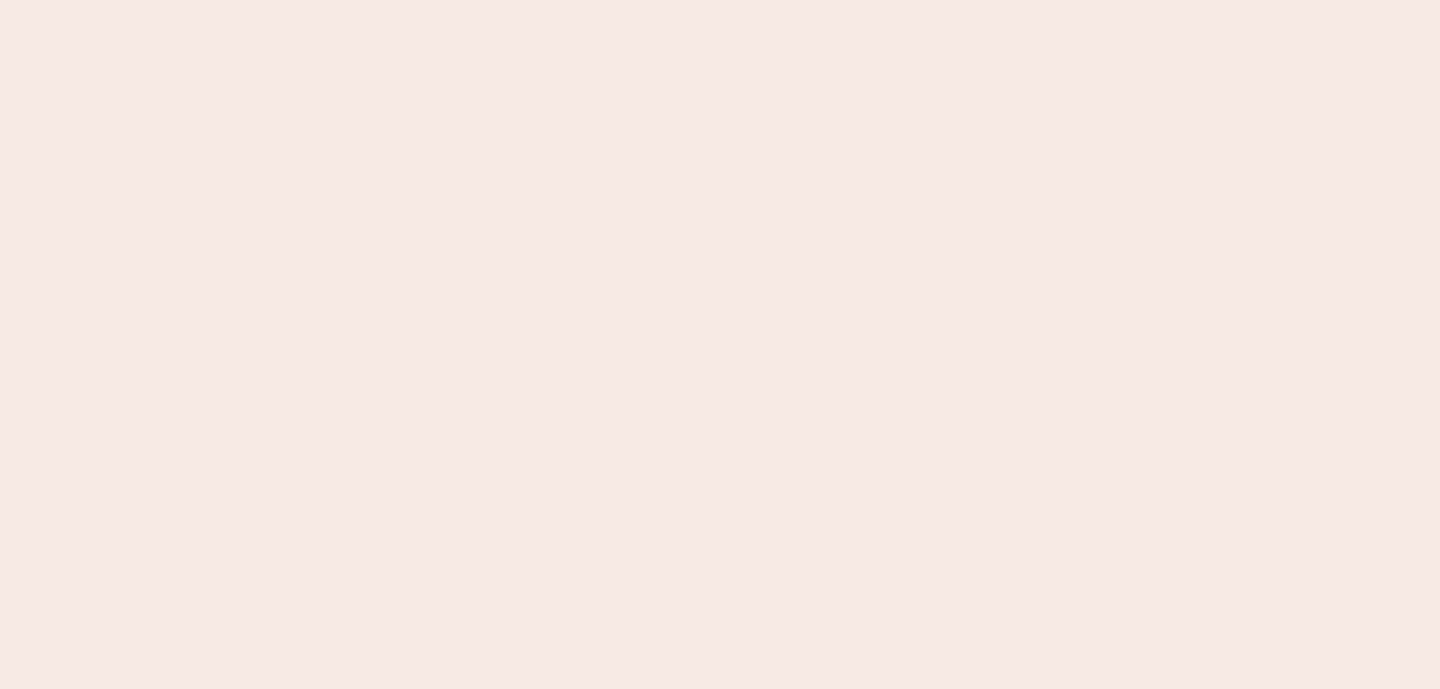 scroll, scrollTop: 0, scrollLeft: 0, axis: both 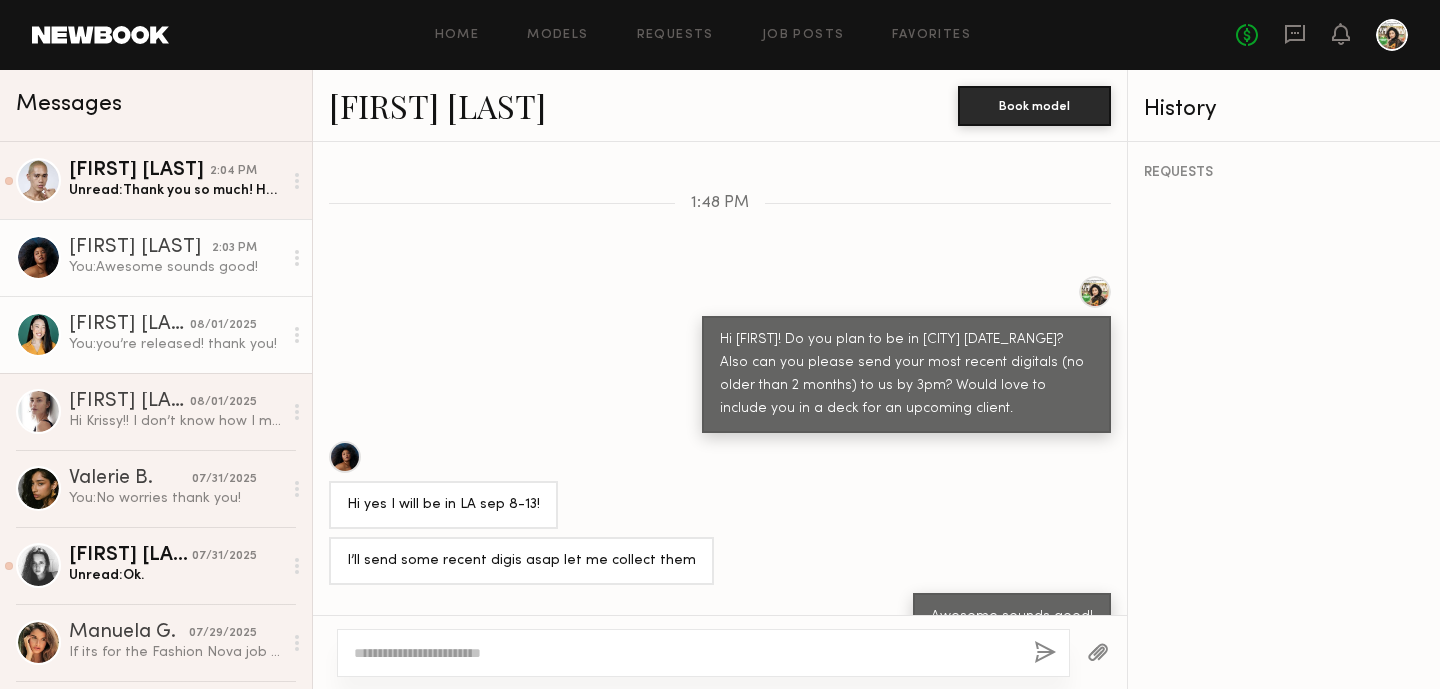 click on "Unread:  Thank you so much! Hopefully it works out! I’ve been following you for a while and always wanted to work with you!" 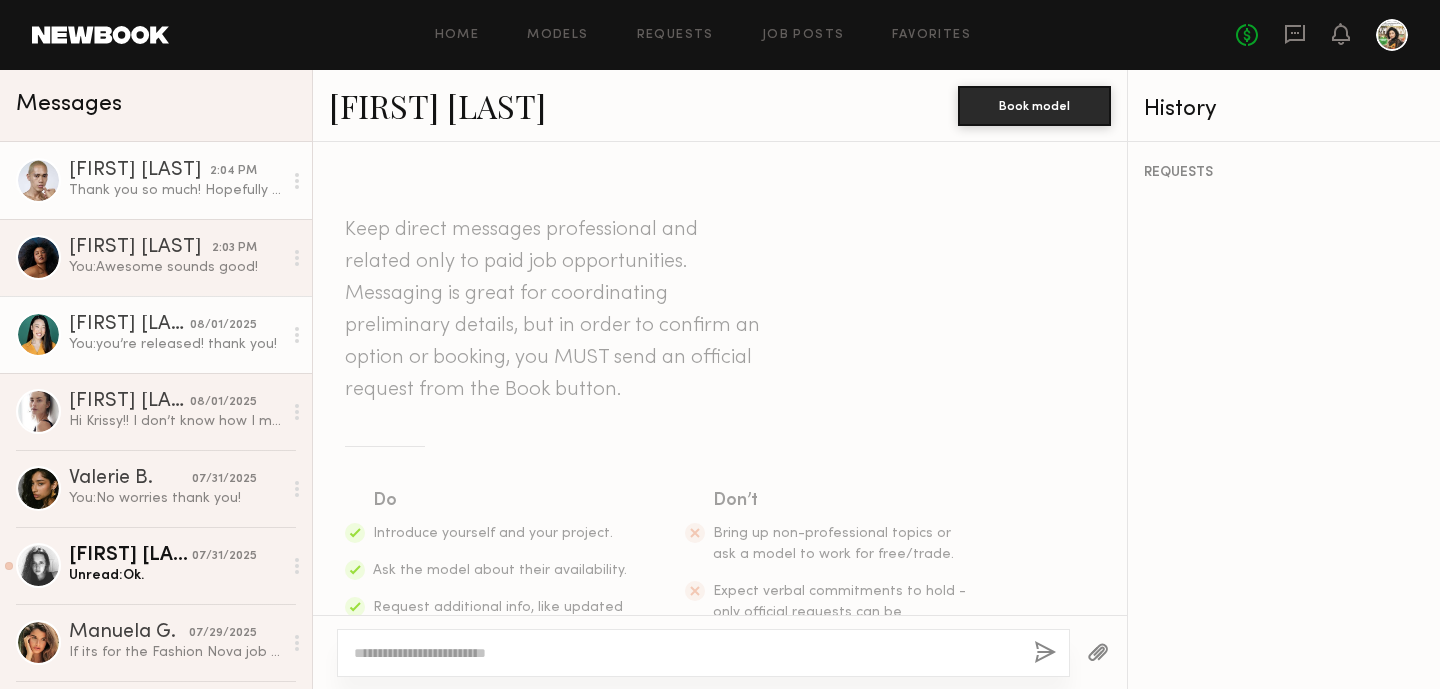 scroll, scrollTop: 1193, scrollLeft: 0, axis: vertical 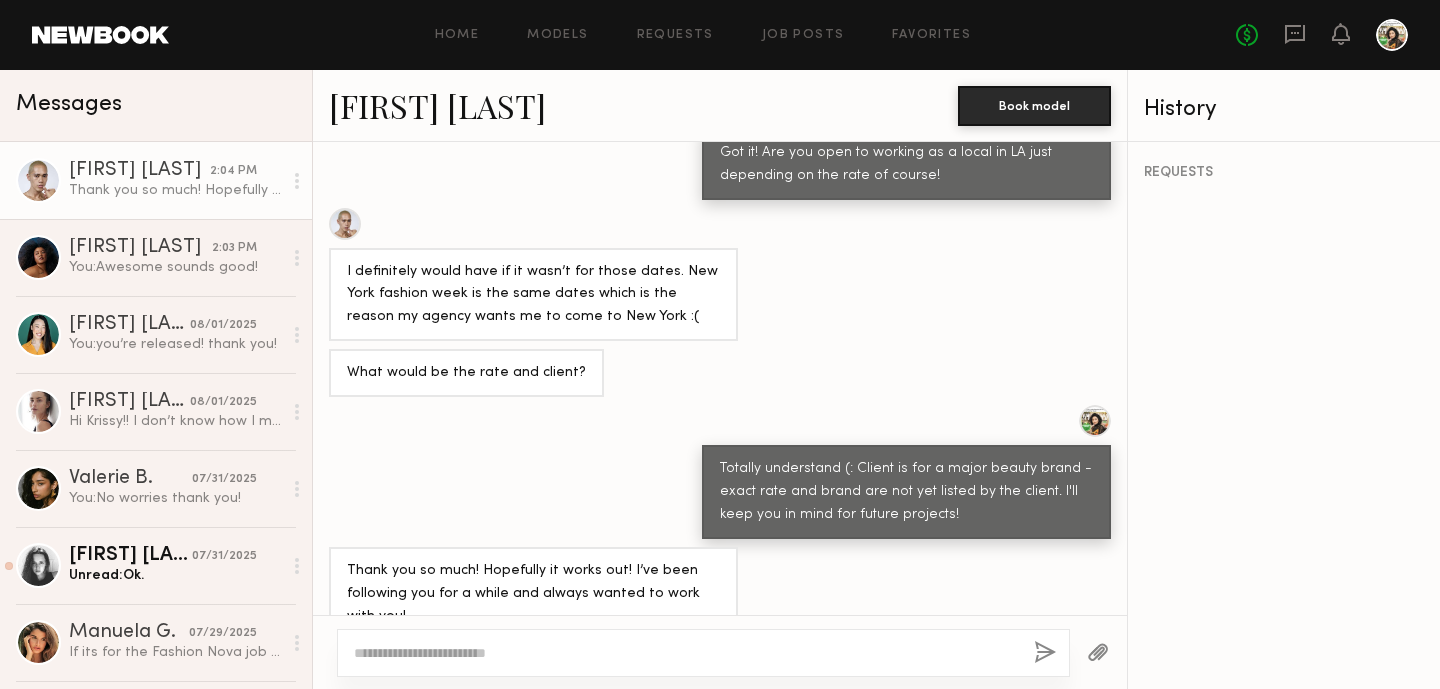 click 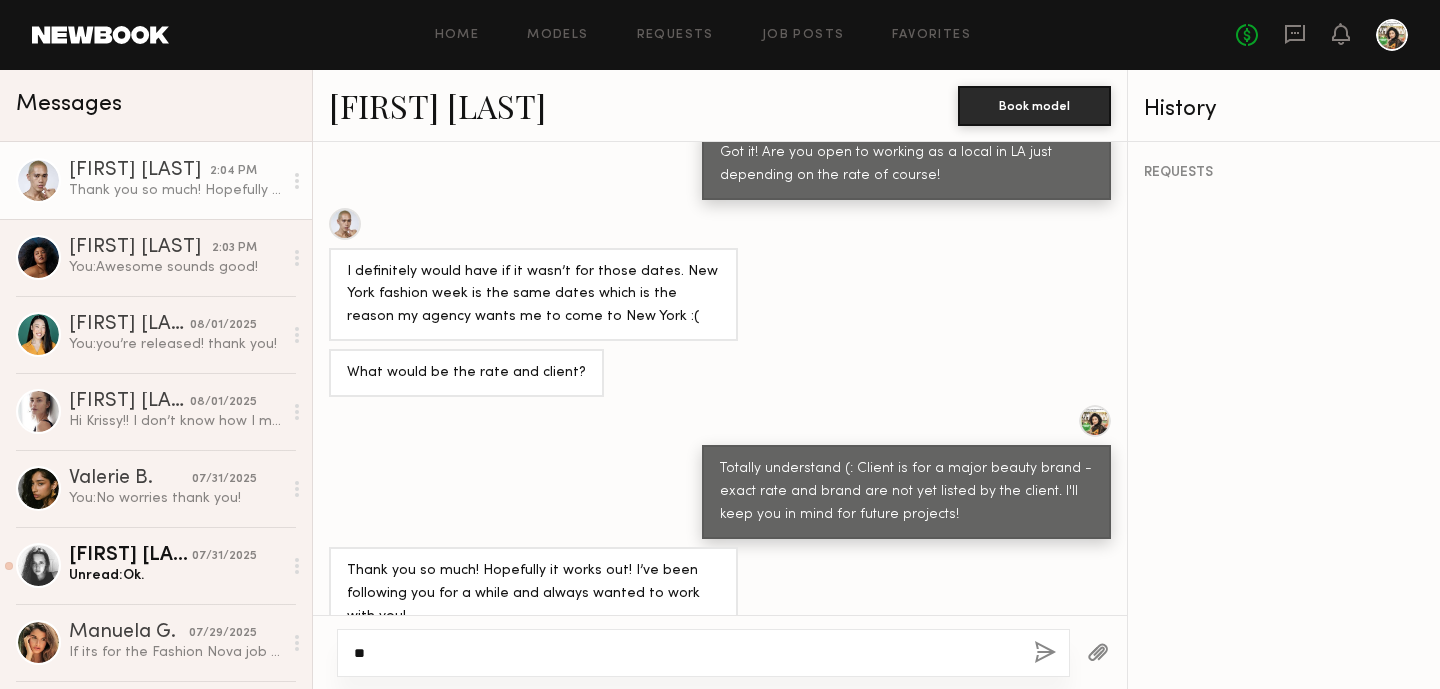 type on "*" 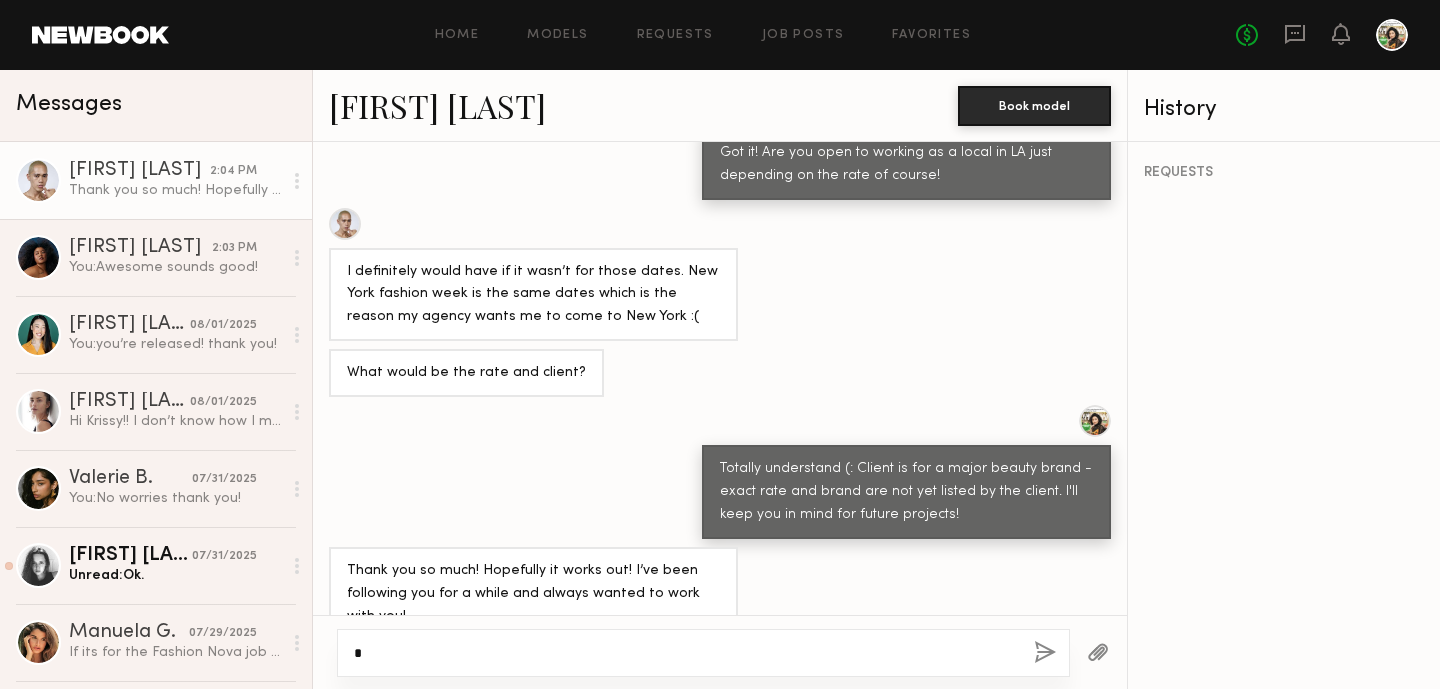 type 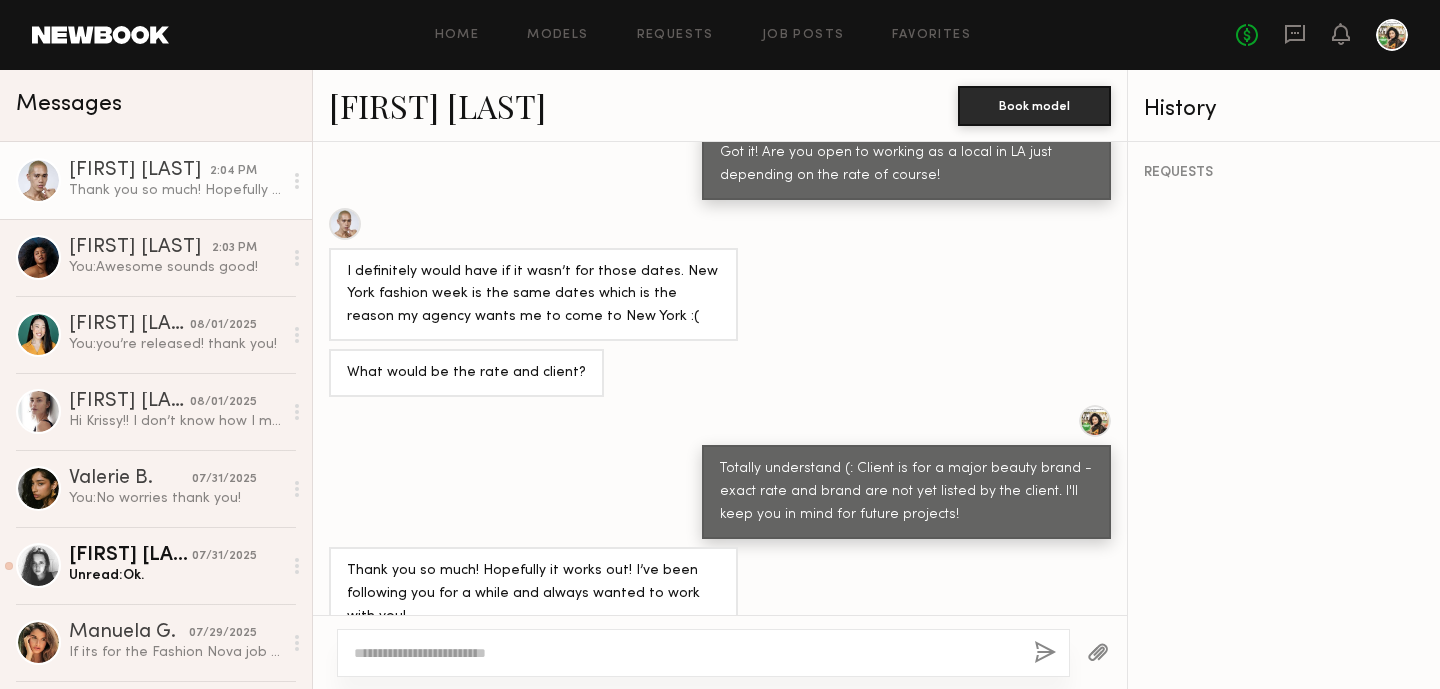 click 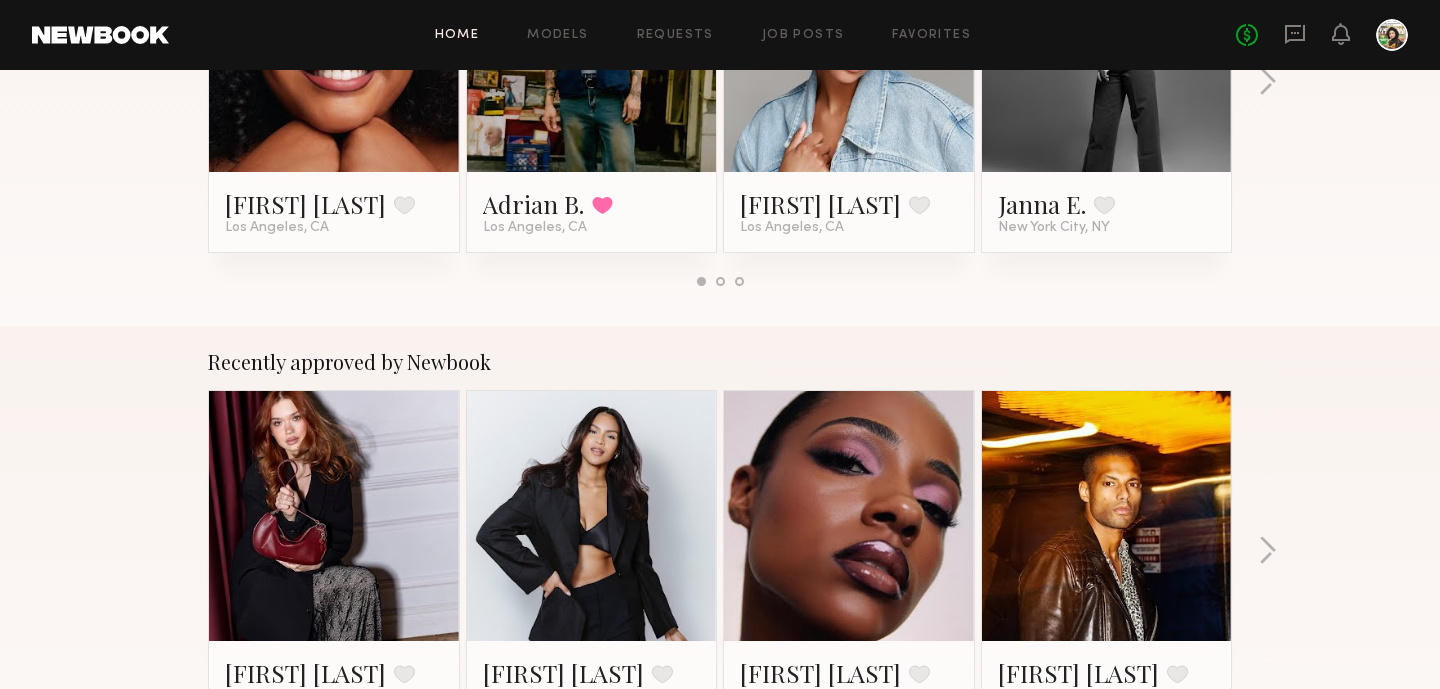 scroll, scrollTop: 0, scrollLeft: 0, axis: both 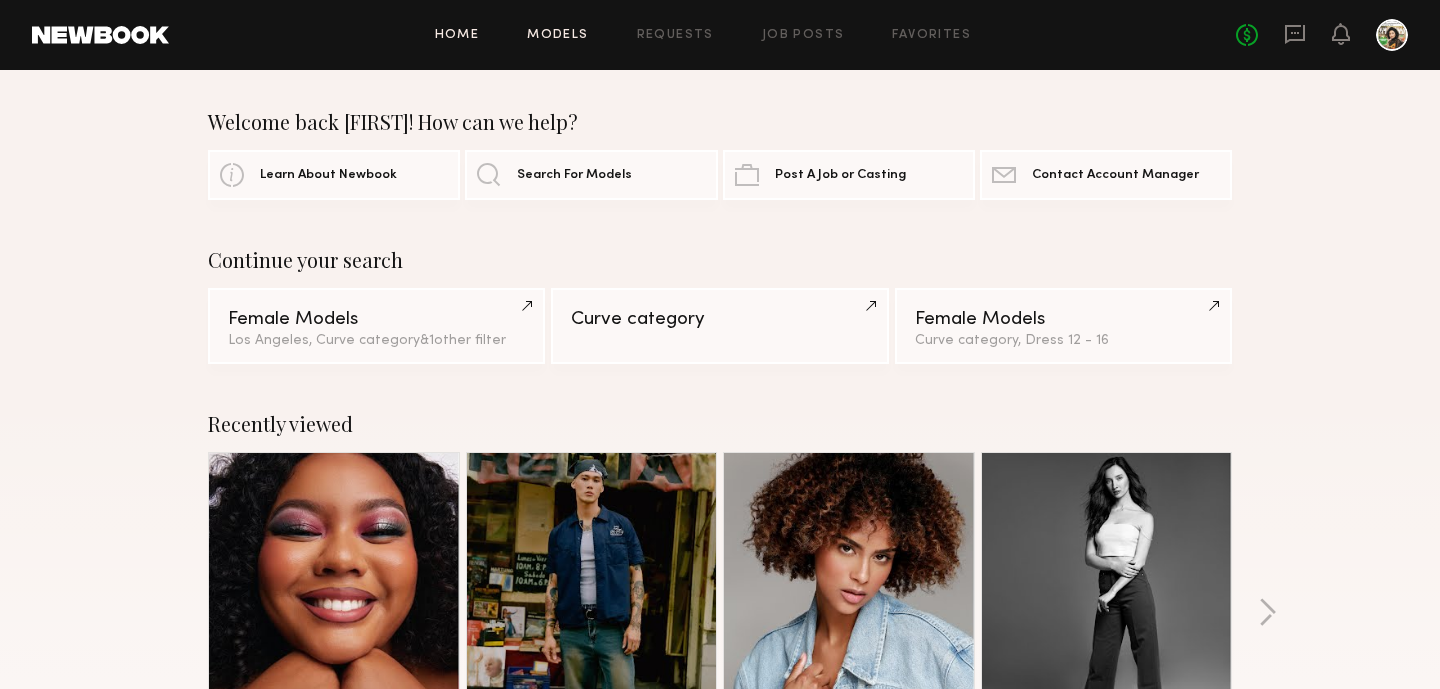 click on "Models" 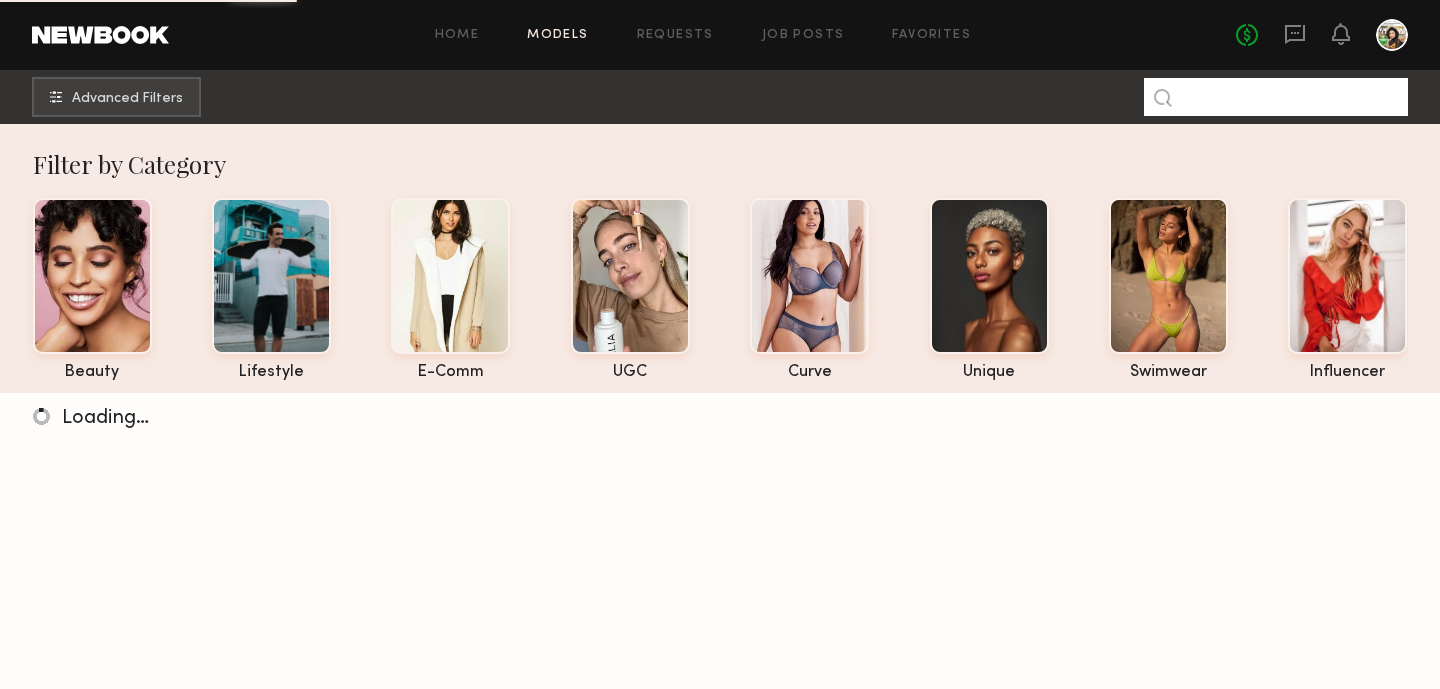 click 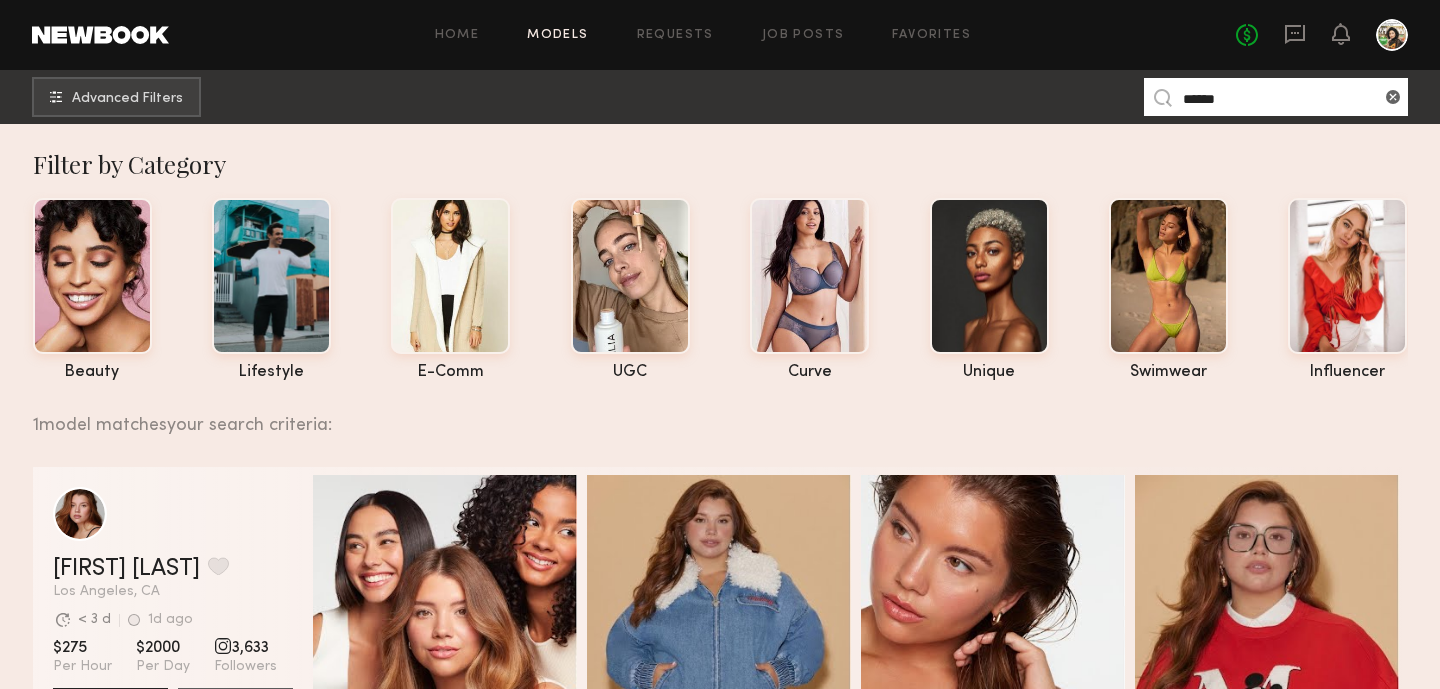 click on "******" 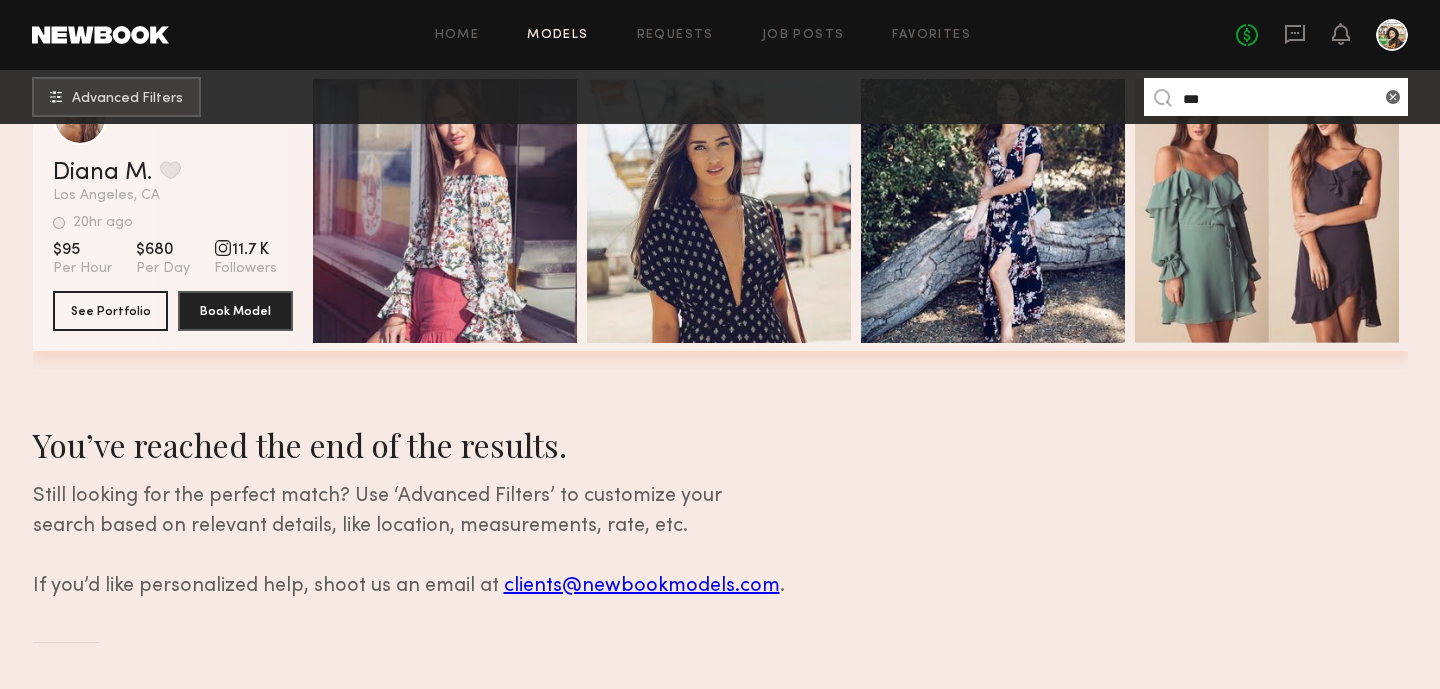 scroll, scrollTop: 0, scrollLeft: 0, axis: both 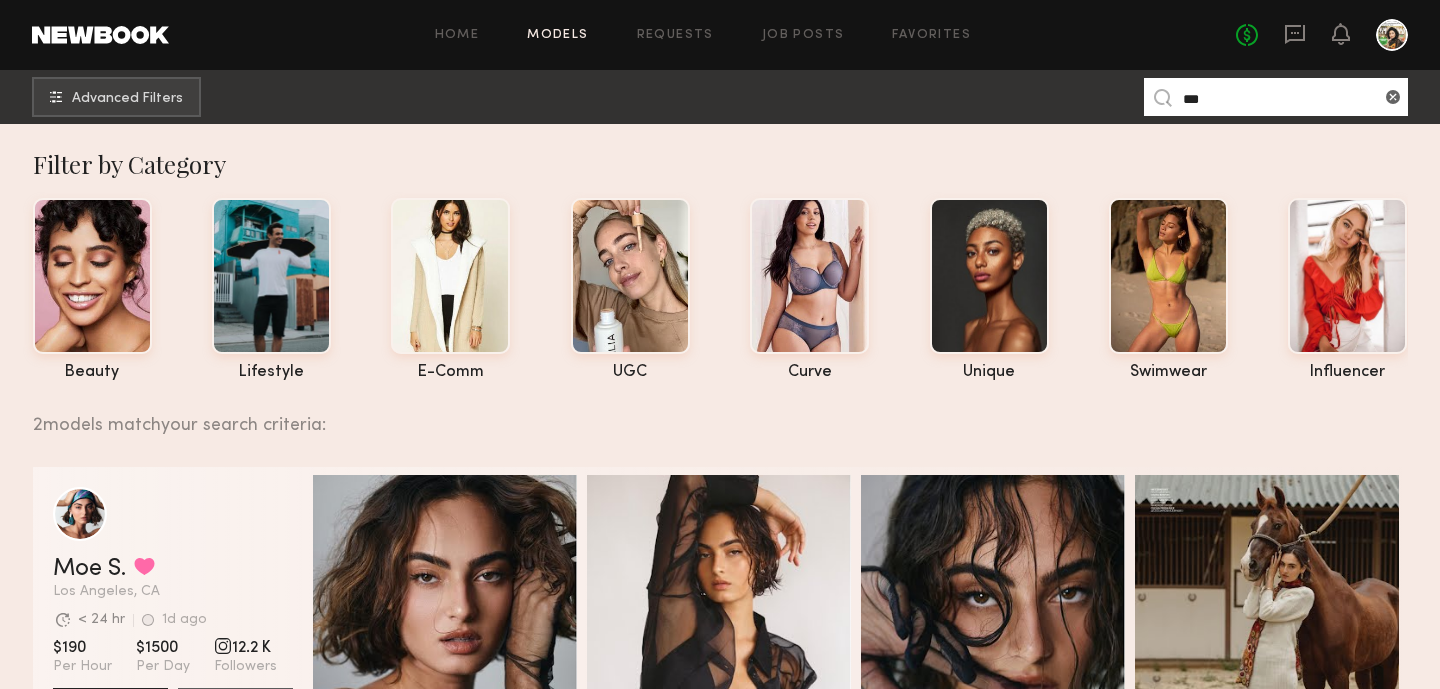 click on "***" 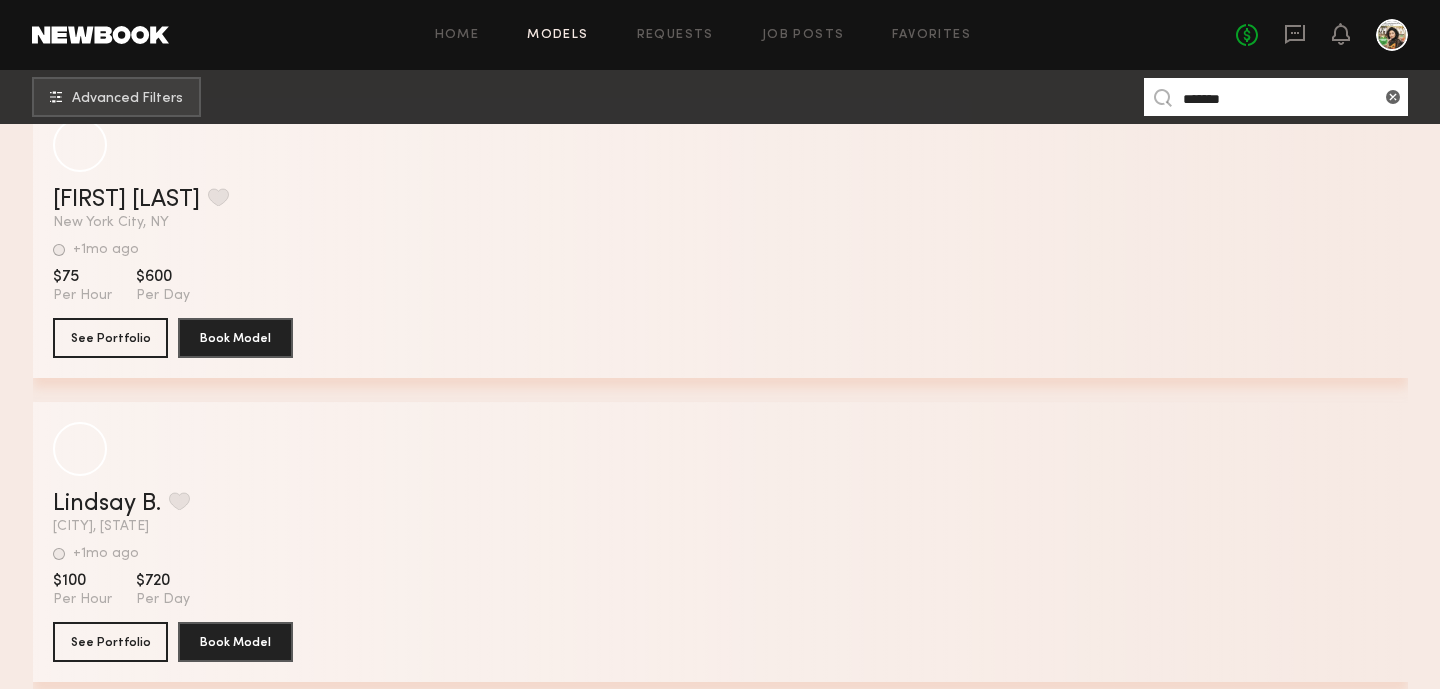 scroll, scrollTop: 2526, scrollLeft: 0, axis: vertical 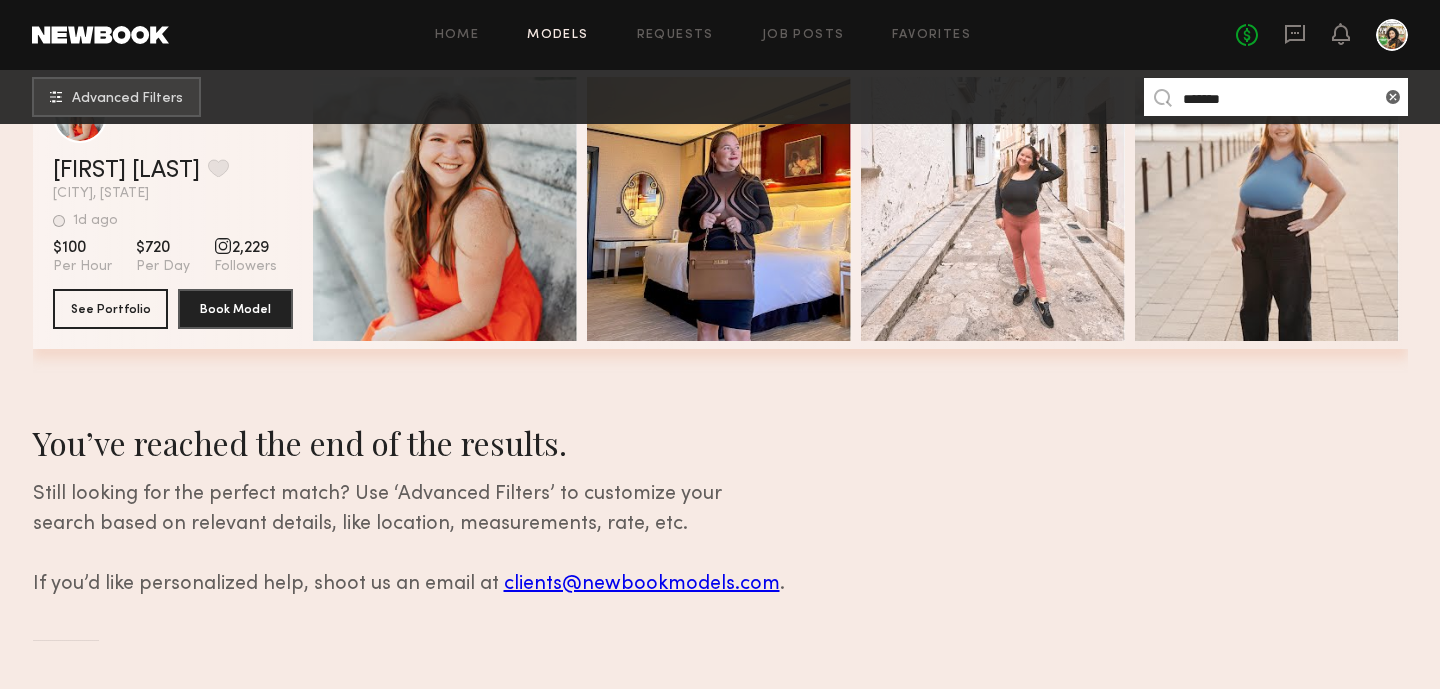 click on "*******" 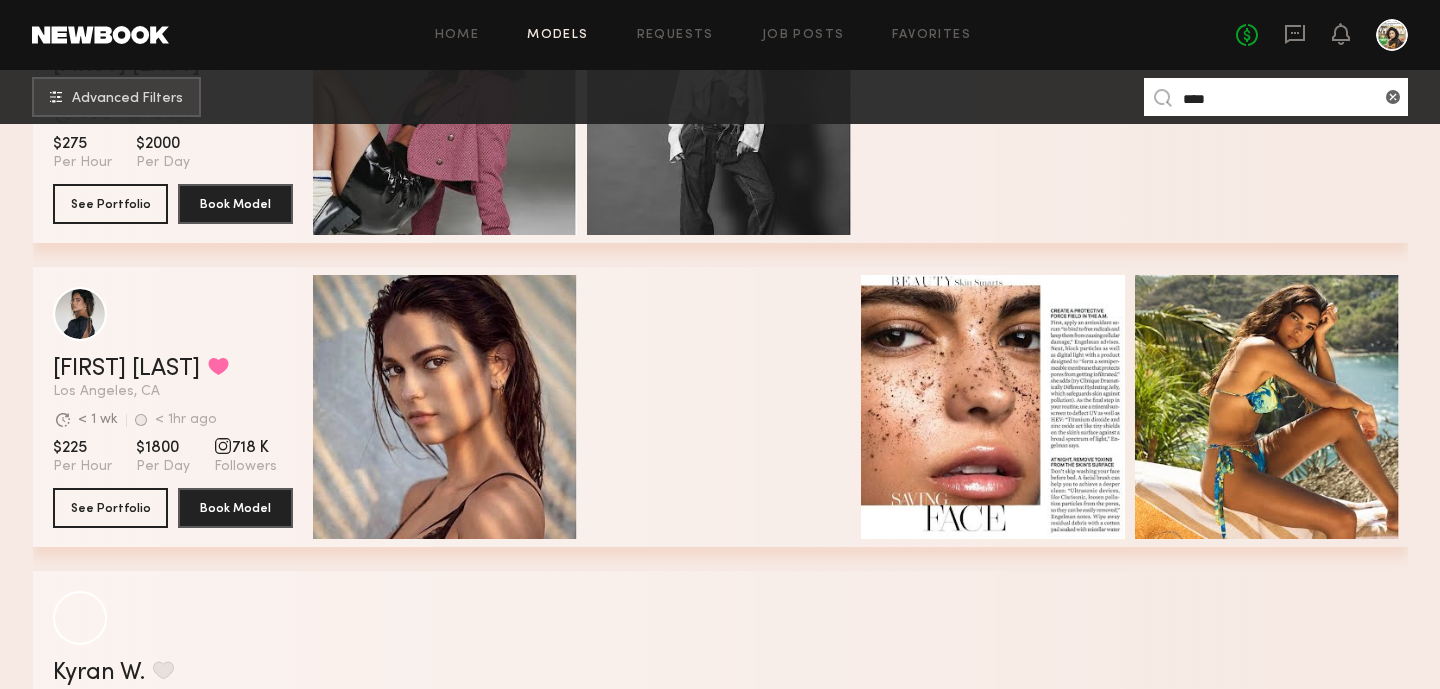 scroll, scrollTop: 501, scrollLeft: 0, axis: vertical 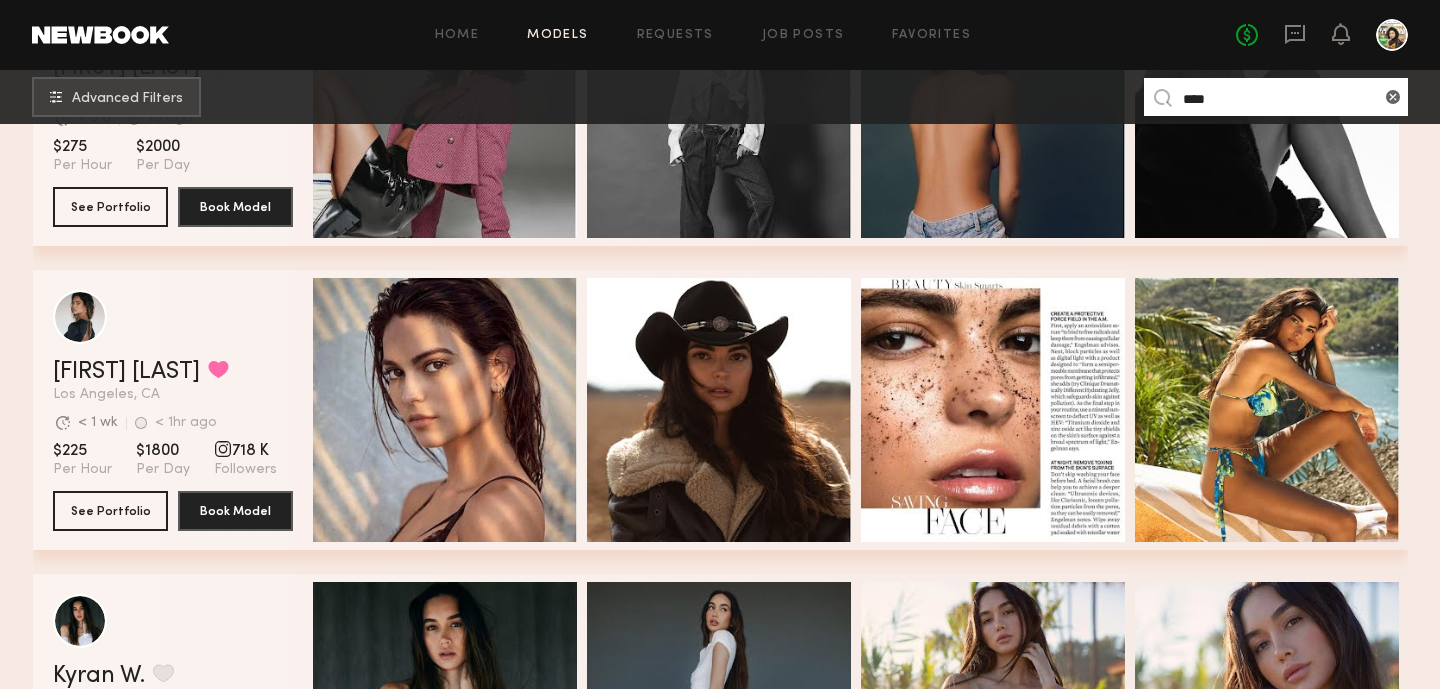 click on "****" 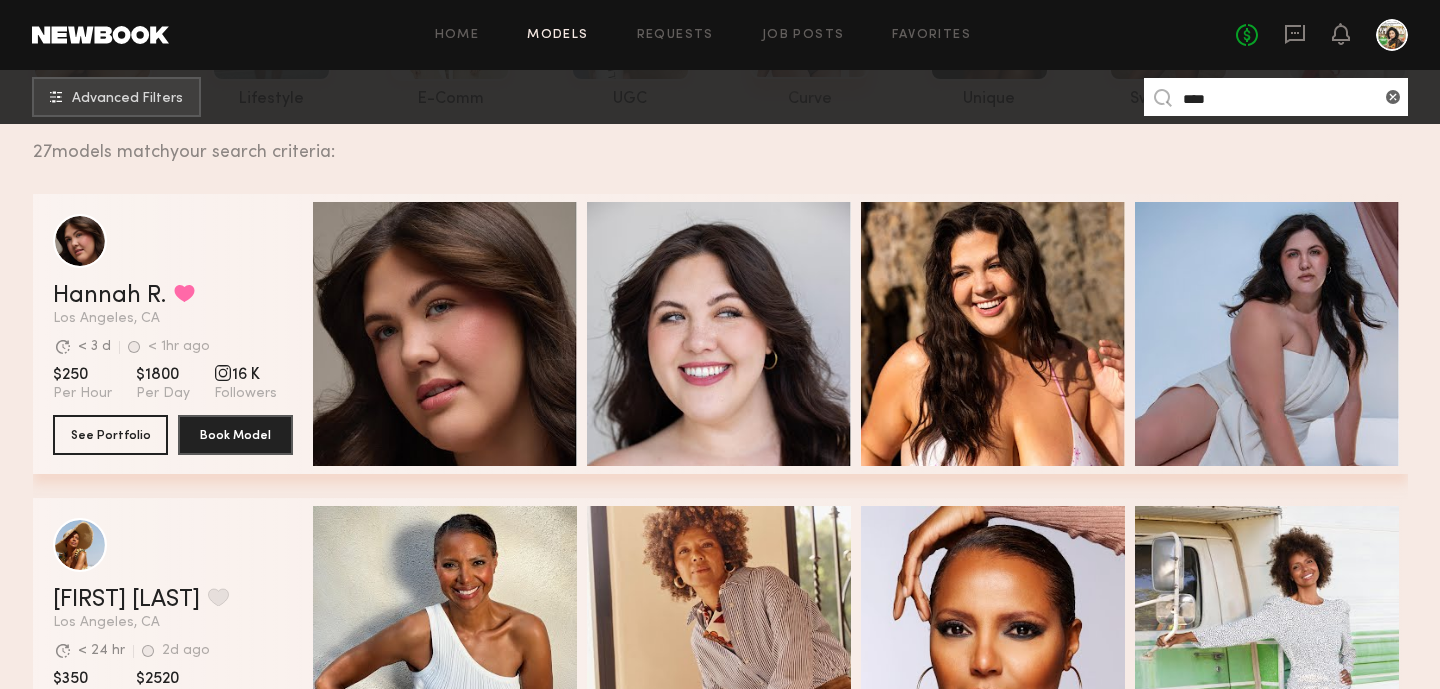 scroll, scrollTop: 490, scrollLeft: 0, axis: vertical 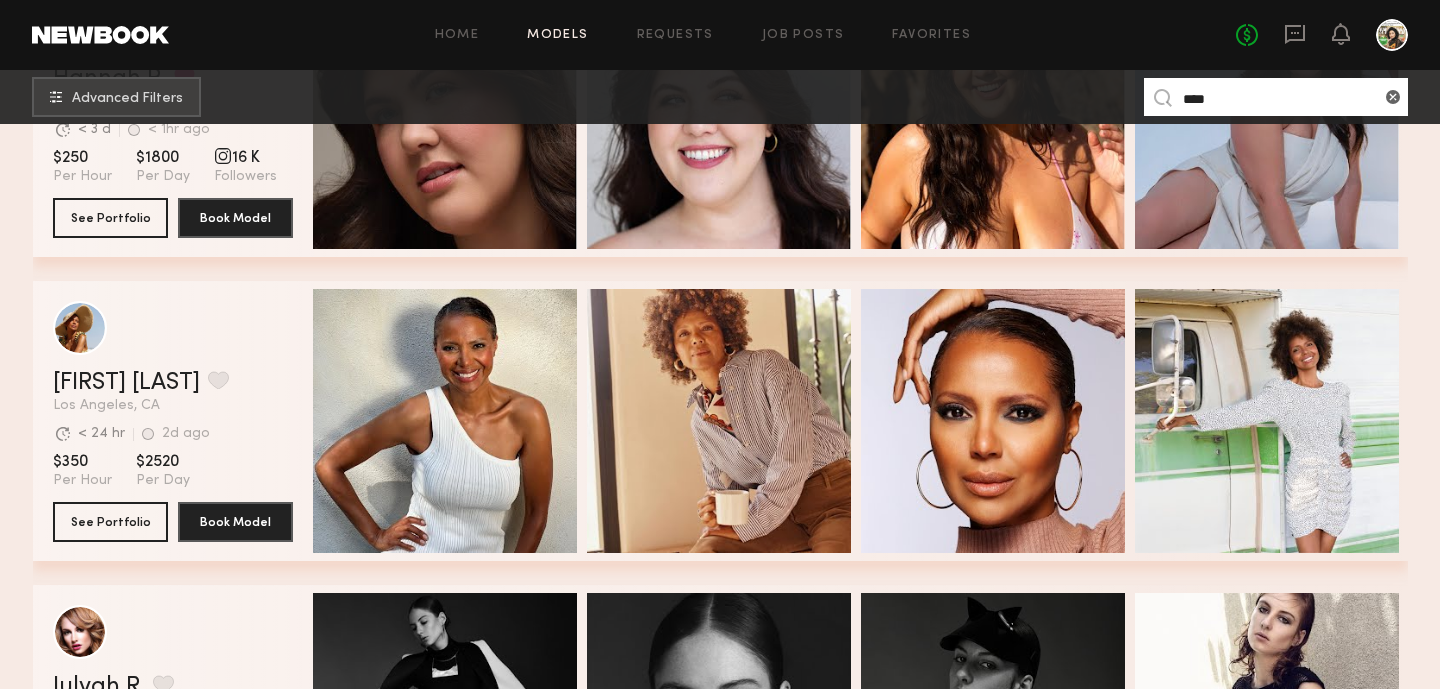 click on "****" 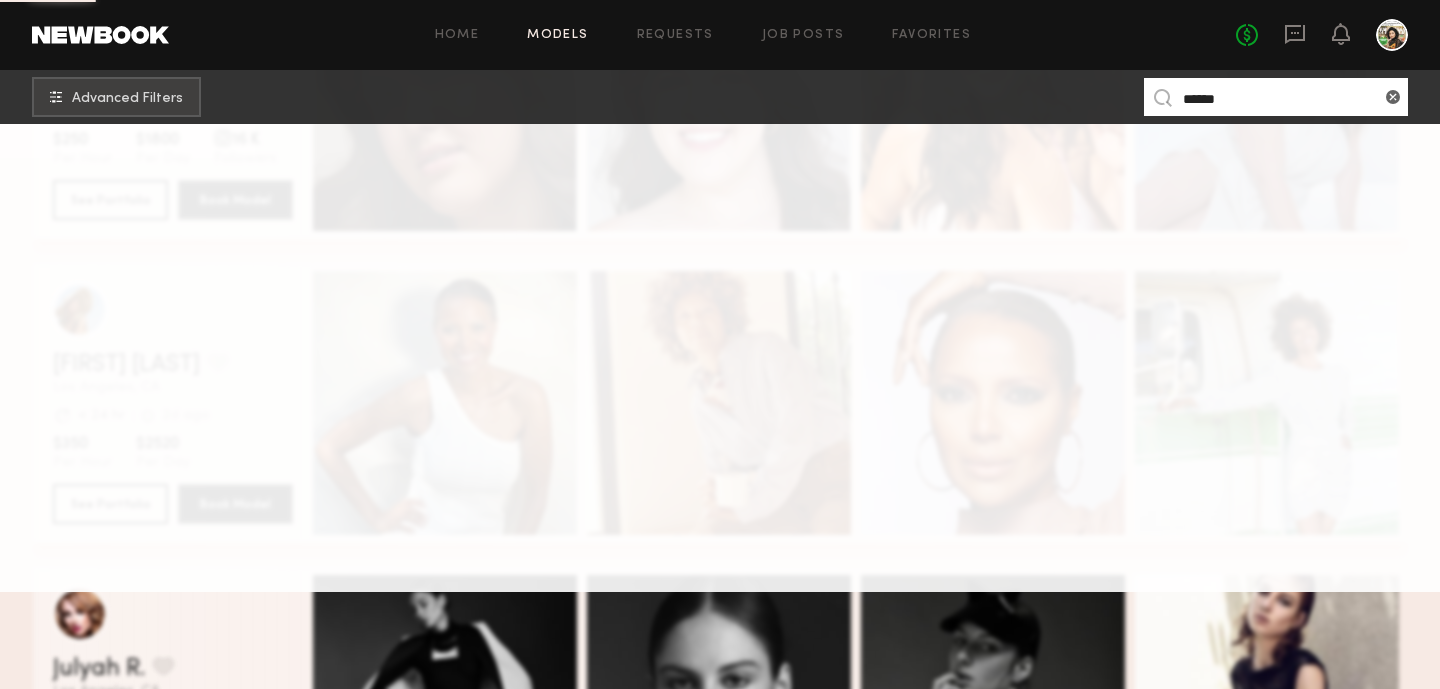 scroll, scrollTop: 0, scrollLeft: 0, axis: both 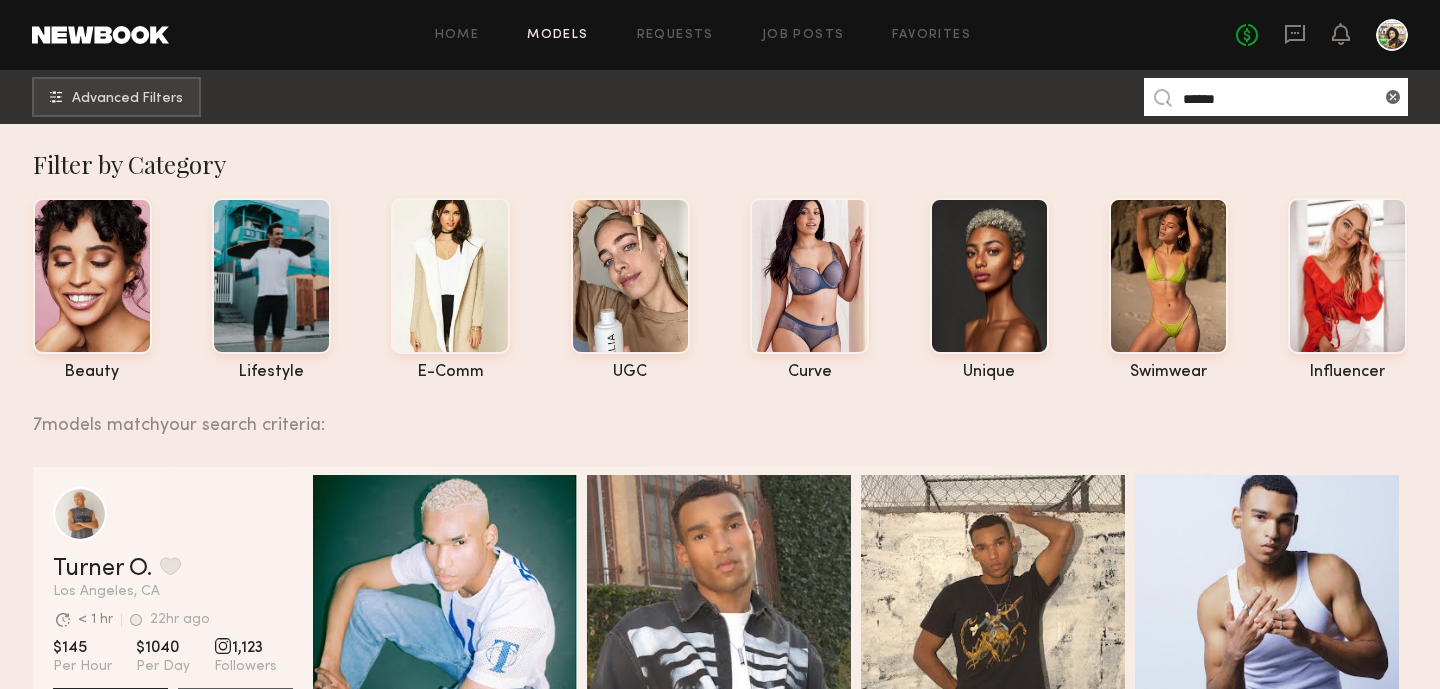type on "******" 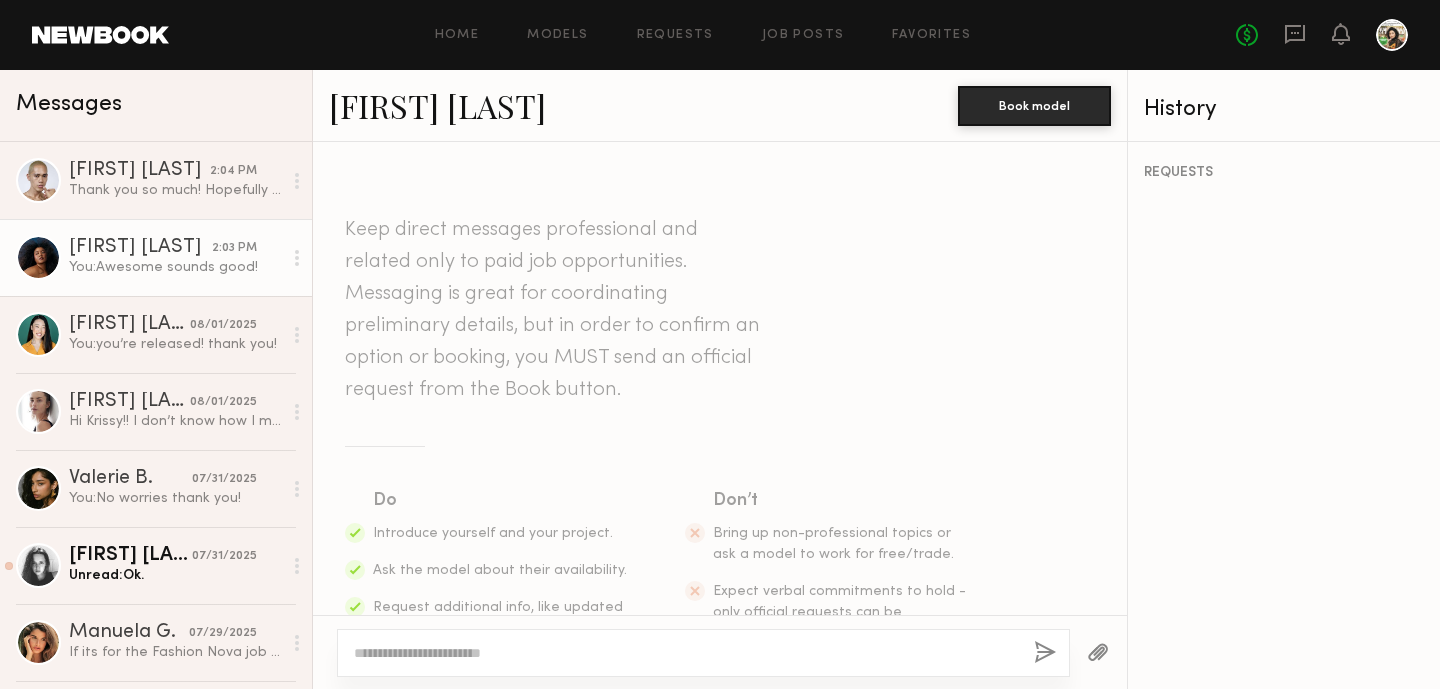 scroll, scrollTop: 0, scrollLeft: 0, axis: both 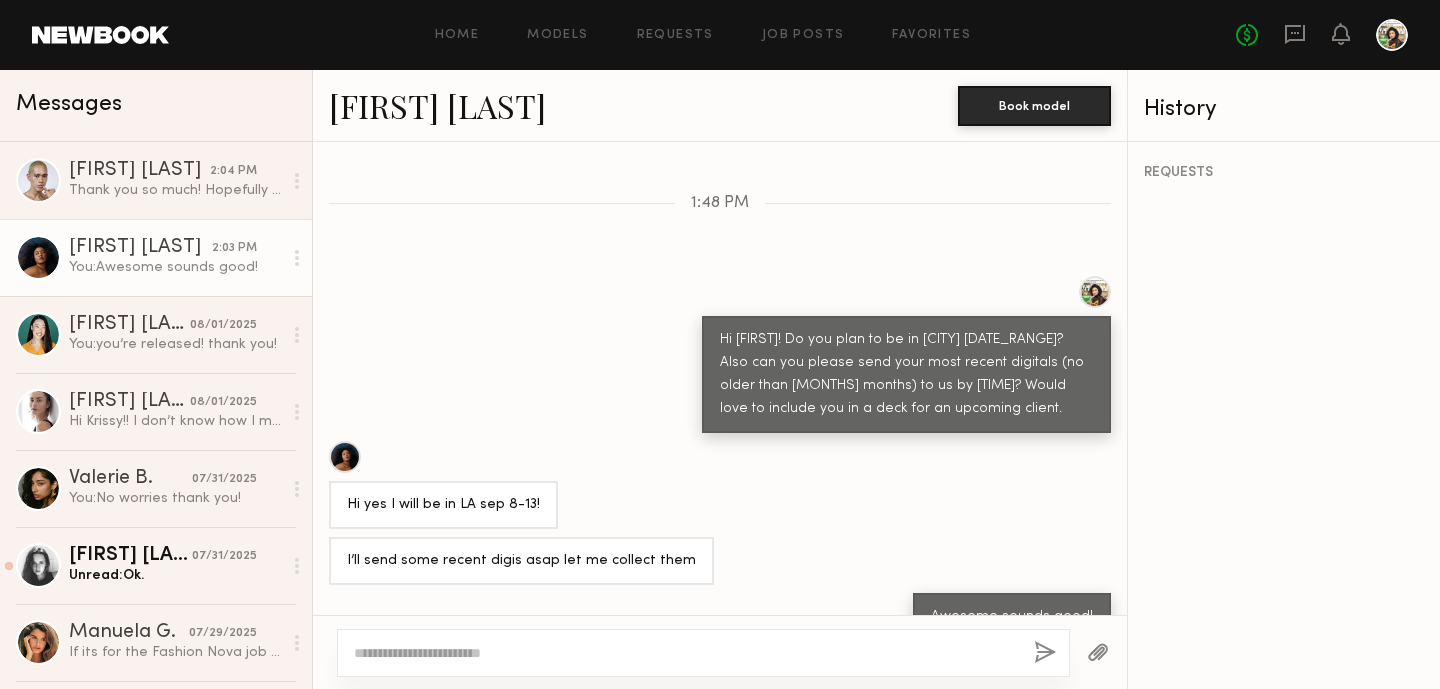 click 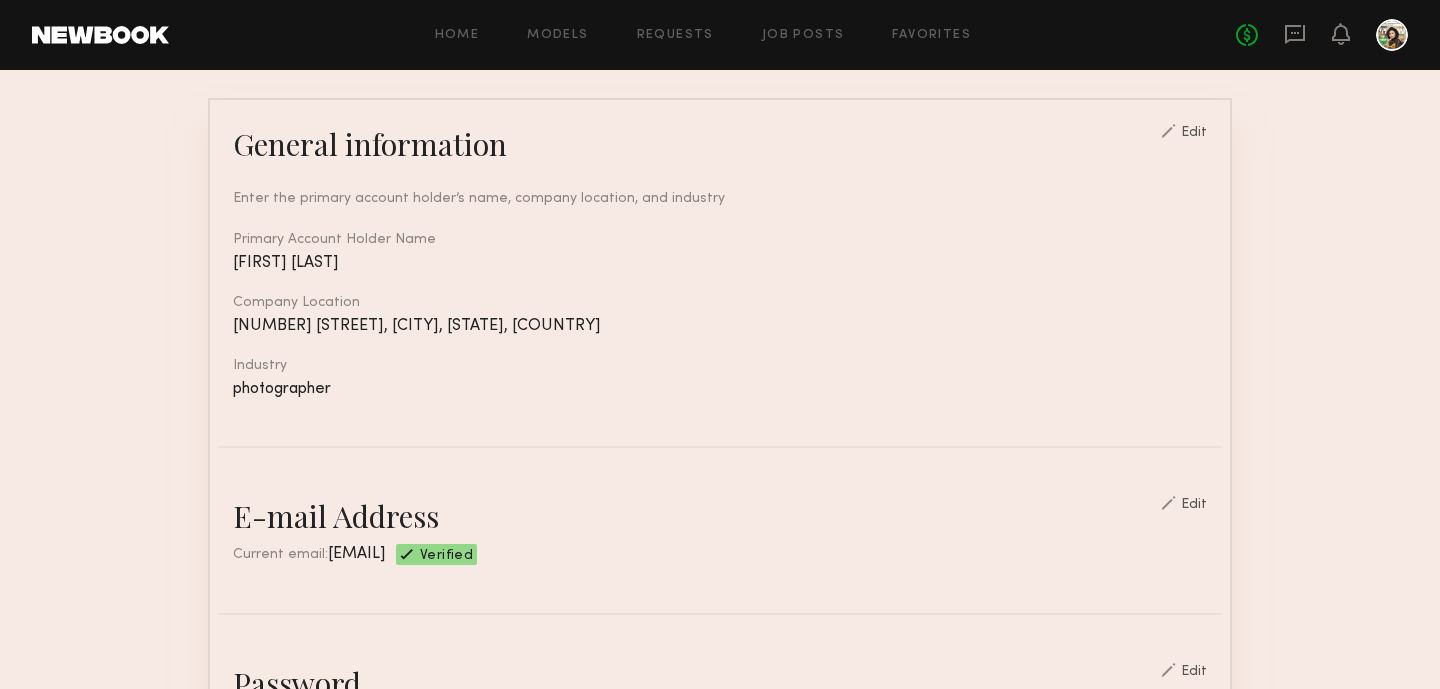 scroll, scrollTop: 0, scrollLeft: 0, axis: both 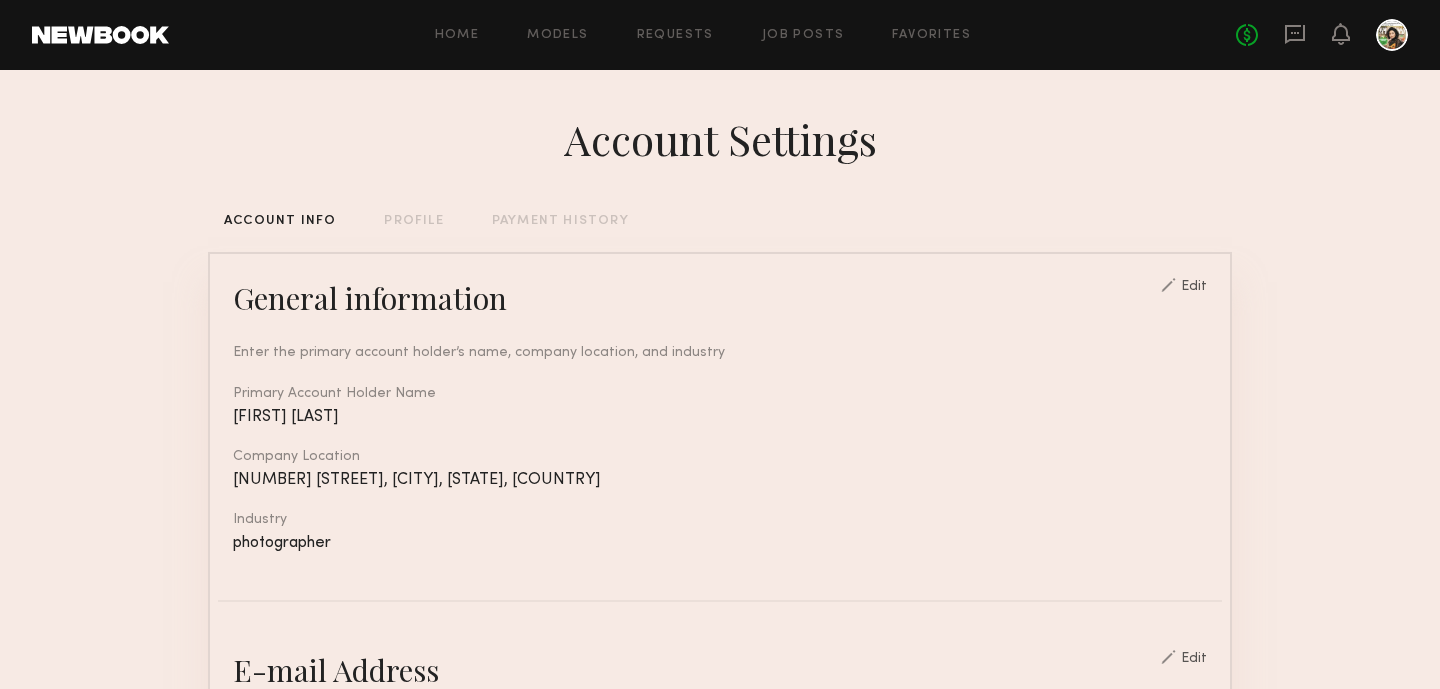 click on "PROFILE" 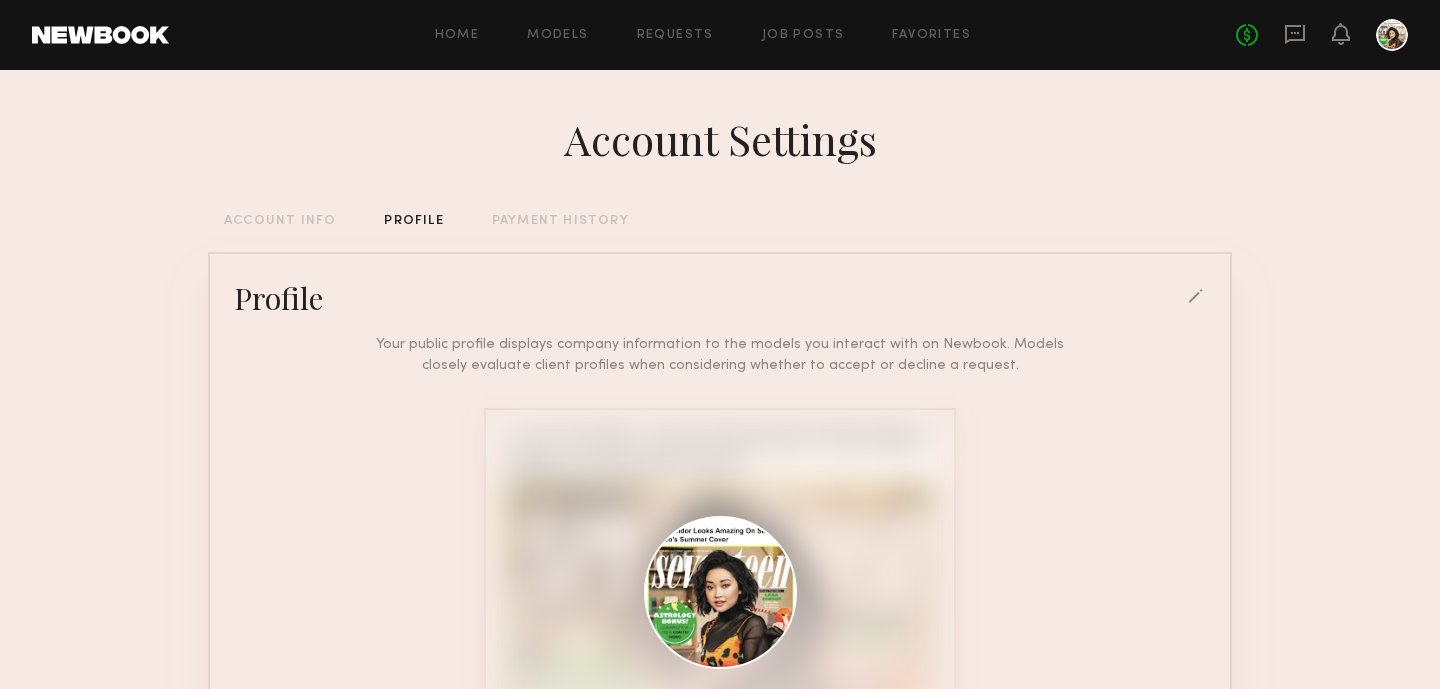 click on "PAYMENT HISTORY" 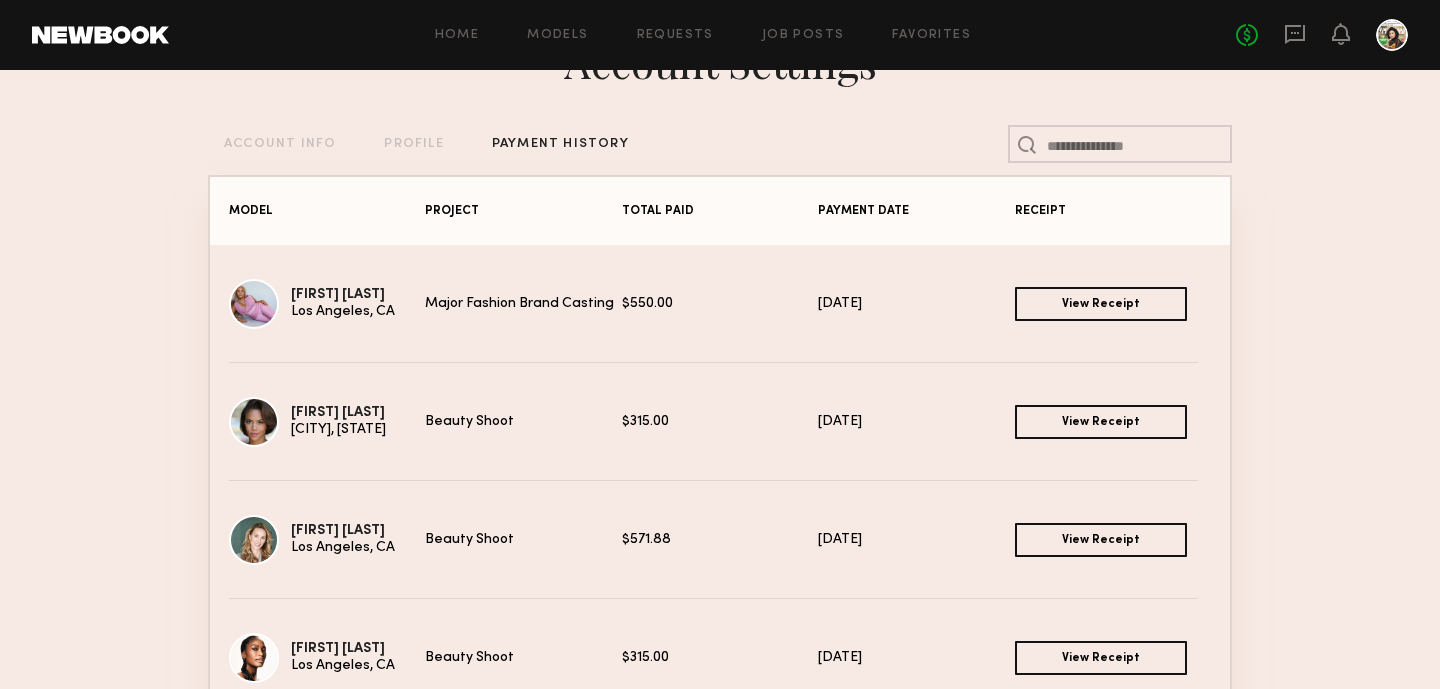 scroll, scrollTop: 79, scrollLeft: 0, axis: vertical 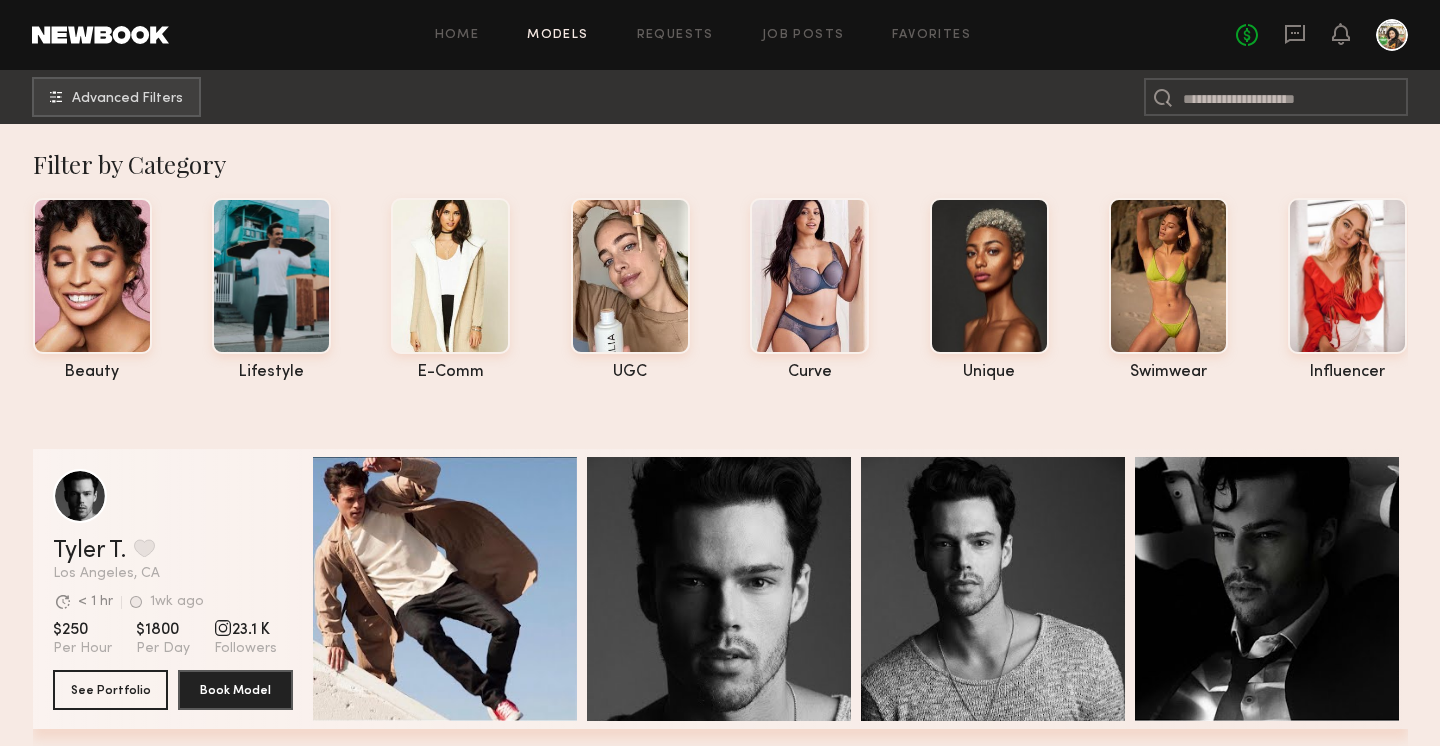 click on "Models" 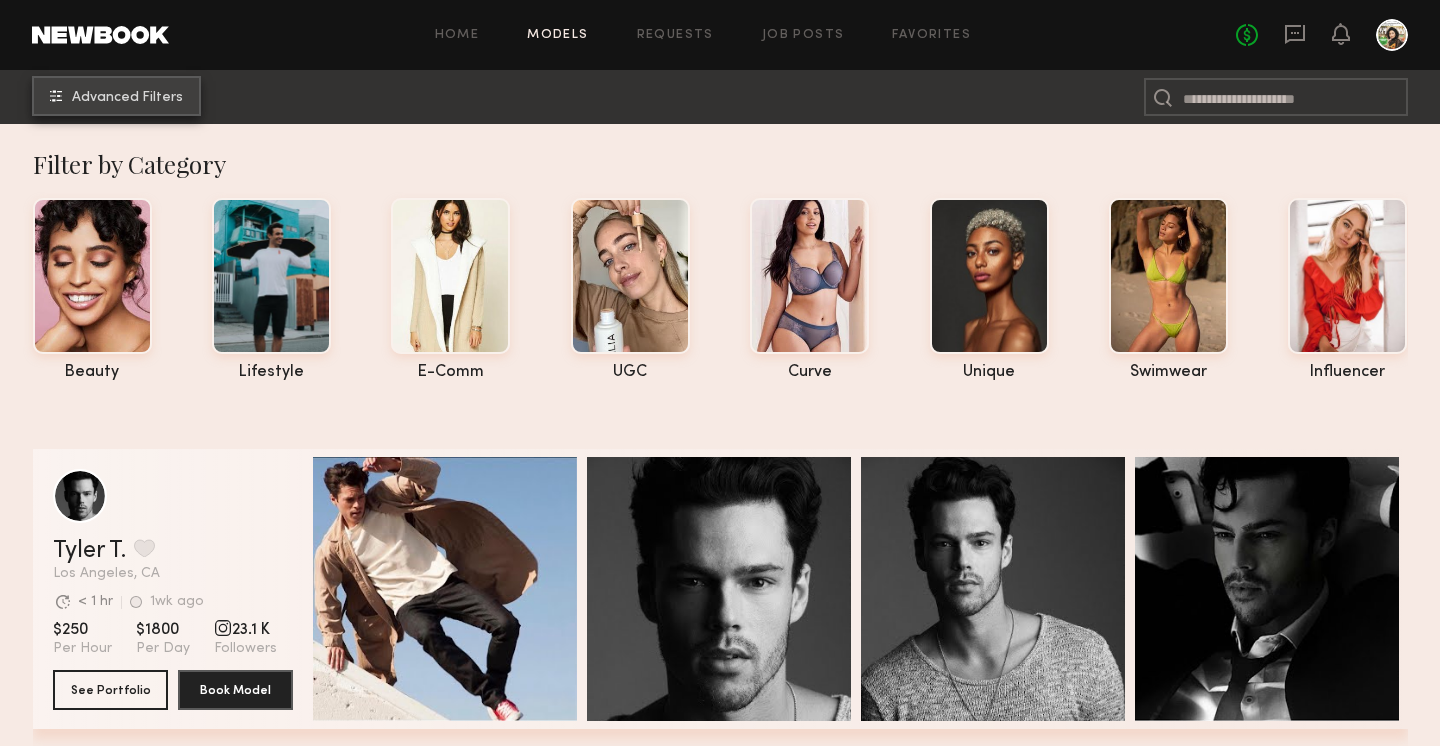 click on "Advanced Filters" 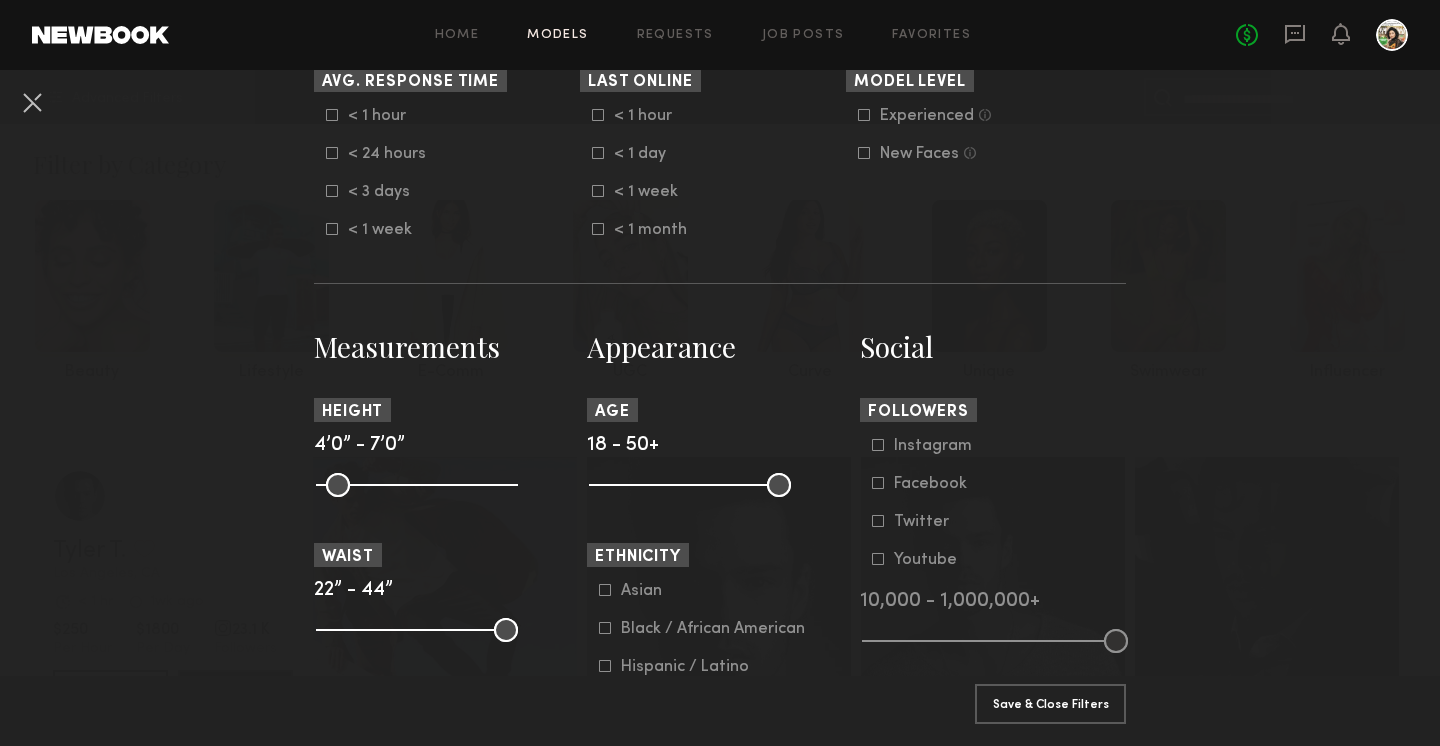 scroll, scrollTop: 666, scrollLeft: 0, axis: vertical 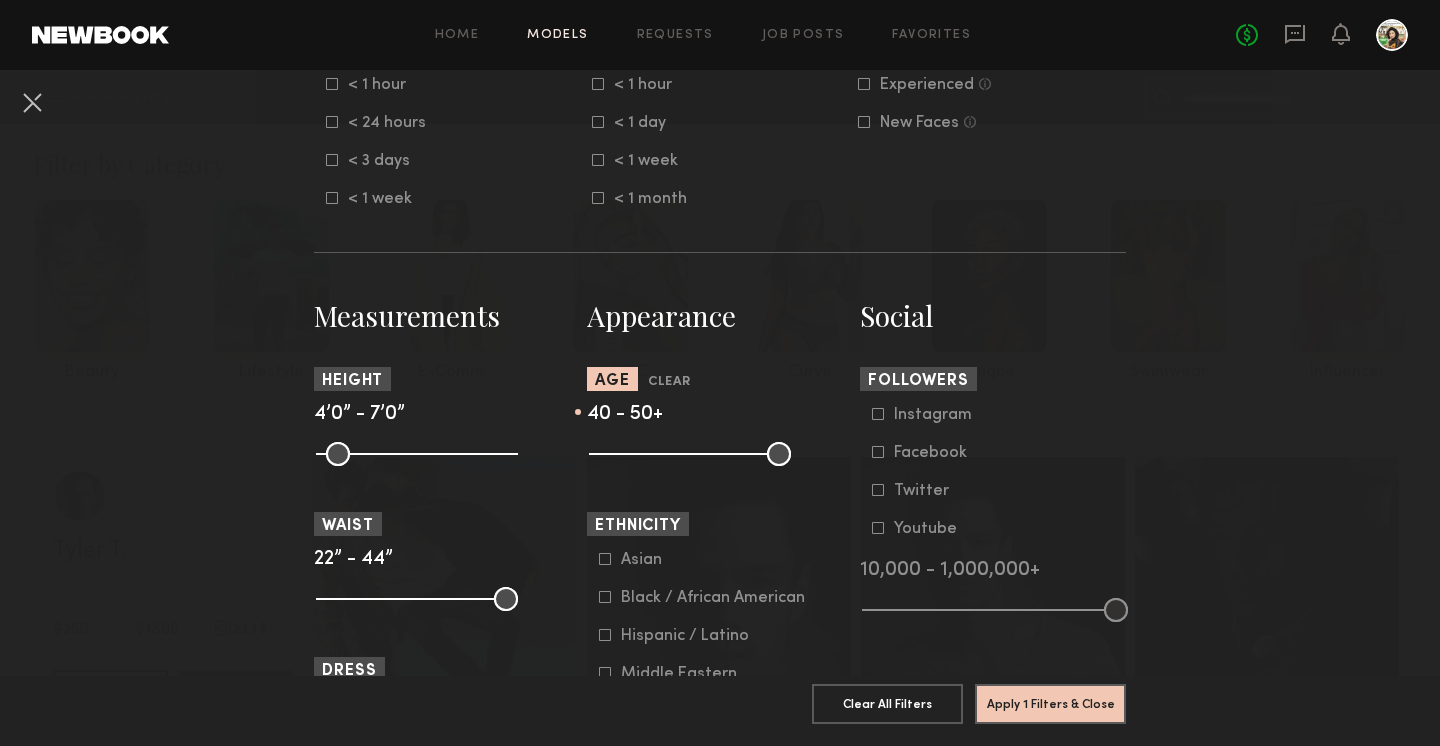 drag, startPoint x: 590, startPoint y: 461, endPoint x: 725, endPoint y: 473, distance: 135.53229 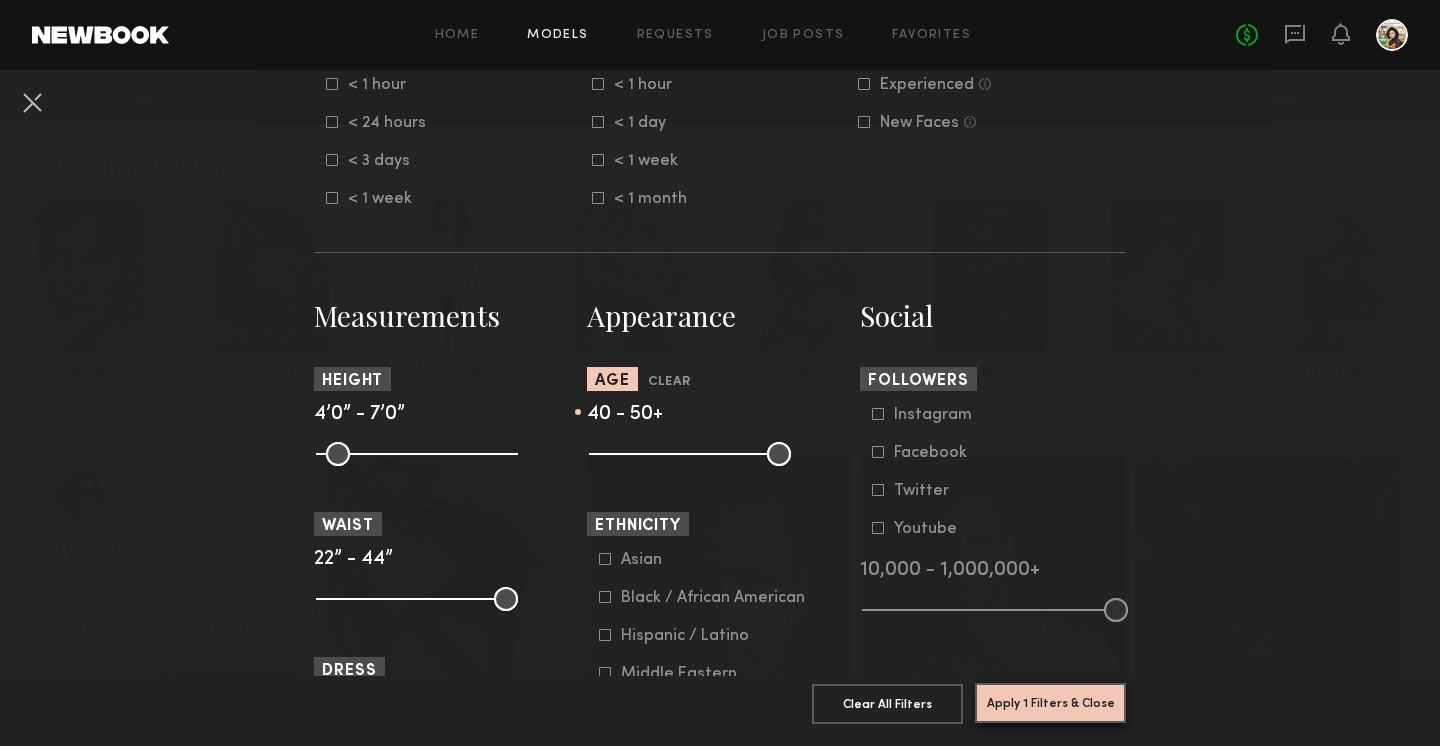 click on "Apply 1 Filters & Close" 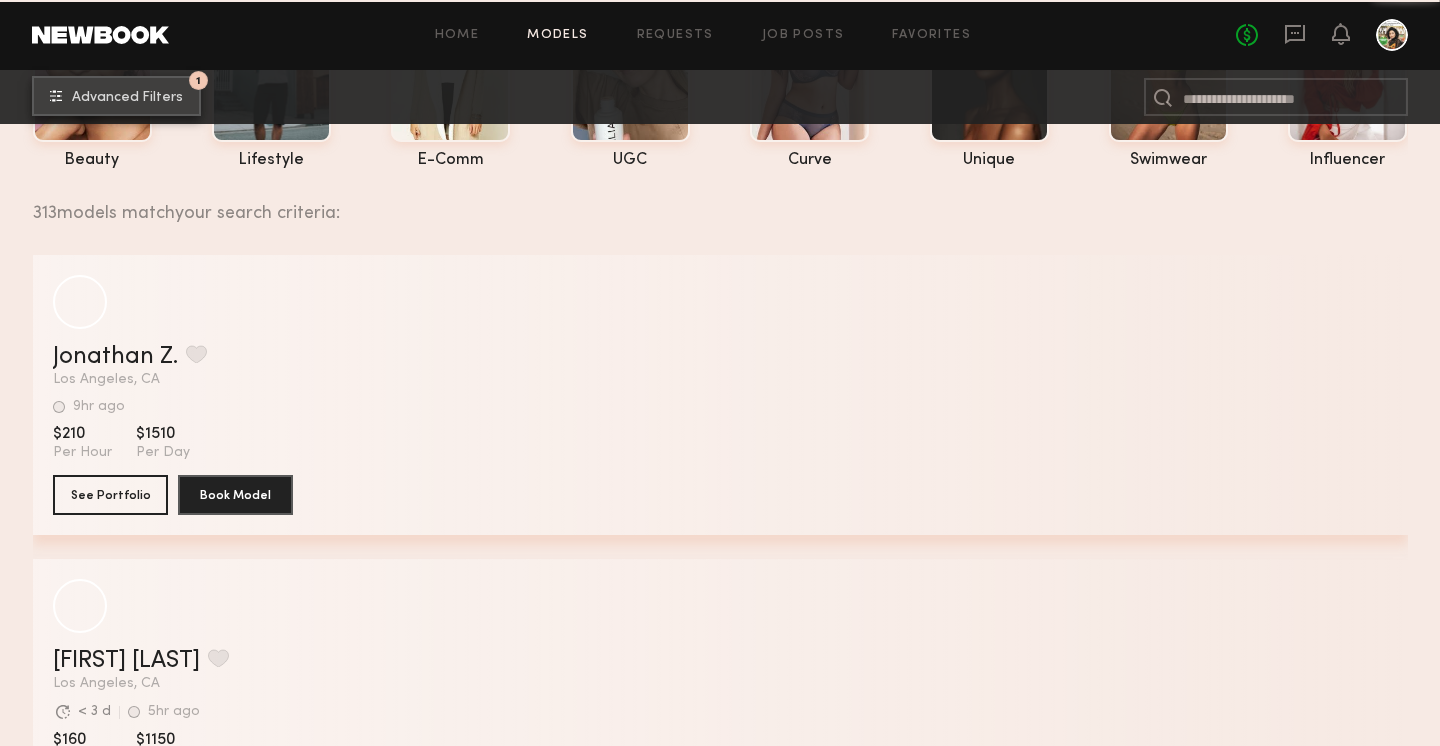 scroll, scrollTop: 211, scrollLeft: 0, axis: vertical 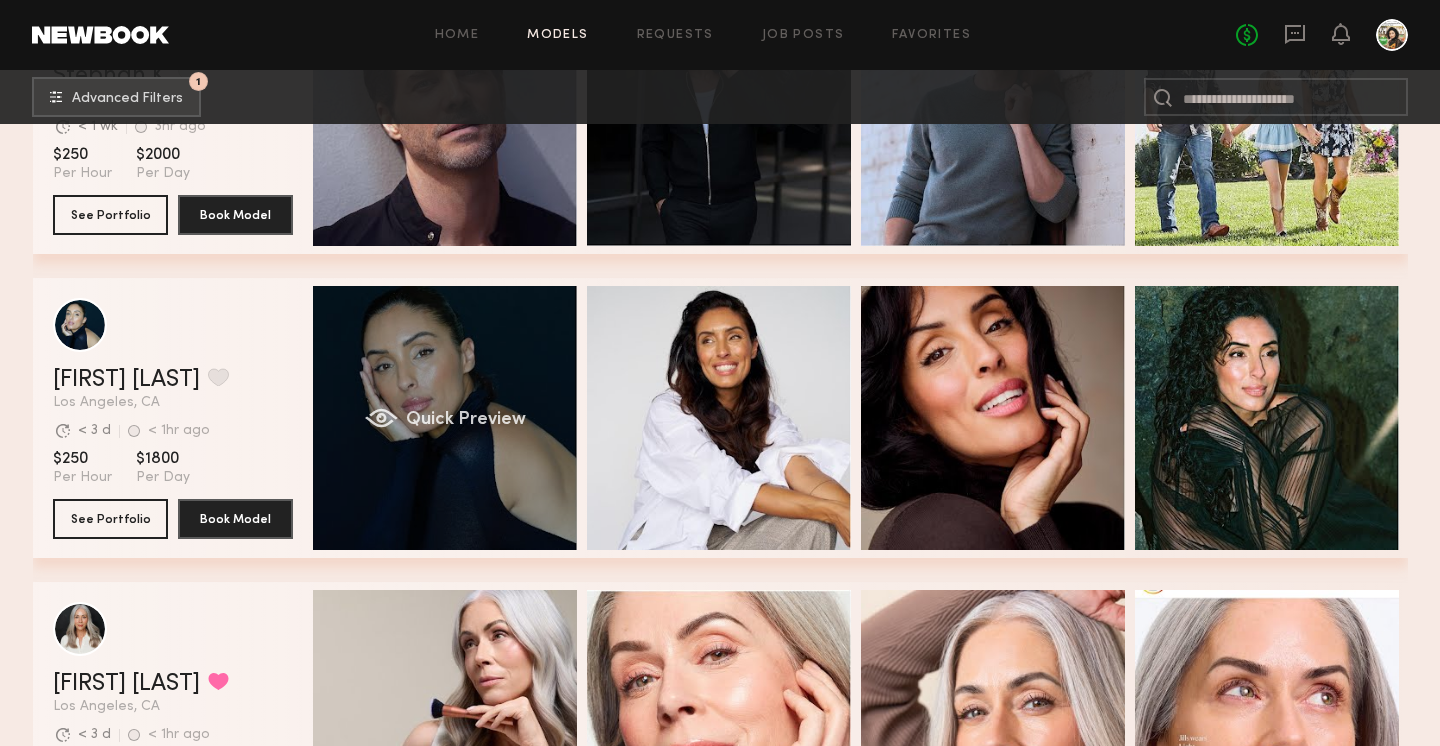 click on "Quick Preview" 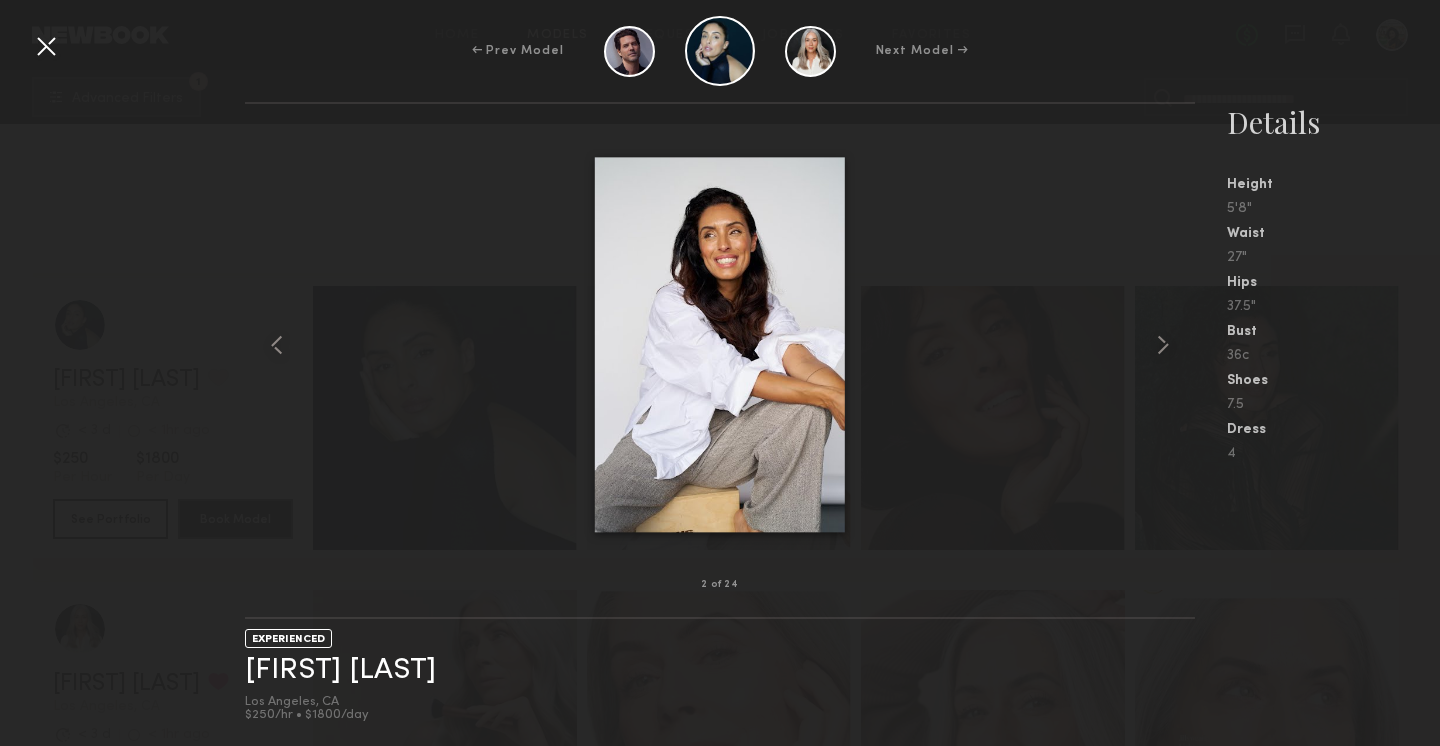 scroll, scrollTop: 2498, scrollLeft: 0, axis: vertical 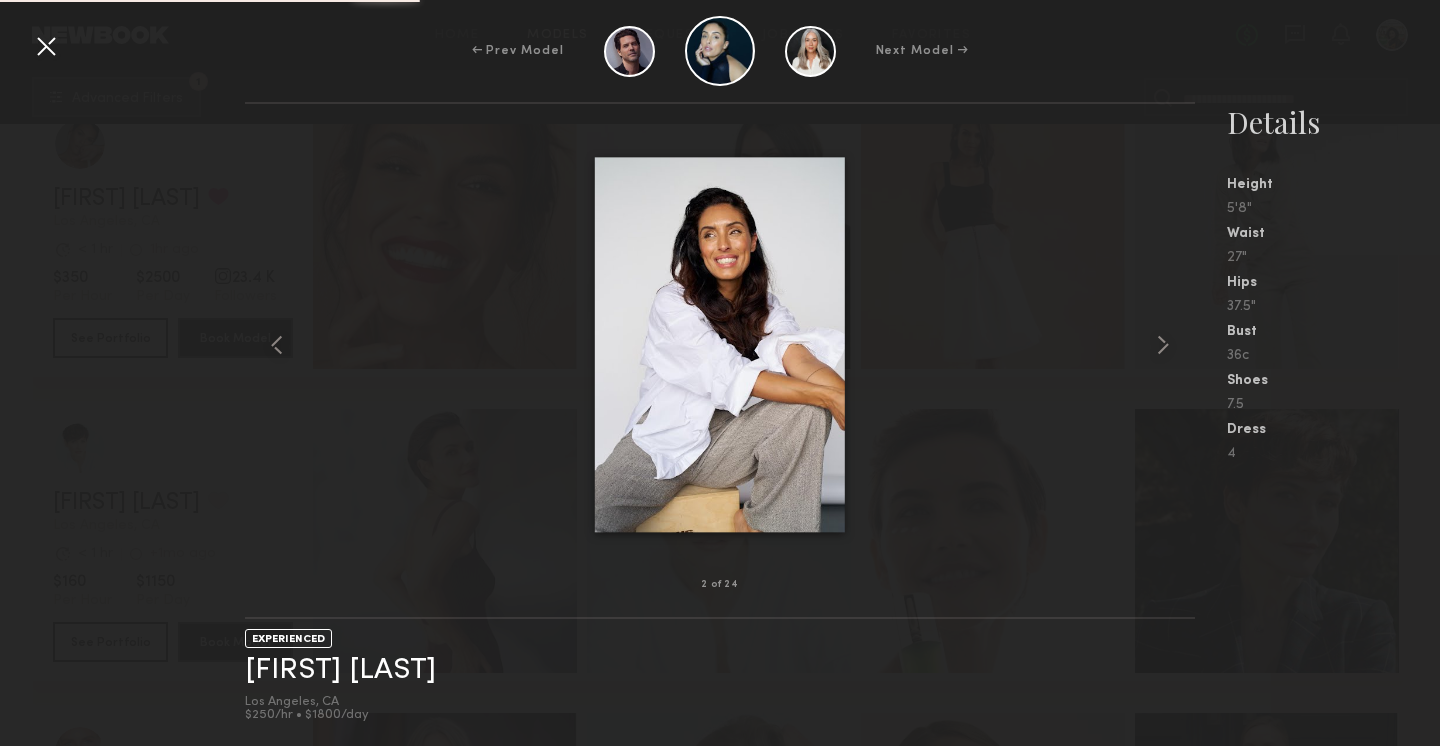 click at bounding box center [46, 46] 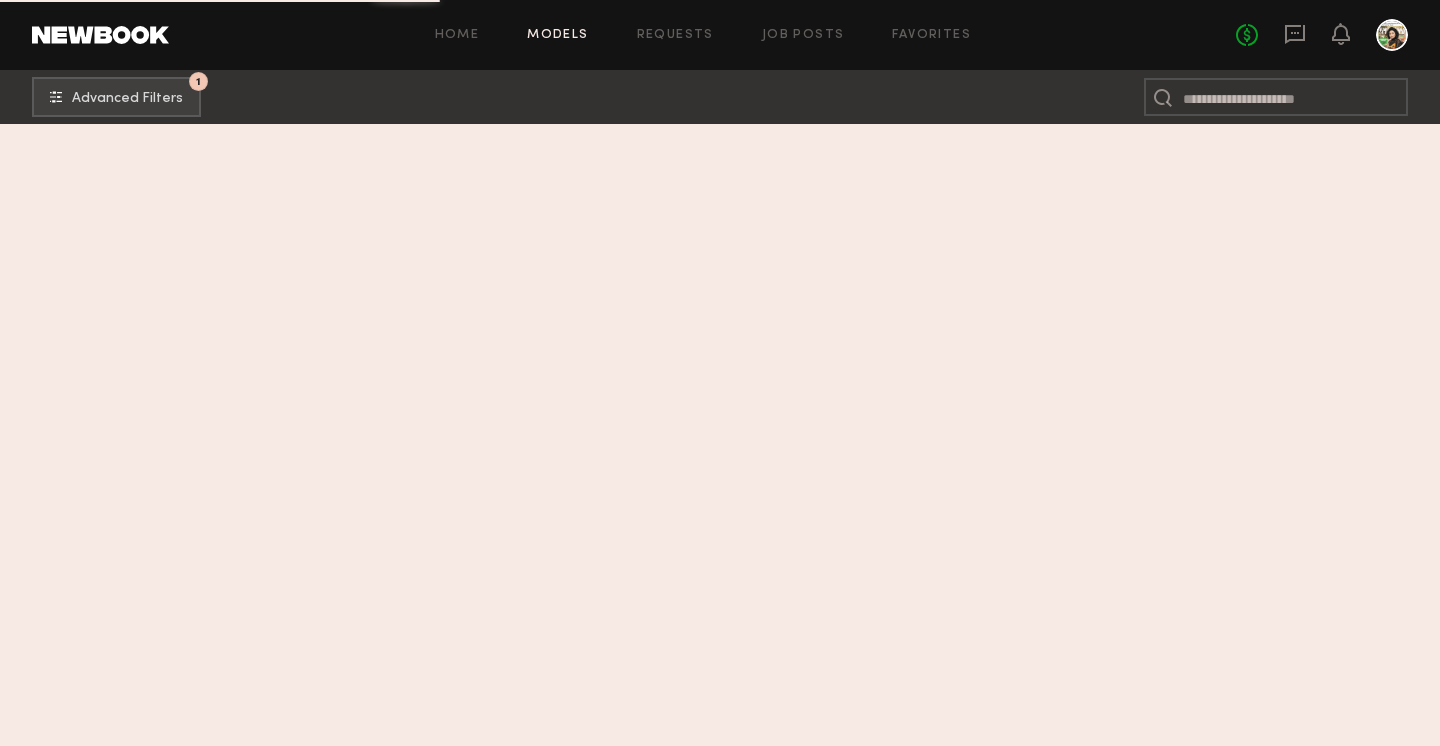 scroll, scrollTop: 0, scrollLeft: 0, axis: both 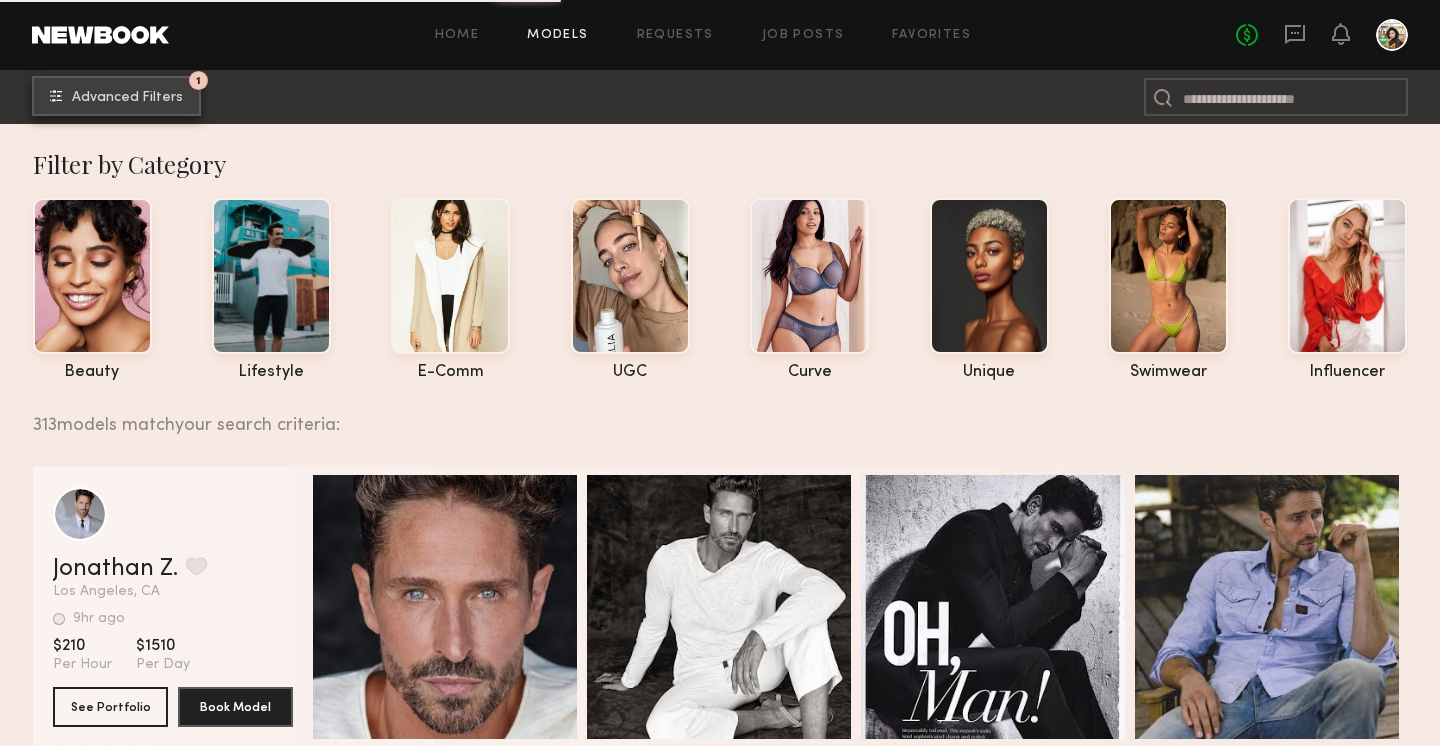 click on "Advanced Filters" 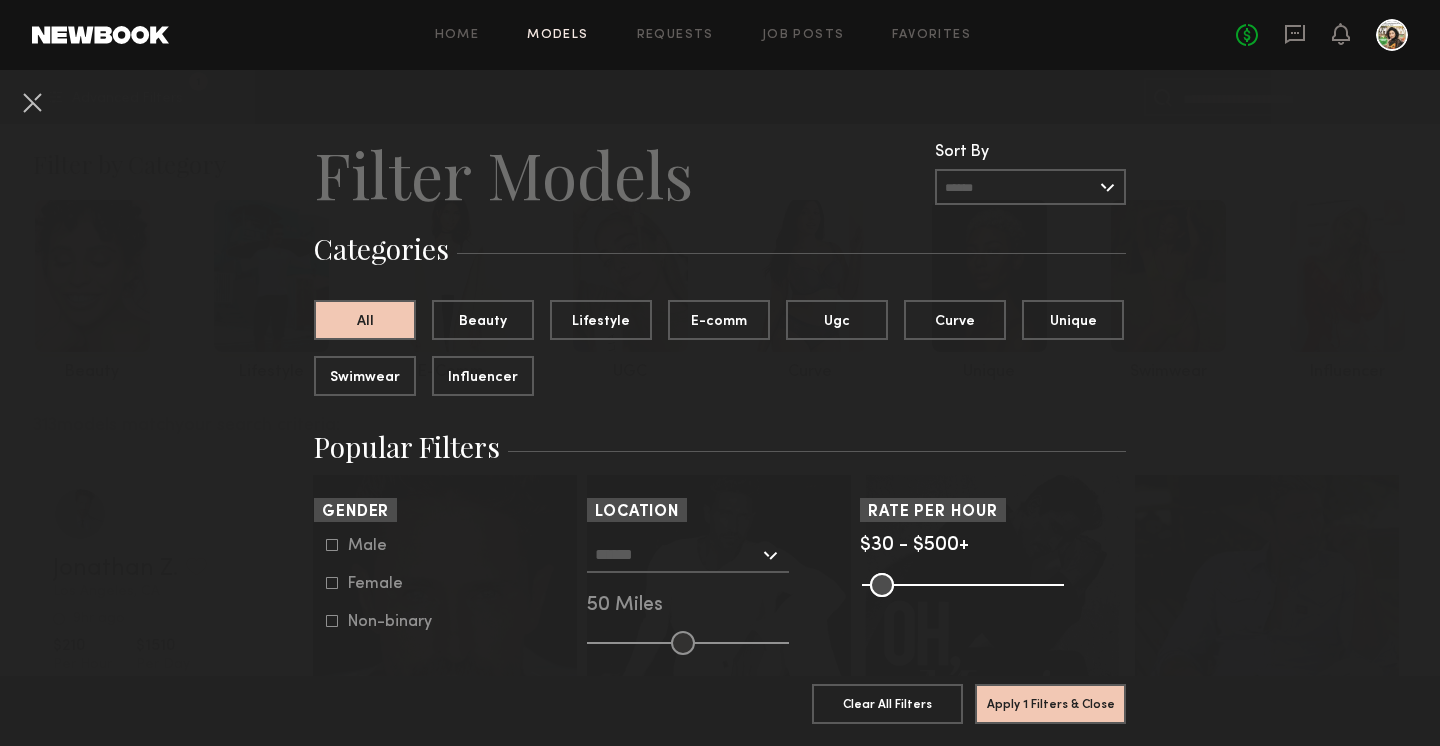 click on "Female" 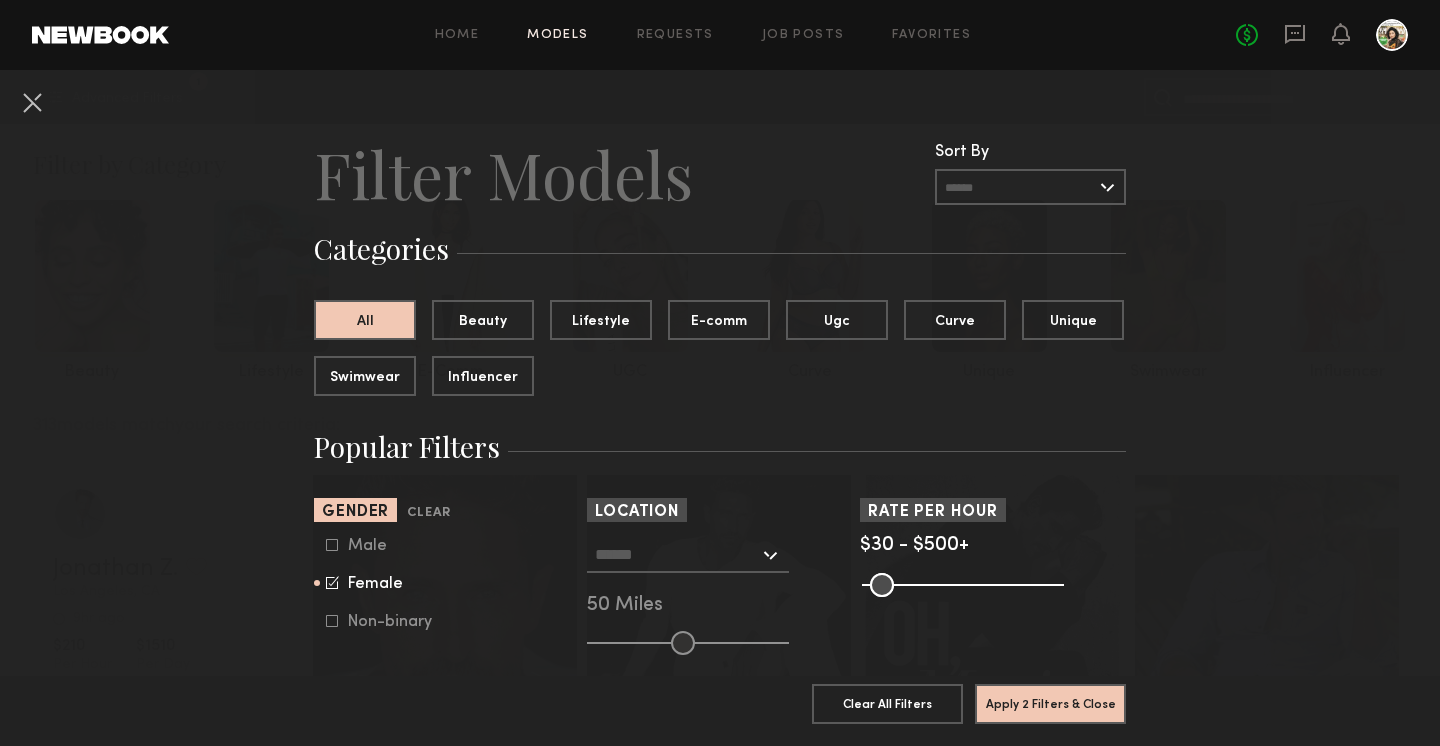 click 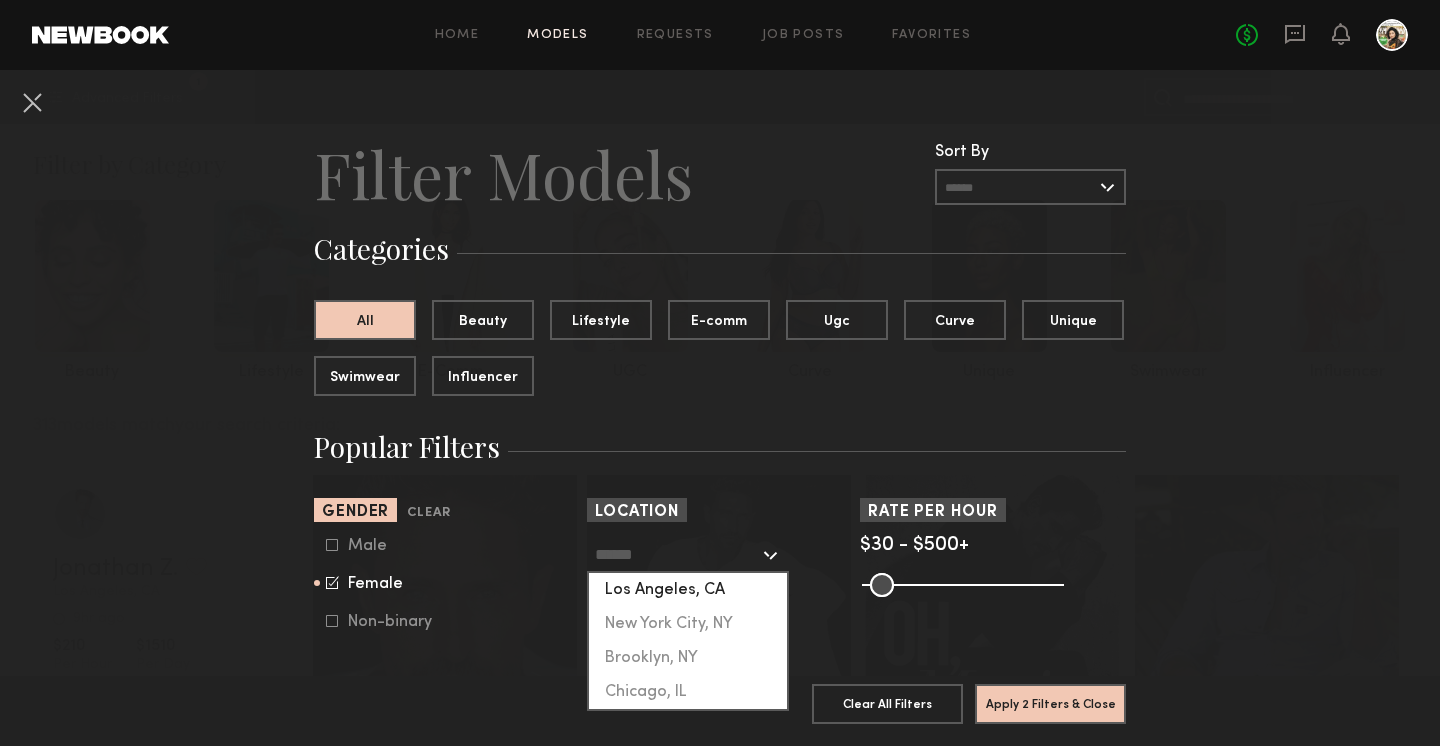 click on "Los Angeles, CA" 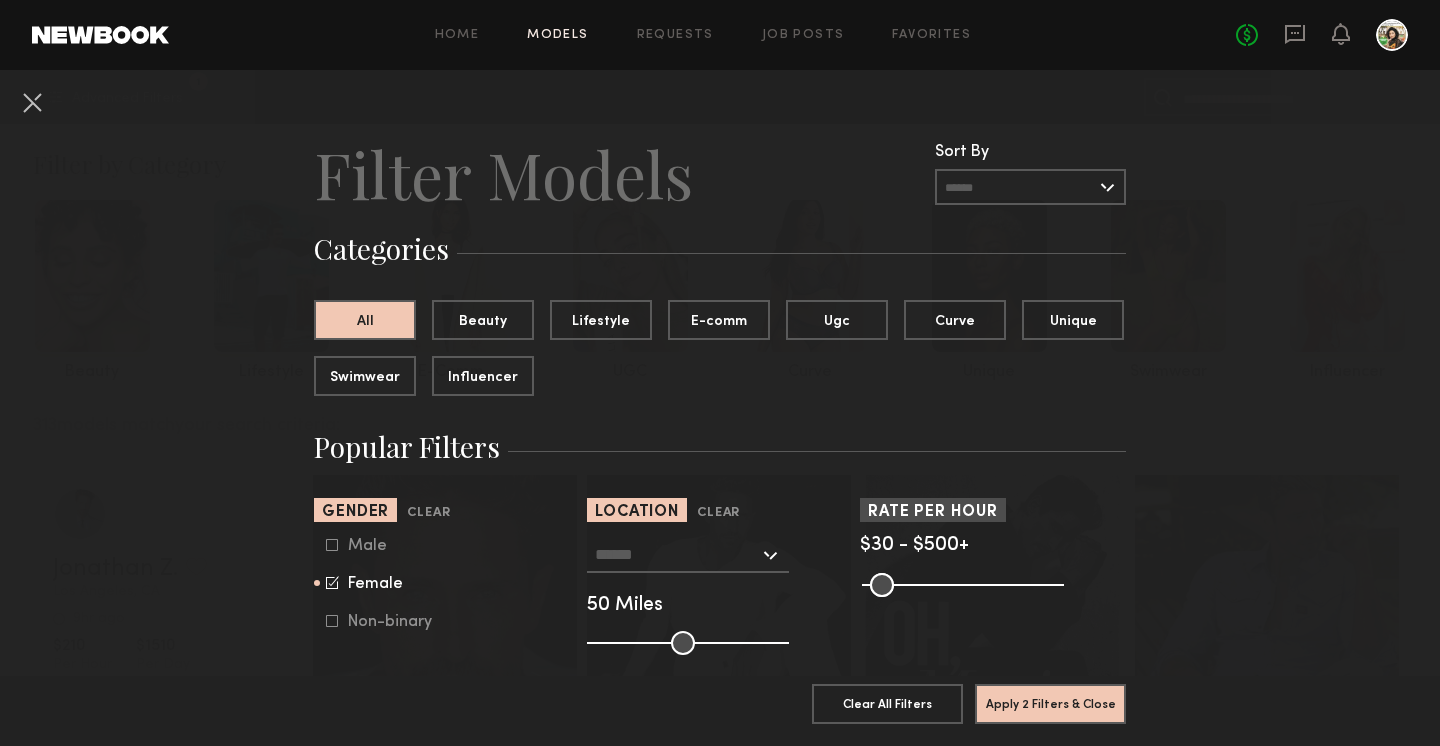 type on "**********" 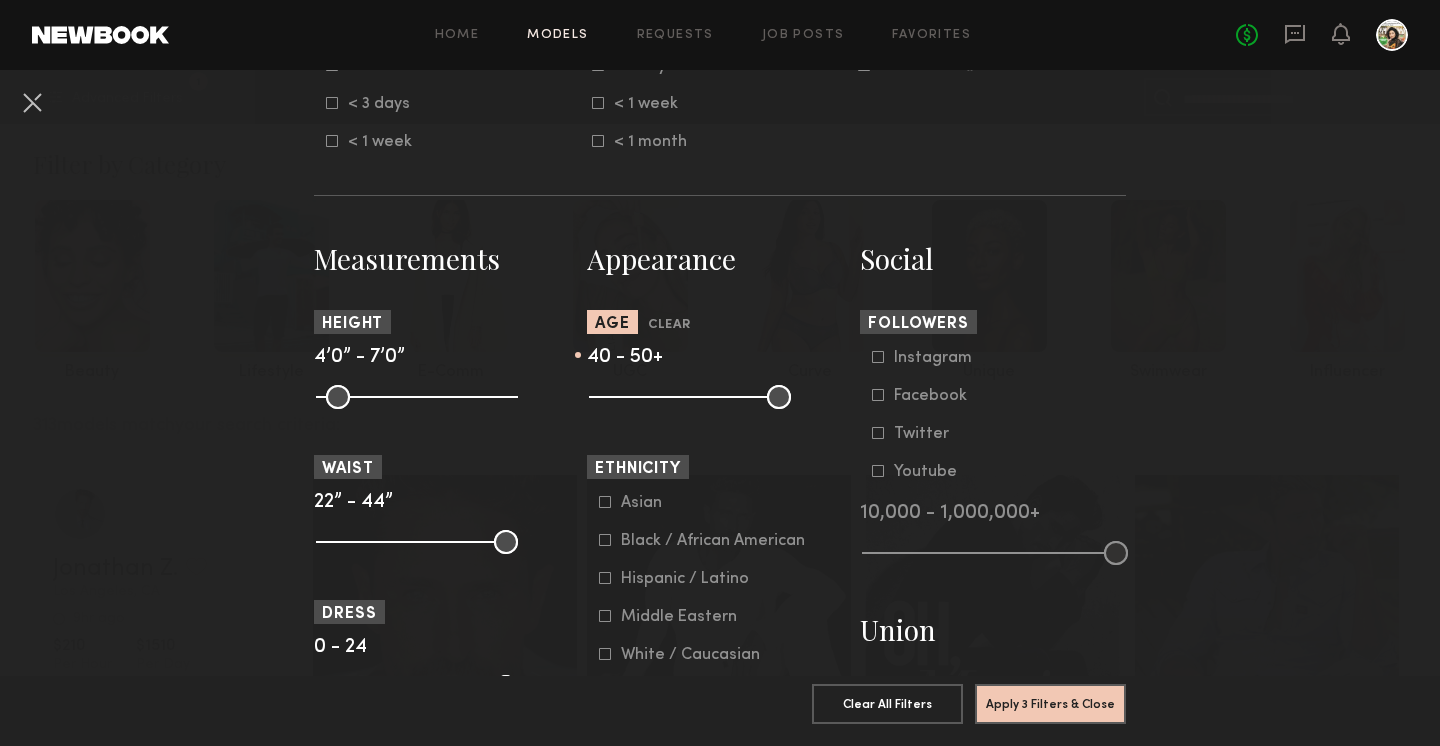 scroll, scrollTop: 724, scrollLeft: 0, axis: vertical 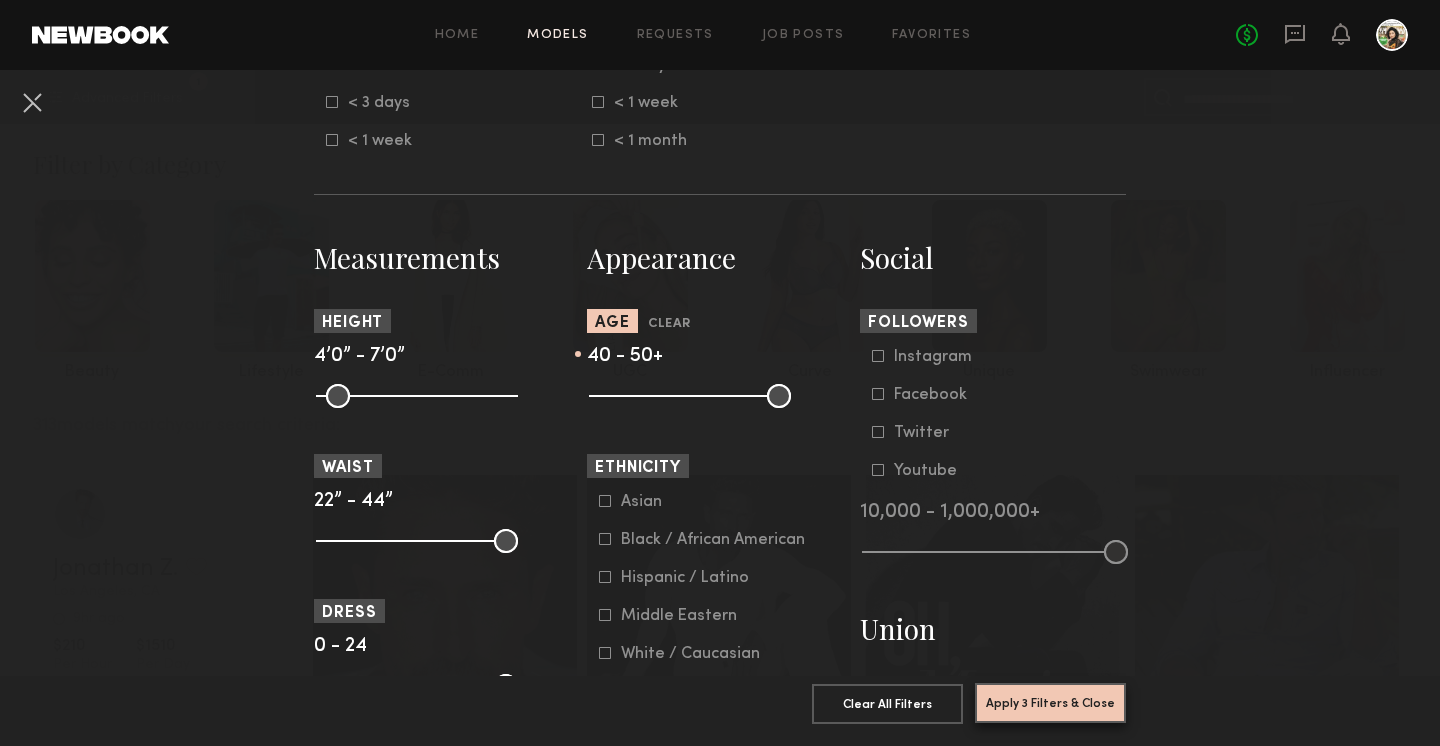 click on "Apply 3 Filters & Close" 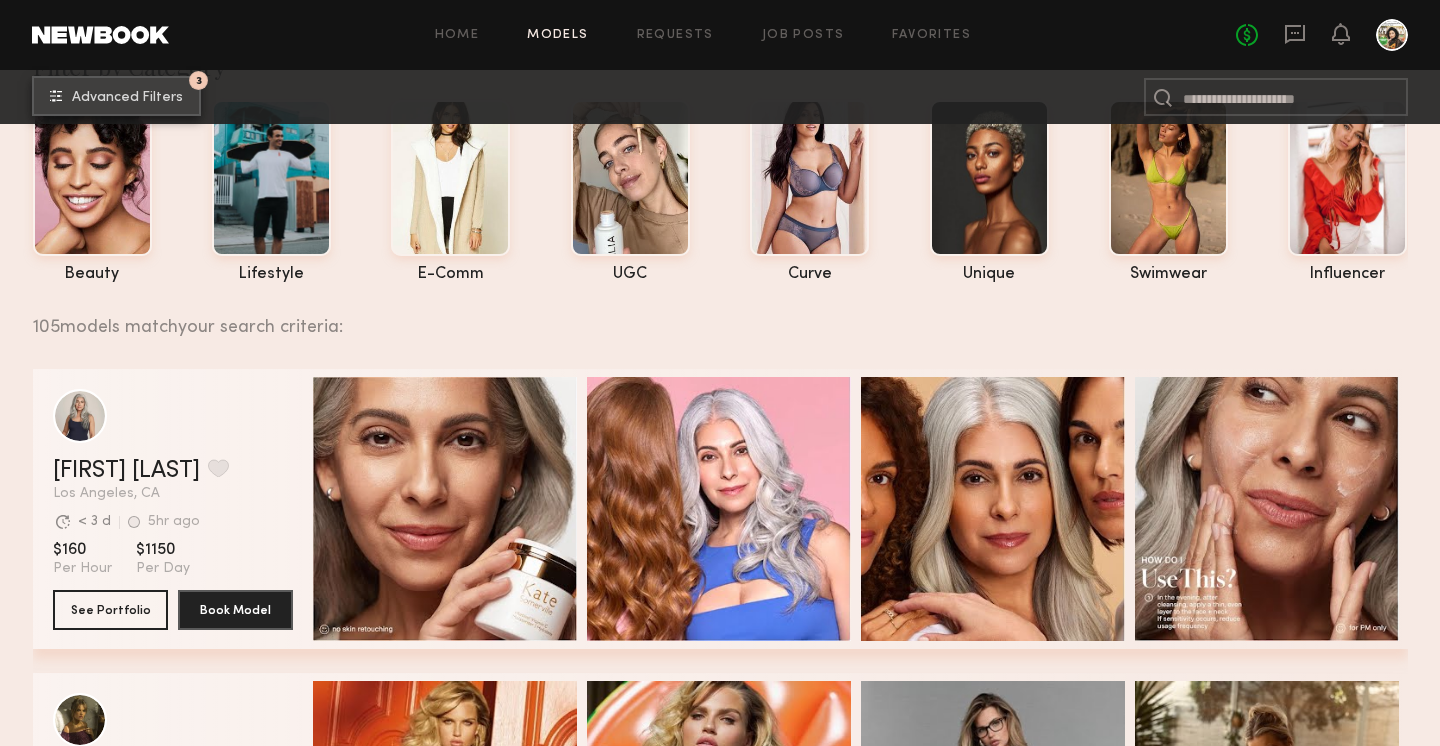 scroll, scrollTop: 367, scrollLeft: 0, axis: vertical 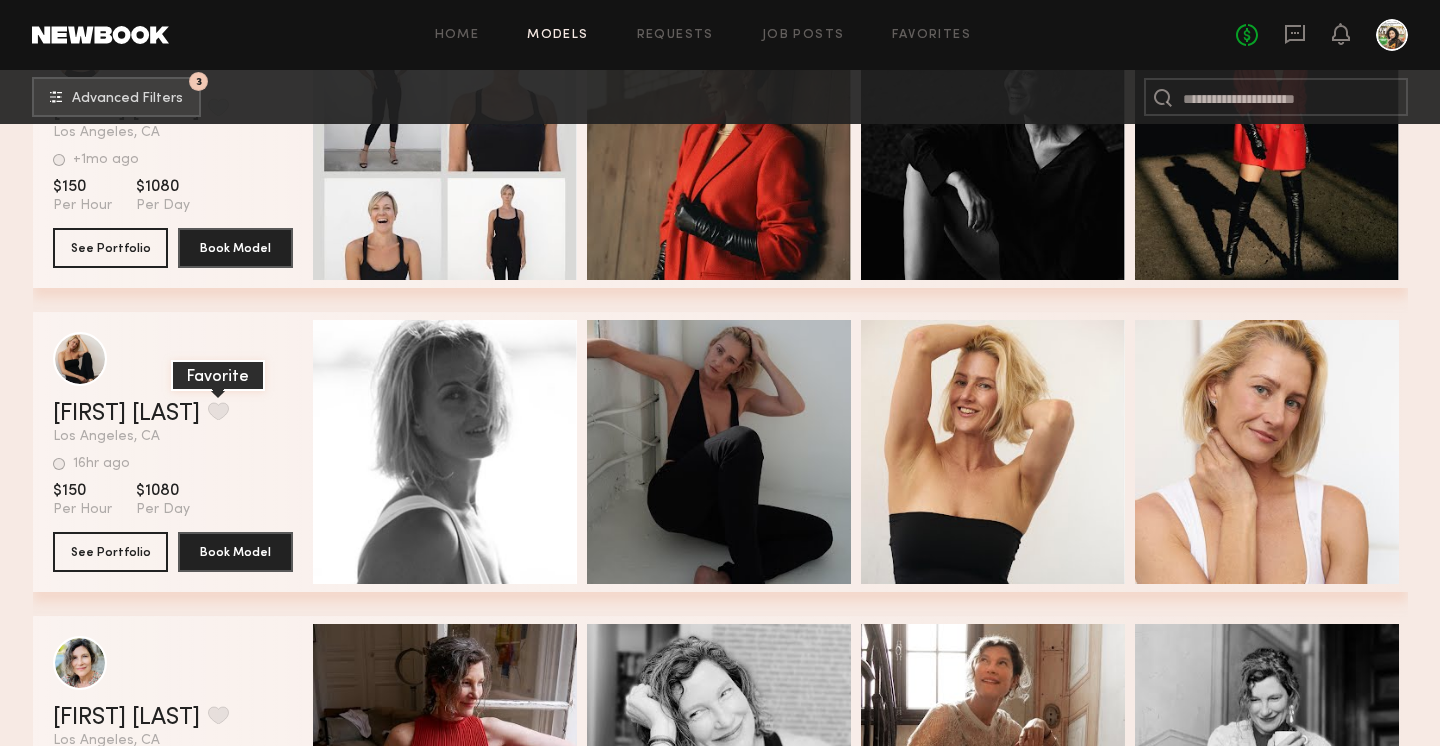 click 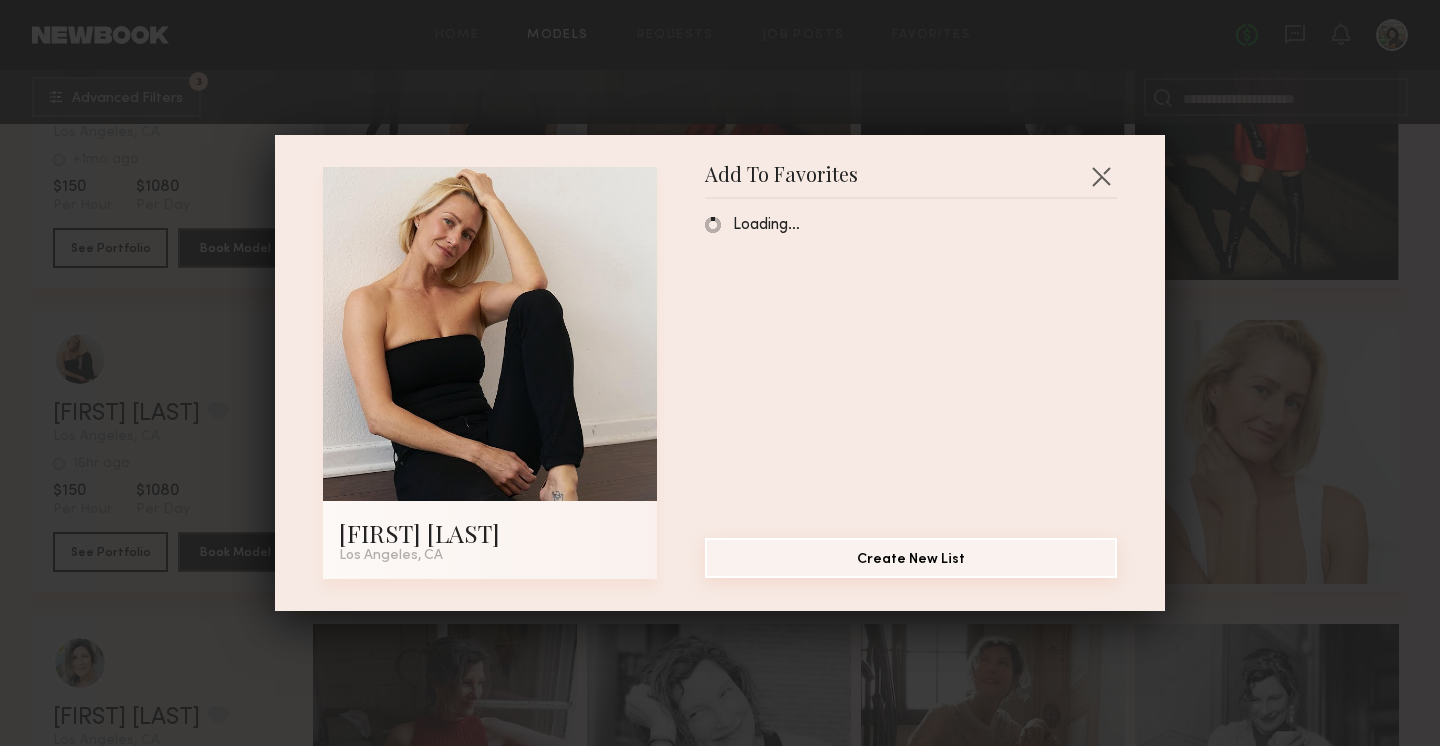 click on "Create New List" at bounding box center (911, 558) 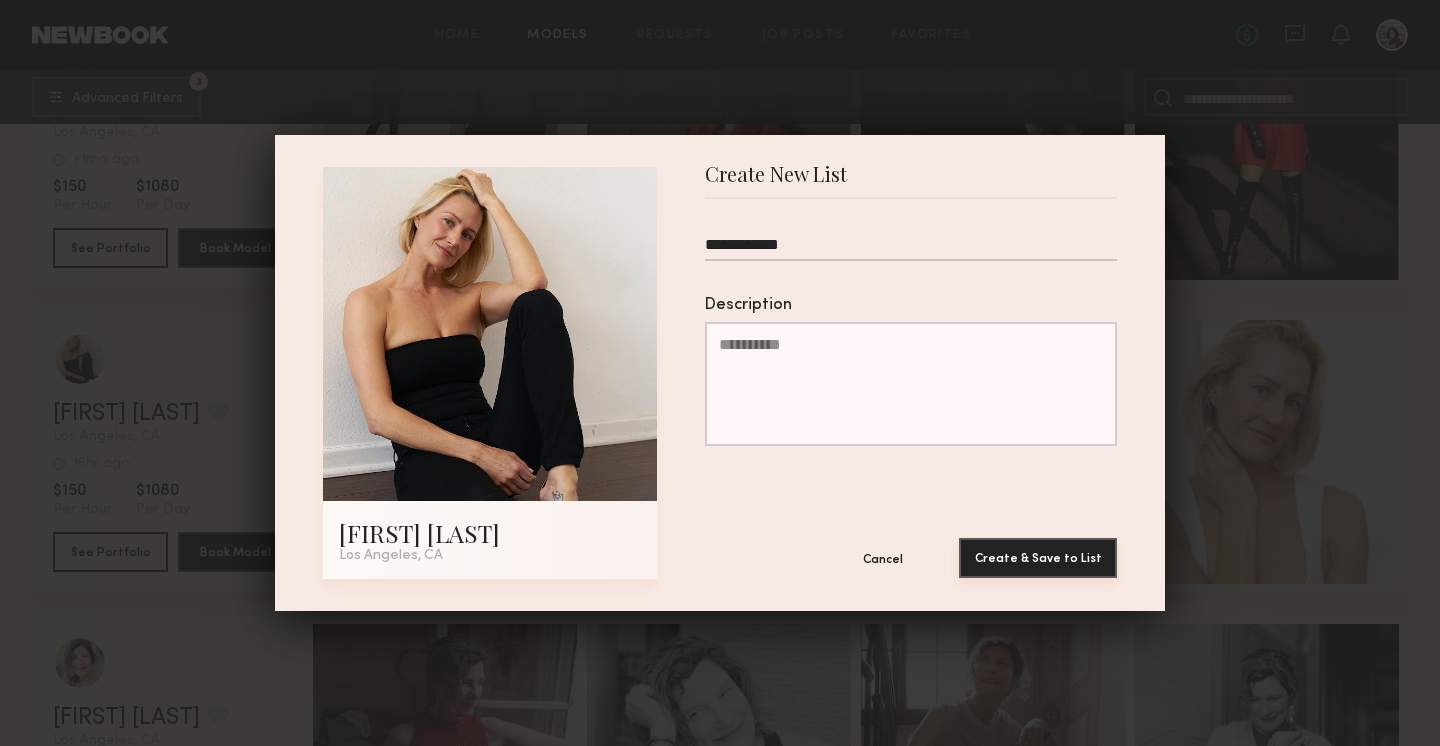 type on "**********" 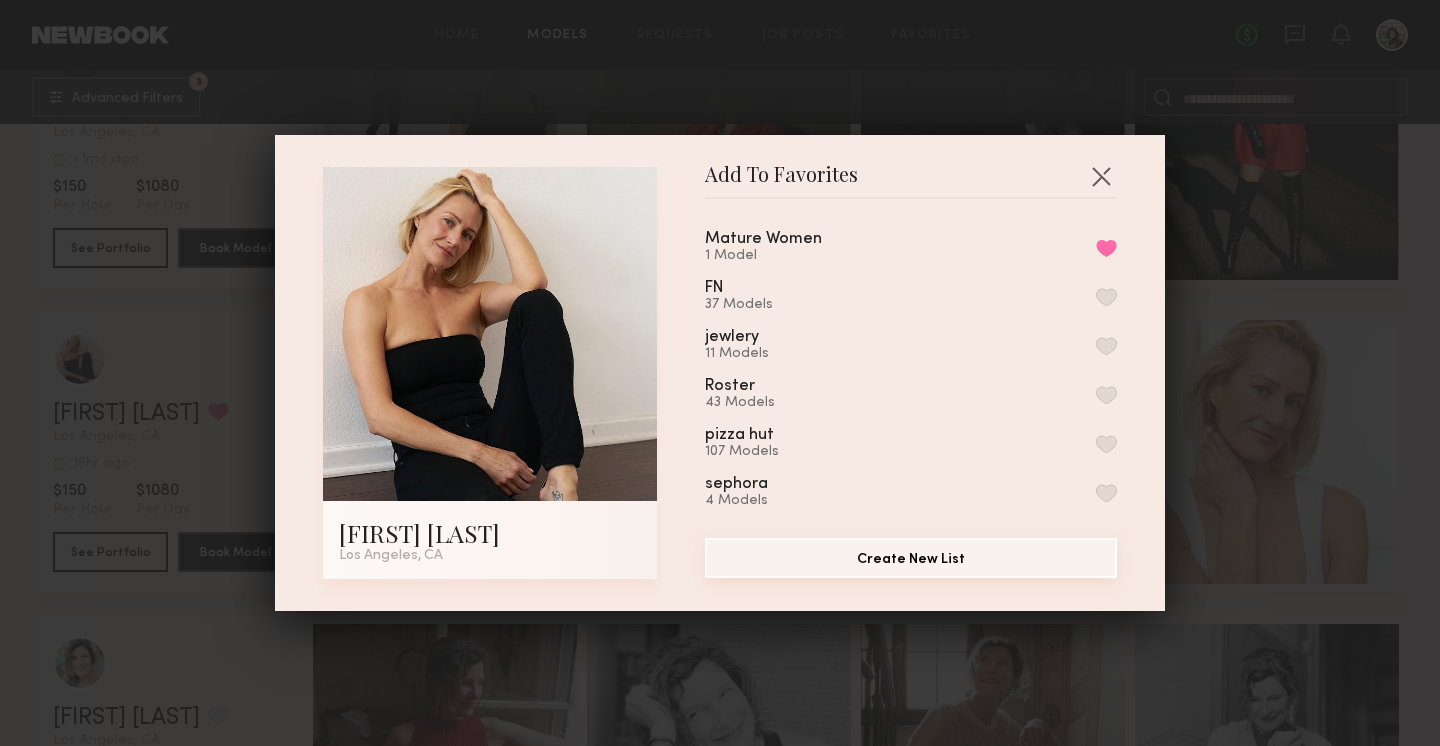 click on "Create New List" at bounding box center (911, 558) 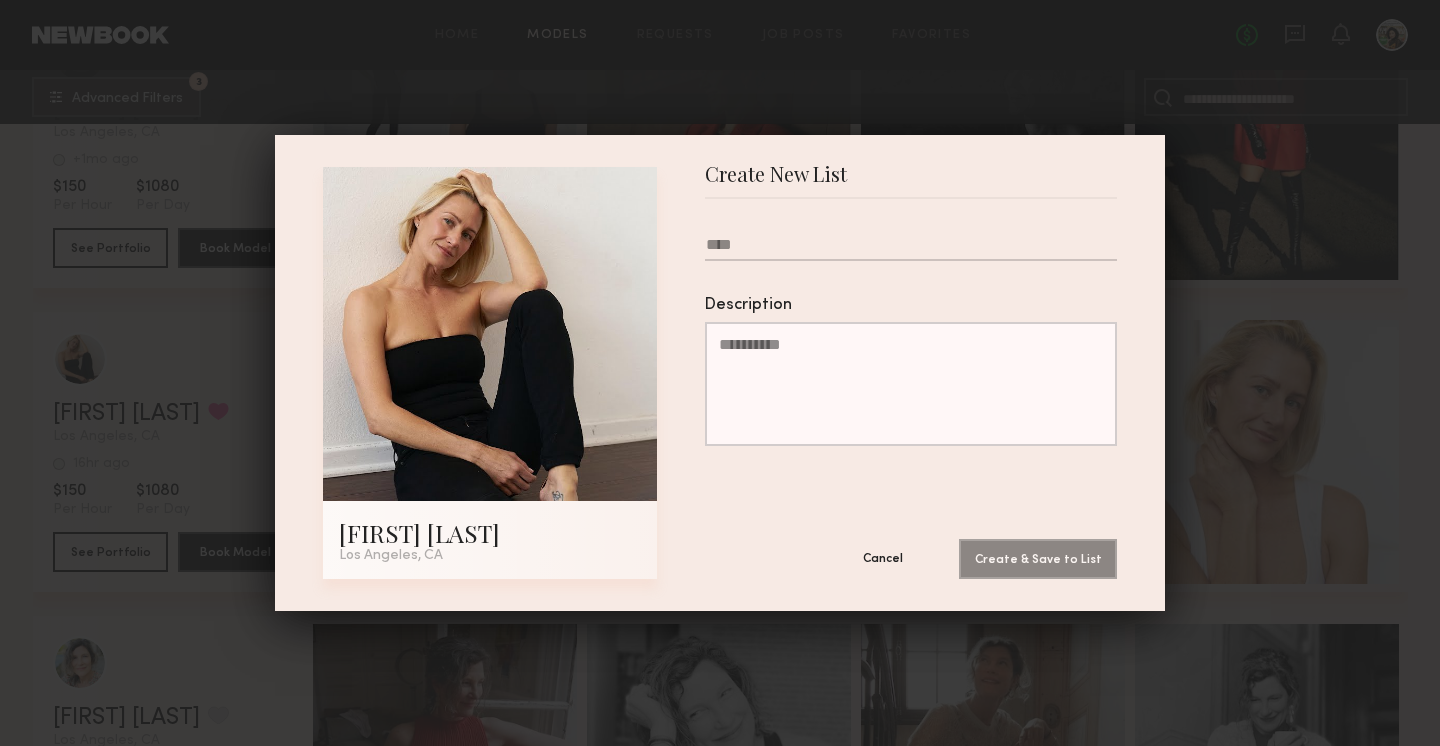 click on "Cancel" at bounding box center (883, 558) 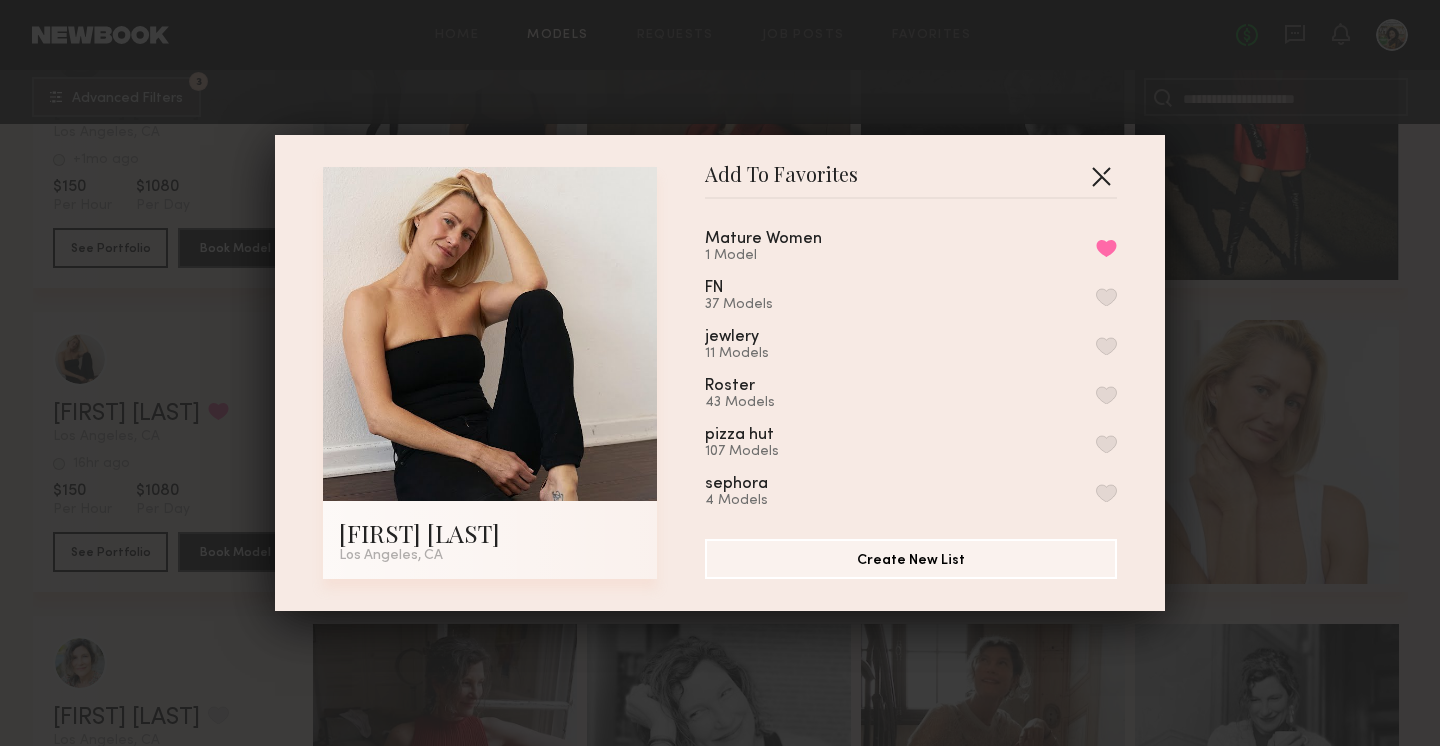 click at bounding box center (1101, 176) 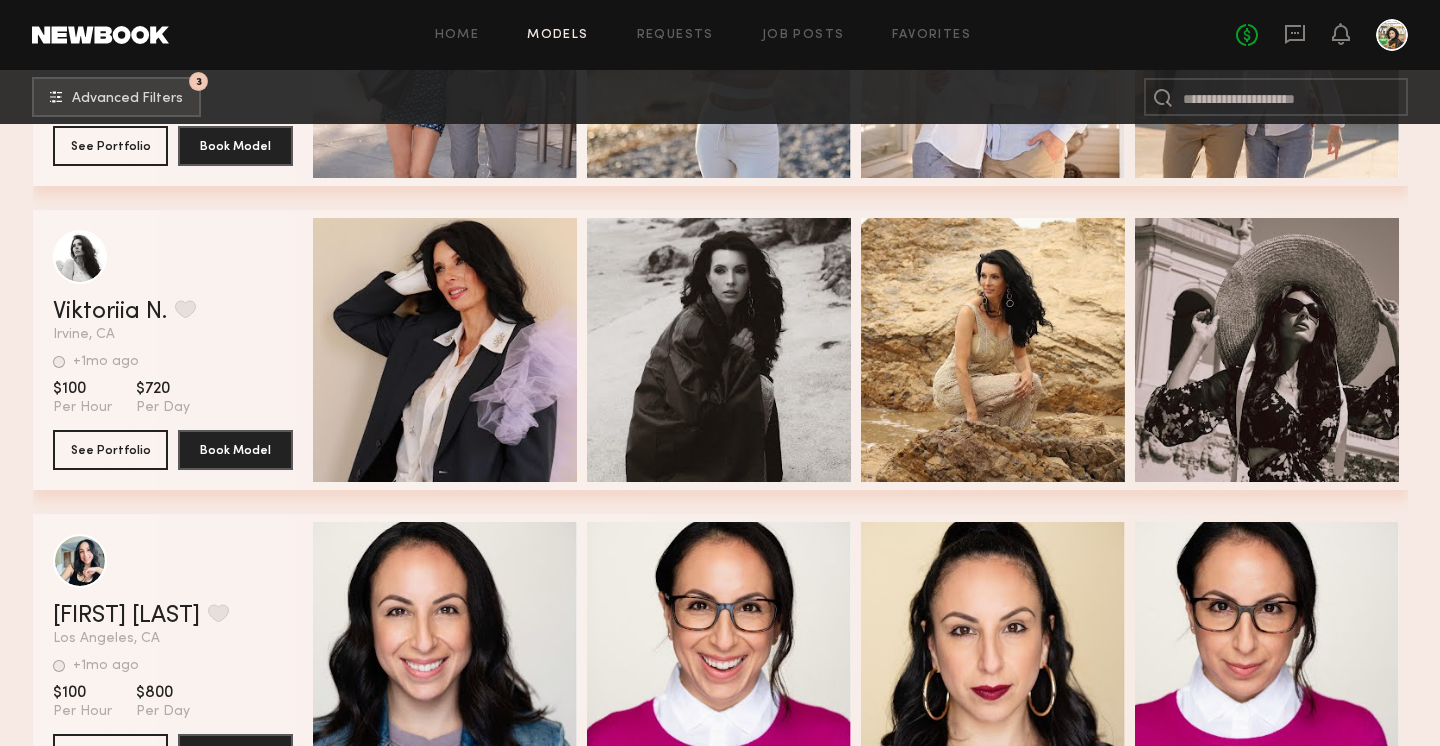 scroll, scrollTop: 27812, scrollLeft: 0, axis: vertical 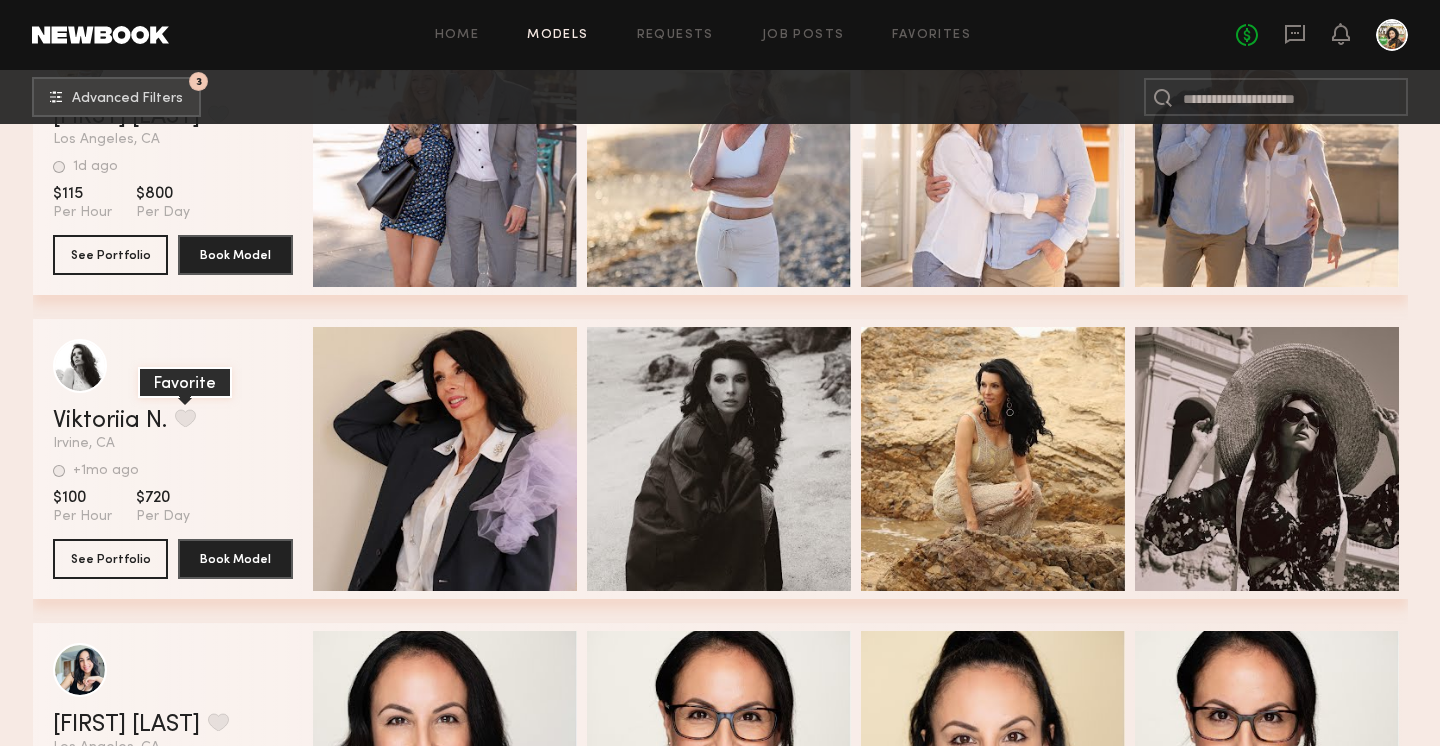 click 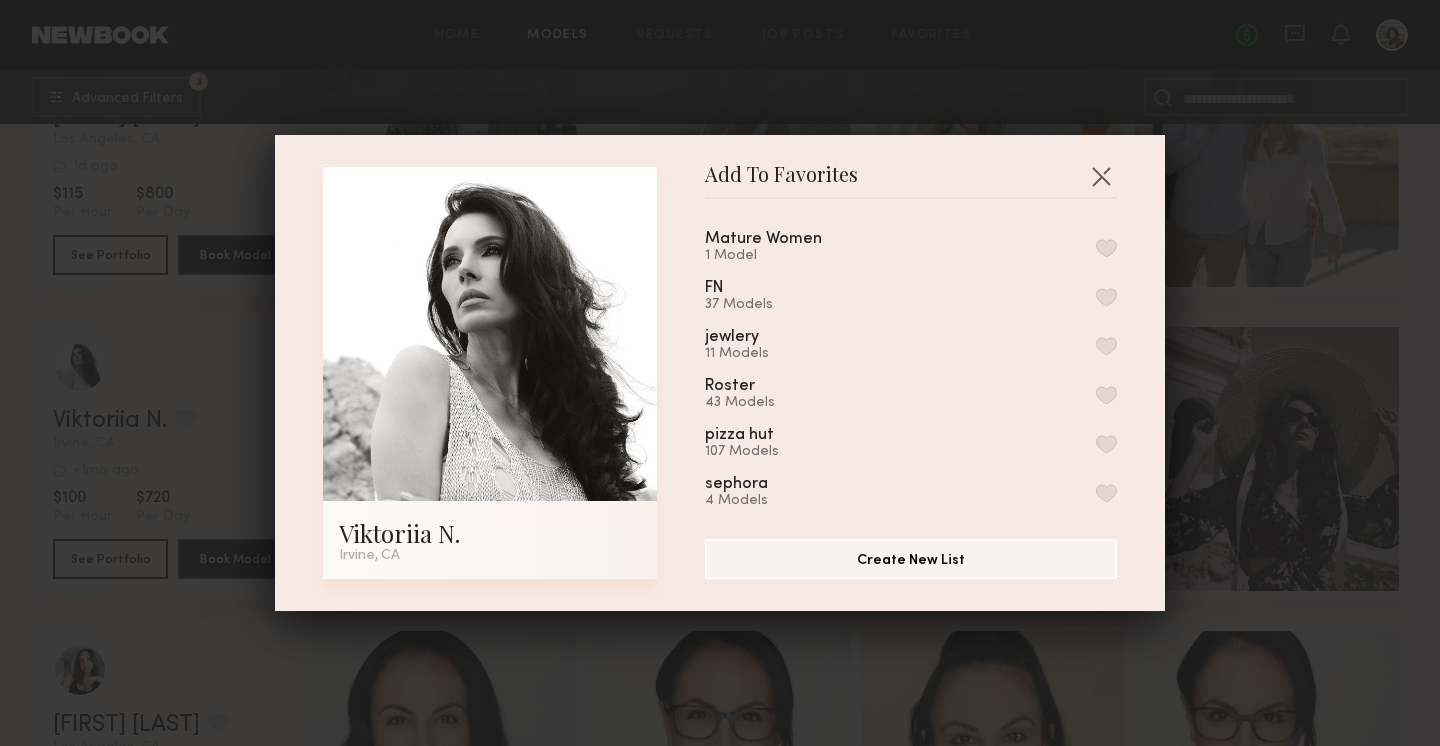 click on "1   Model" at bounding box center (787, 256) 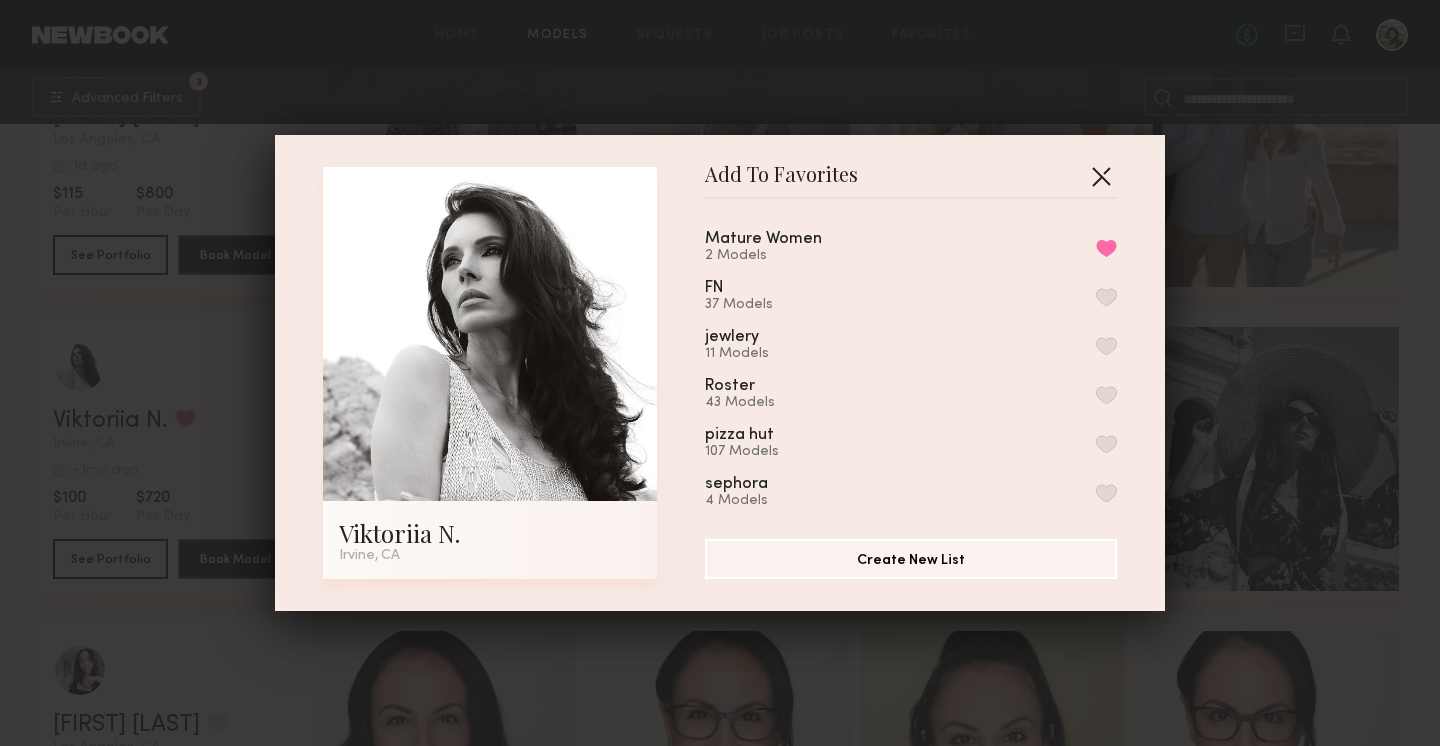 click at bounding box center [1101, 176] 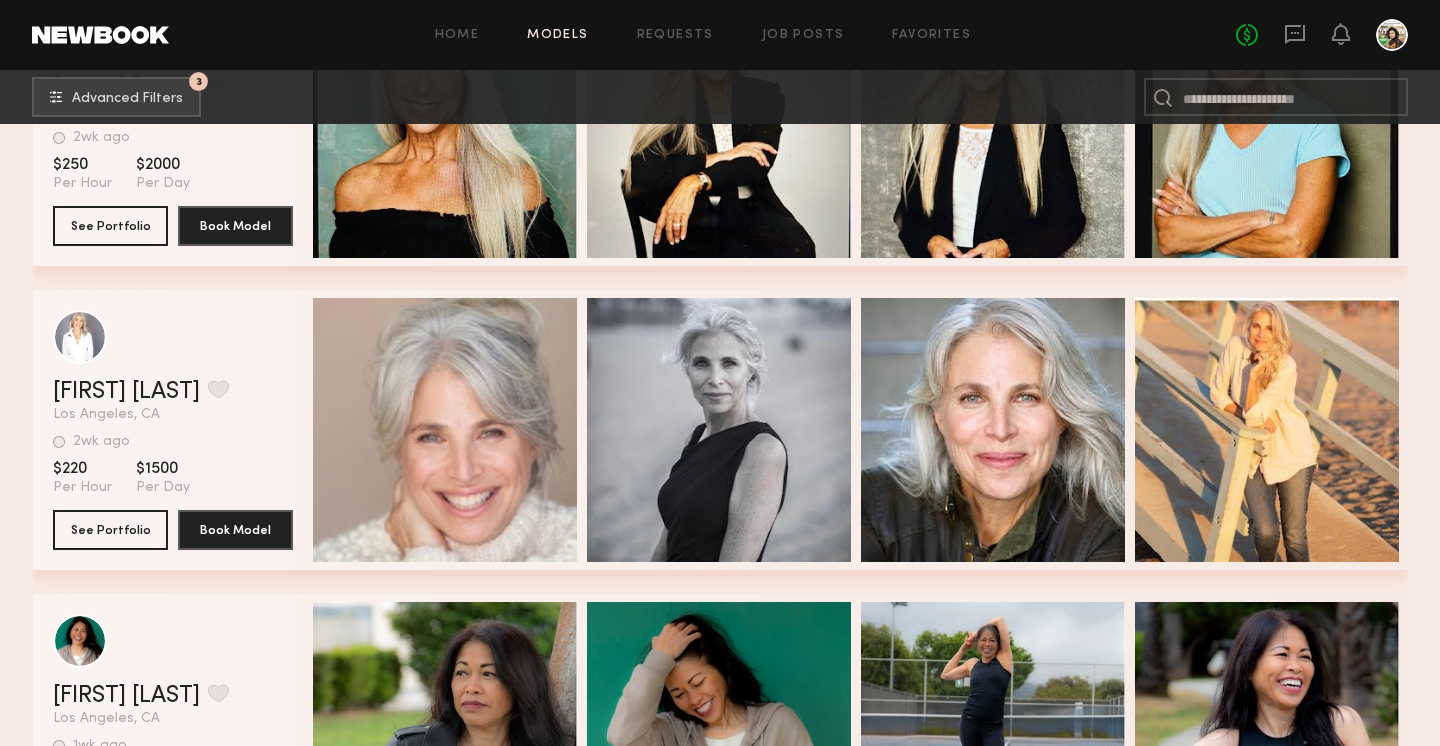 scroll, scrollTop: 25688, scrollLeft: 0, axis: vertical 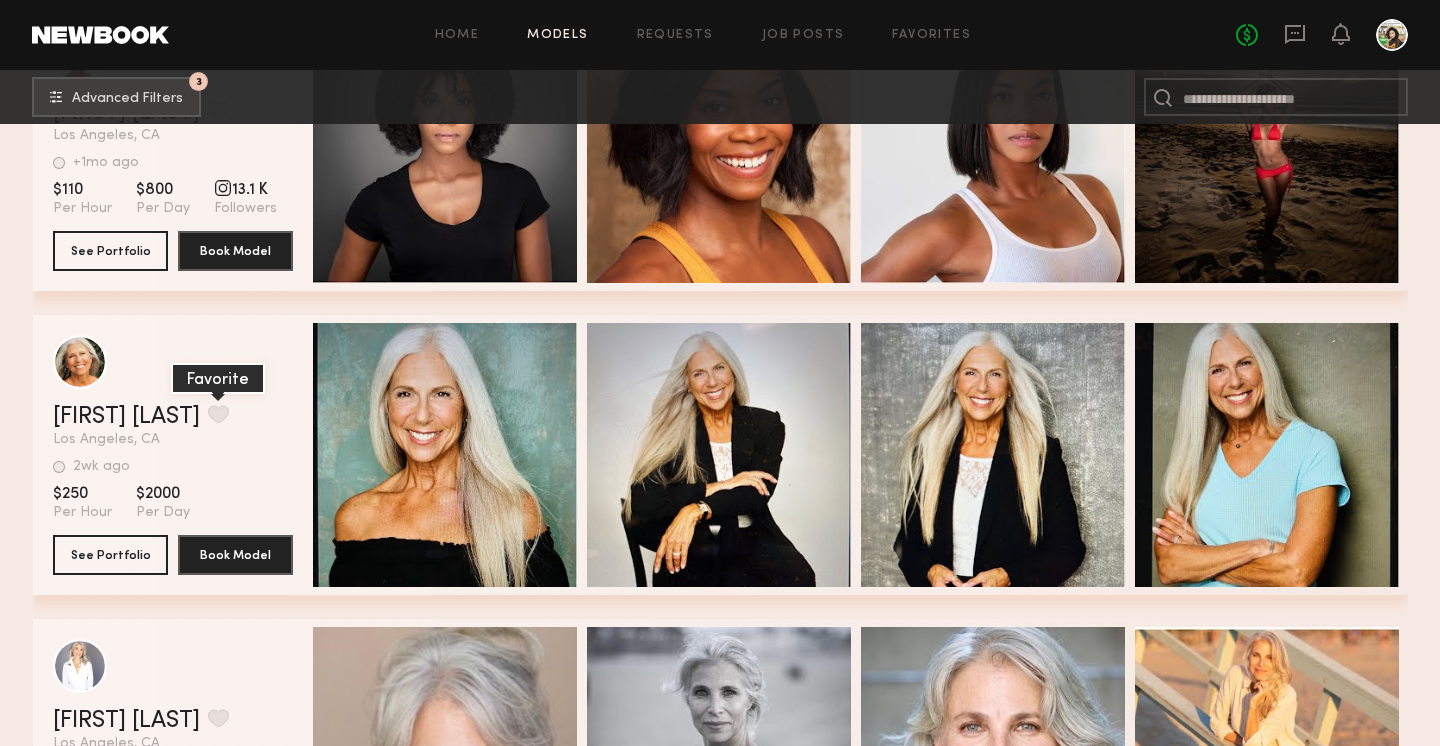 click 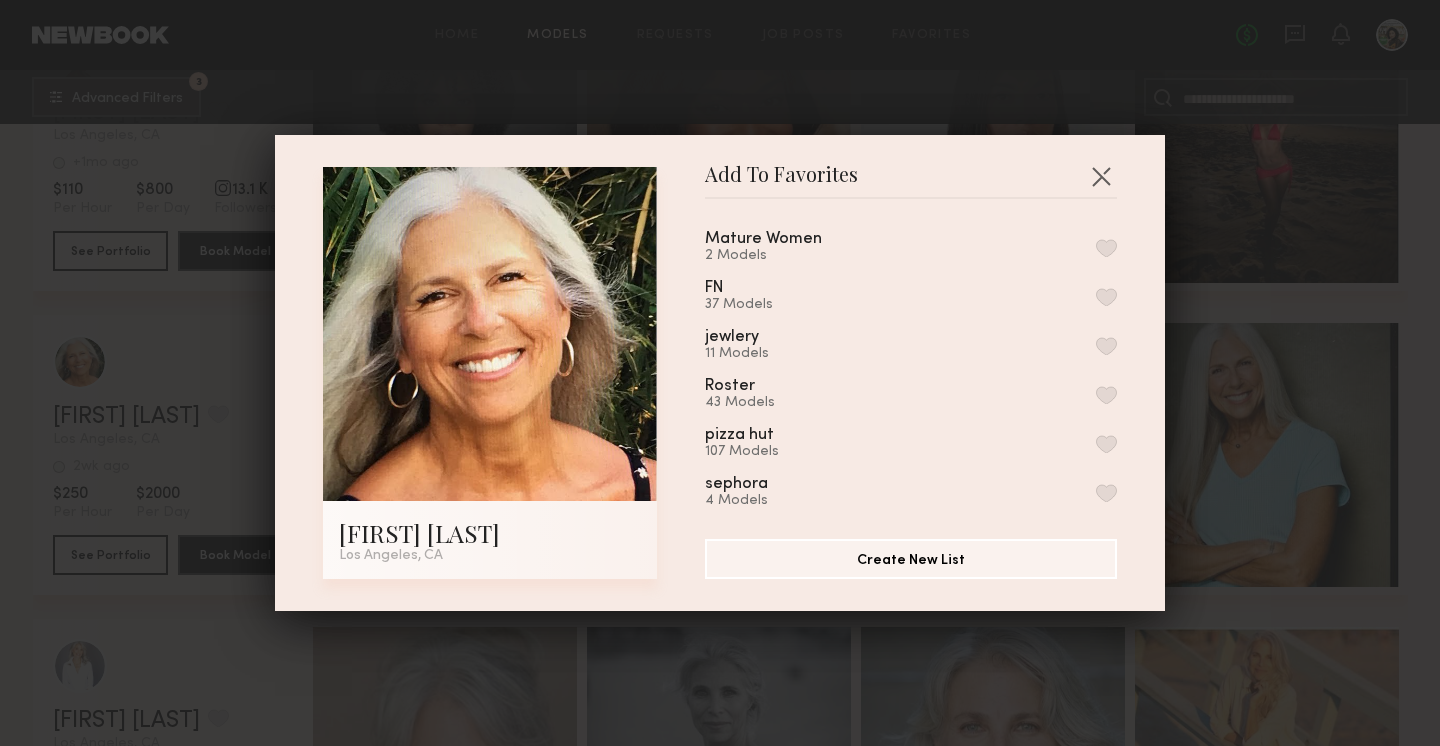 click at bounding box center [1106, 248] 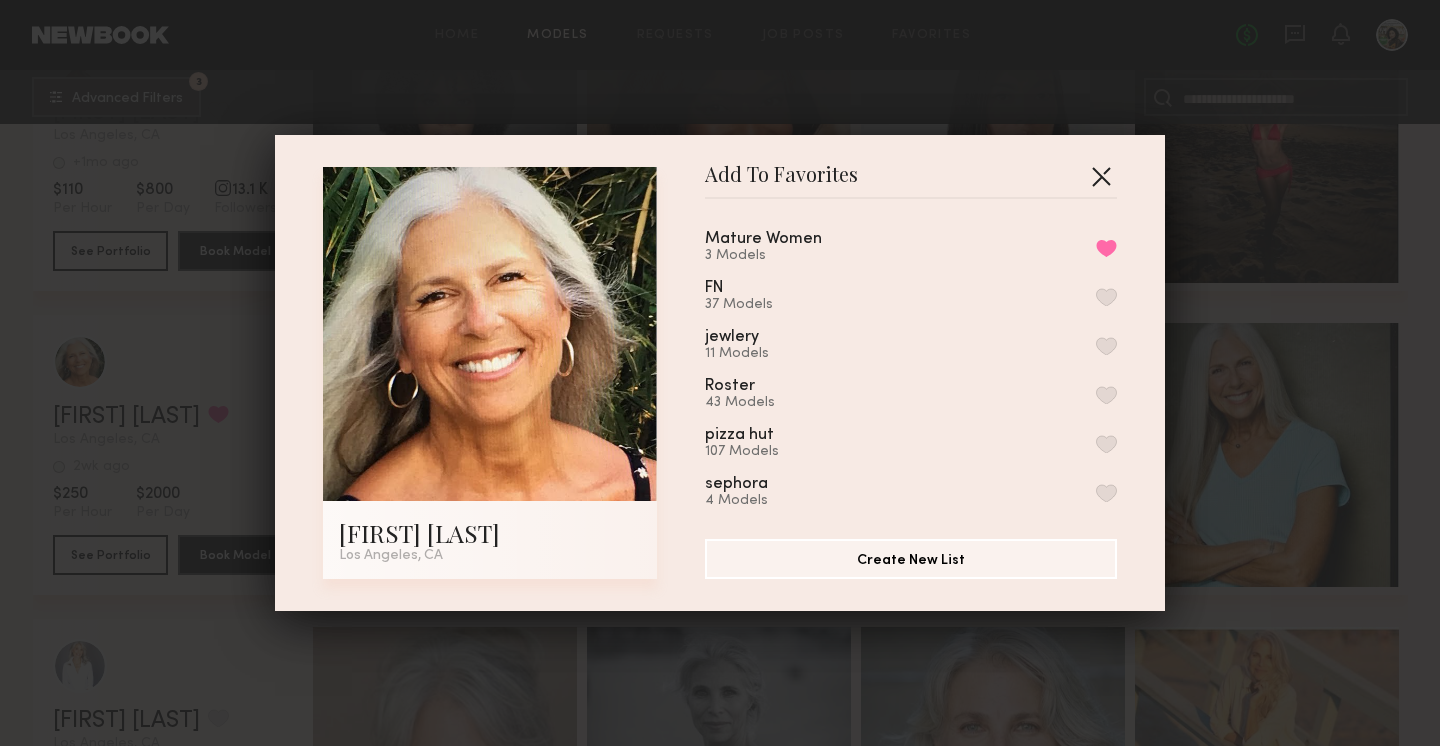 click at bounding box center (1101, 176) 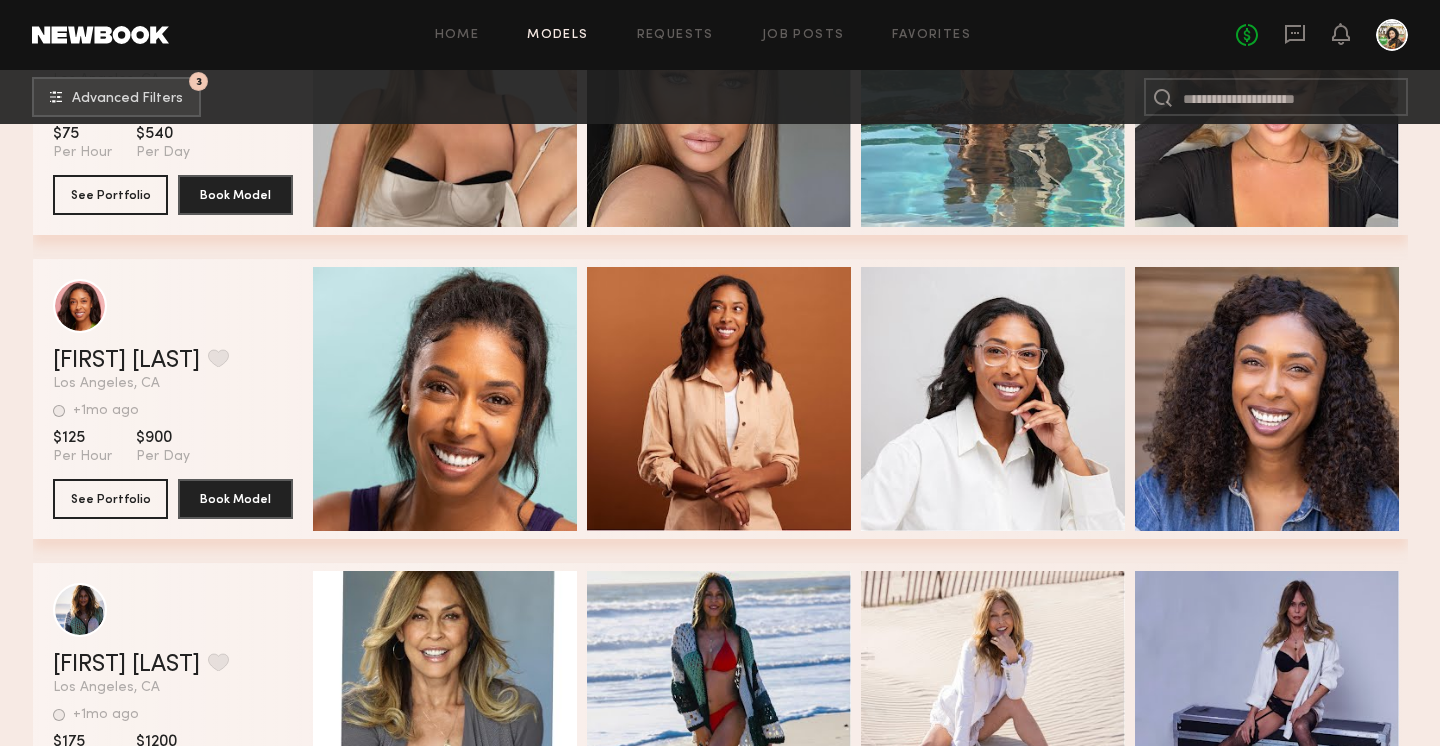 scroll, scrollTop: 23707, scrollLeft: 0, axis: vertical 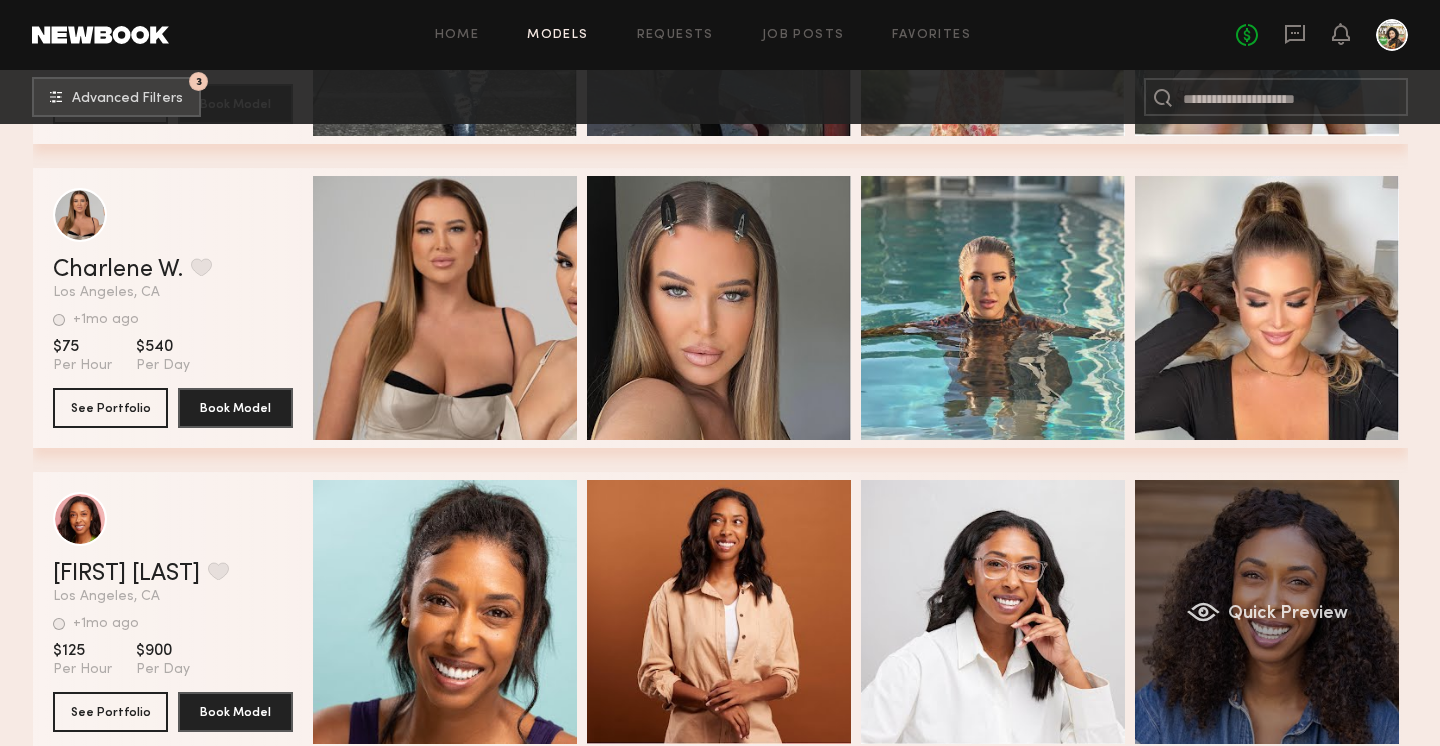 click on "Quick Preview" 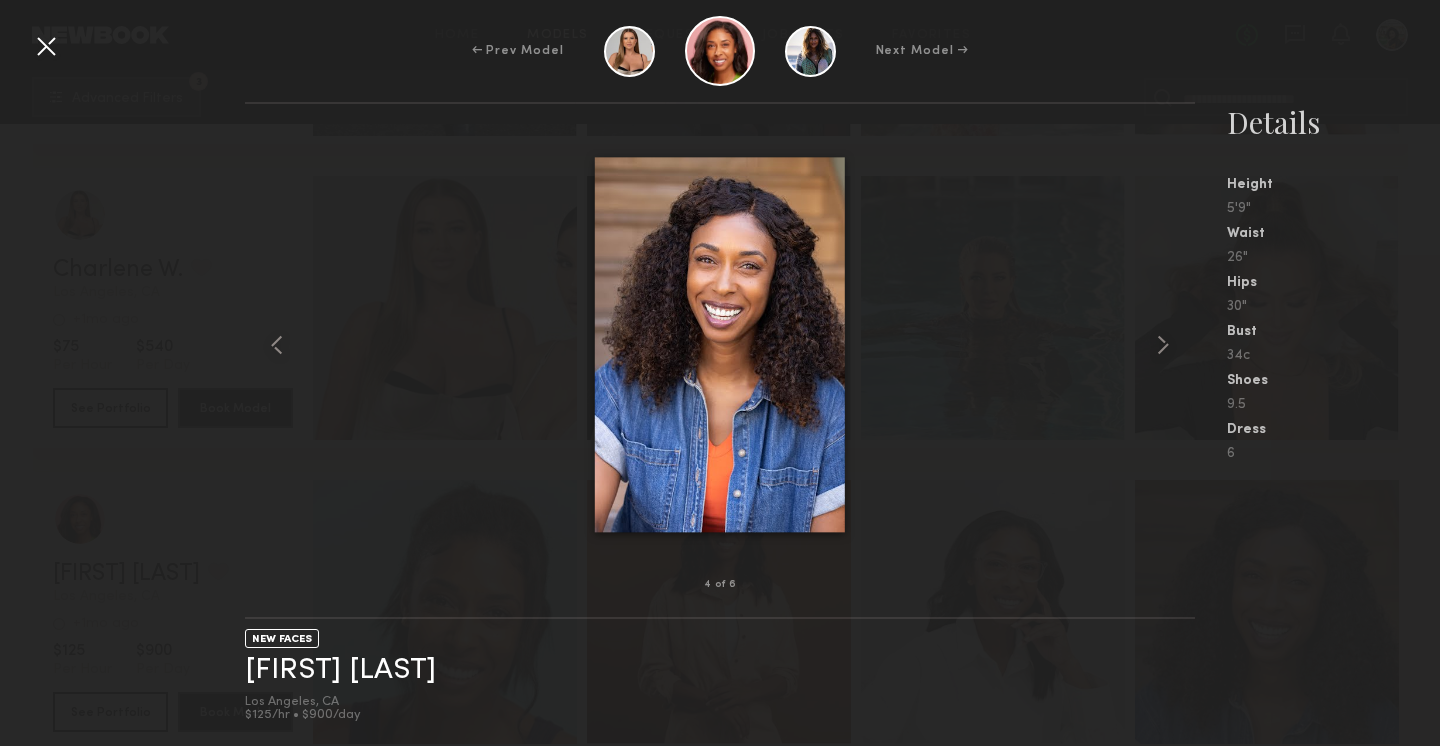 click at bounding box center [46, 46] 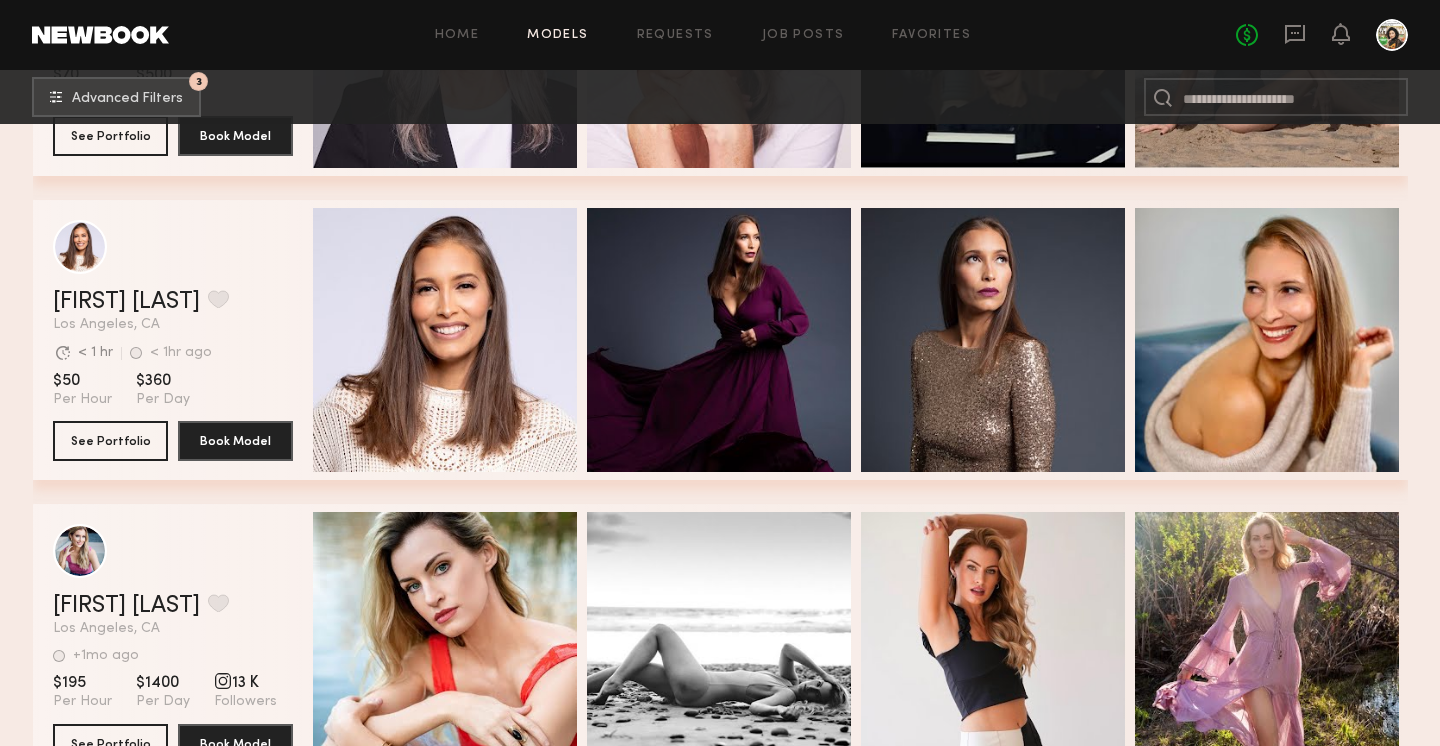 scroll, scrollTop: 21761, scrollLeft: 0, axis: vertical 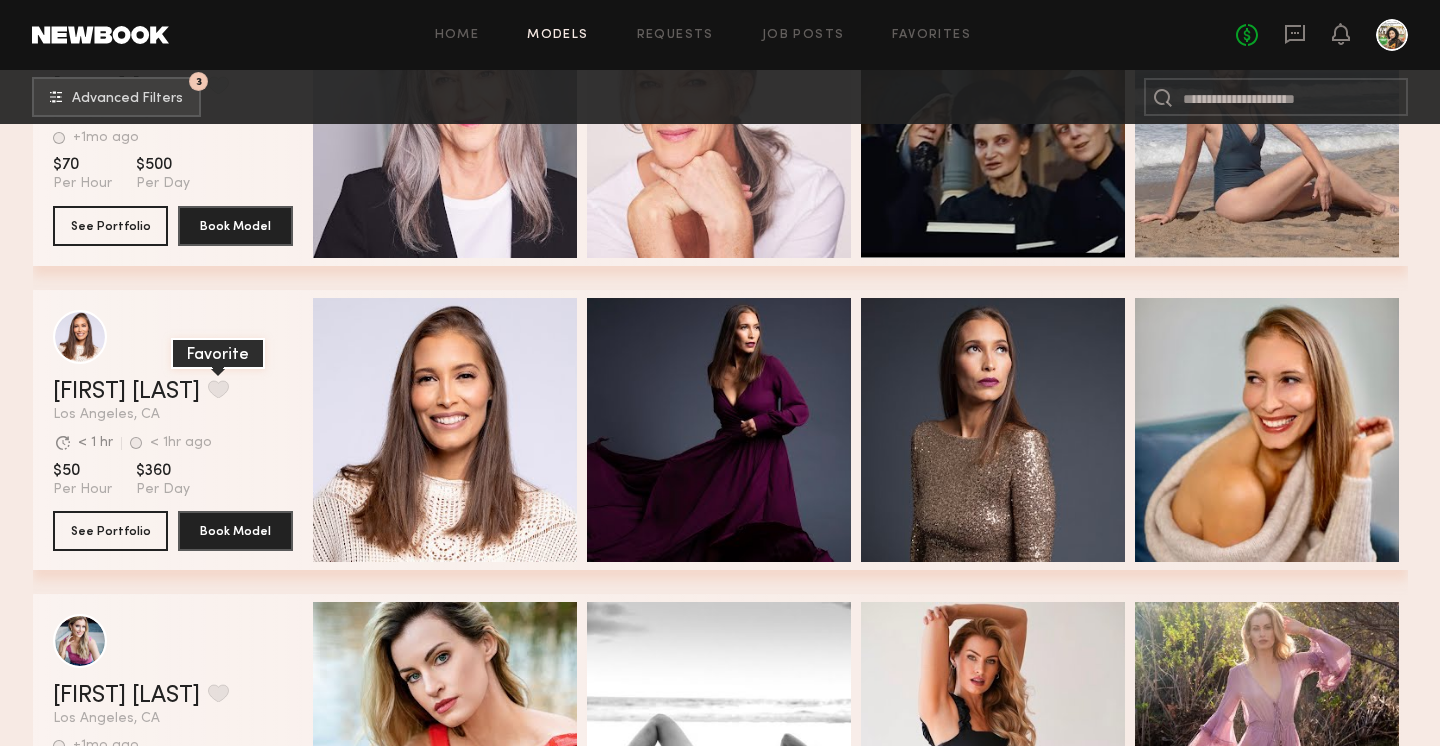 click 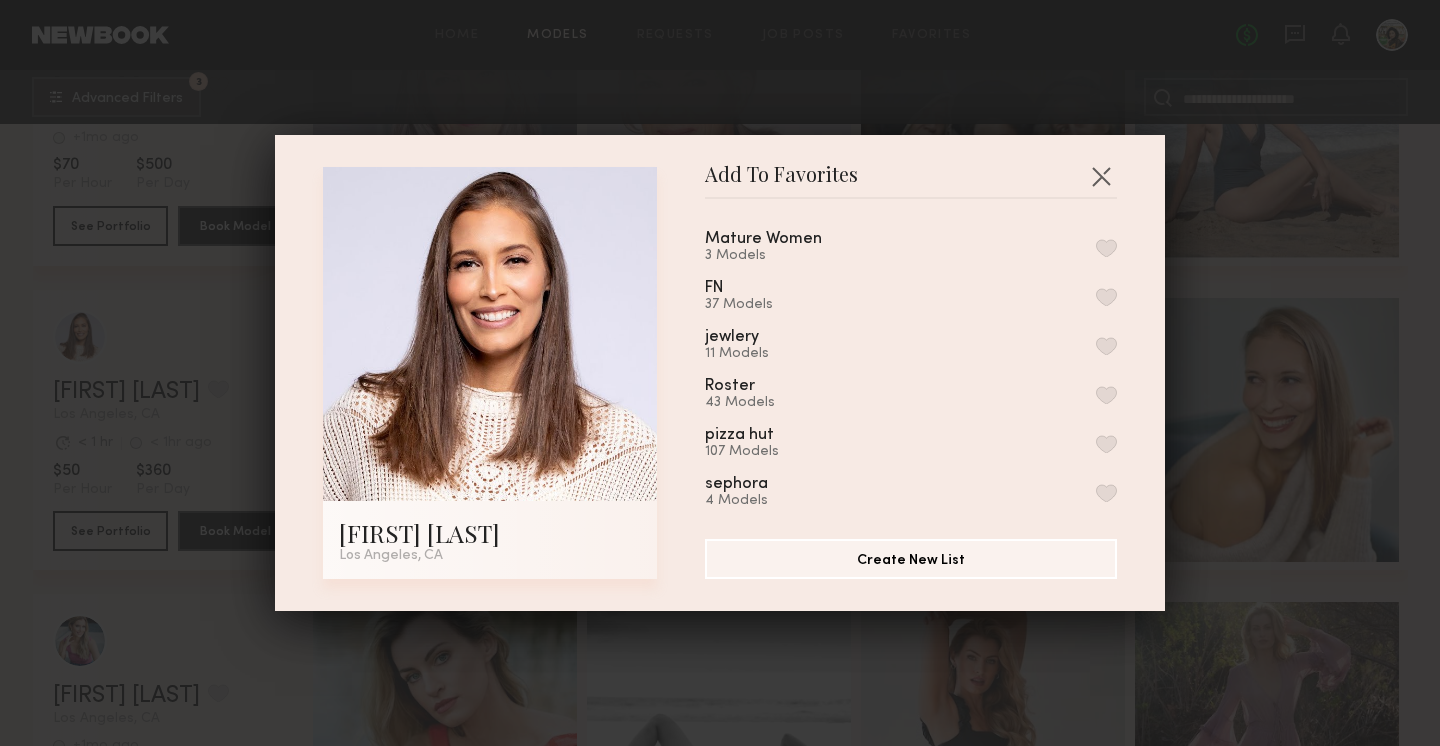 click at bounding box center (1106, 248) 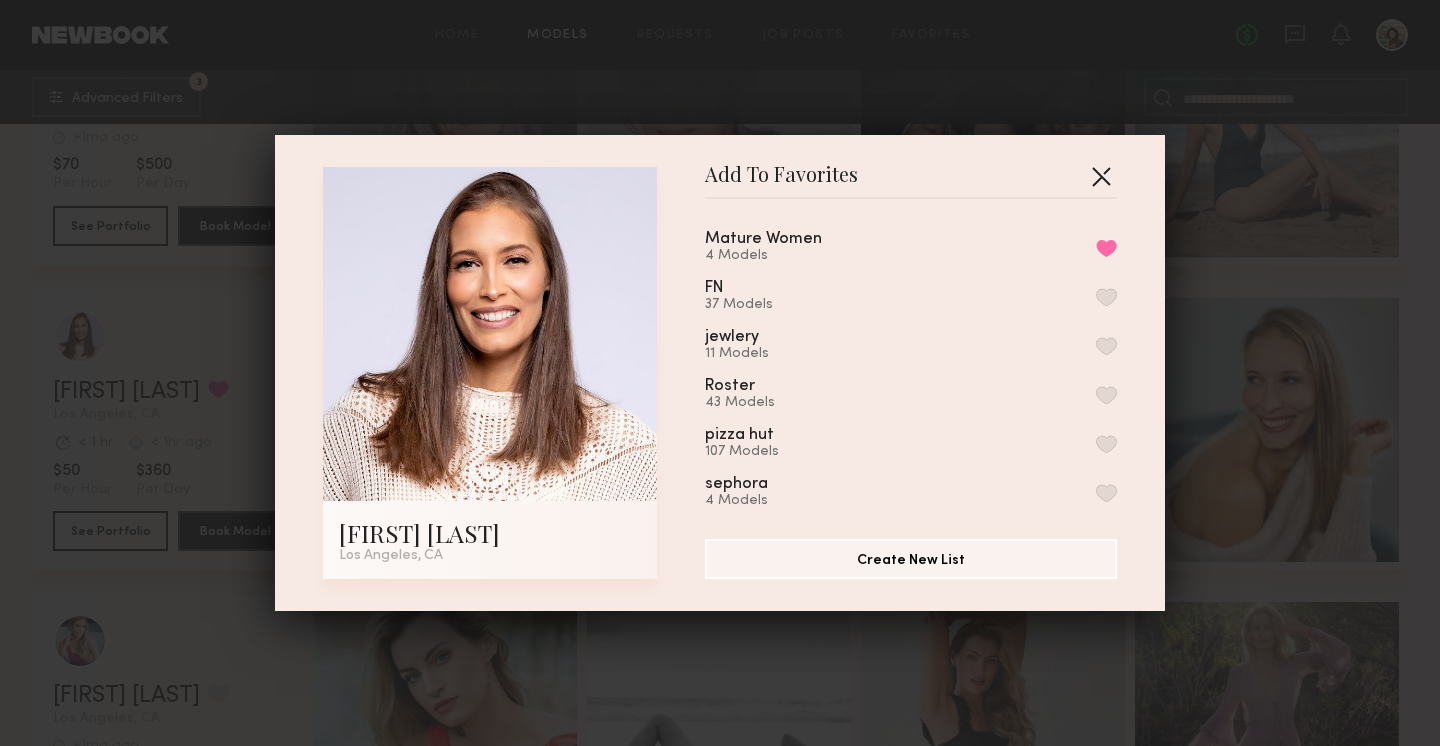 click at bounding box center (1101, 176) 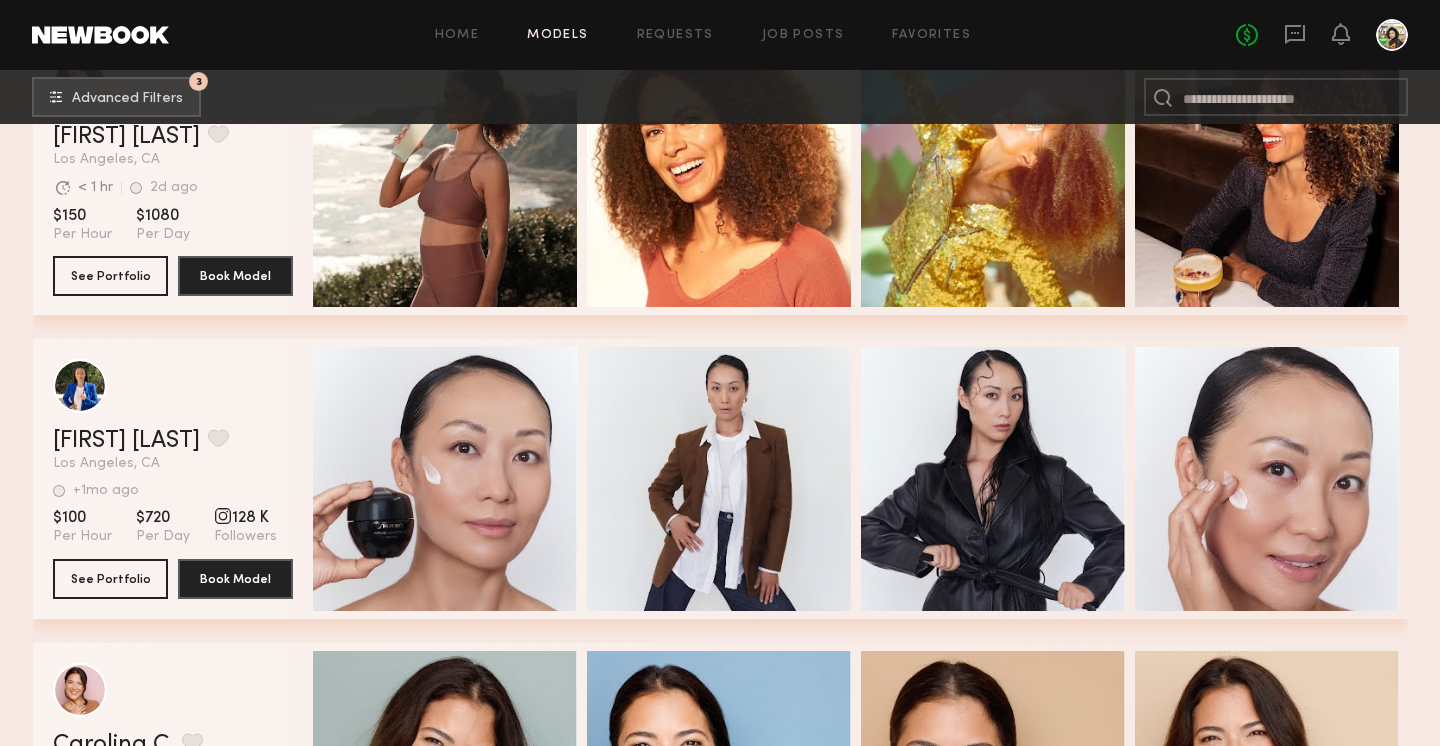 scroll, scrollTop: 20499, scrollLeft: 0, axis: vertical 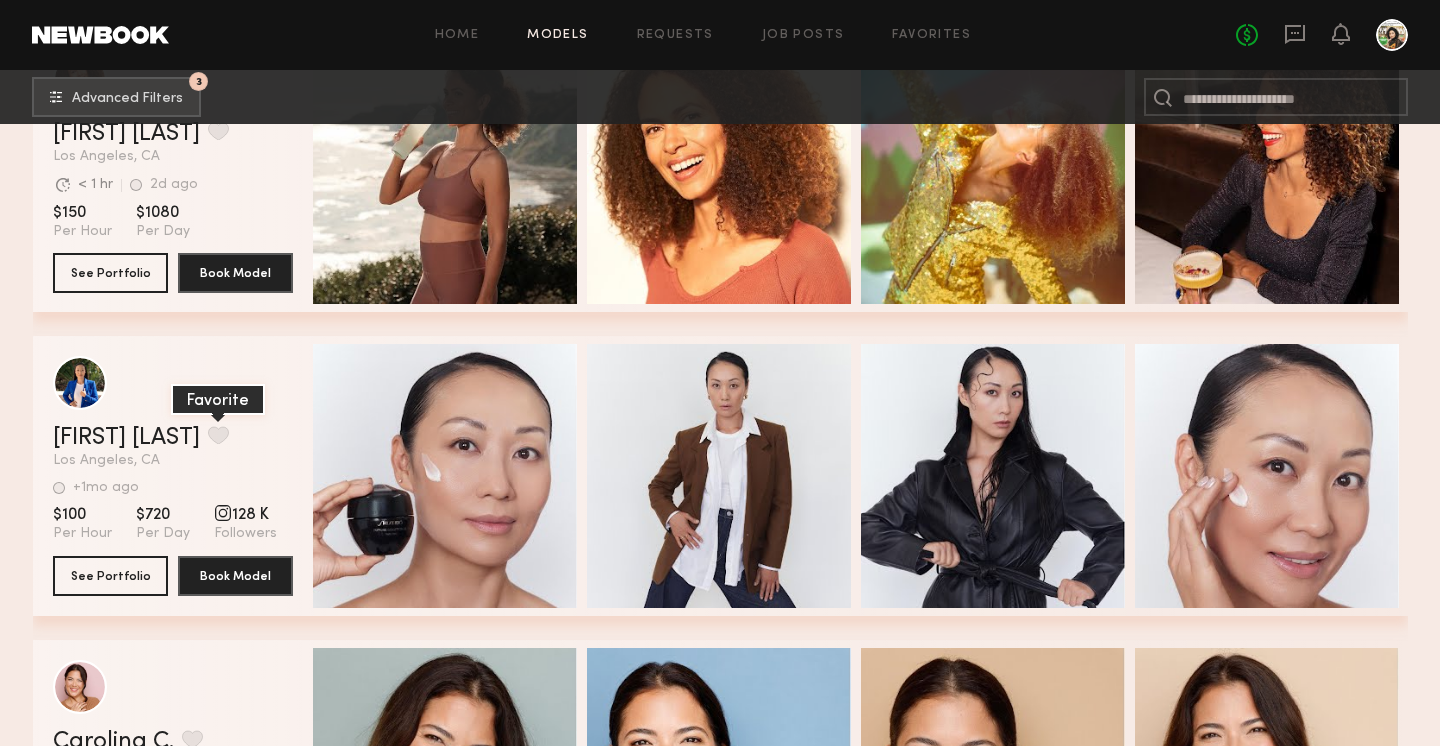 click 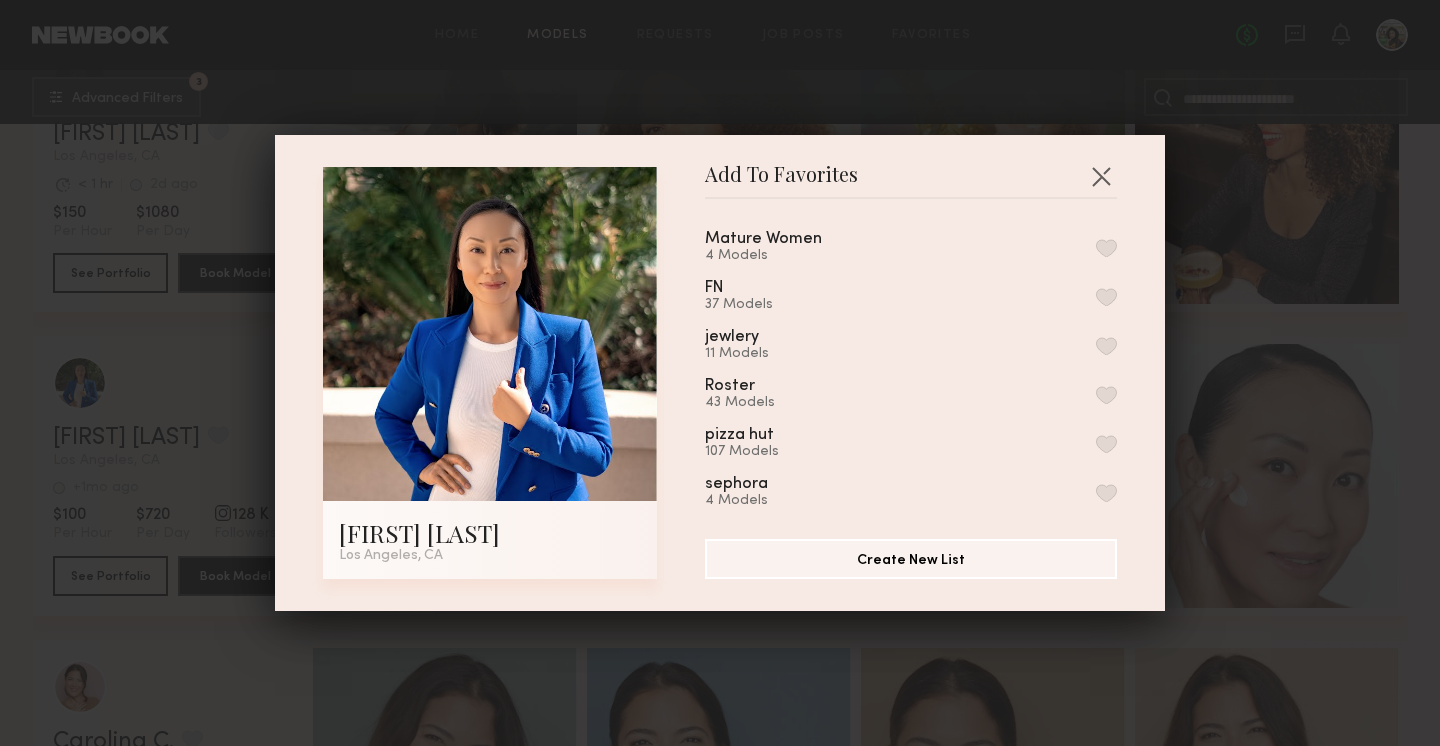 click on "Mature Women 4   Models" at bounding box center (911, 247) 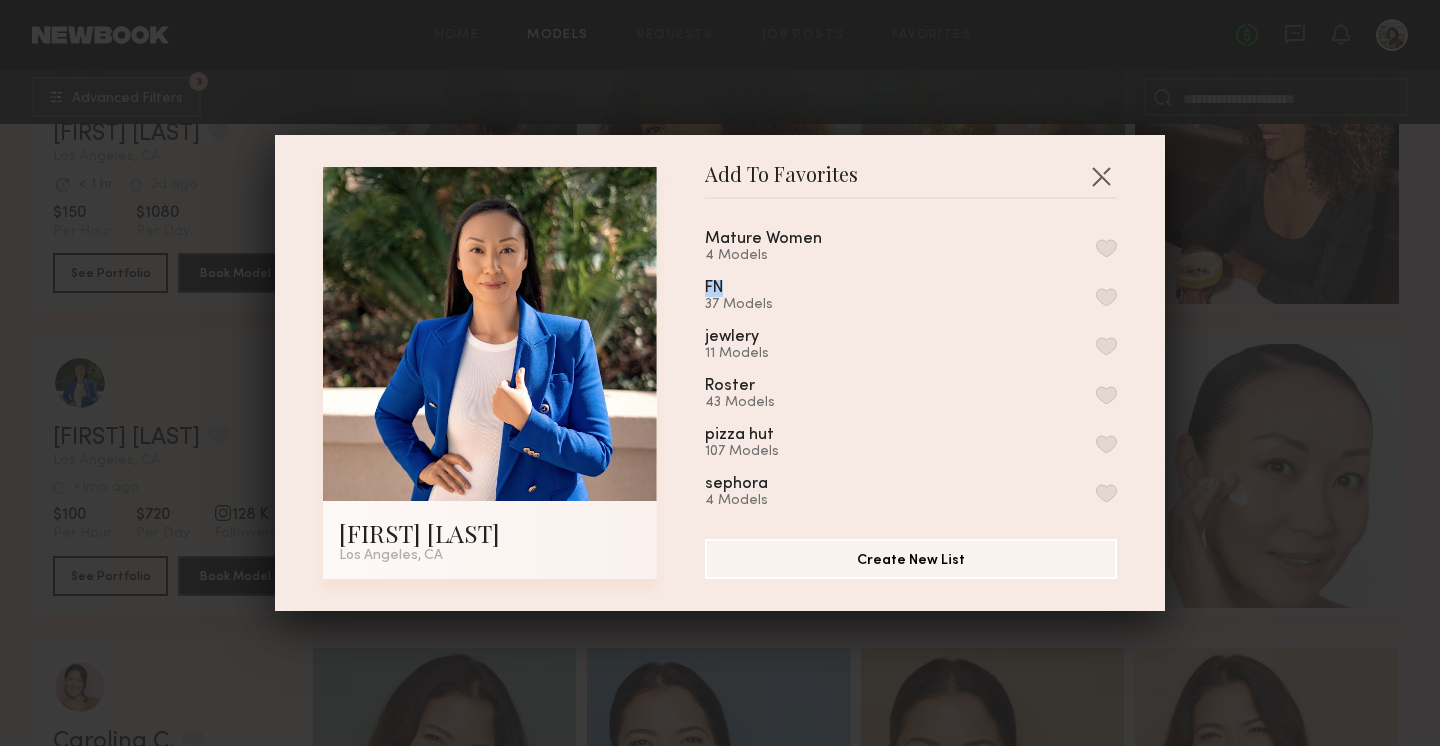 click at bounding box center [1106, 248] 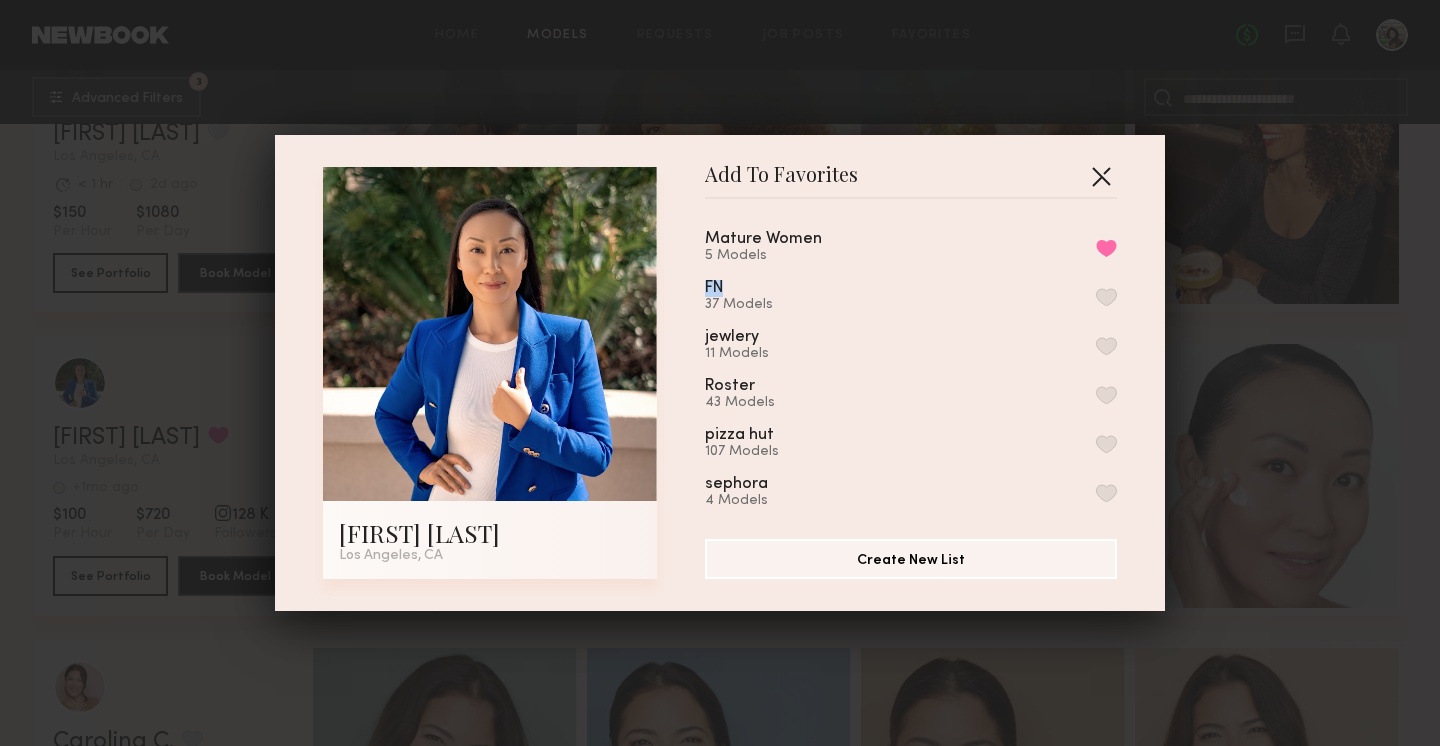 click at bounding box center [1101, 176] 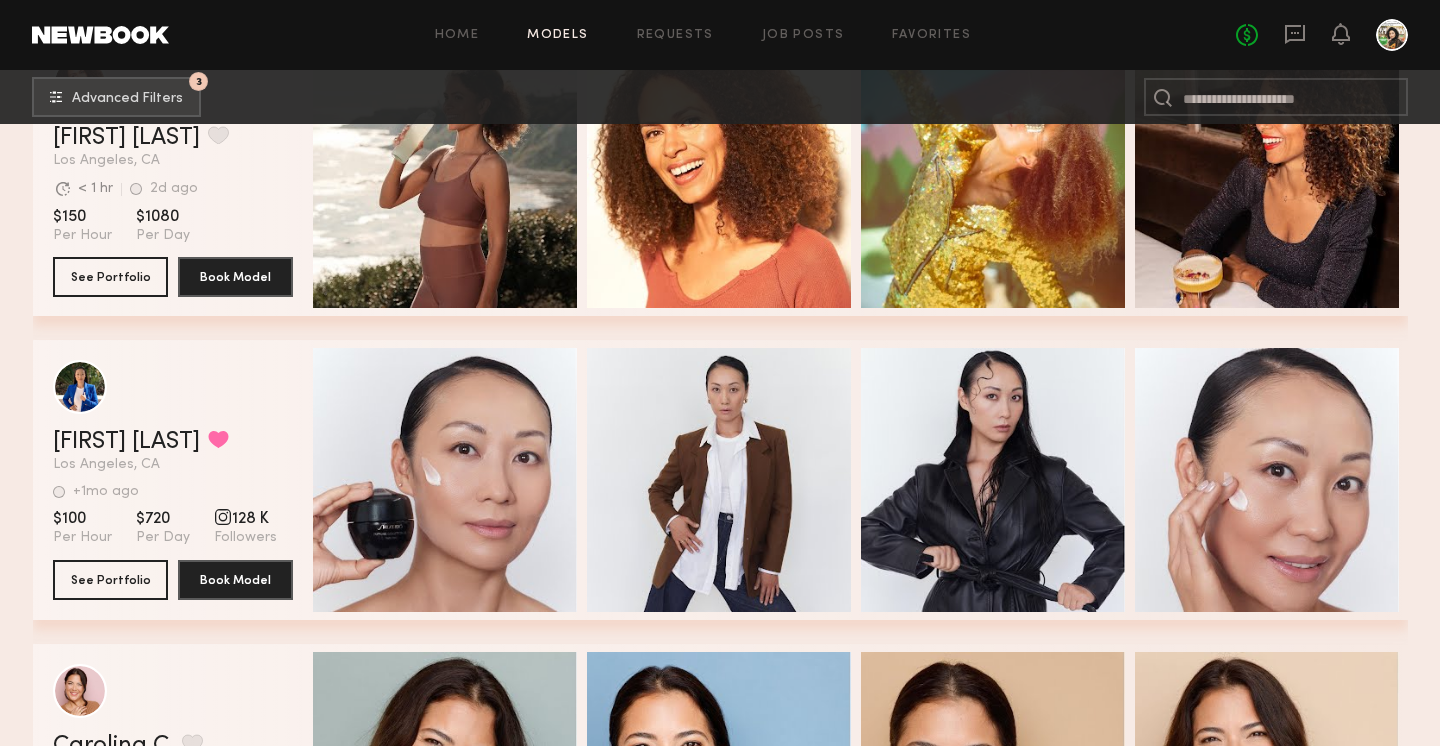 scroll, scrollTop: 20349, scrollLeft: 0, axis: vertical 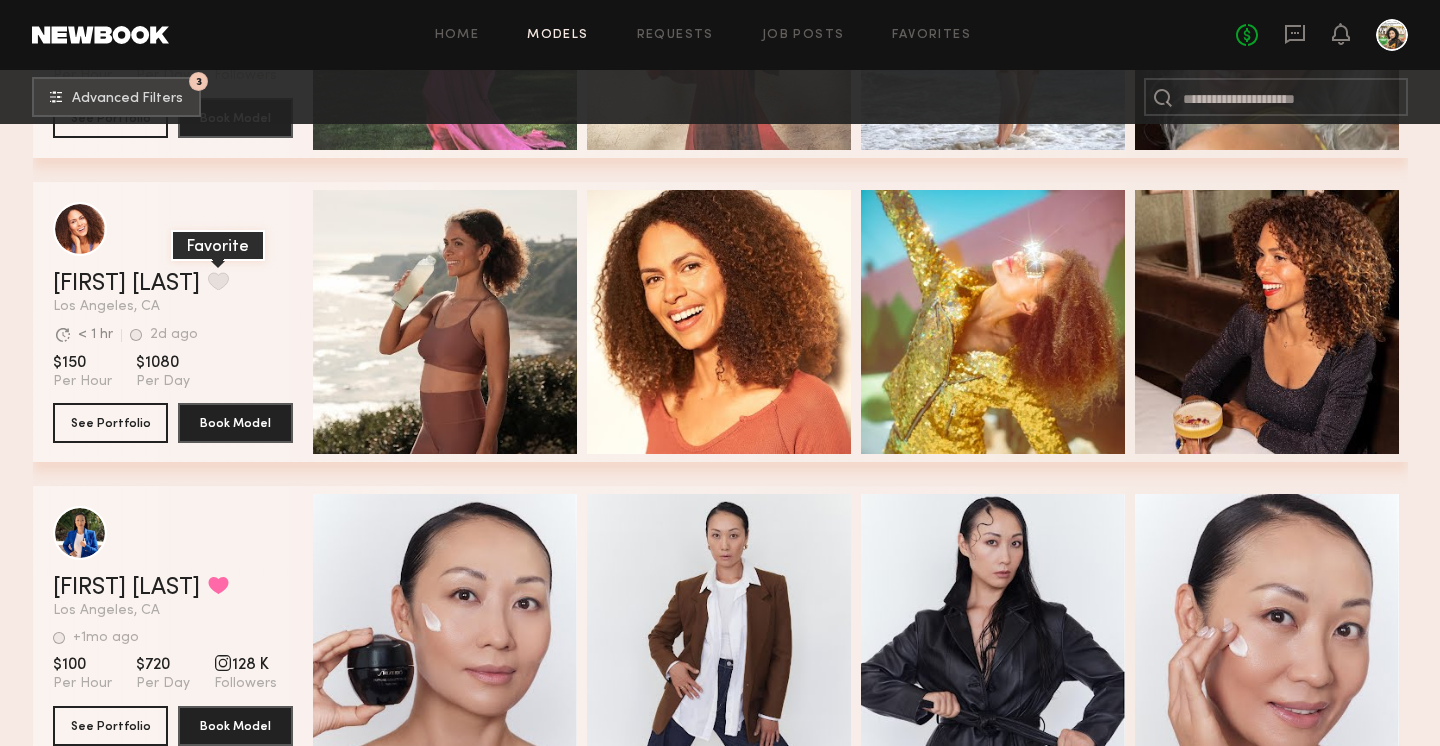 click 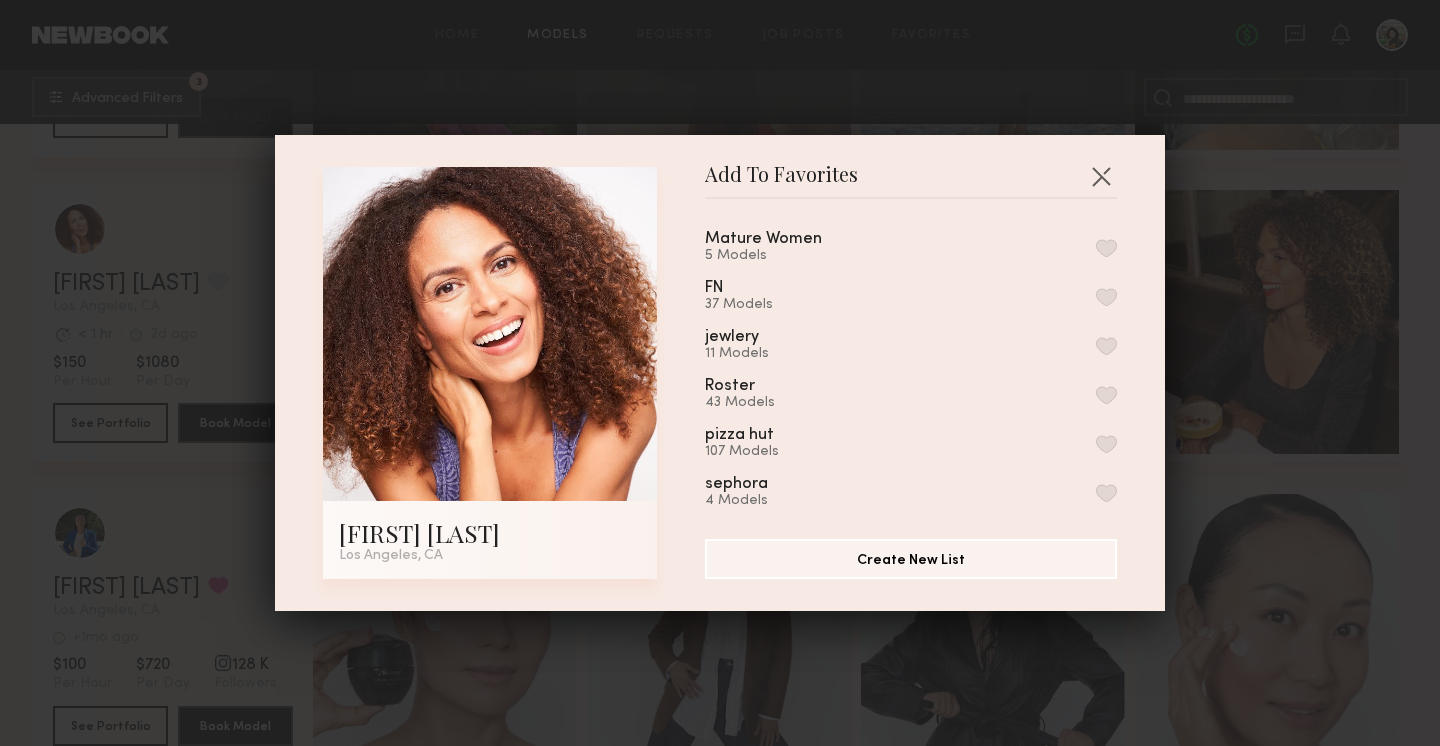 click at bounding box center [1106, 248] 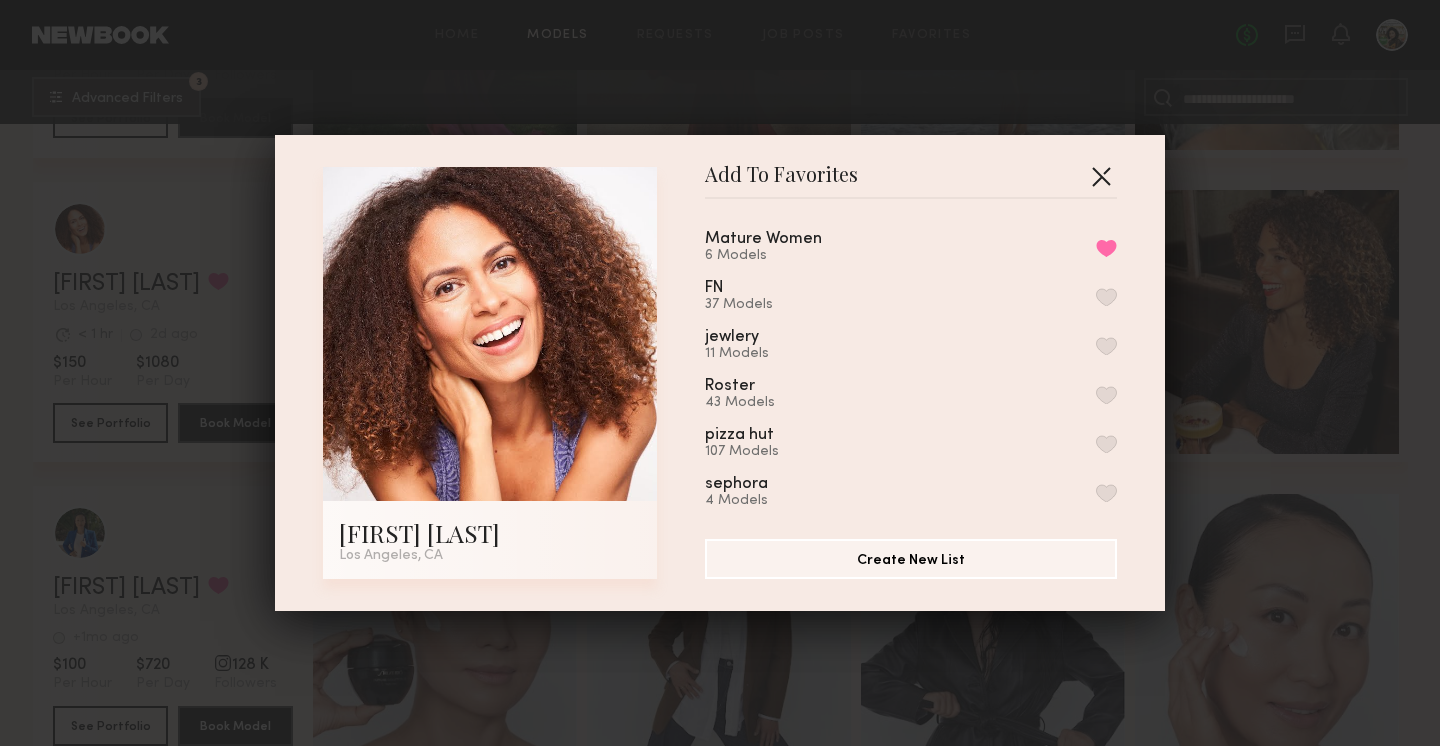 click at bounding box center [1101, 176] 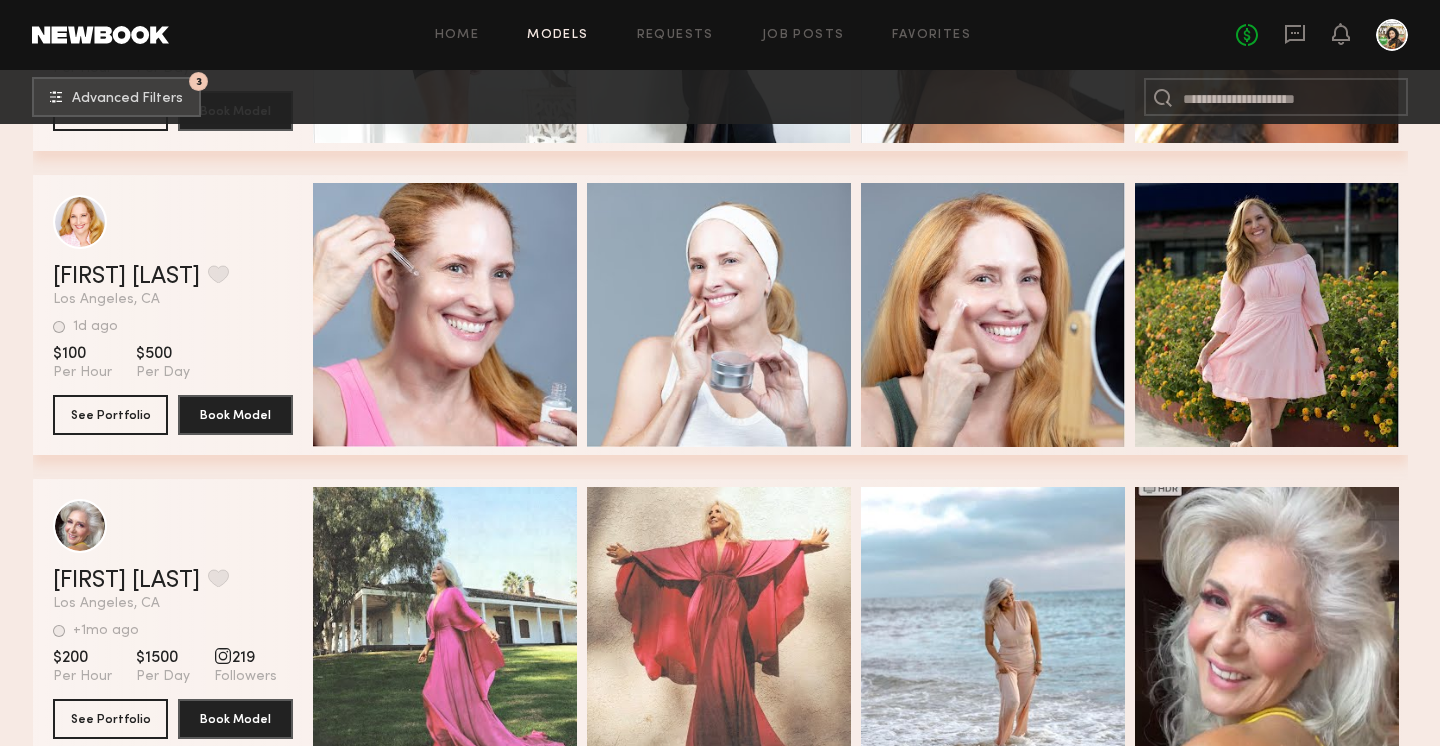 scroll, scrollTop: 19626, scrollLeft: 0, axis: vertical 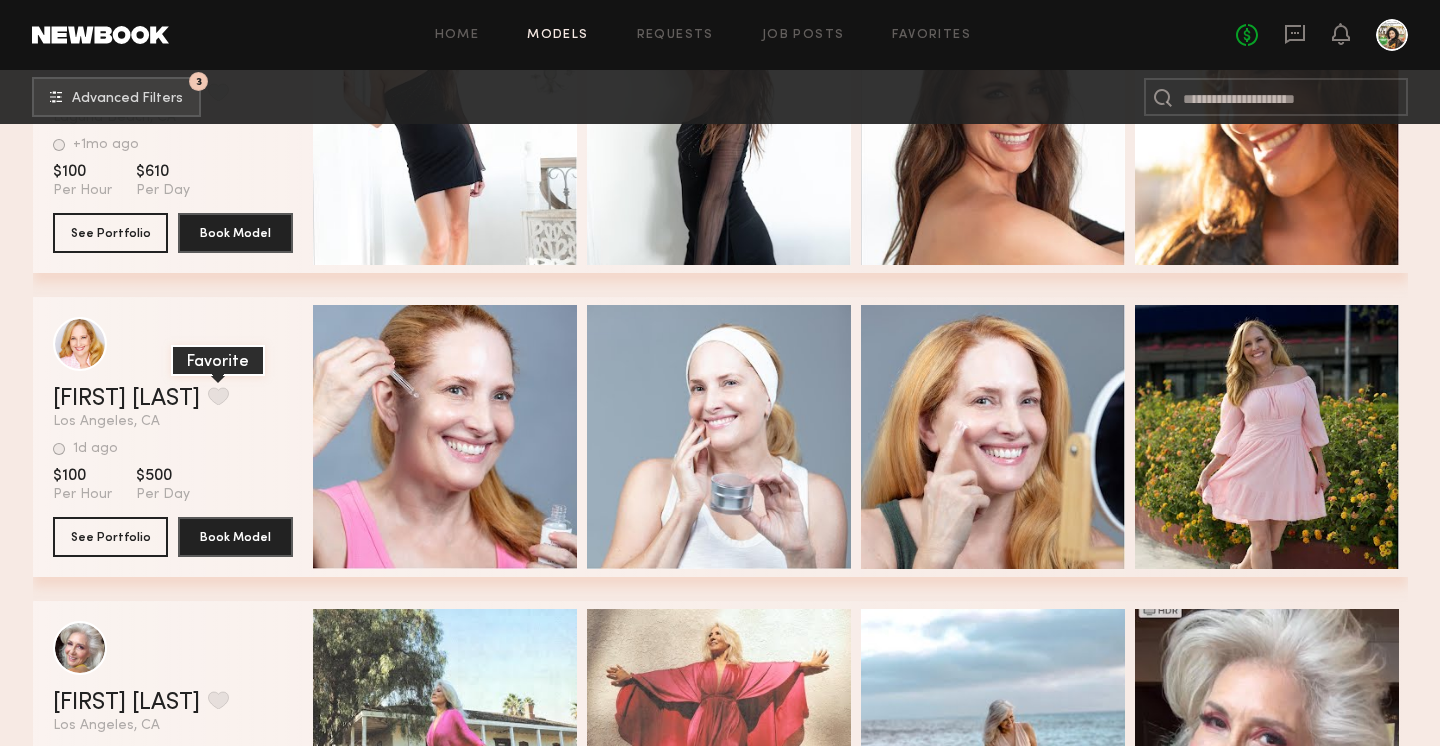 click 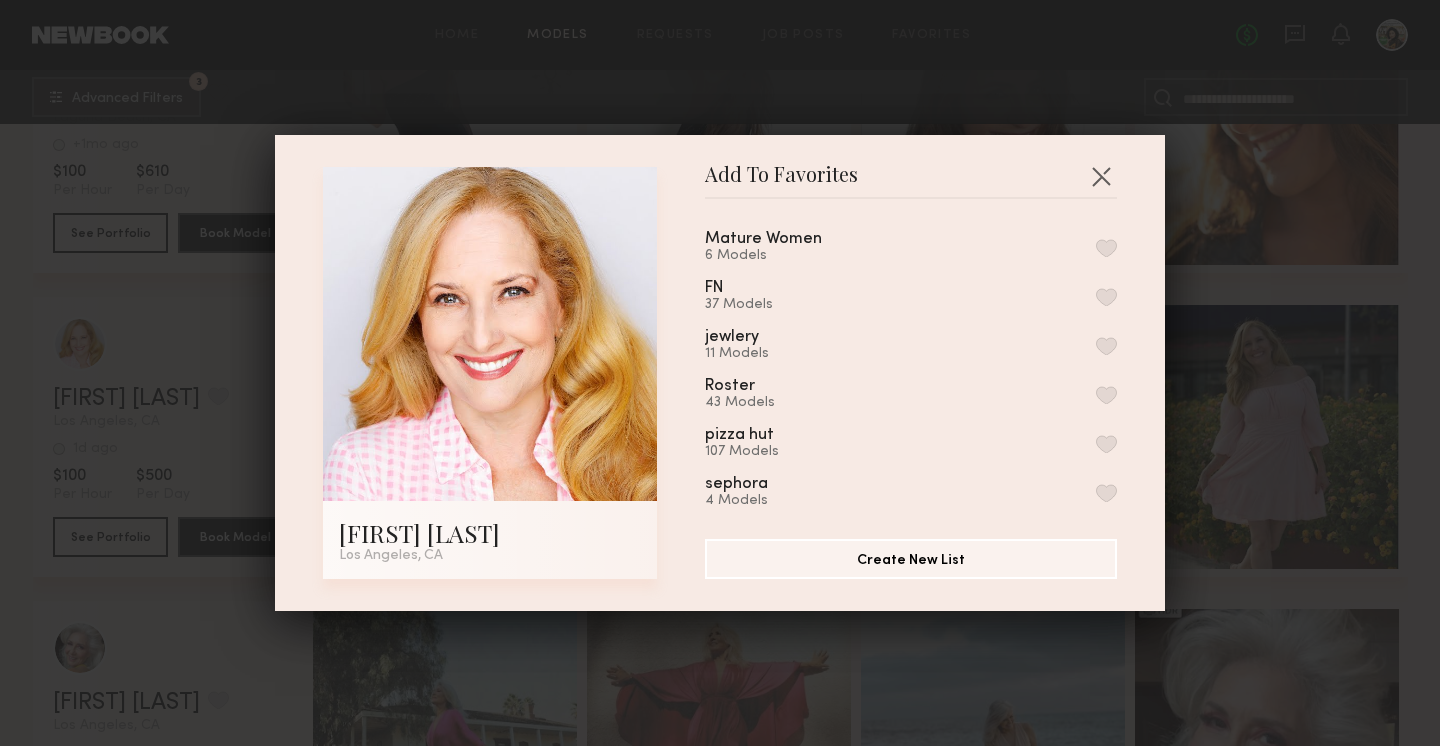 click at bounding box center [1106, 248] 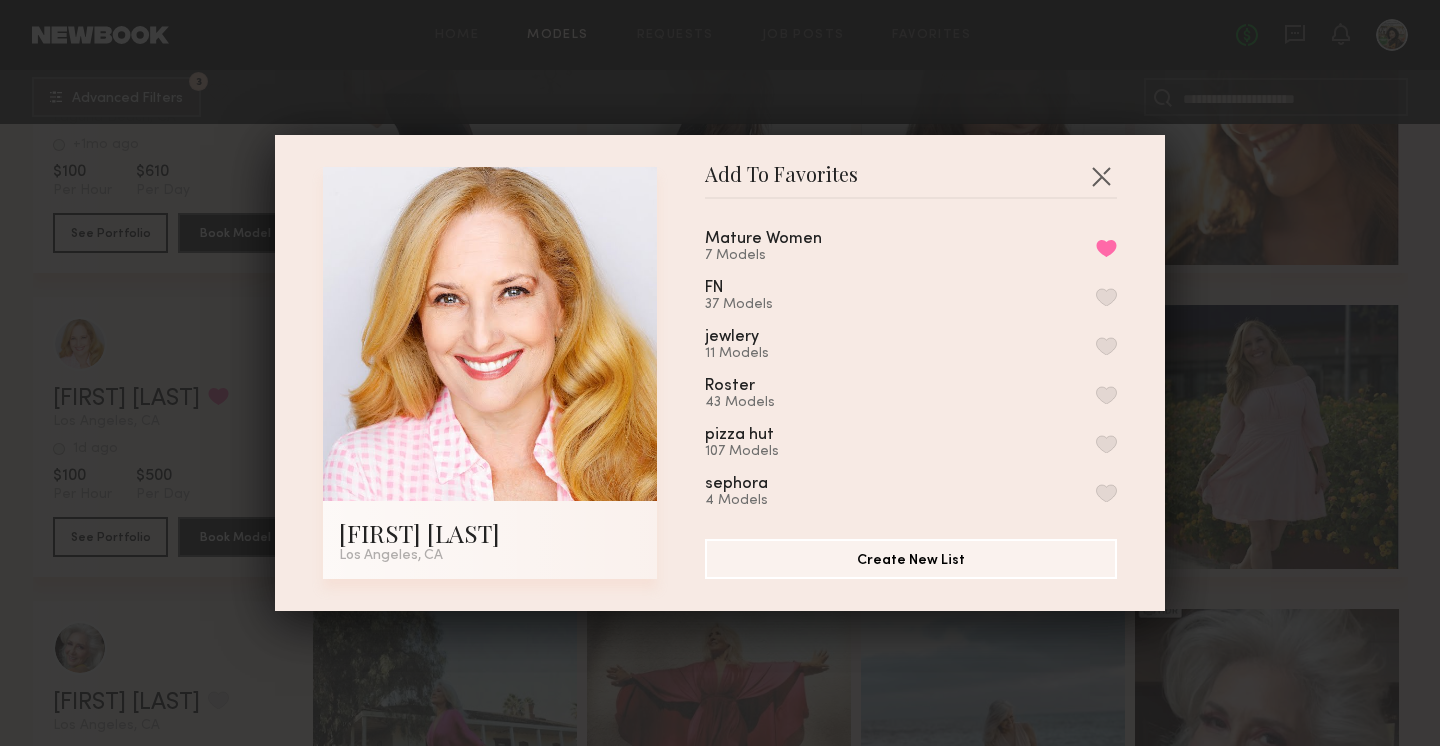click on "Add To Favorites Nicole L. Los Angeles, CA Add To Favorites Mature Women 7   Models Remove from favorite list FN 37   Models jewlery 11   Models Roster 43   Models pizza hut 107   Models sephora 4   Models Juicy 21   Models Rare 11   Models Juicy Couture 12   Models Tower28 13   Models Clarins 3   Models Models 2   Models My Favorites 0   Models Create New List" at bounding box center (720, 373) 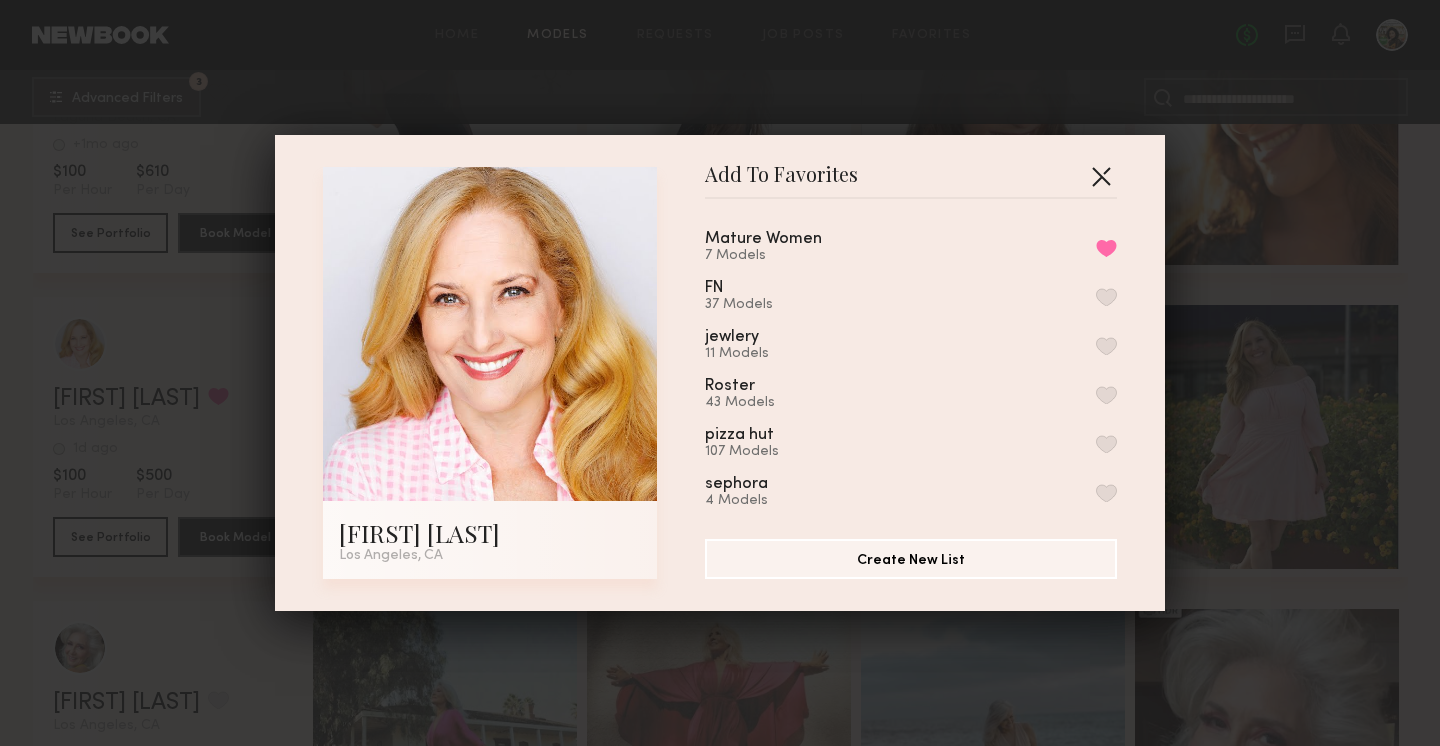 click at bounding box center (1101, 176) 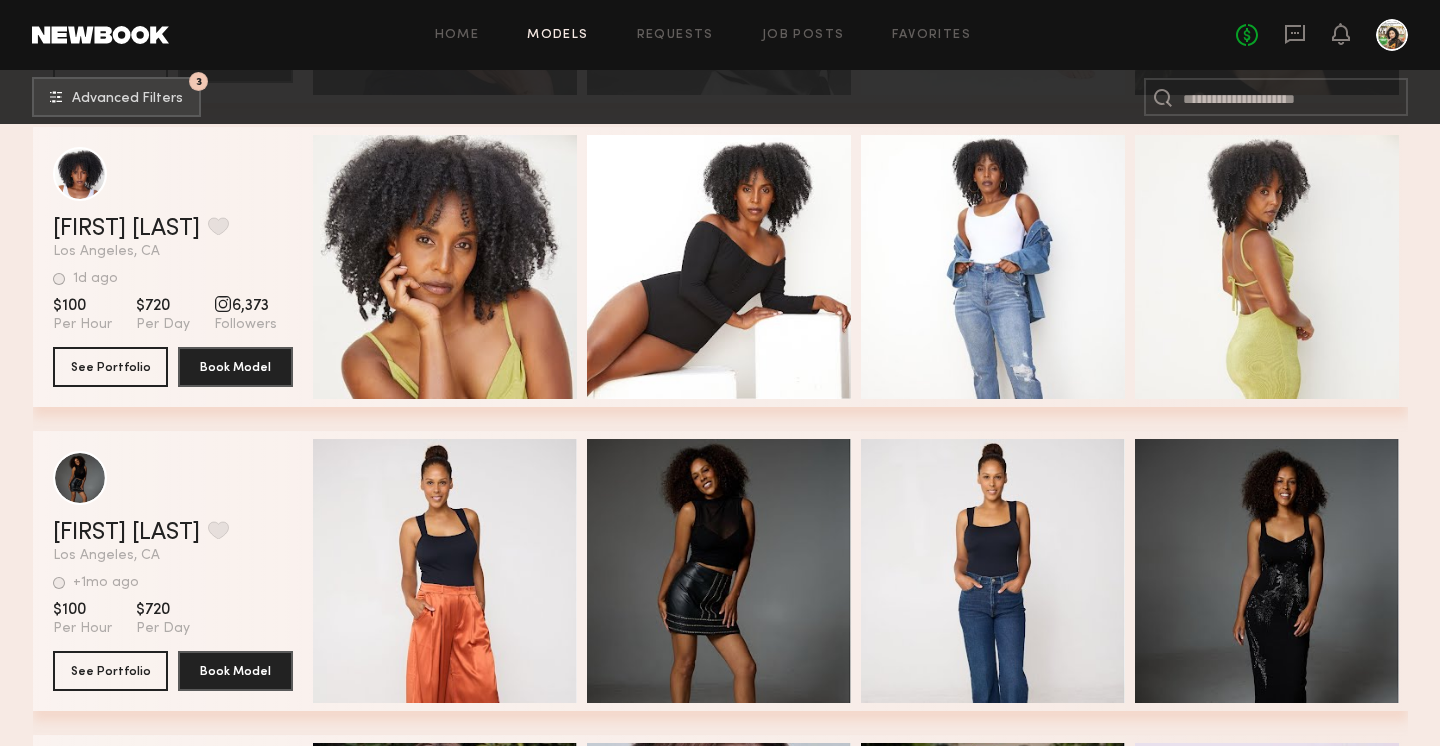scroll, scrollTop: 18277, scrollLeft: 0, axis: vertical 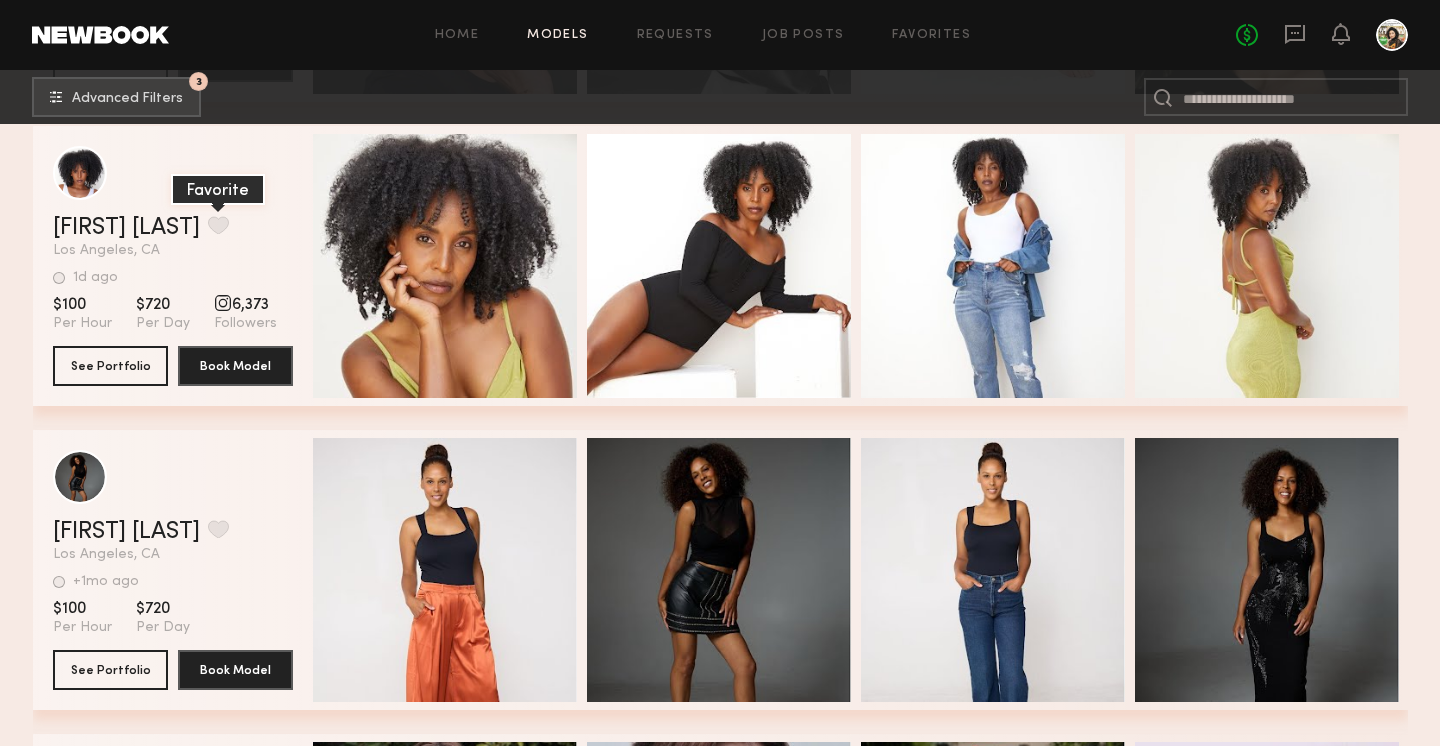 click 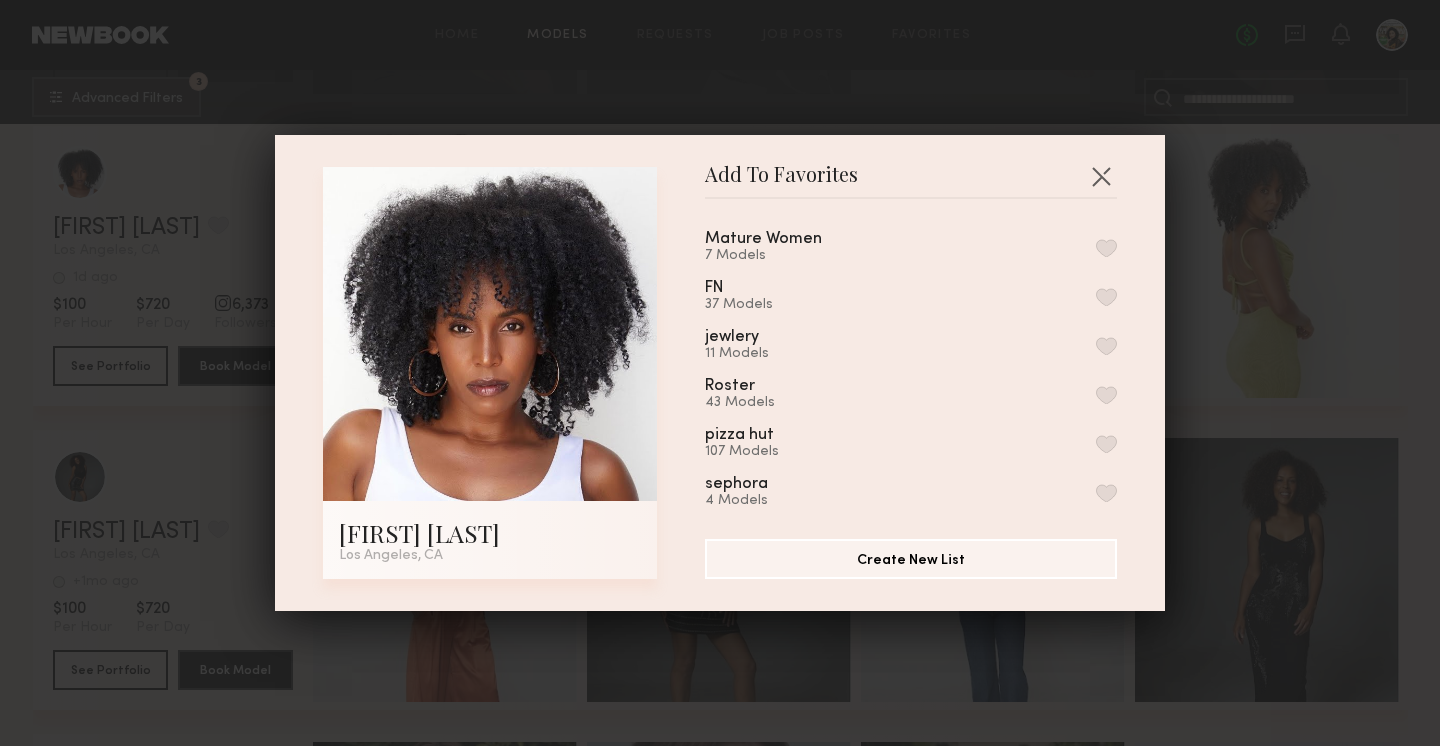 click on "Mature Women 7   Models" at bounding box center (787, 247) 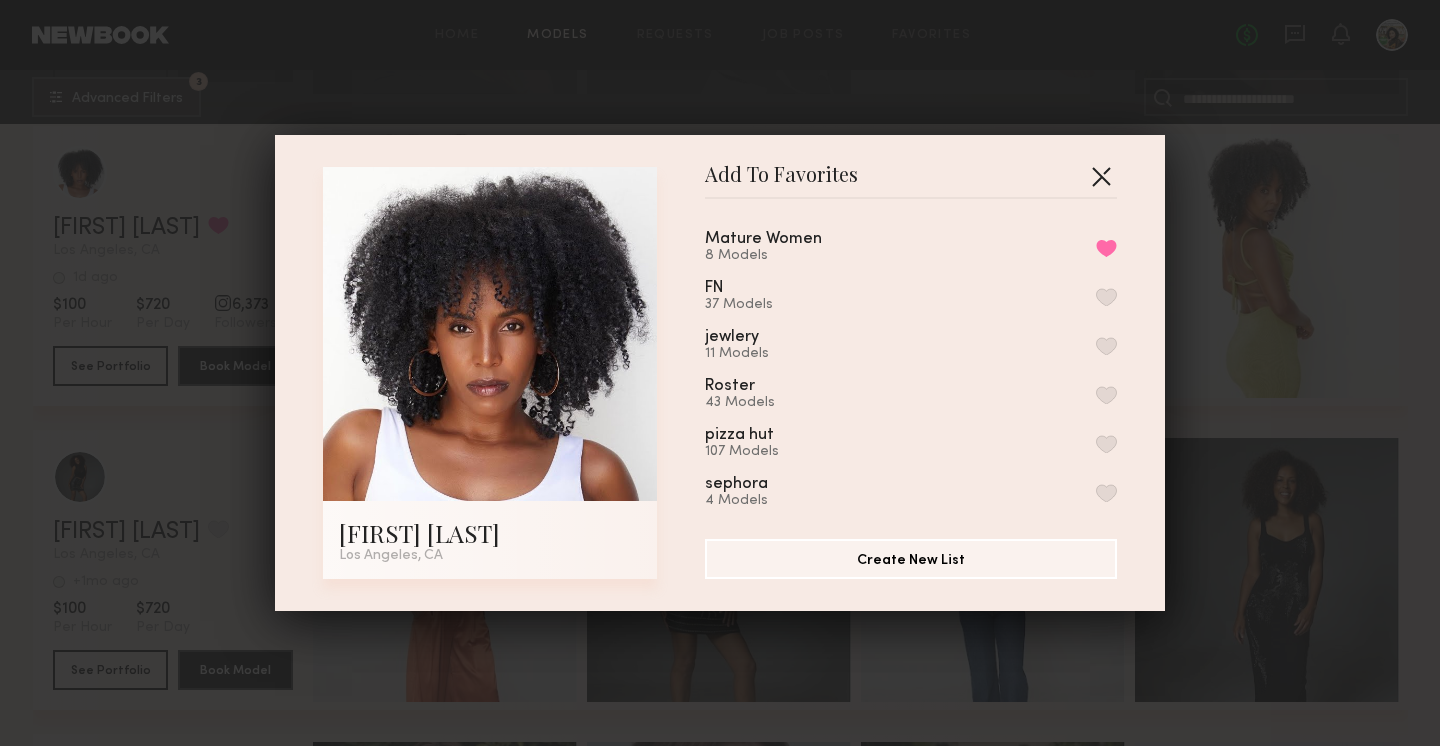 click at bounding box center (1101, 176) 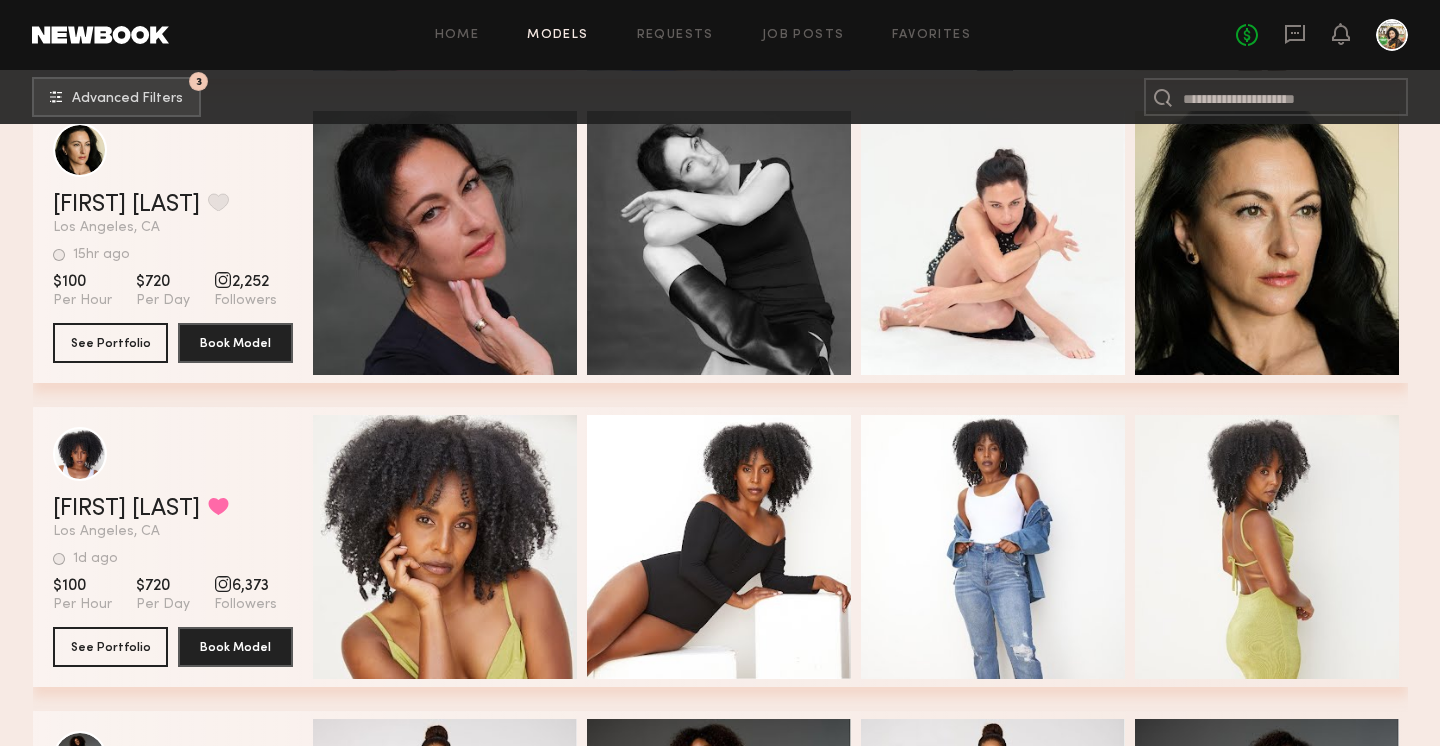 scroll, scrollTop: 17788, scrollLeft: 0, axis: vertical 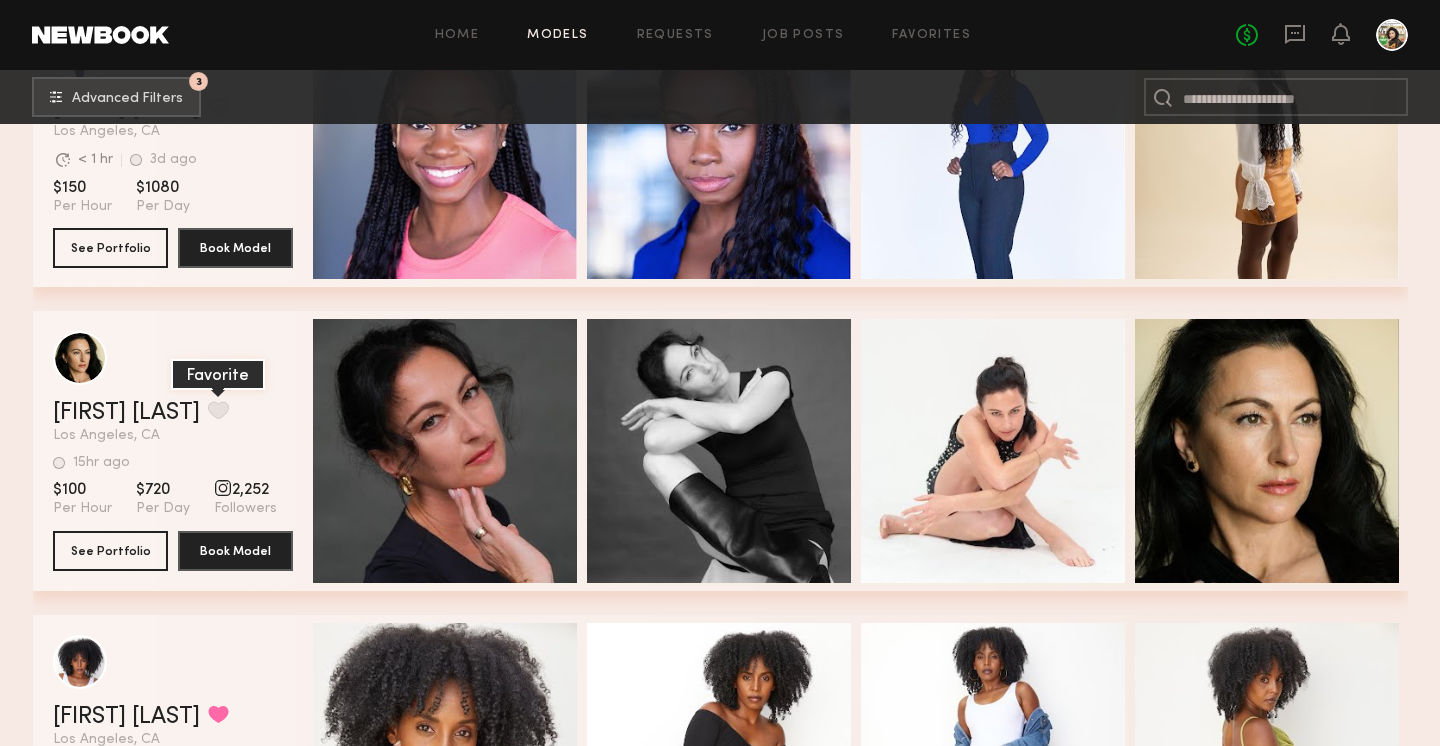 click 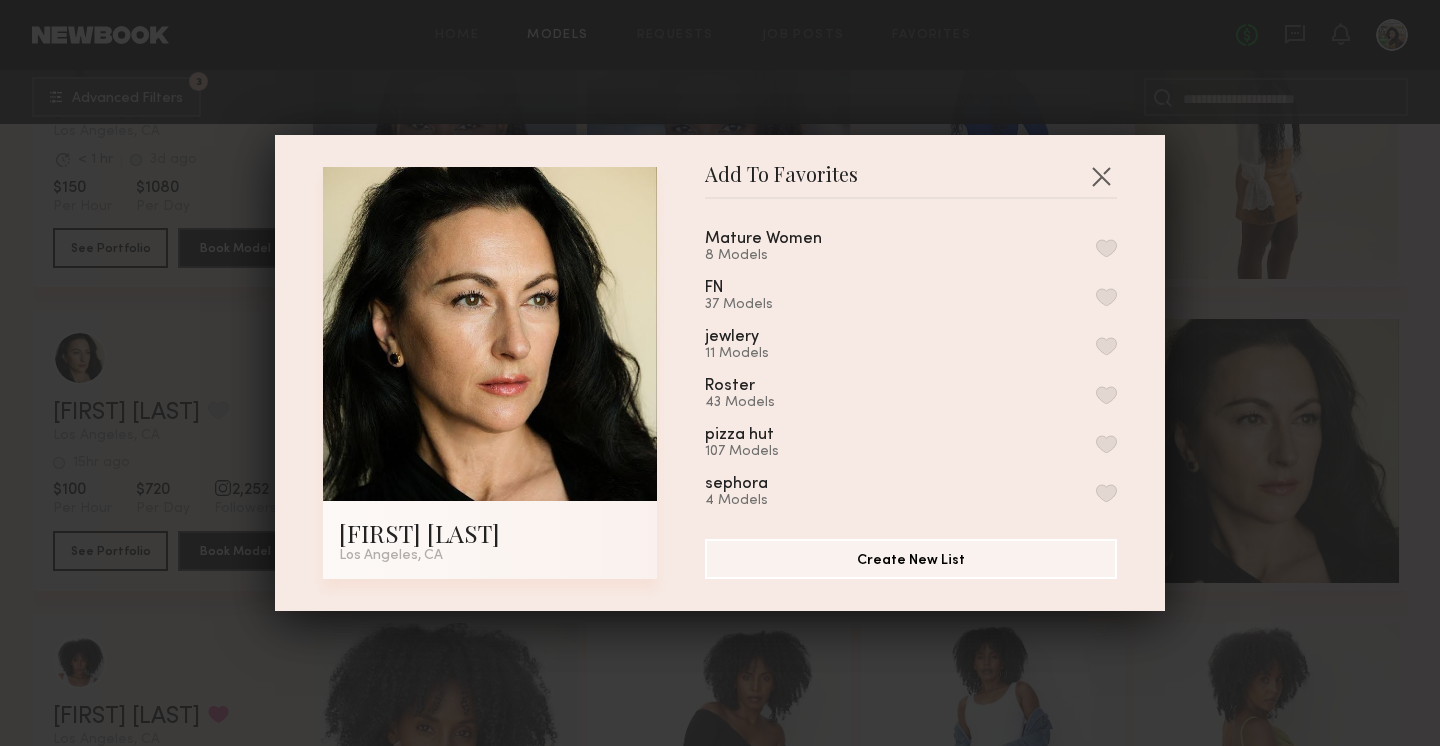 click at bounding box center (1106, 248) 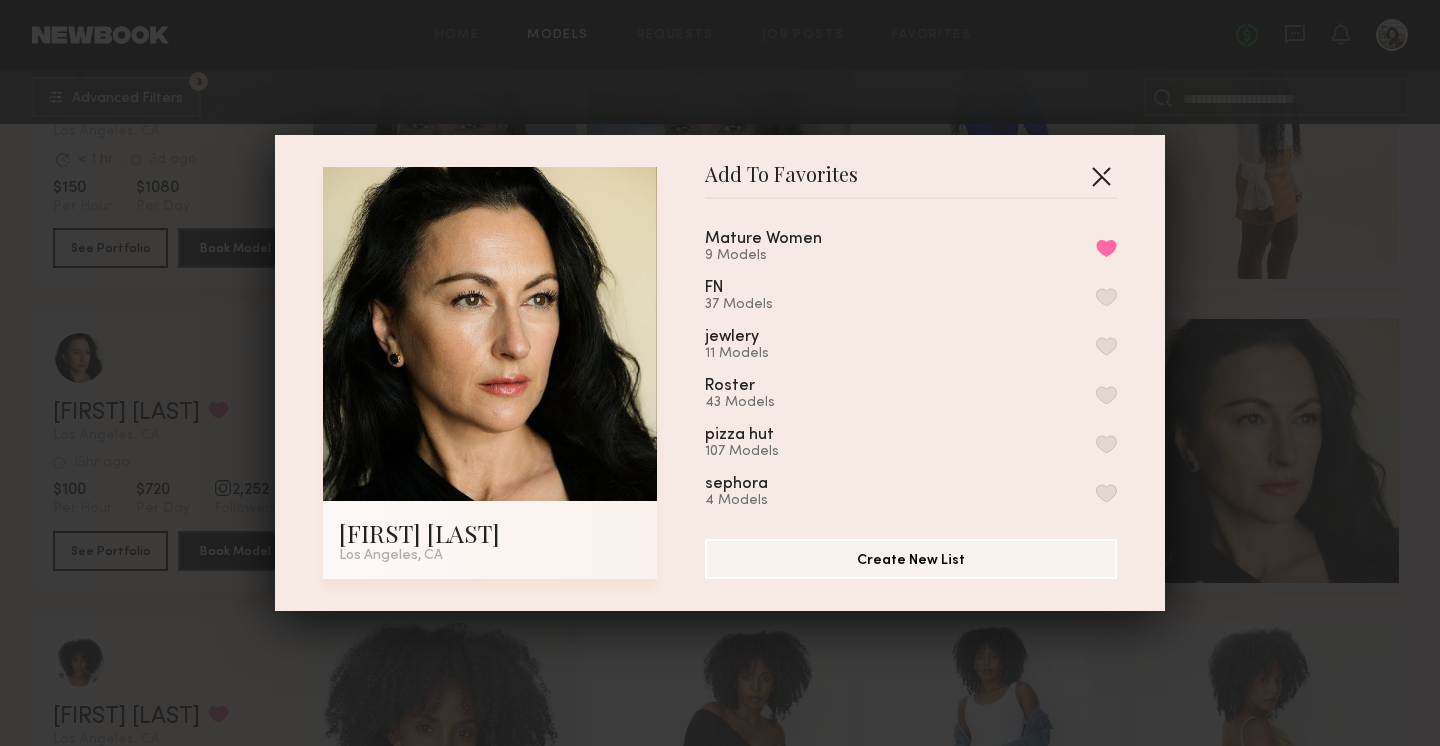 click at bounding box center (1101, 176) 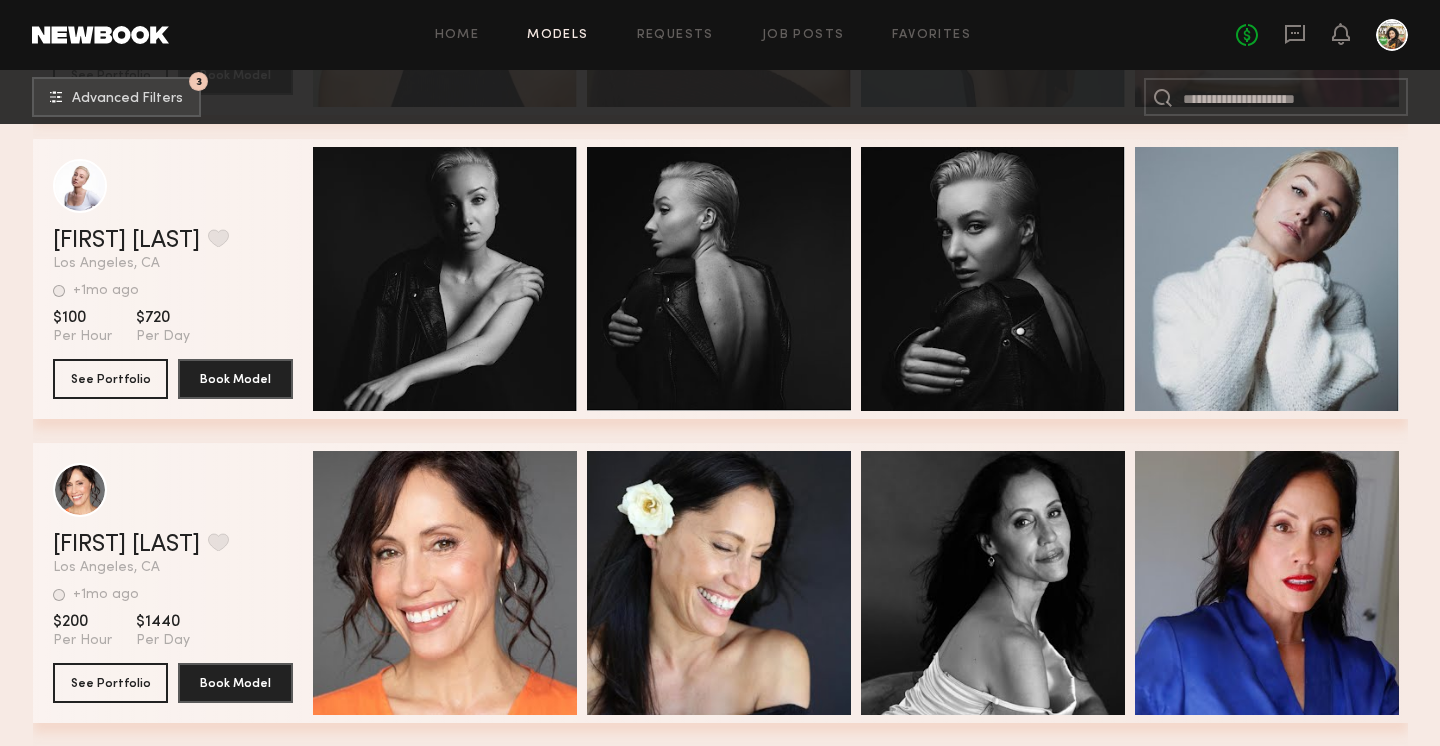 scroll, scrollTop: 15563, scrollLeft: 0, axis: vertical 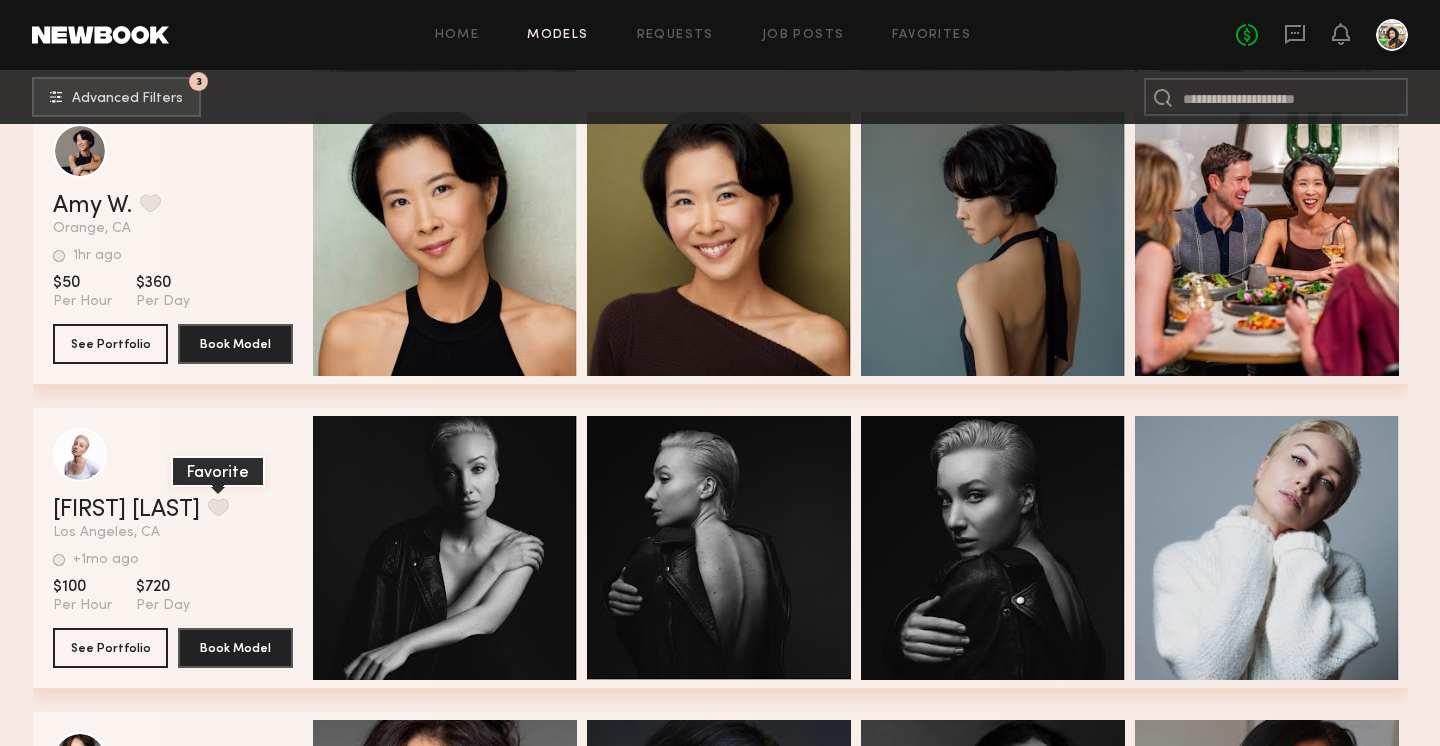 click 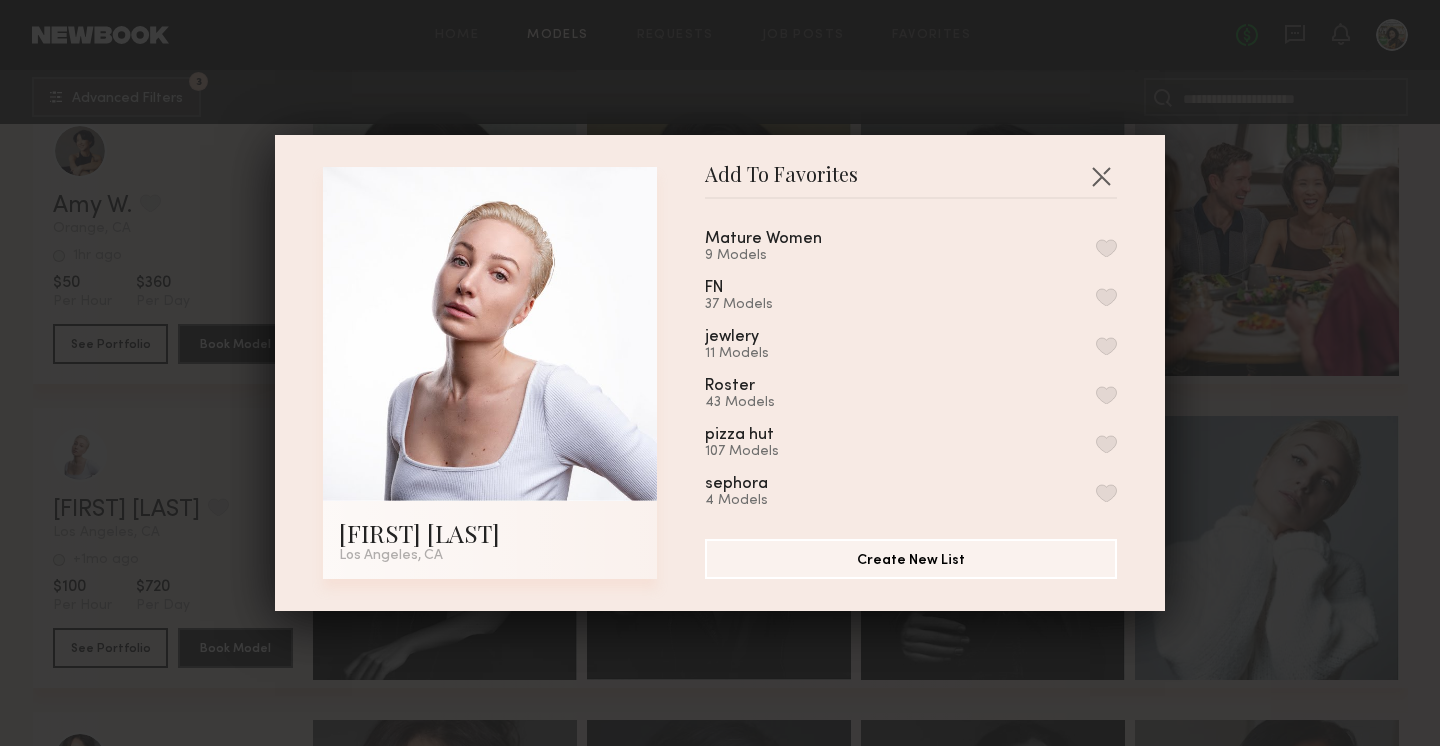 click on "Mature Women 9   Models" at bounding box center (911, 247) 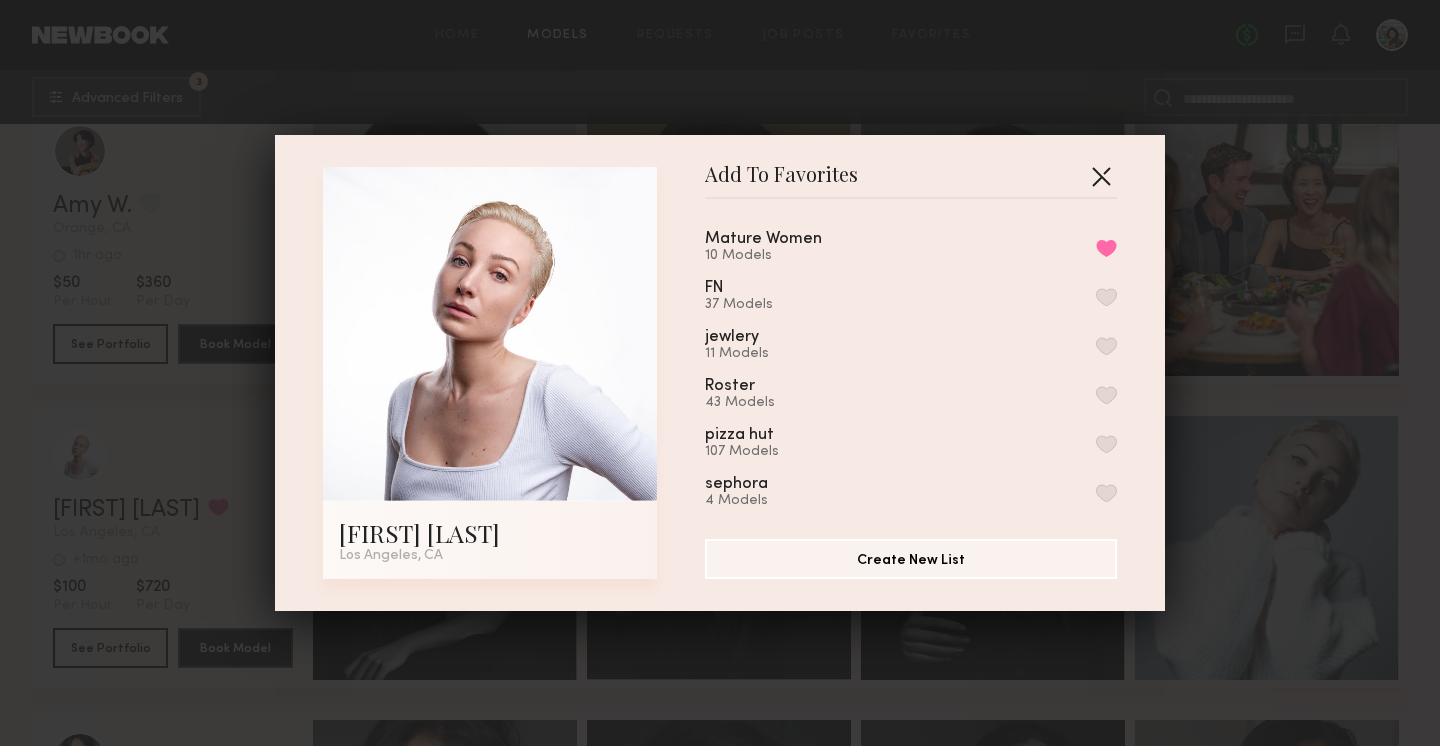 click at bounding box center [1101, 176] 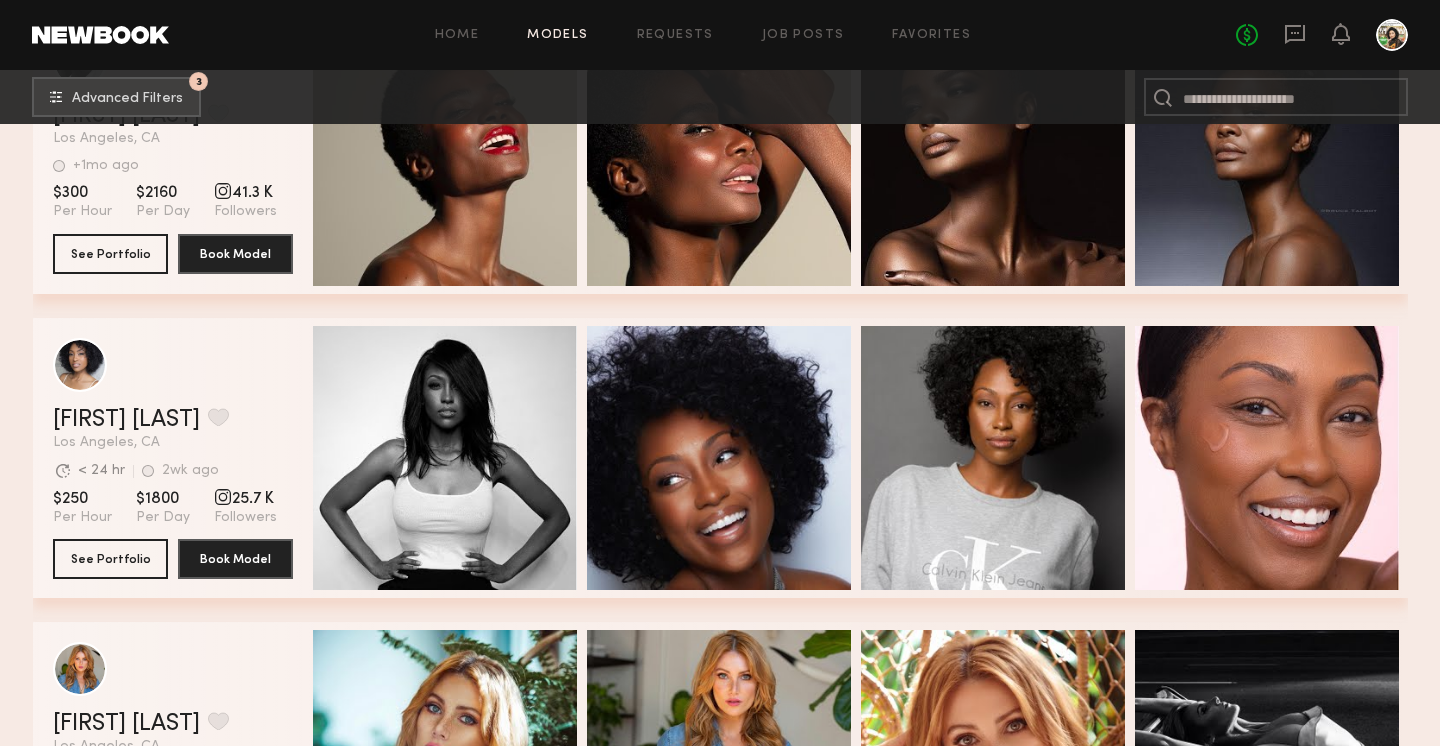 scroll, scrollTop: 12919, scrollLeft: 0, axis: vertical 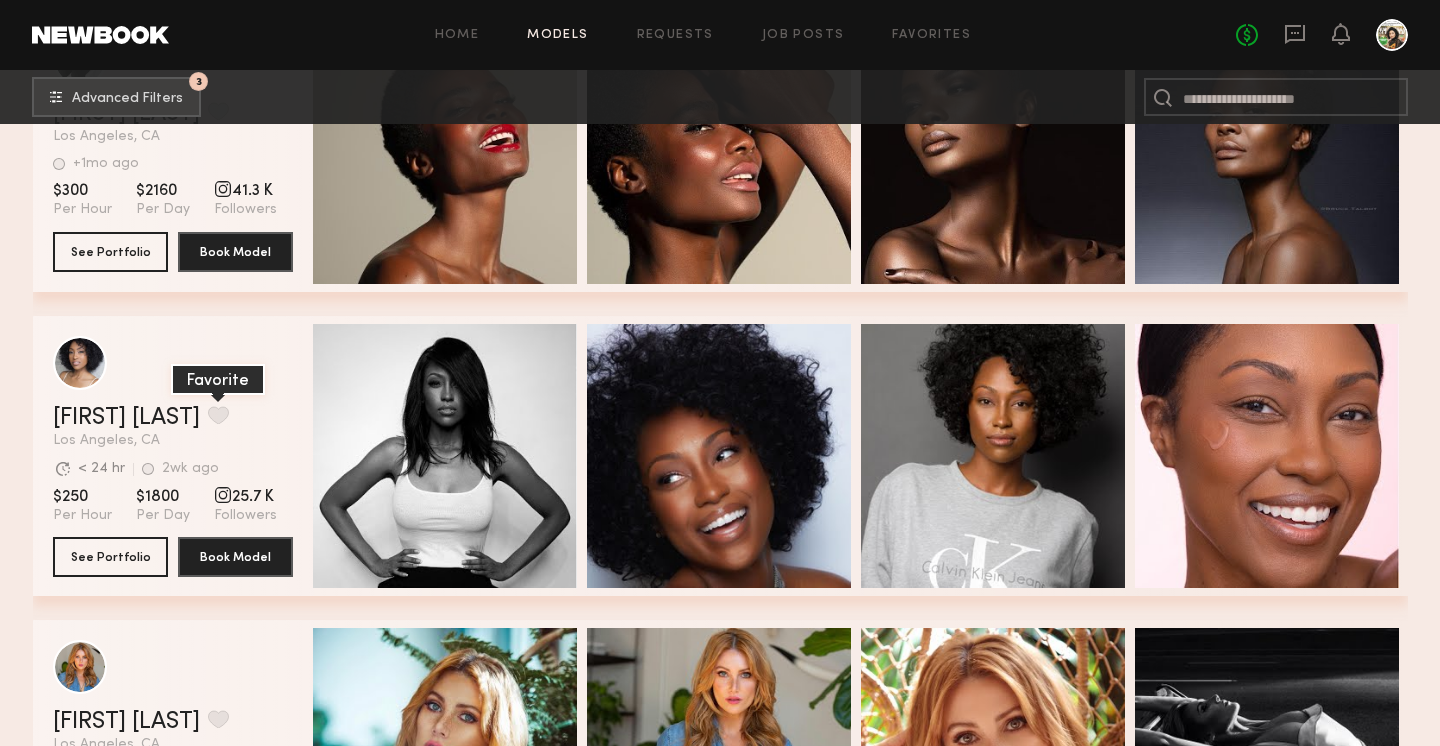 click 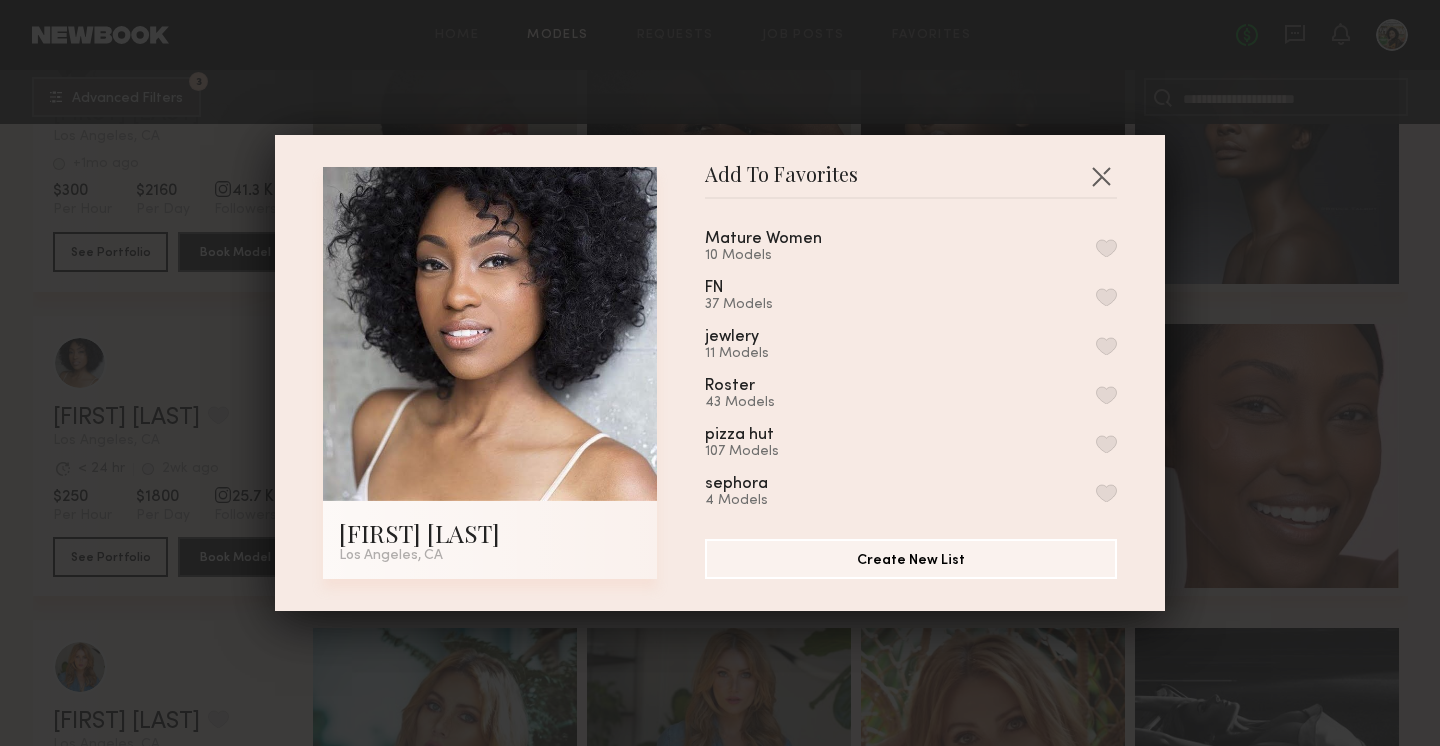 click at bounding box center [1106, 248] 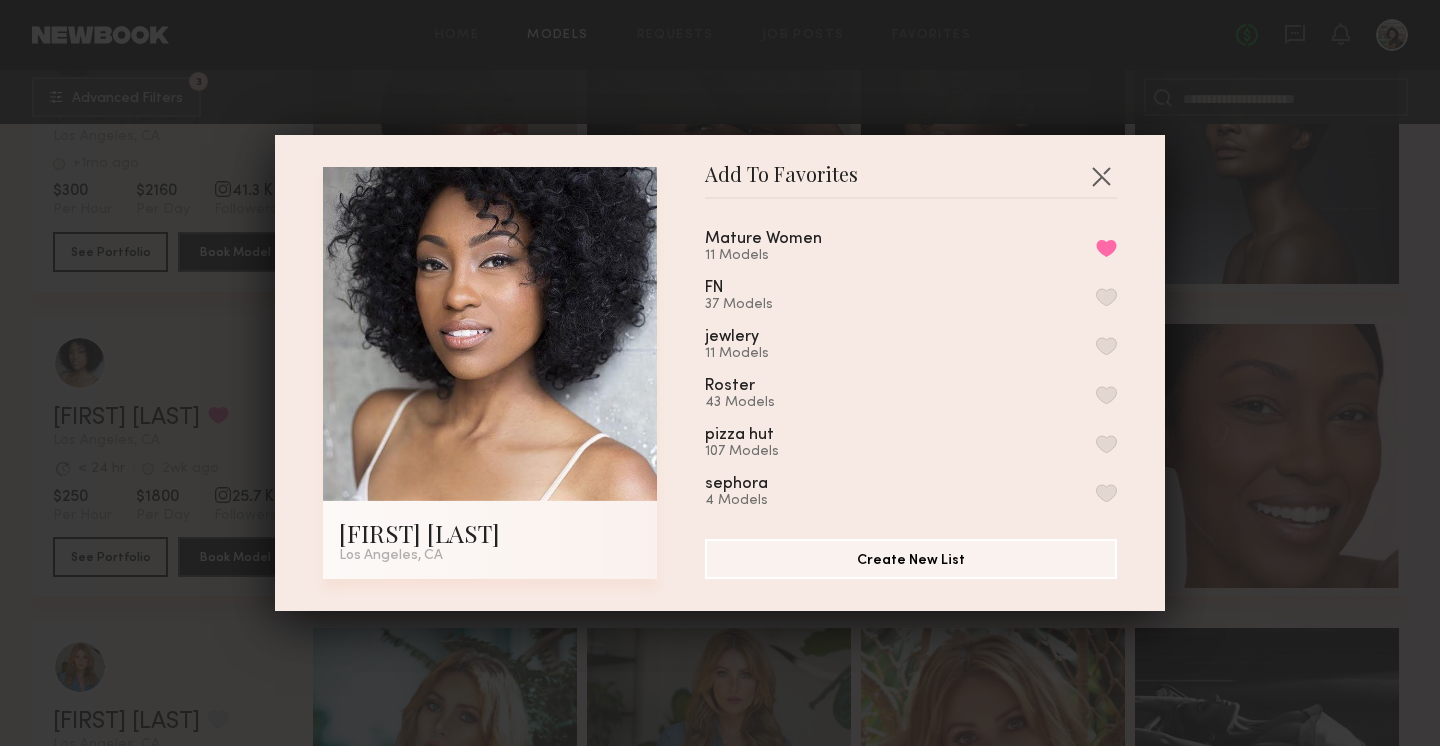 click on "Add To Favorites Dayo L. Los Angeles, CA Add To Favorites Mature Women 11   Models Remove from favorite list FN 37   Models jewlery 11   Models Roster 43   Models pizza hut 107   Models sephora 4   Models Juicy 21   Models Rare 11   Models Juicy Couture 12   Models Tower28 13   Models Clarins 3   Models Models 2   Models My Favorites 0   Models Create New List" at bounding box center (720, 373) 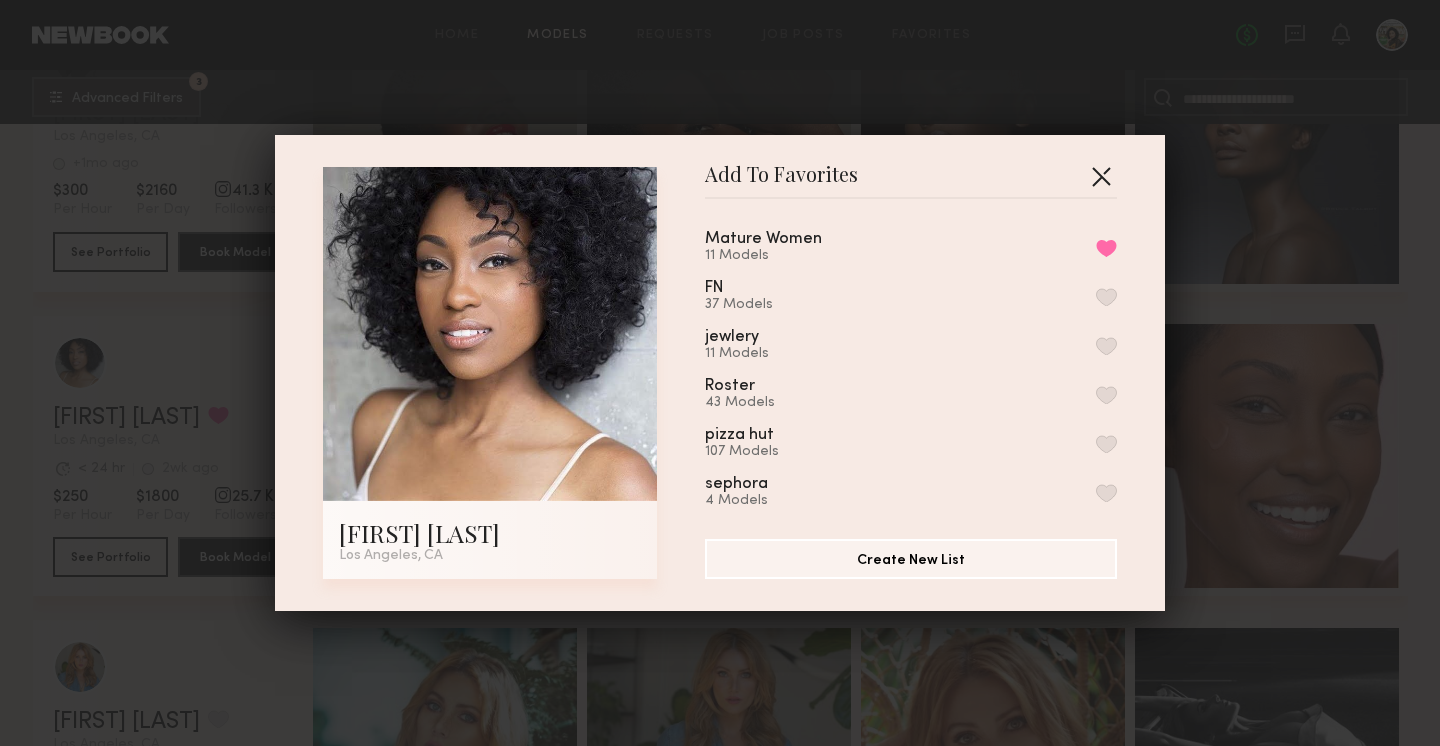 click at bounding box center [1101, 176] 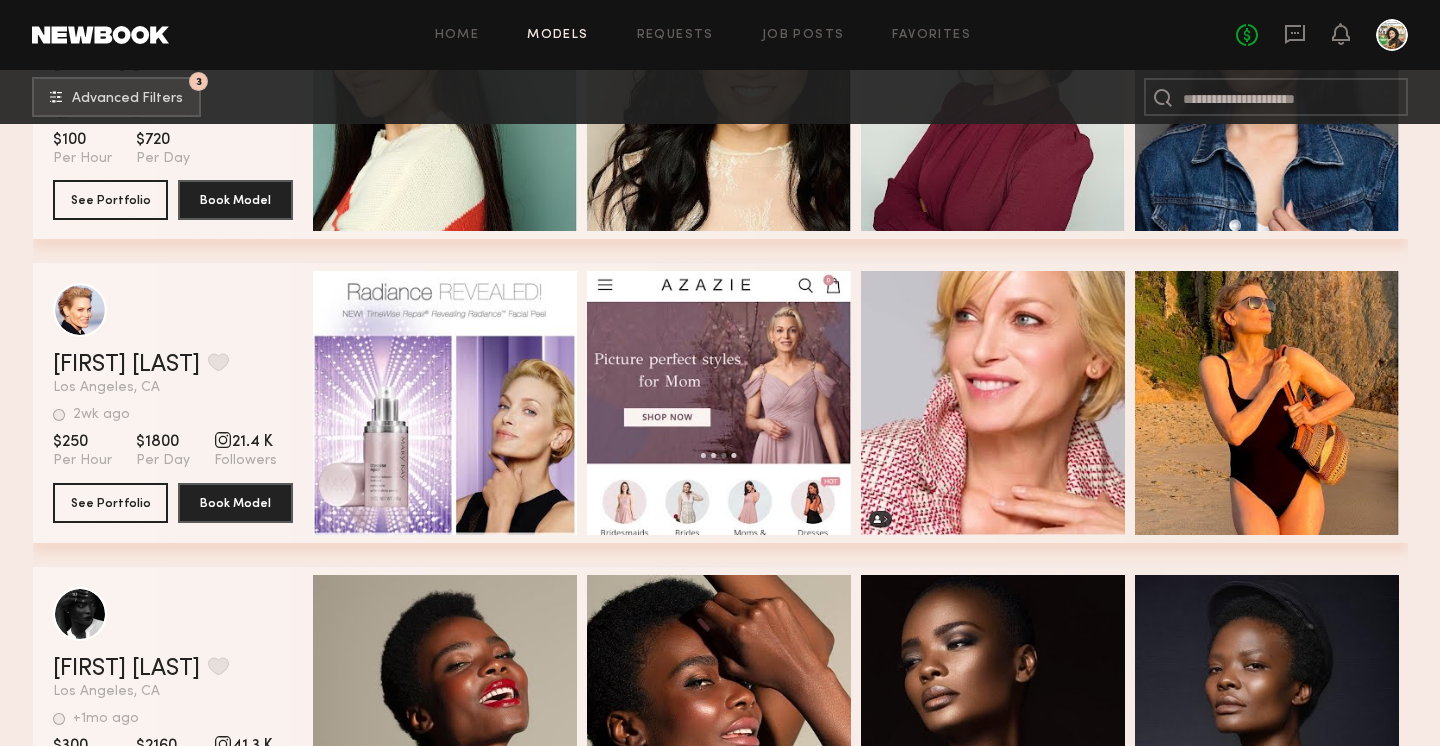 scroll, scrollTop: 12355, scrollLeft: 0, axis: vertical 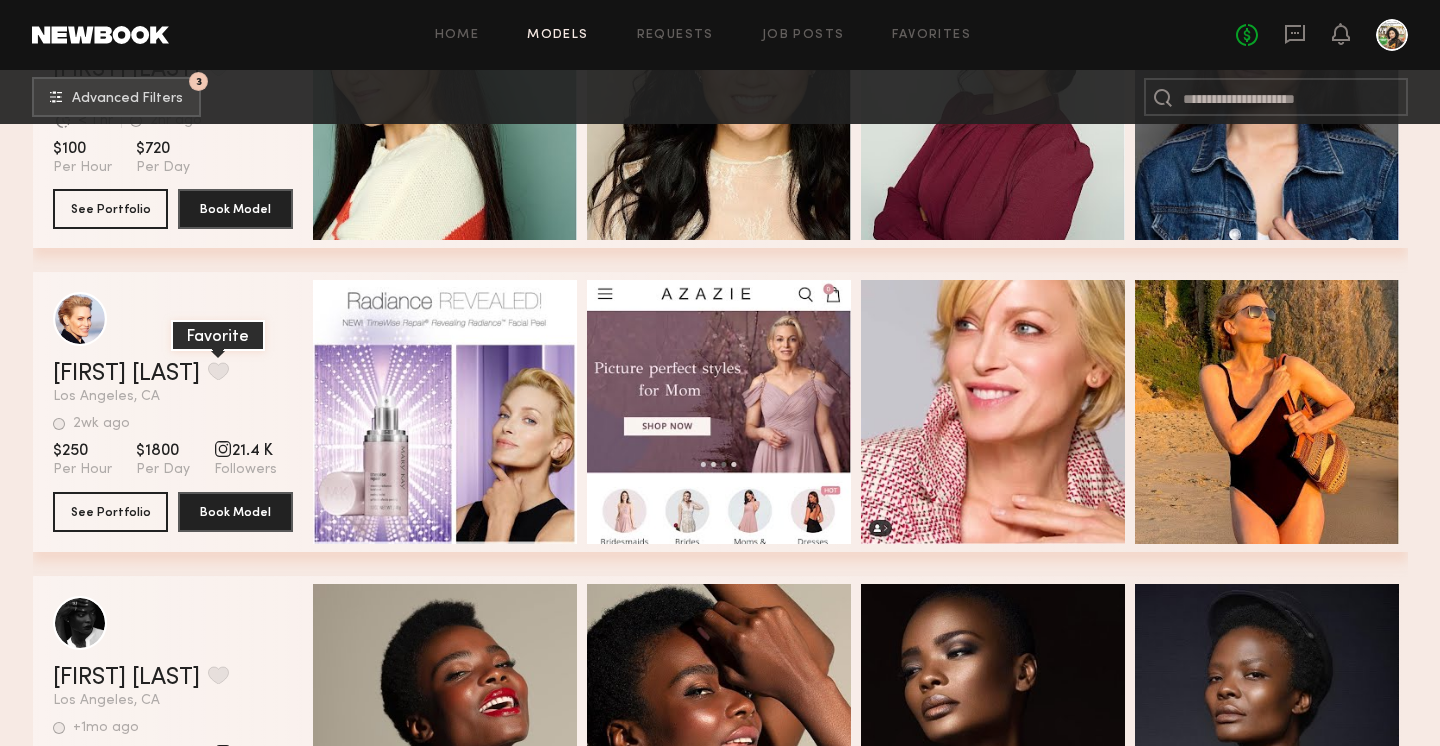 click 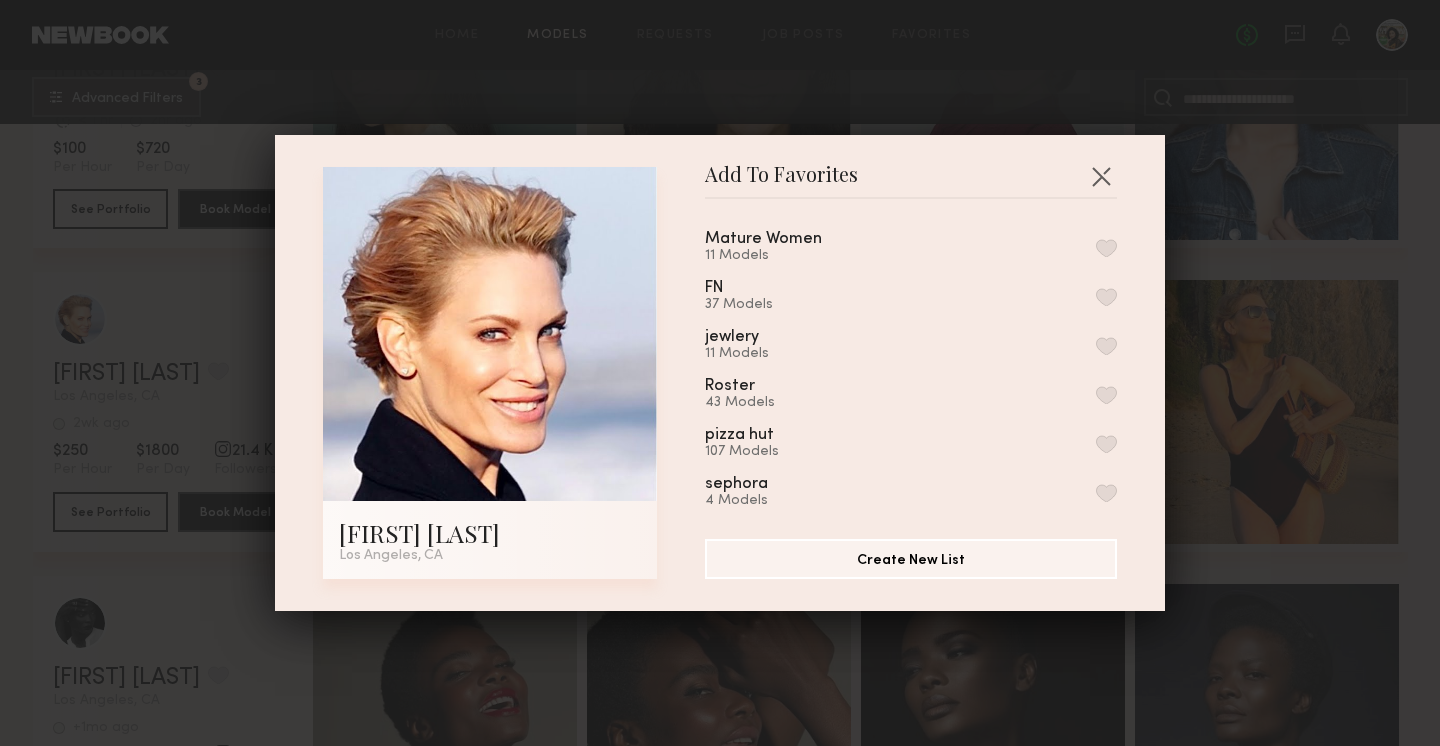 click at bounding box center (1106, 248) 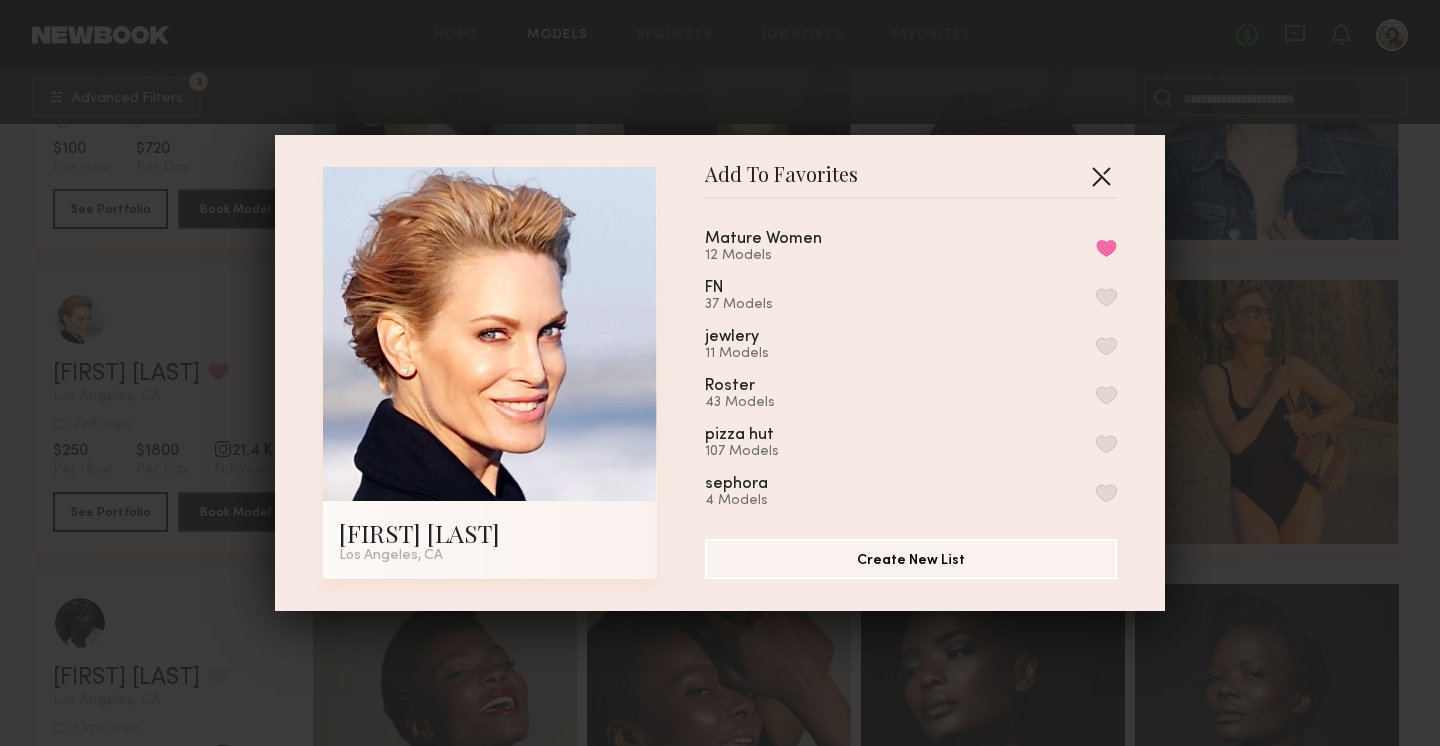 click at bounding box center (1101, 176) 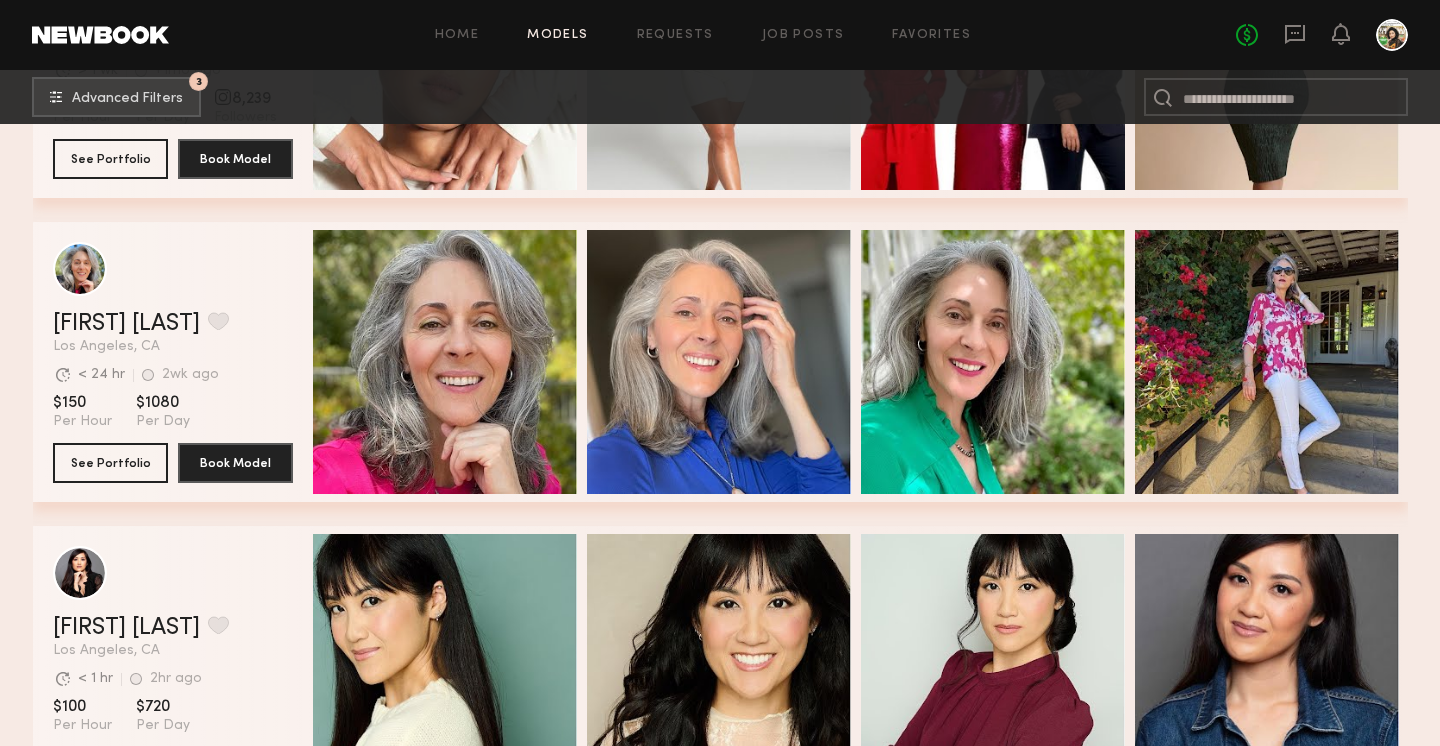scroll, scrollTop: 11512, scrollLeft: 0, axis: vertical 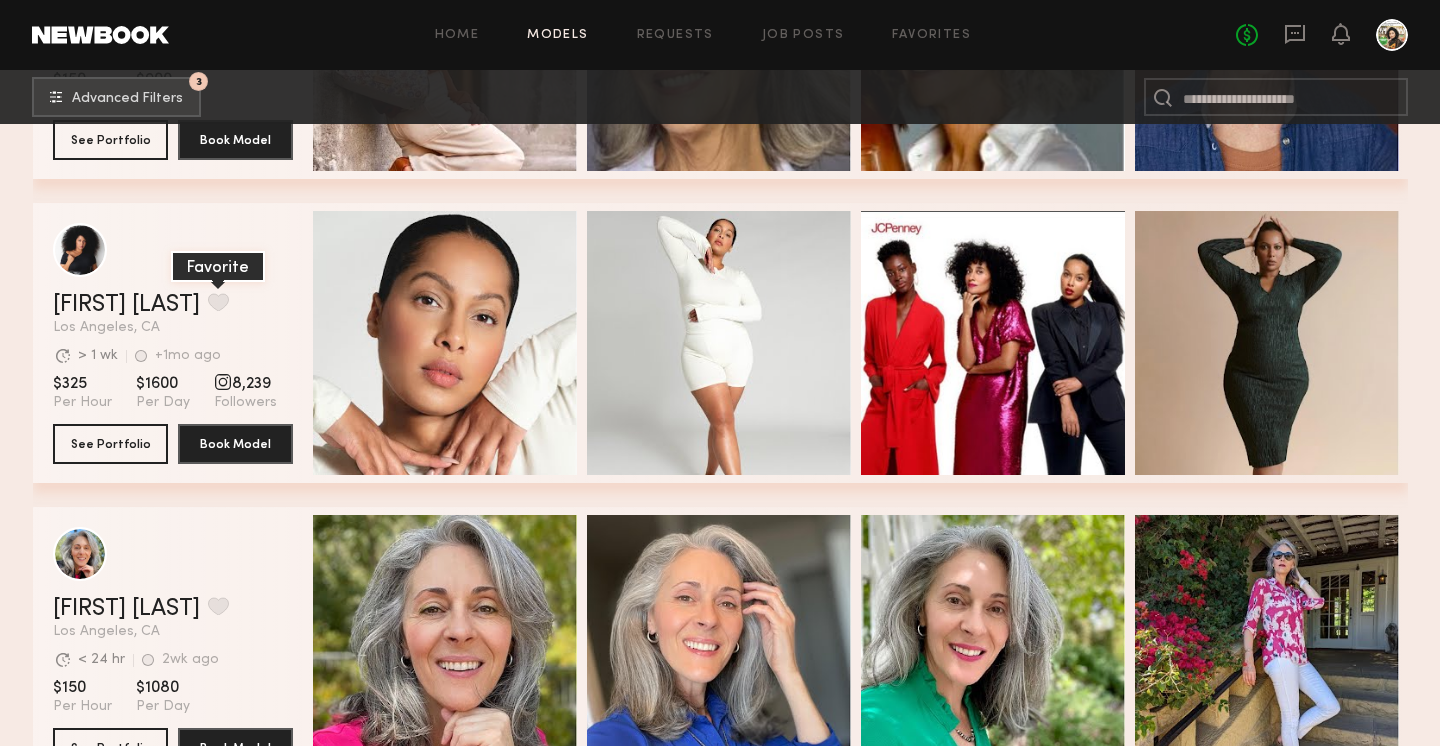 click 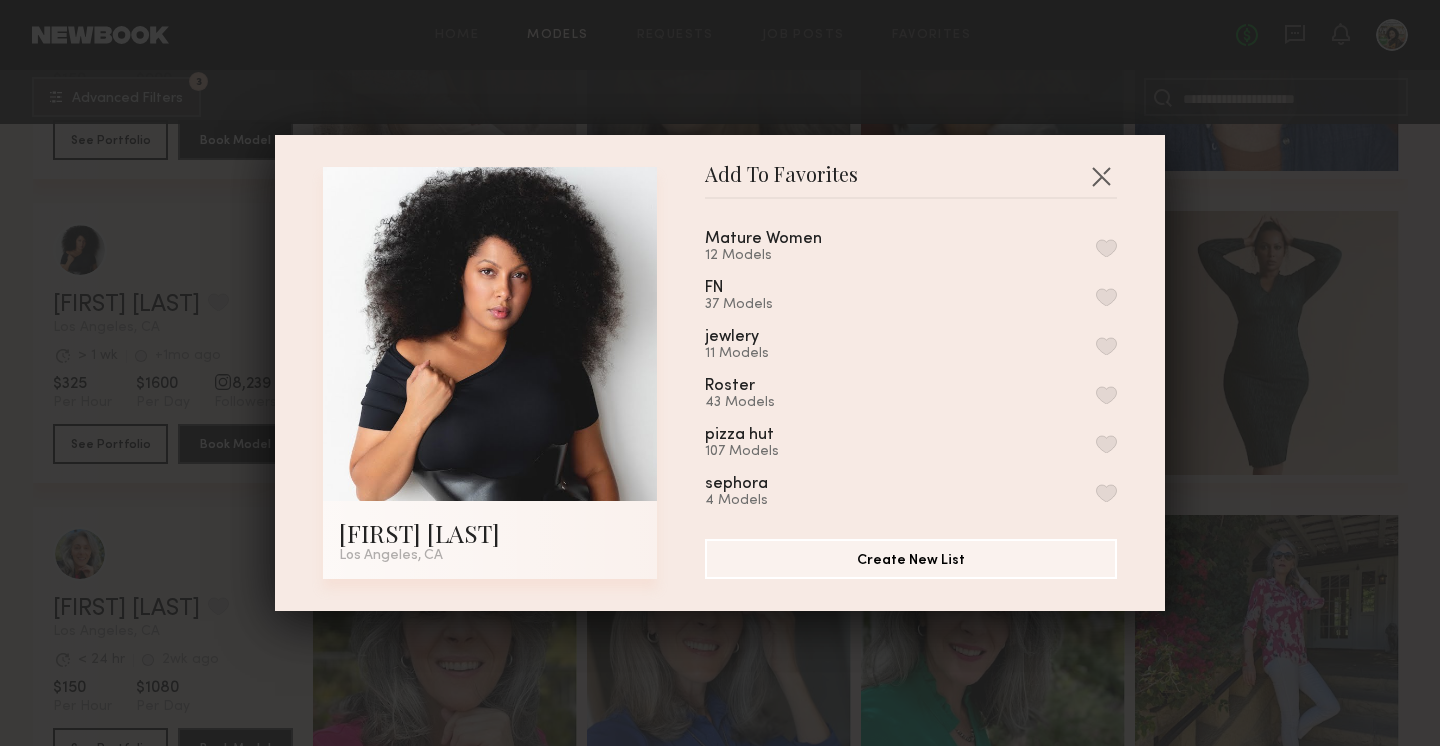 click on "Mature Women 12   Models" at bounding box center (911, 247) 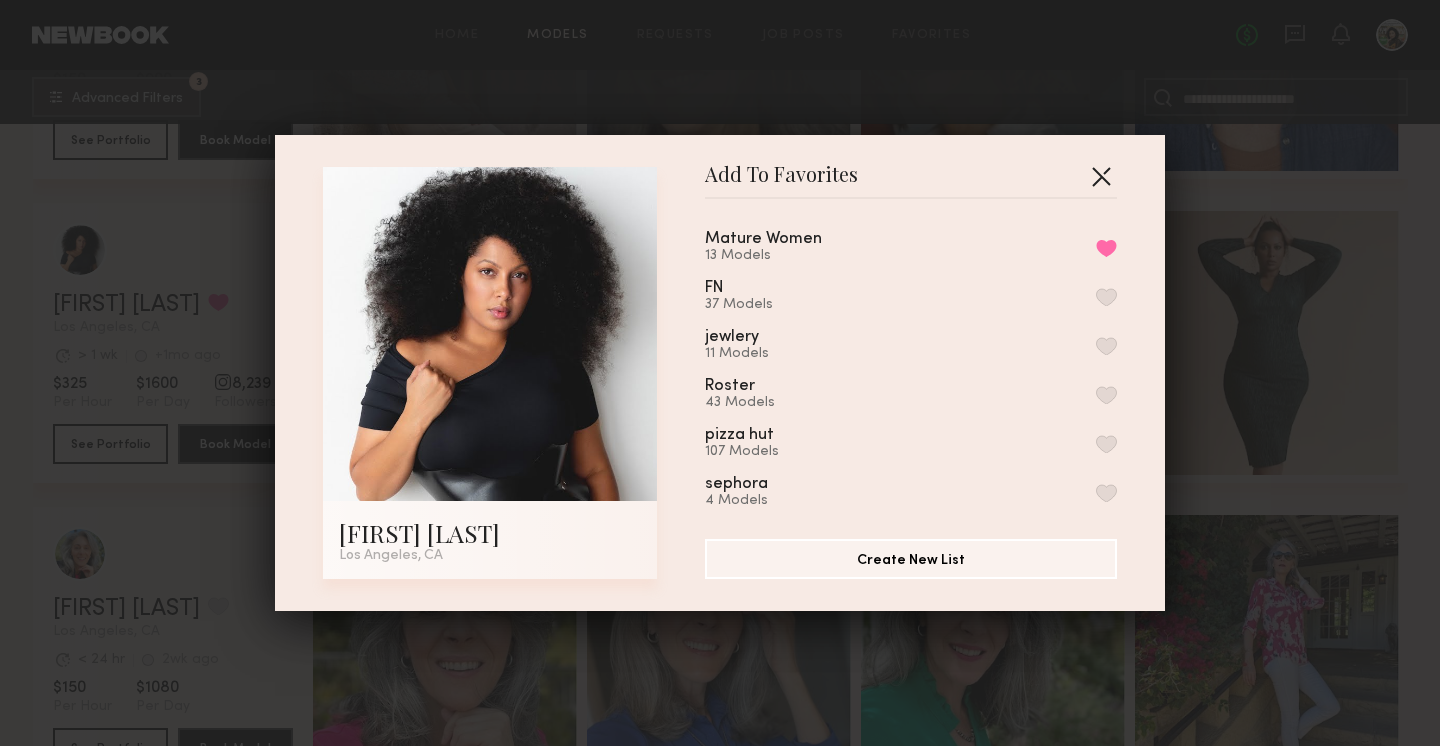 click at bounding box center (1101, 176) 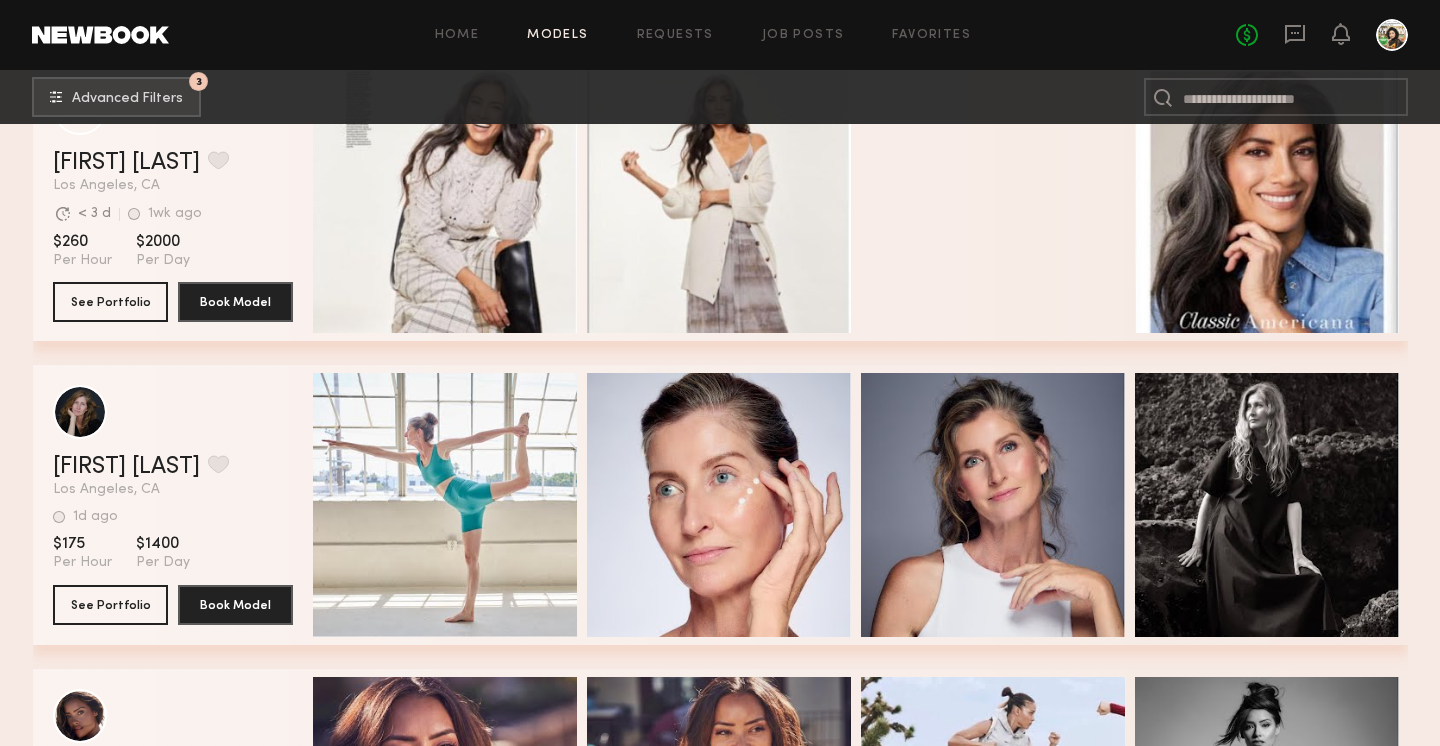 scroll, scrollTop: 7783, scrollLeft: 0, axis: vertical 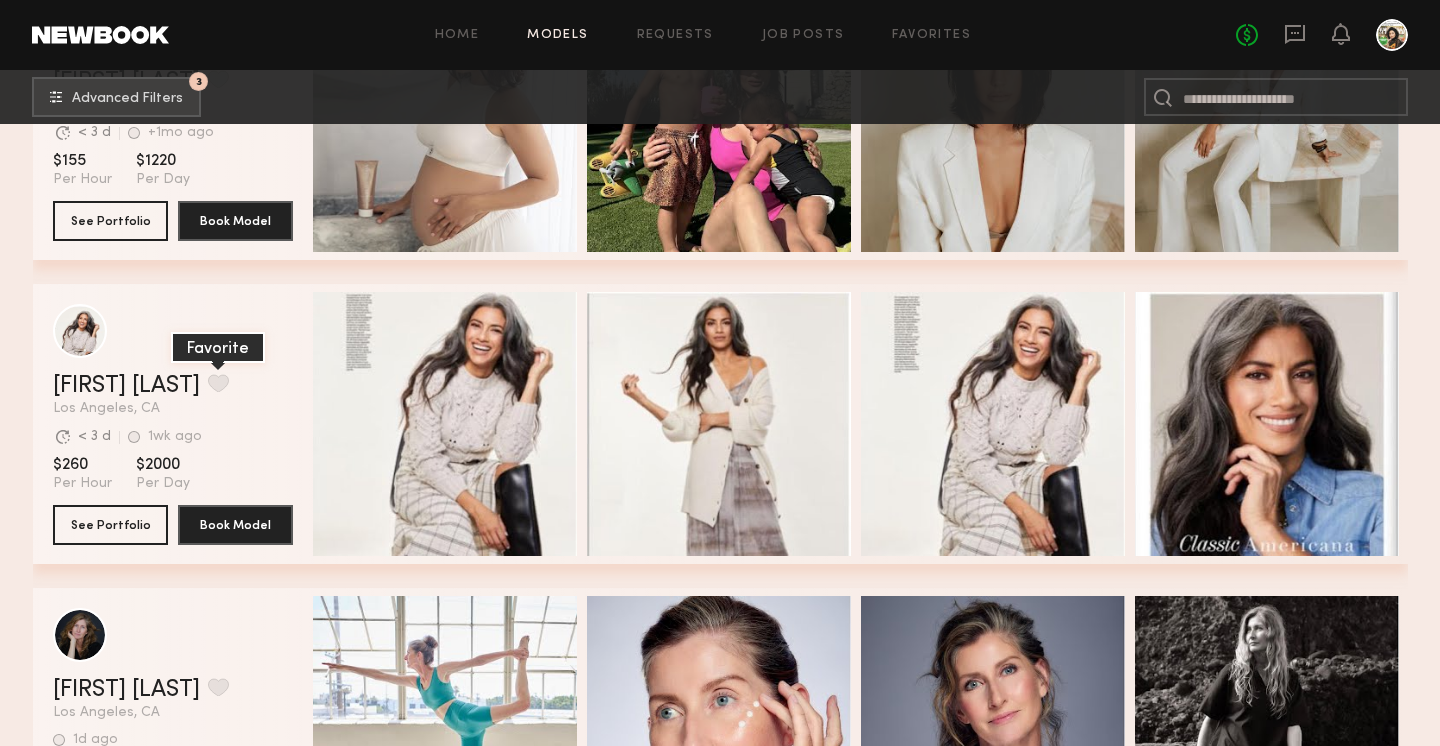 click 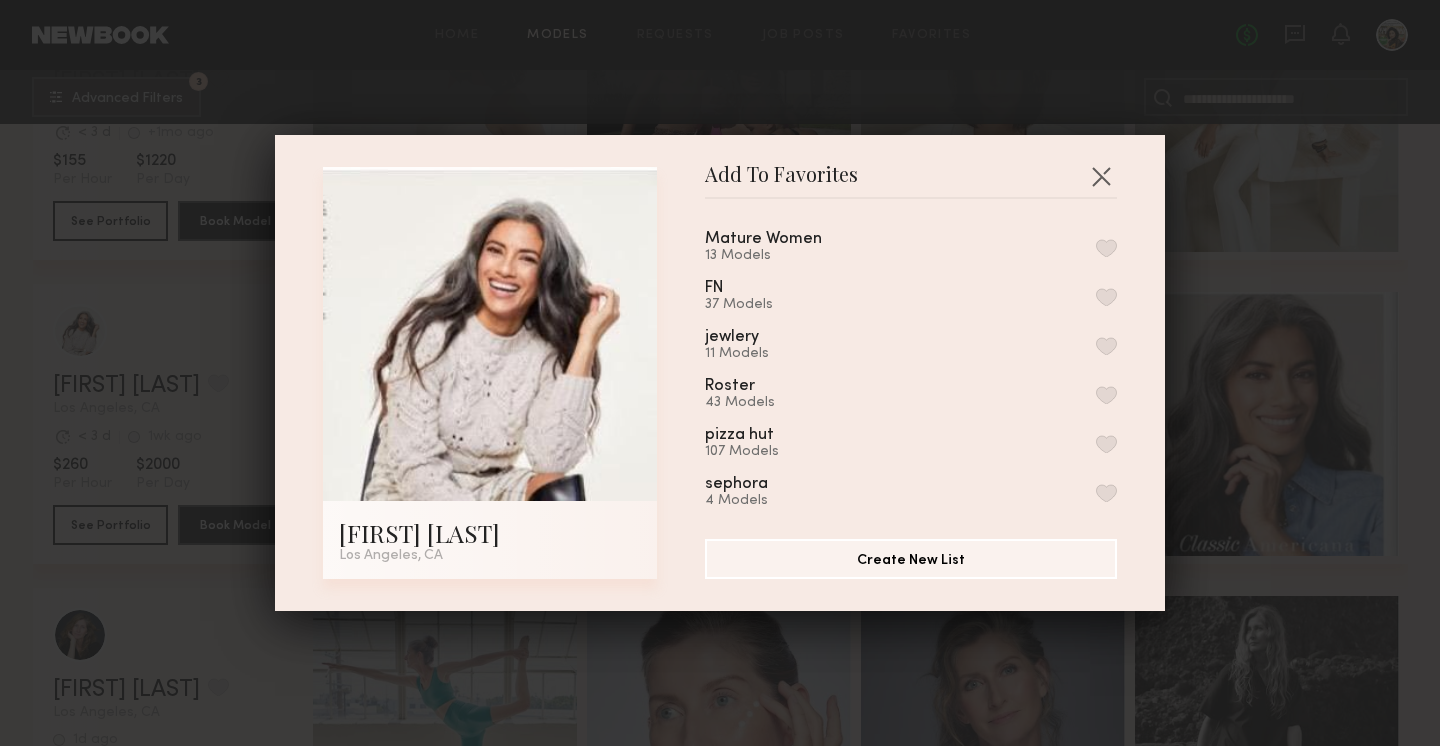 click at bounding box center (1106, 248) 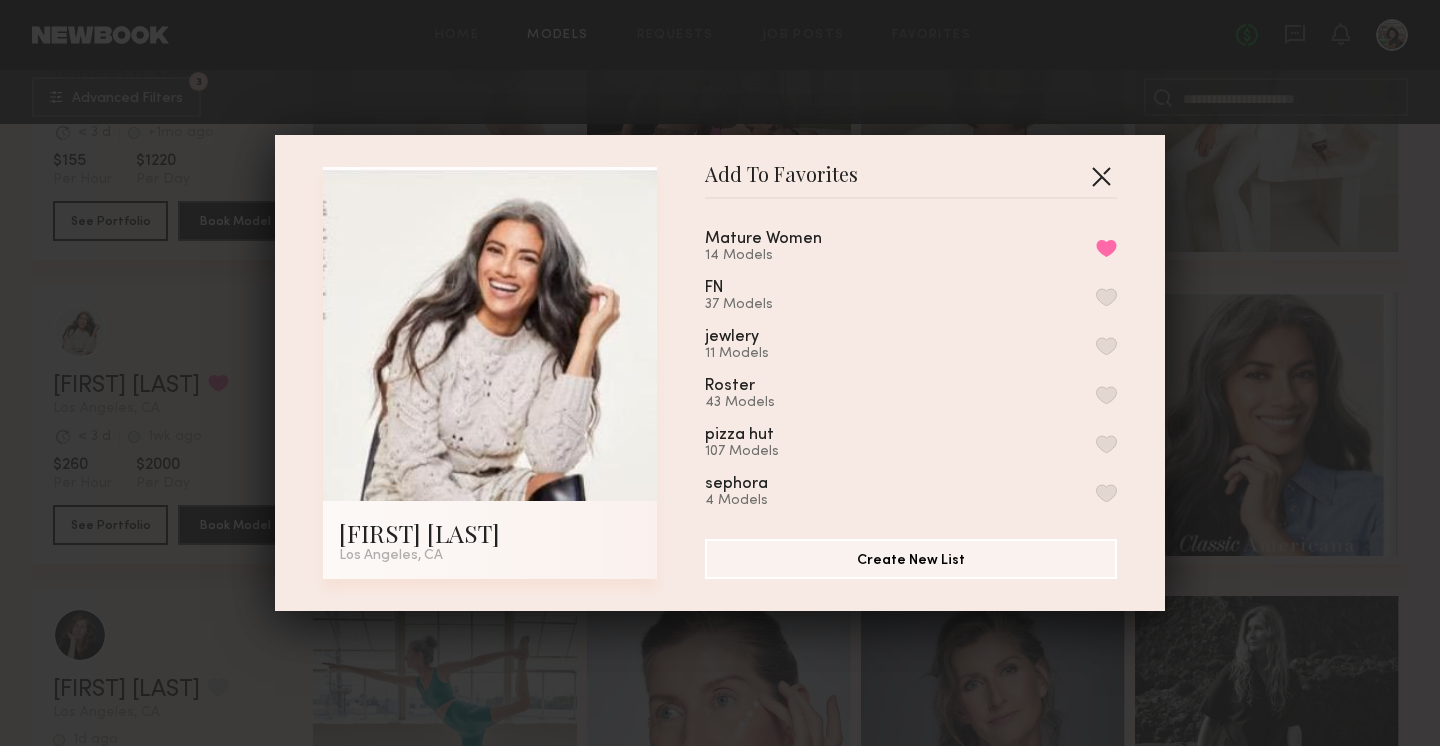 click at bounding box center (1101, 176) 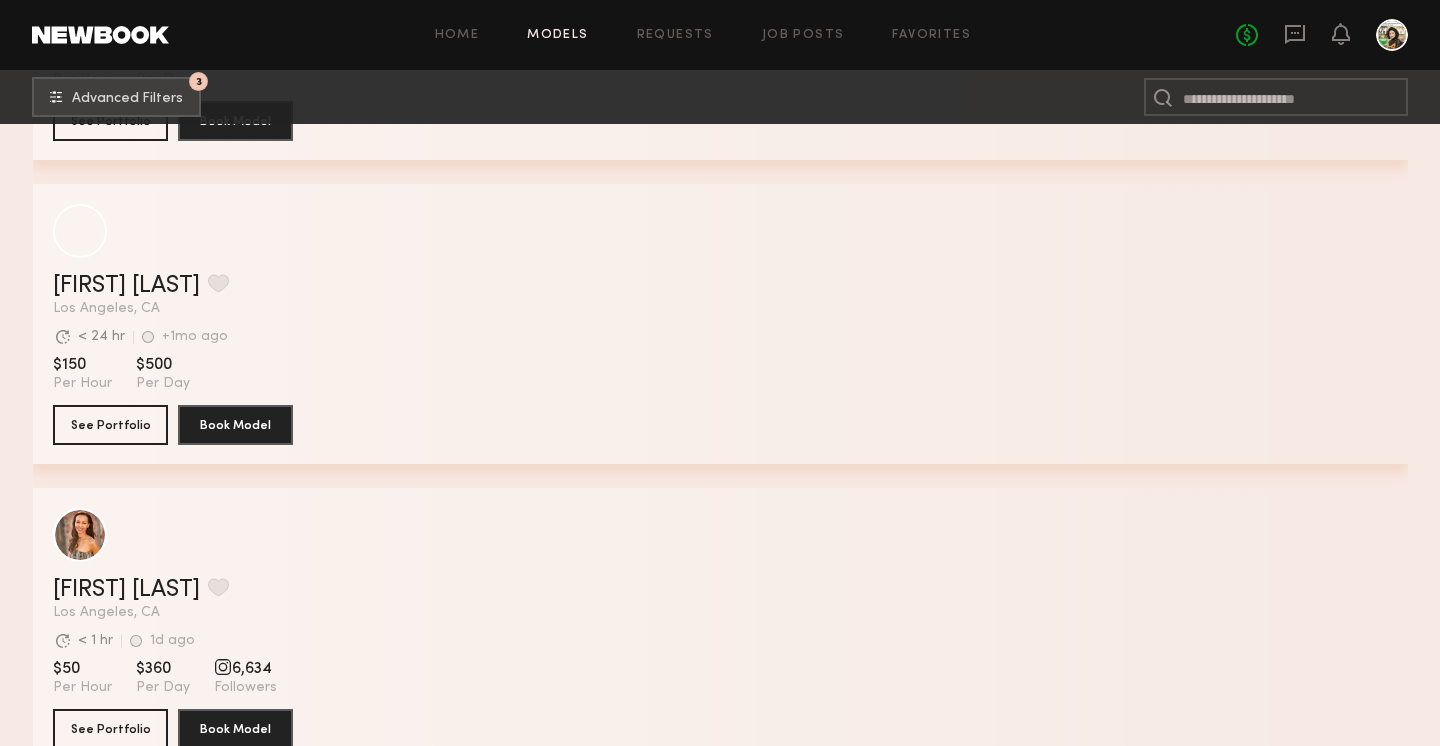 scroll, scrollTop: 6045, scrollLeft: 0, axis: vertical 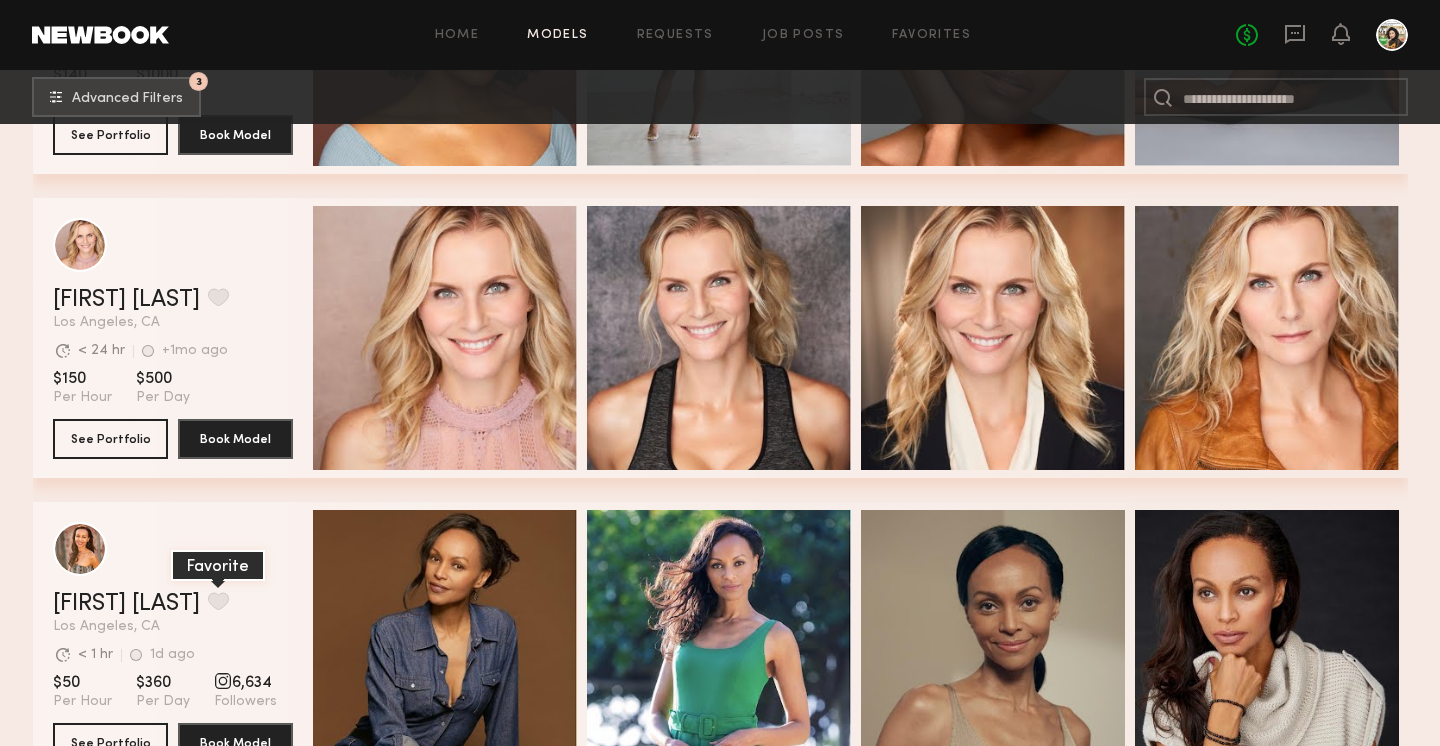 click 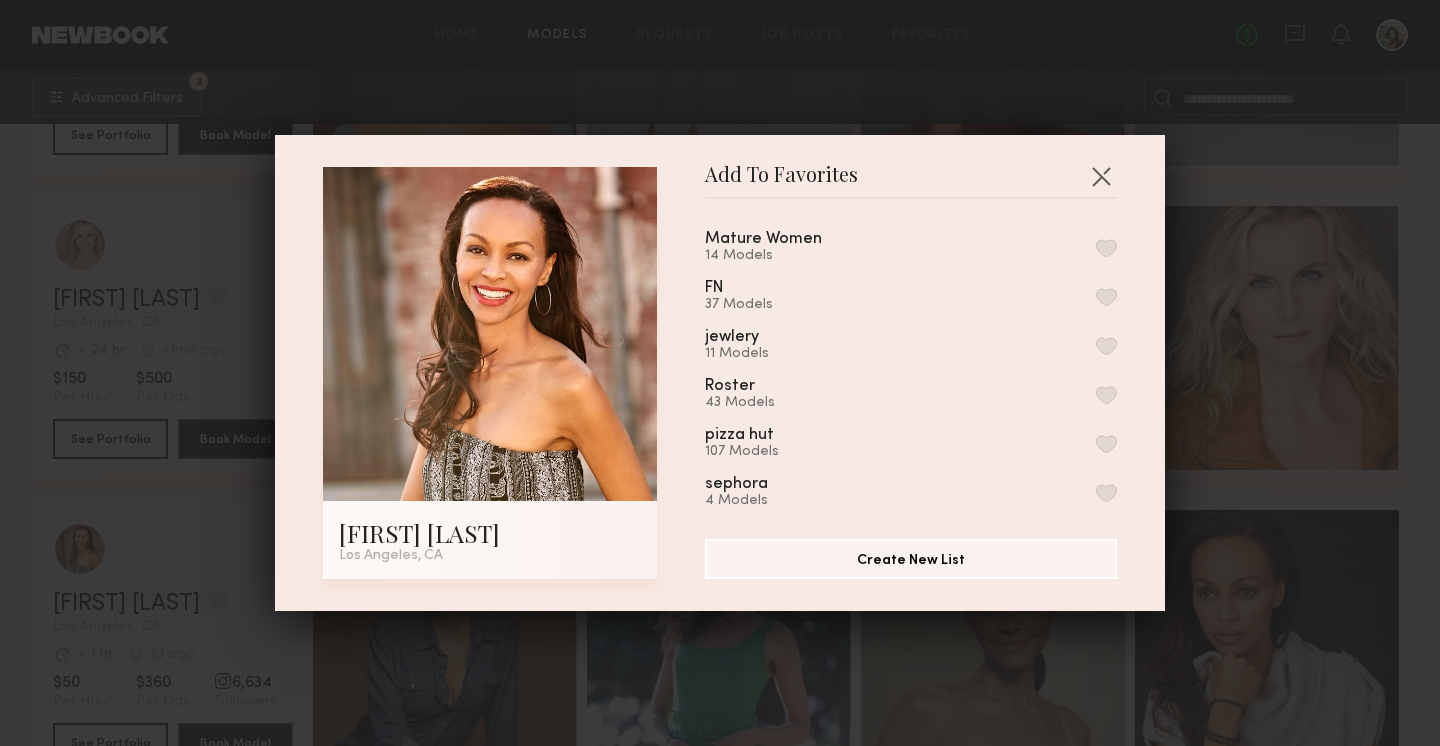 click at bounding box center (1106, 248) 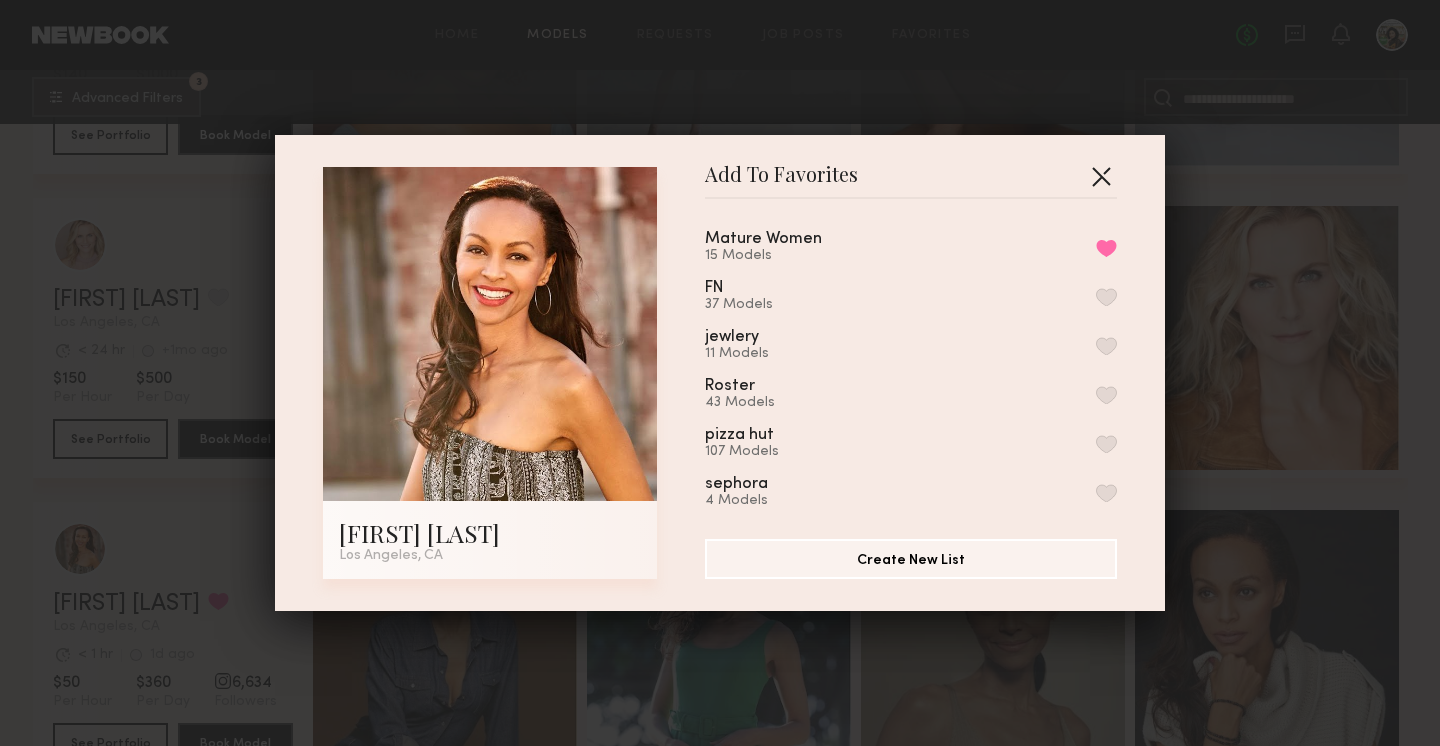 click at bounding box center (1101, 176) 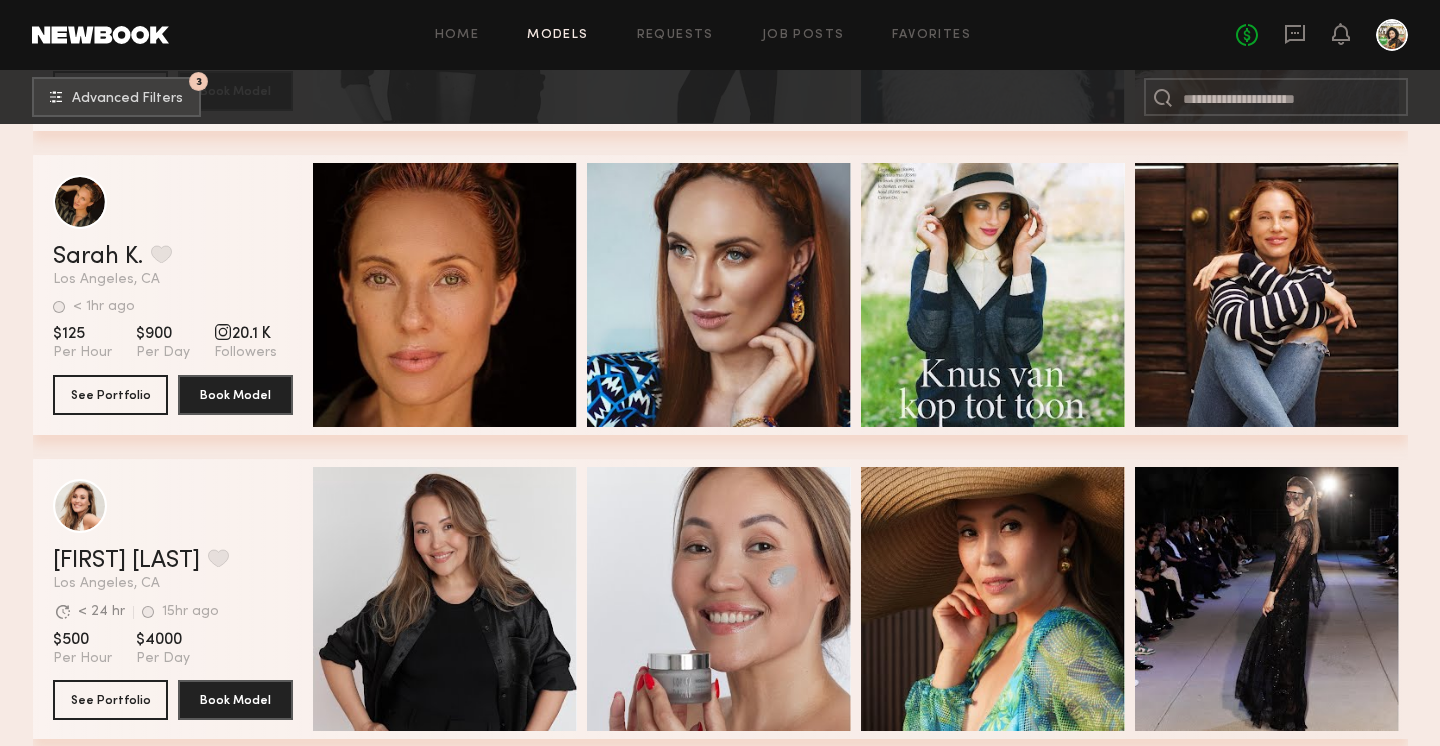 scroll, scrollTop: 4874, scrollLeft: 0, axis: vertical 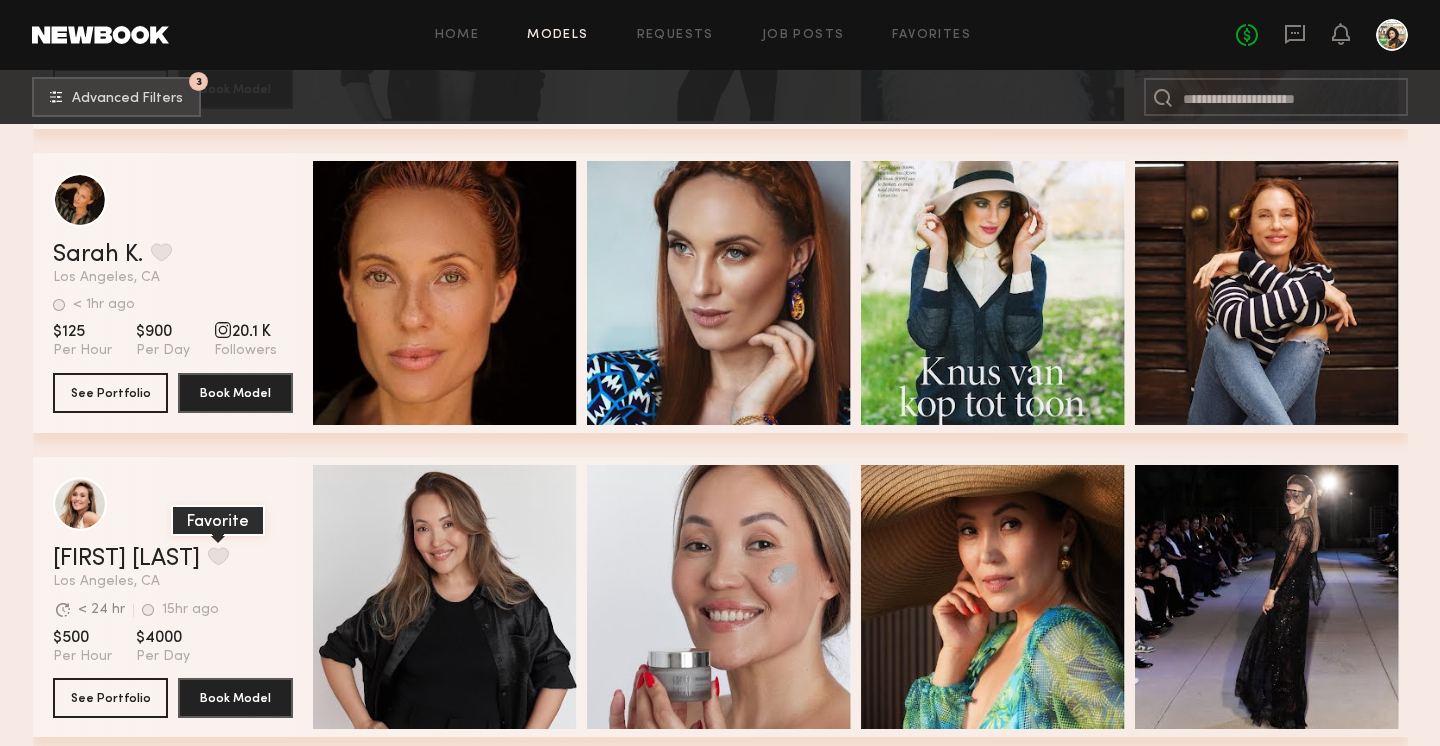 click 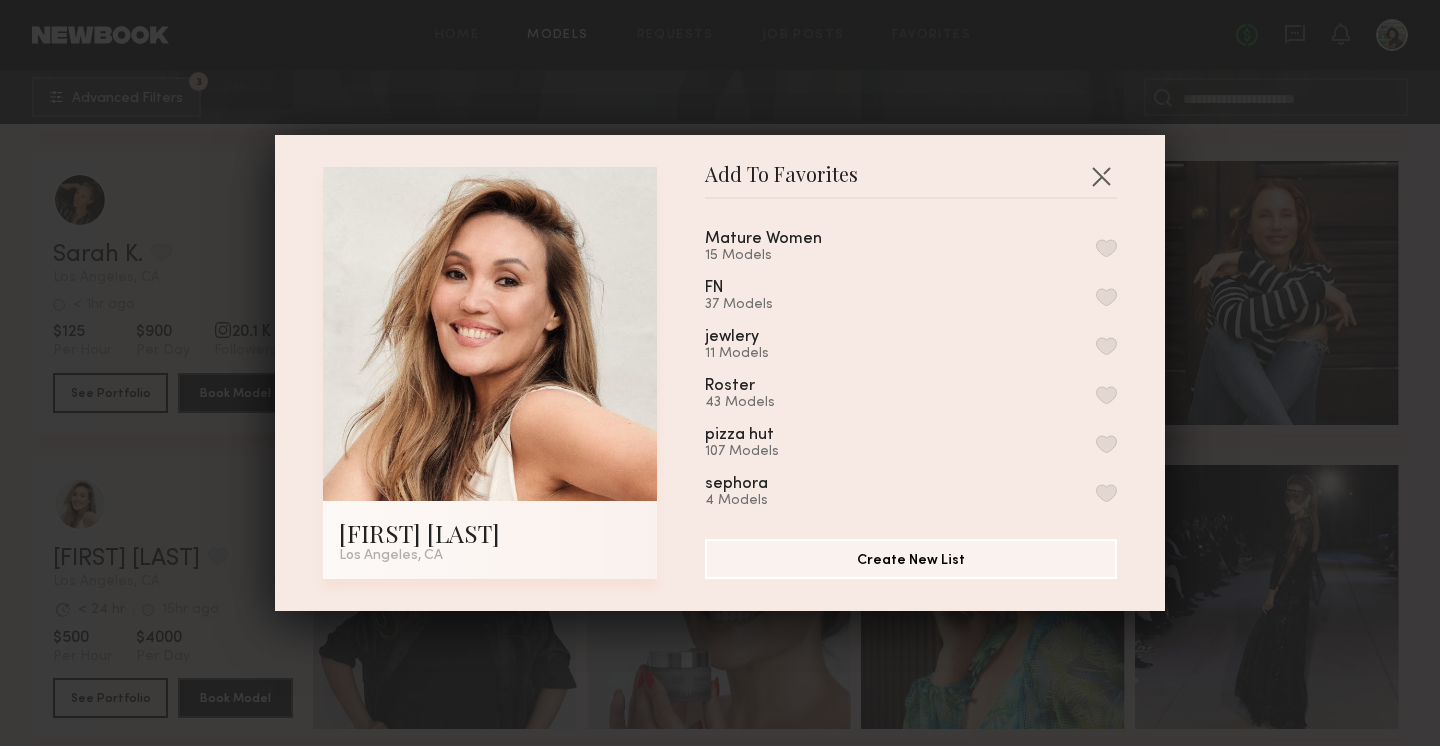 click on "Mature Women 15   Models" at bounding box center [911, 247] 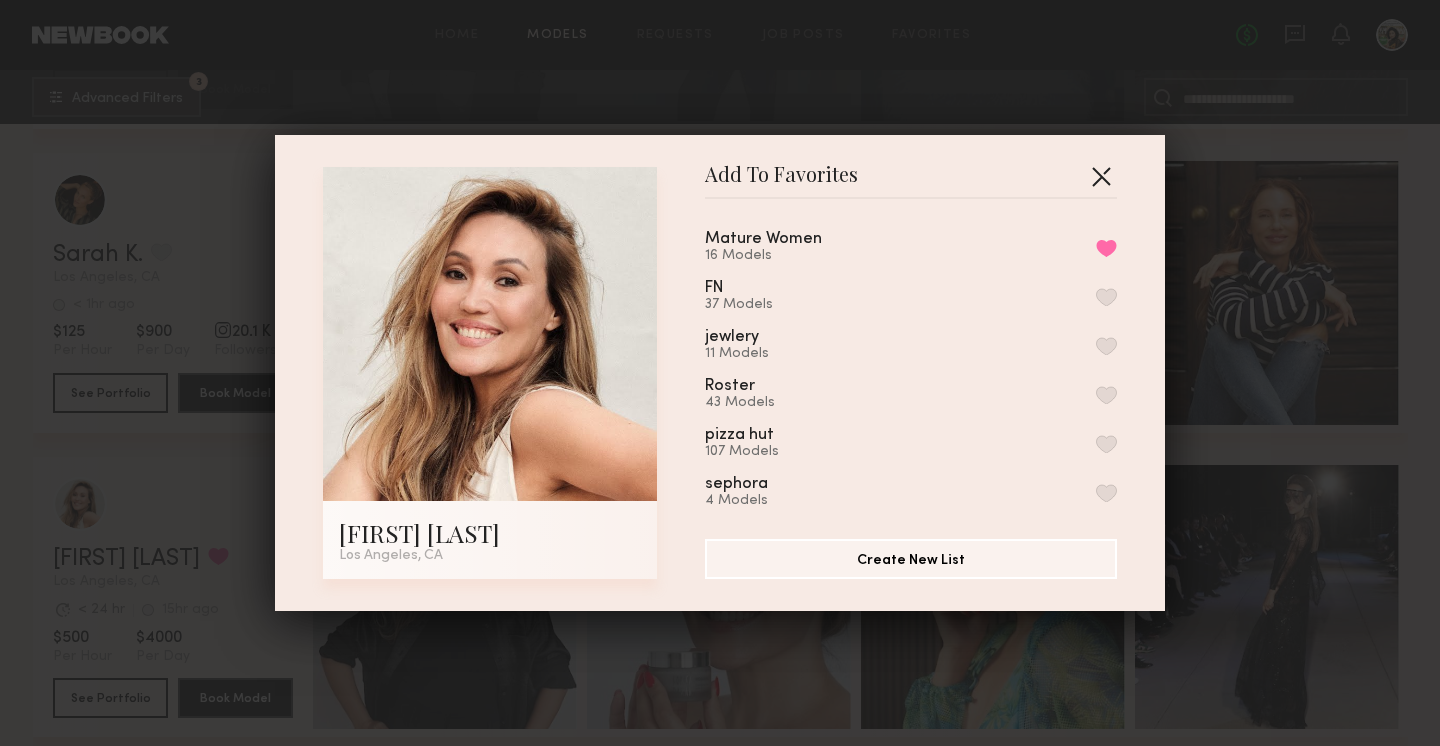 click at bounding box center [1101, 176] 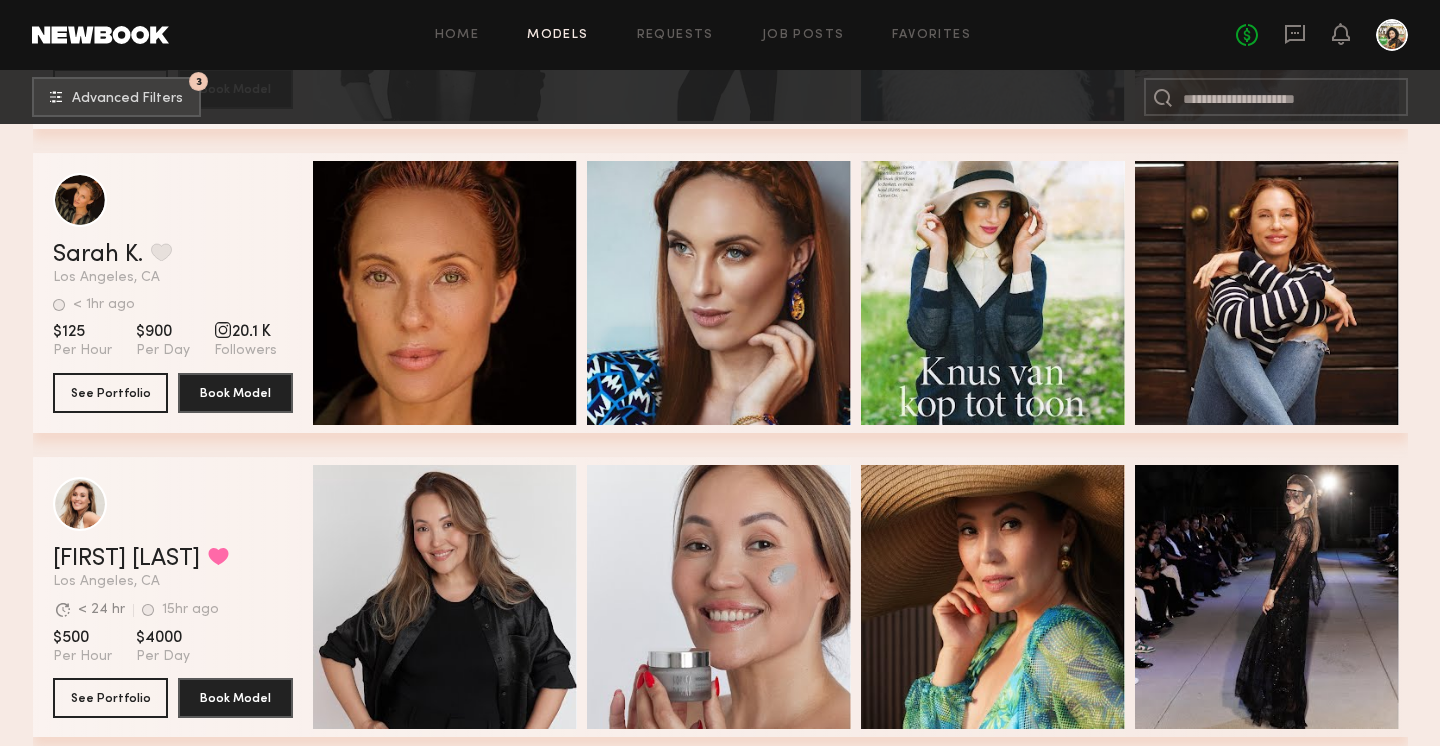 scroll, scrollTop: 4716, scrollLeft: 0, axis: vertical 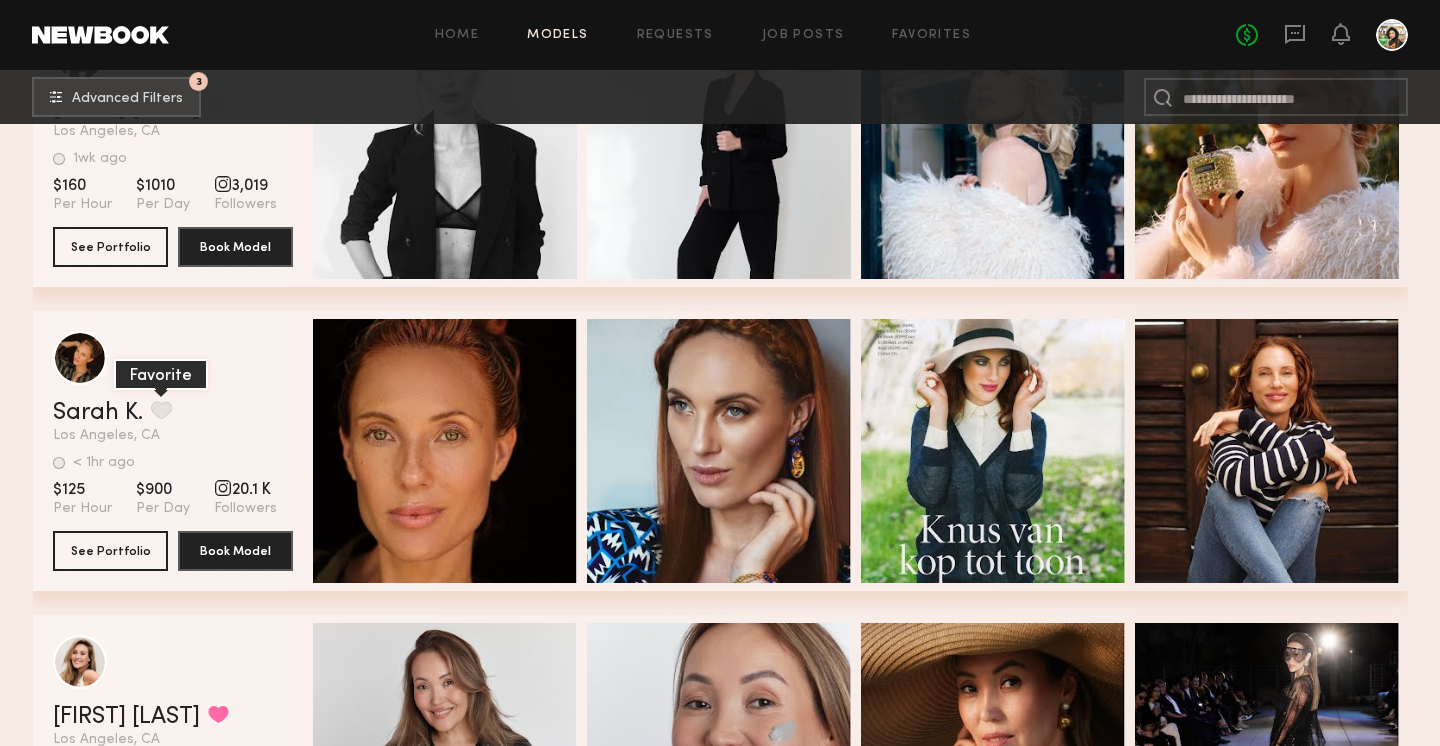 click 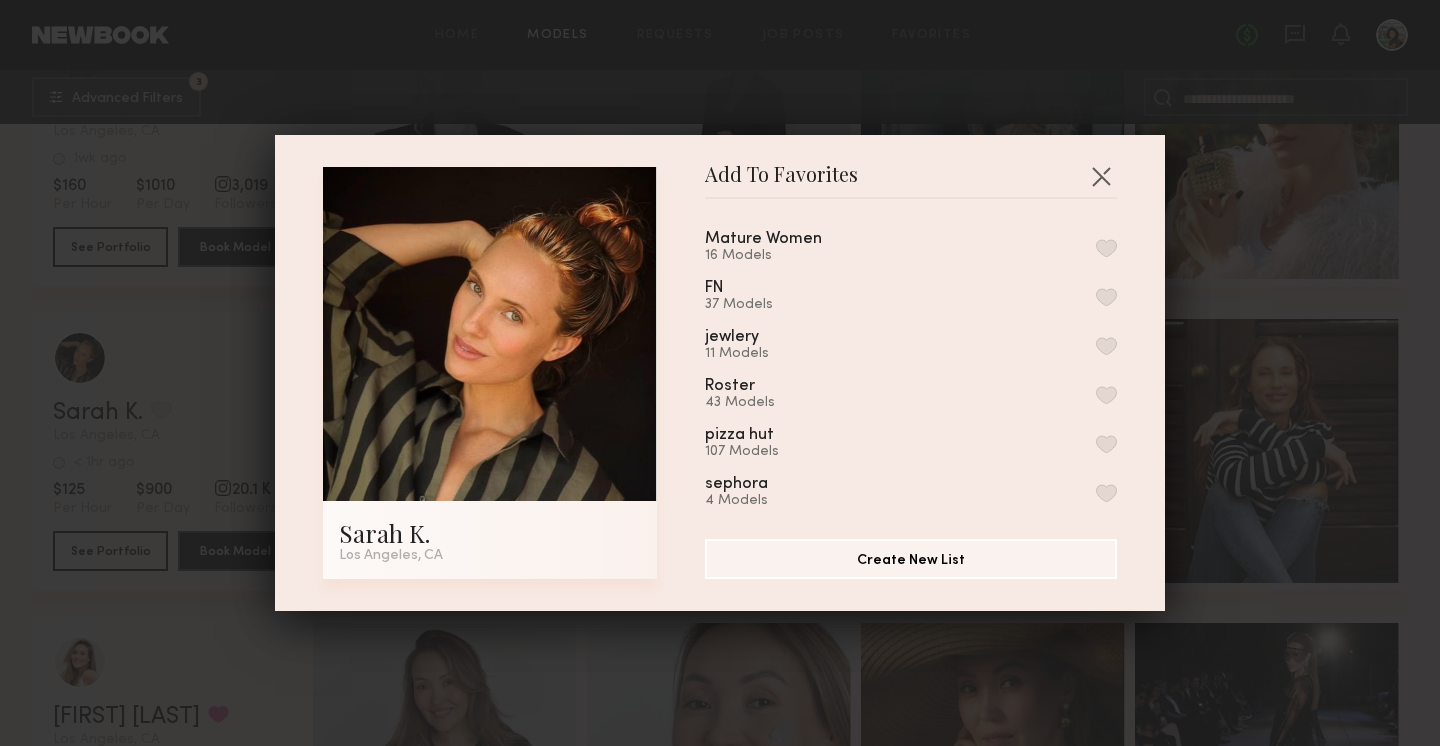 click at bounding box center (1106, 248) 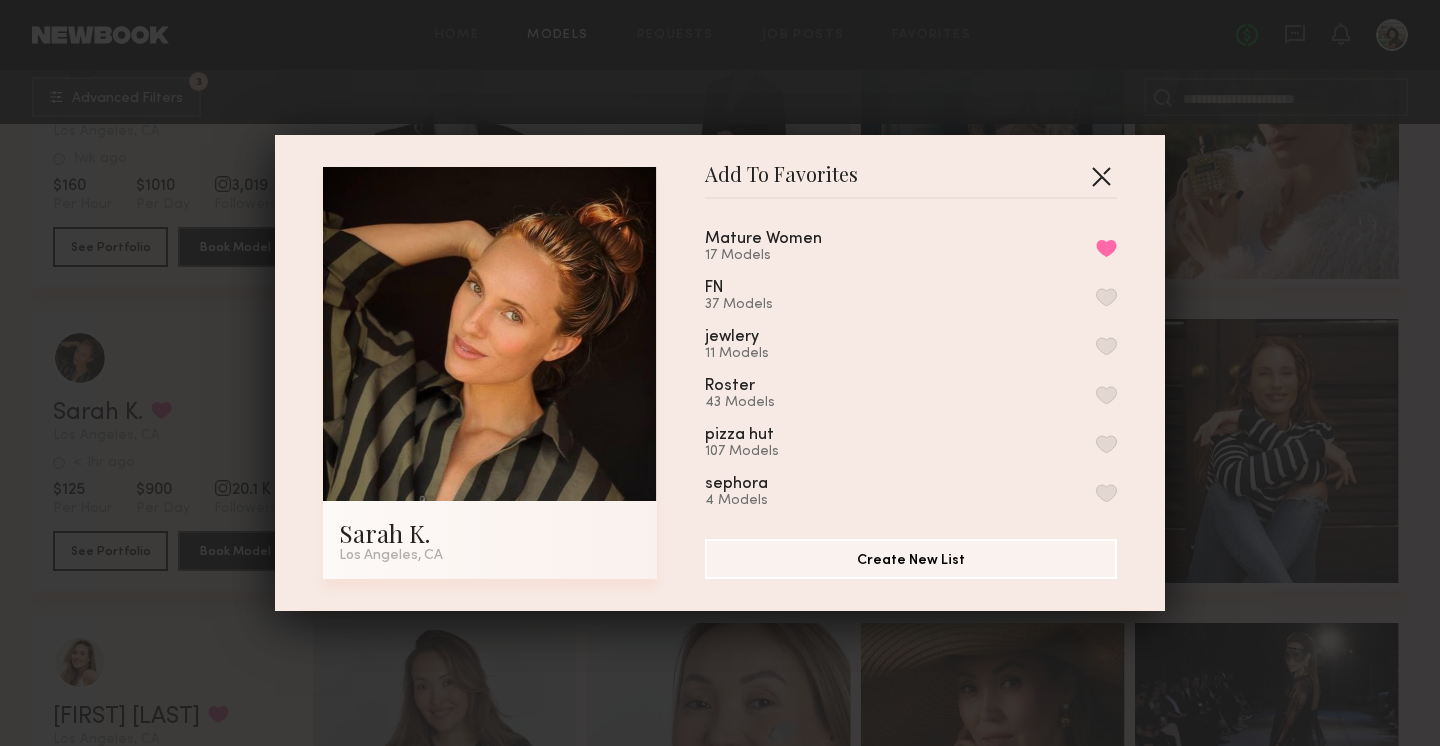 click at bounding box center [1101, 176] 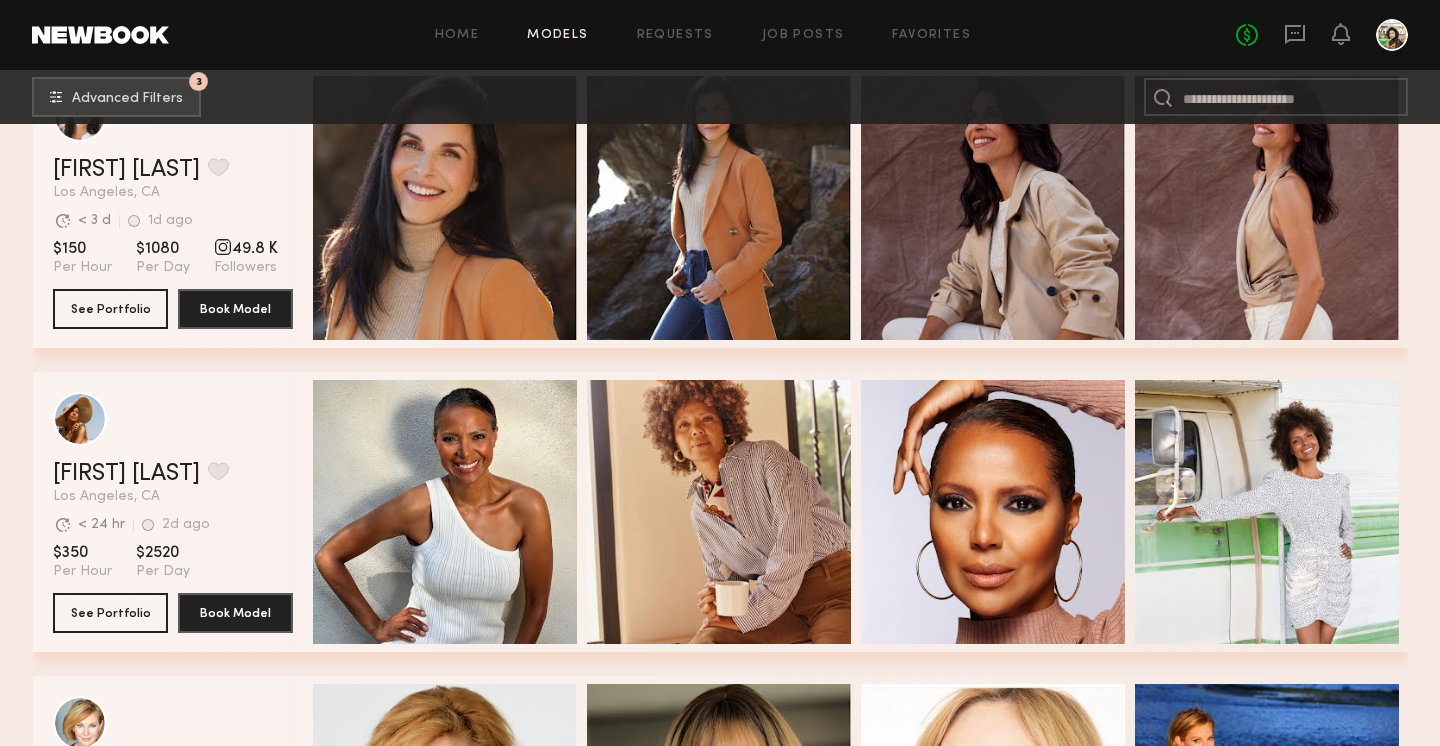 scroll, scrollTop: 3397, scrollLeft: 0, axis: vertical 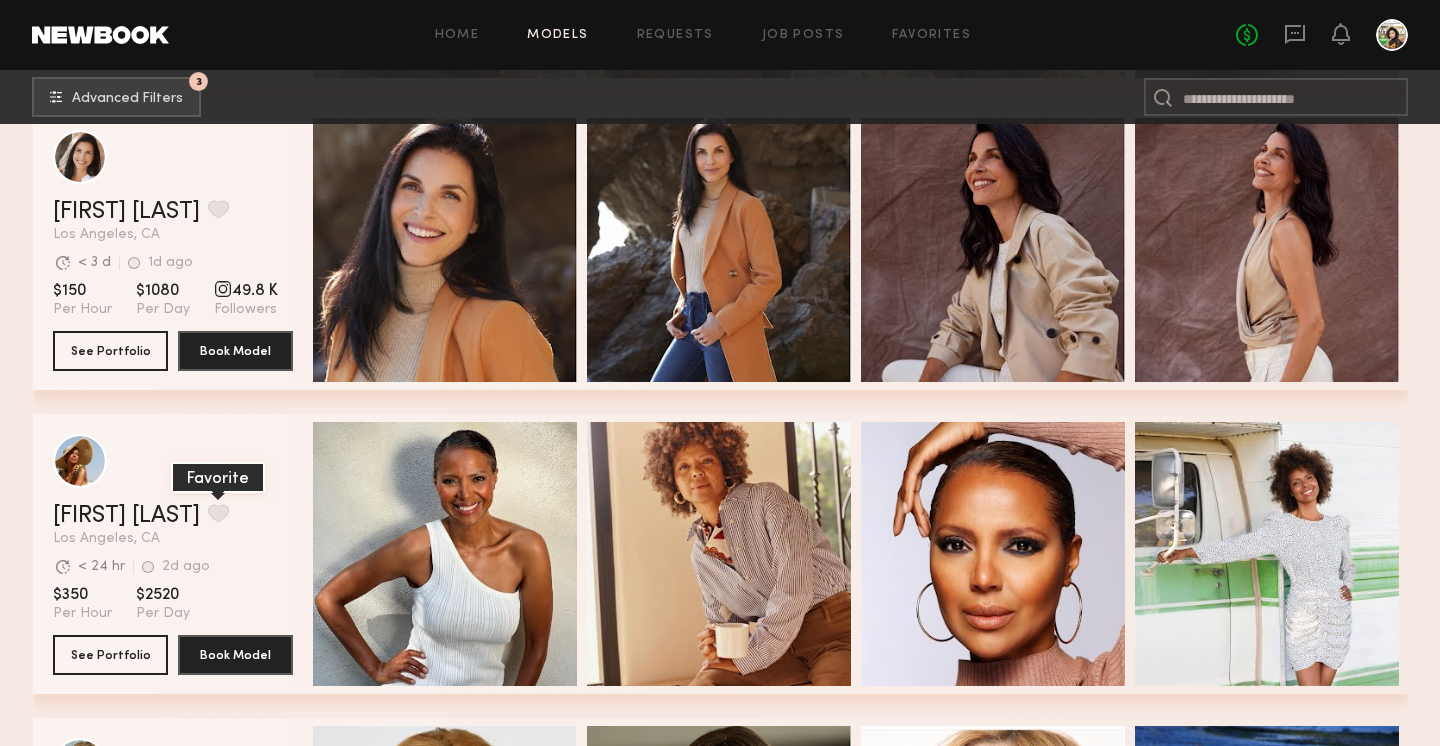 click 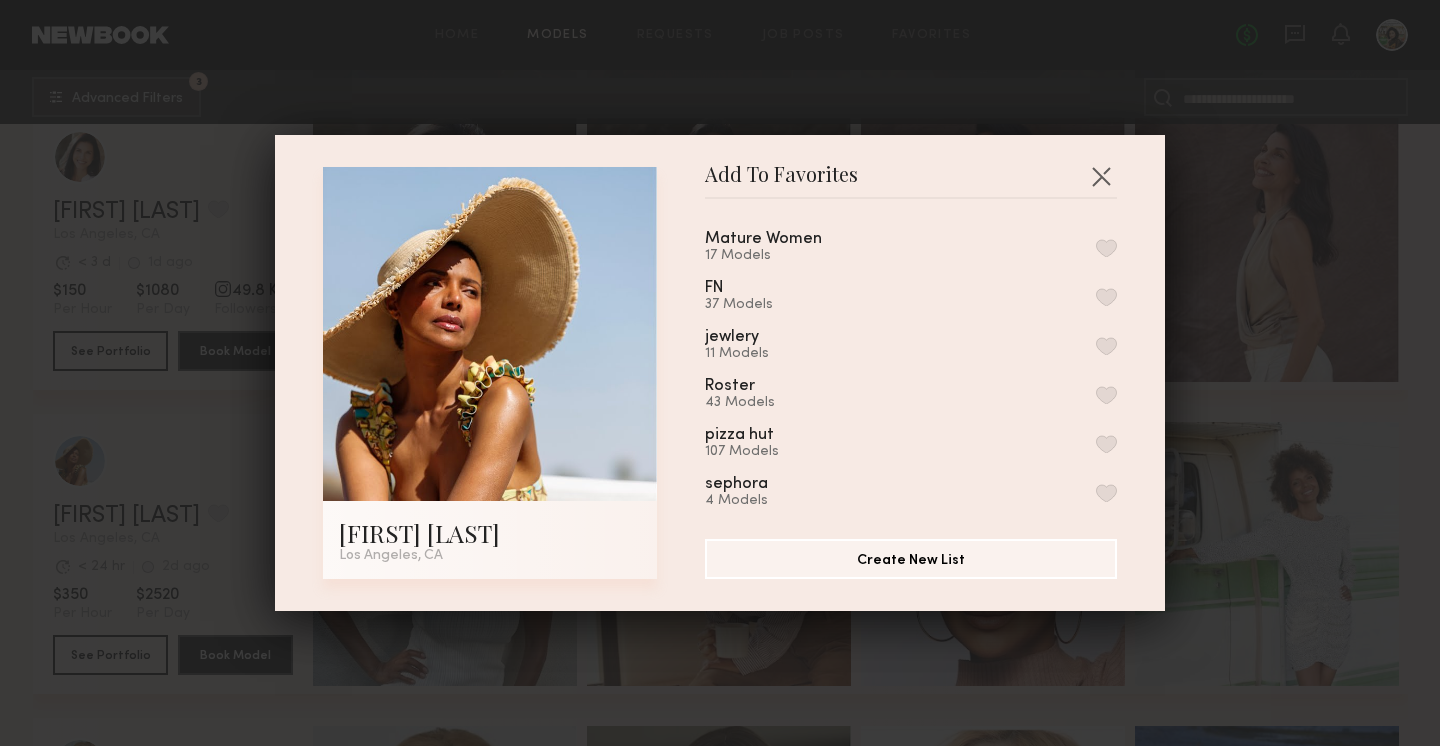 click at bounding box center (1106, 248) 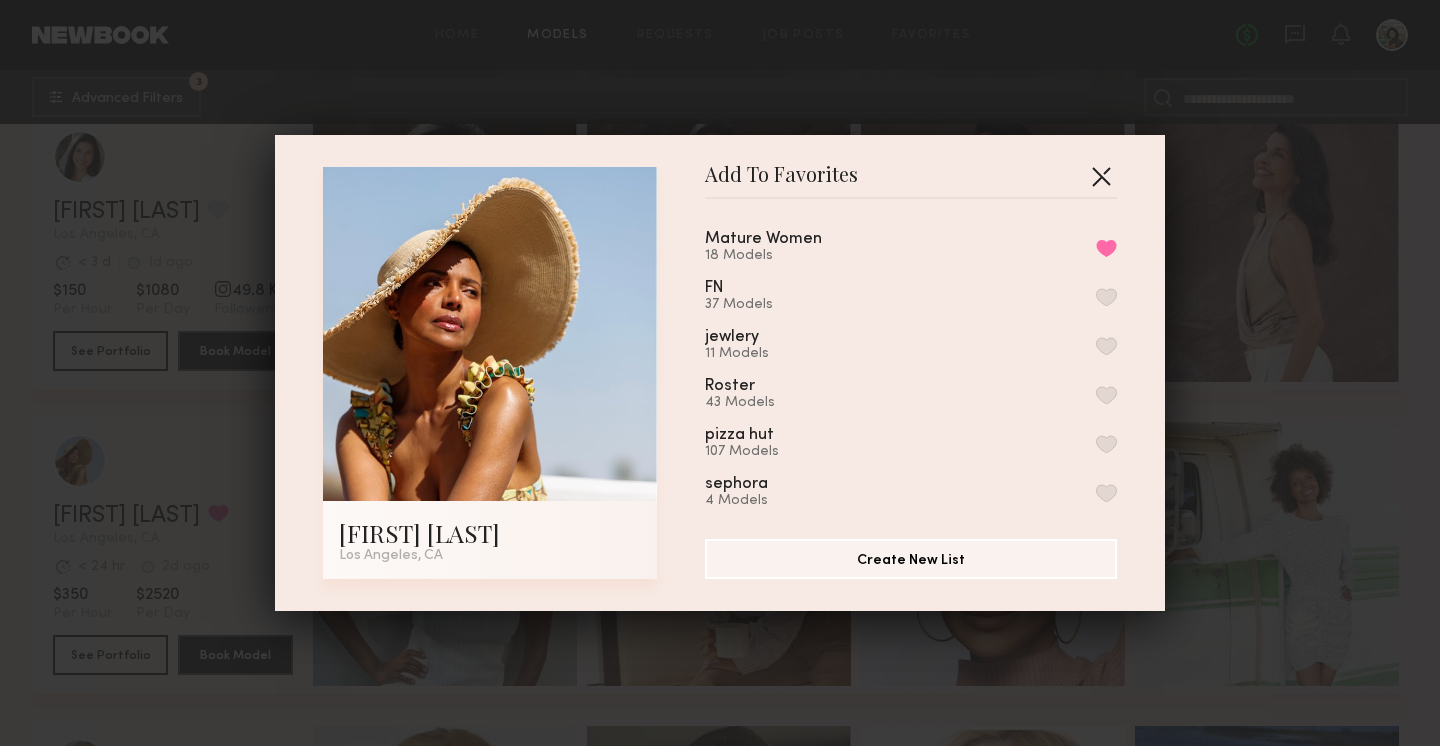 click at bounding box center [1101, 176] 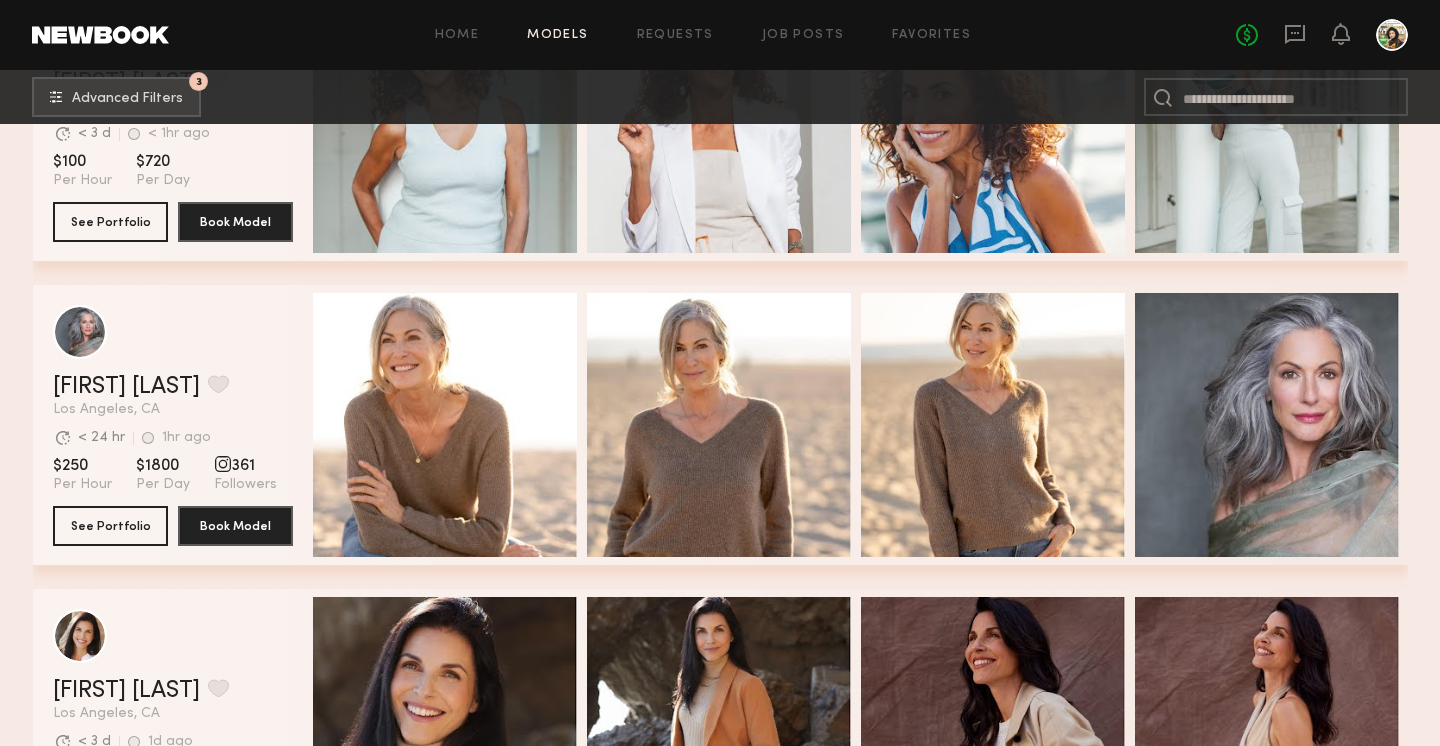 scroll, scrollTop: 2799, scrollLeft: 0, axis: vertical 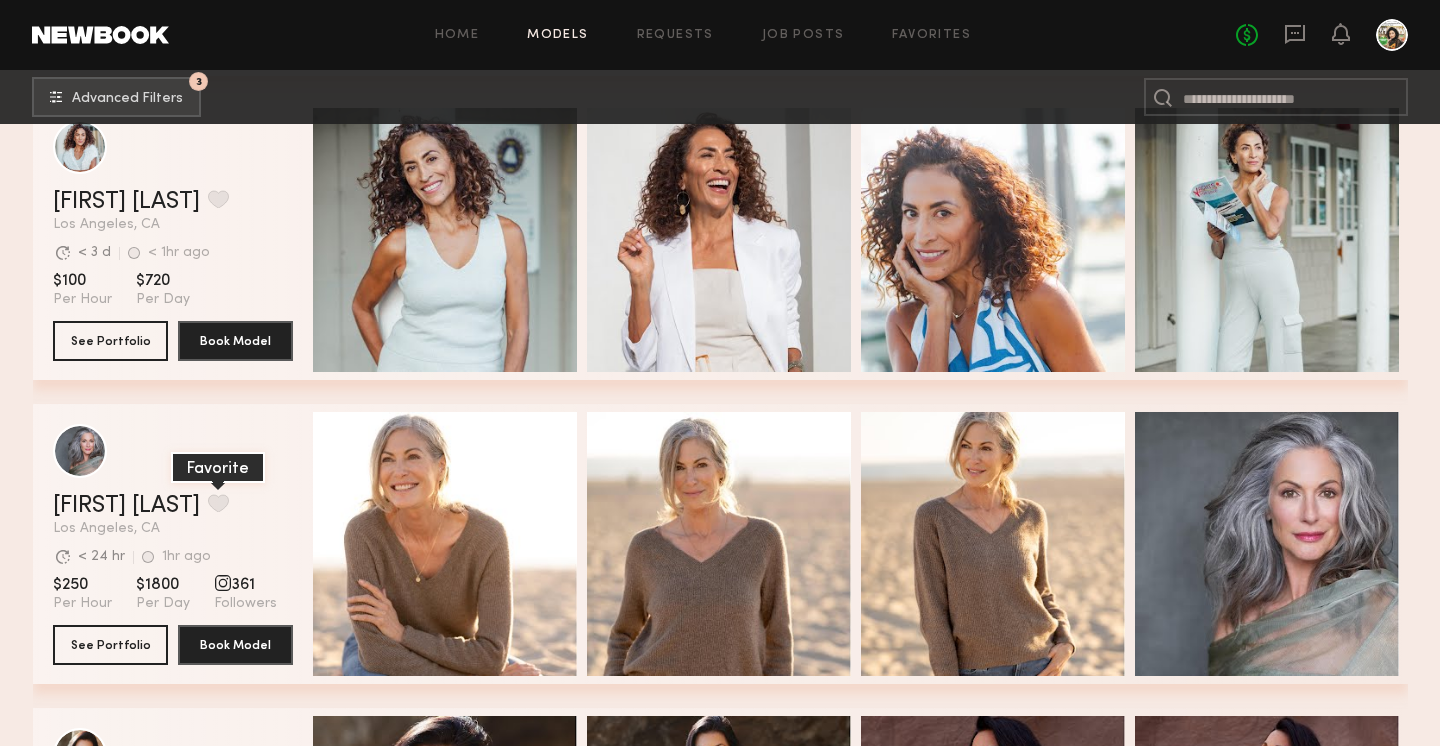 click 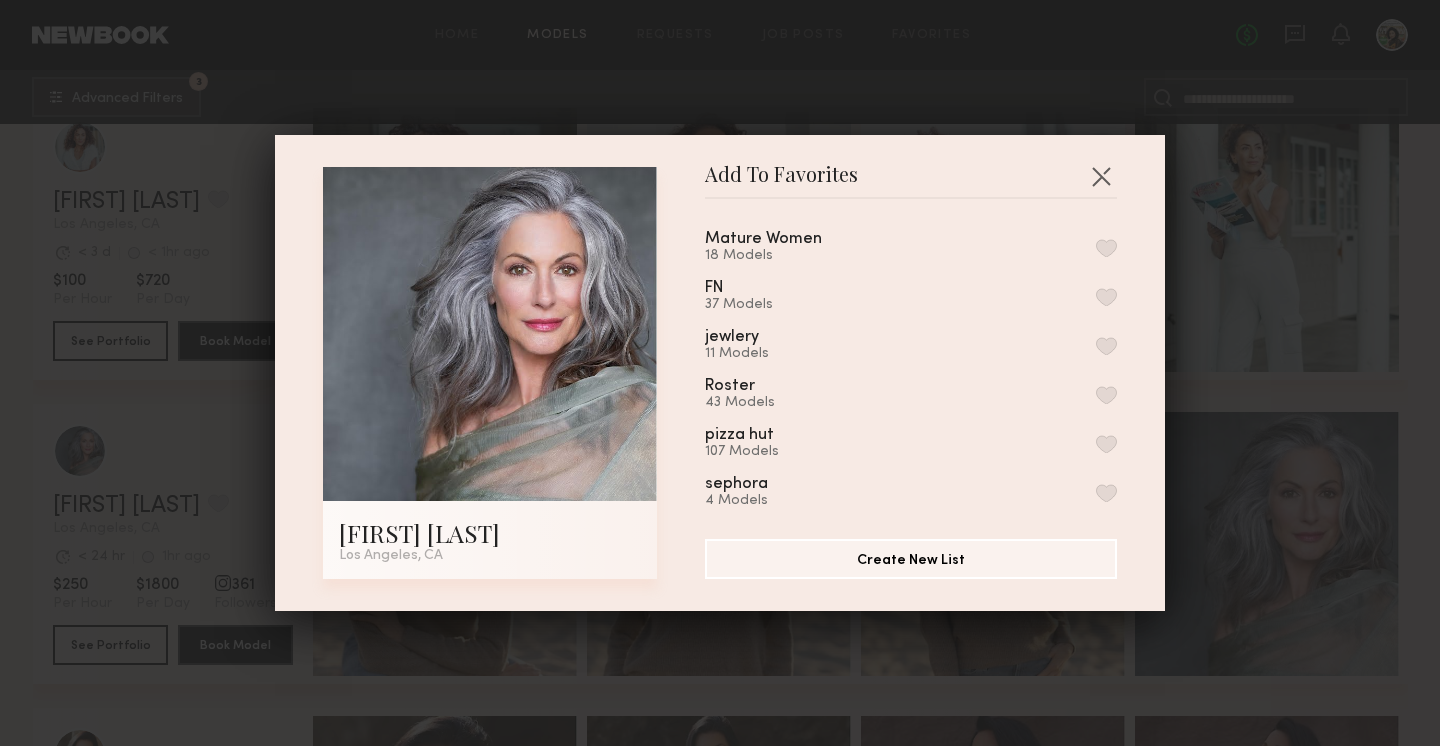 click at bounding box center [1106, 248] 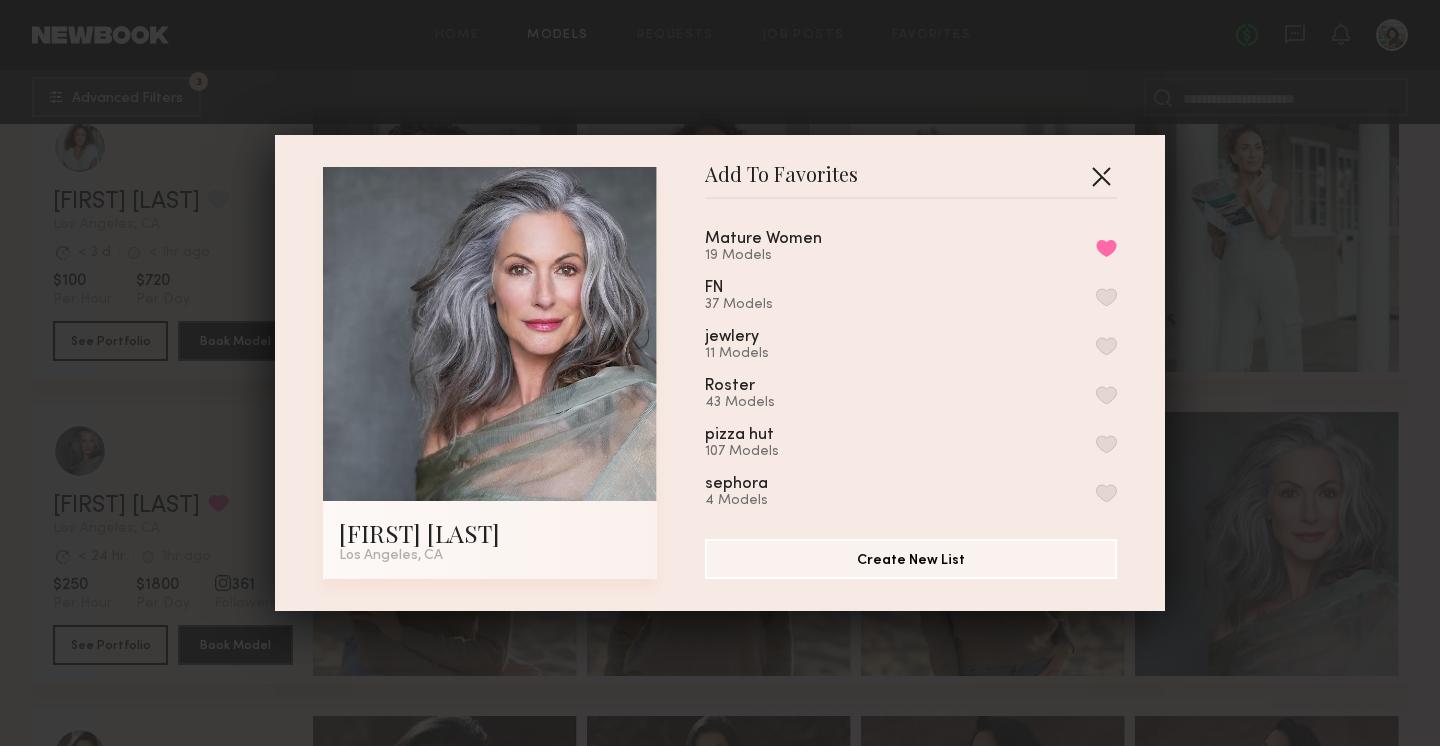 click at bounding box center [1101, 176] 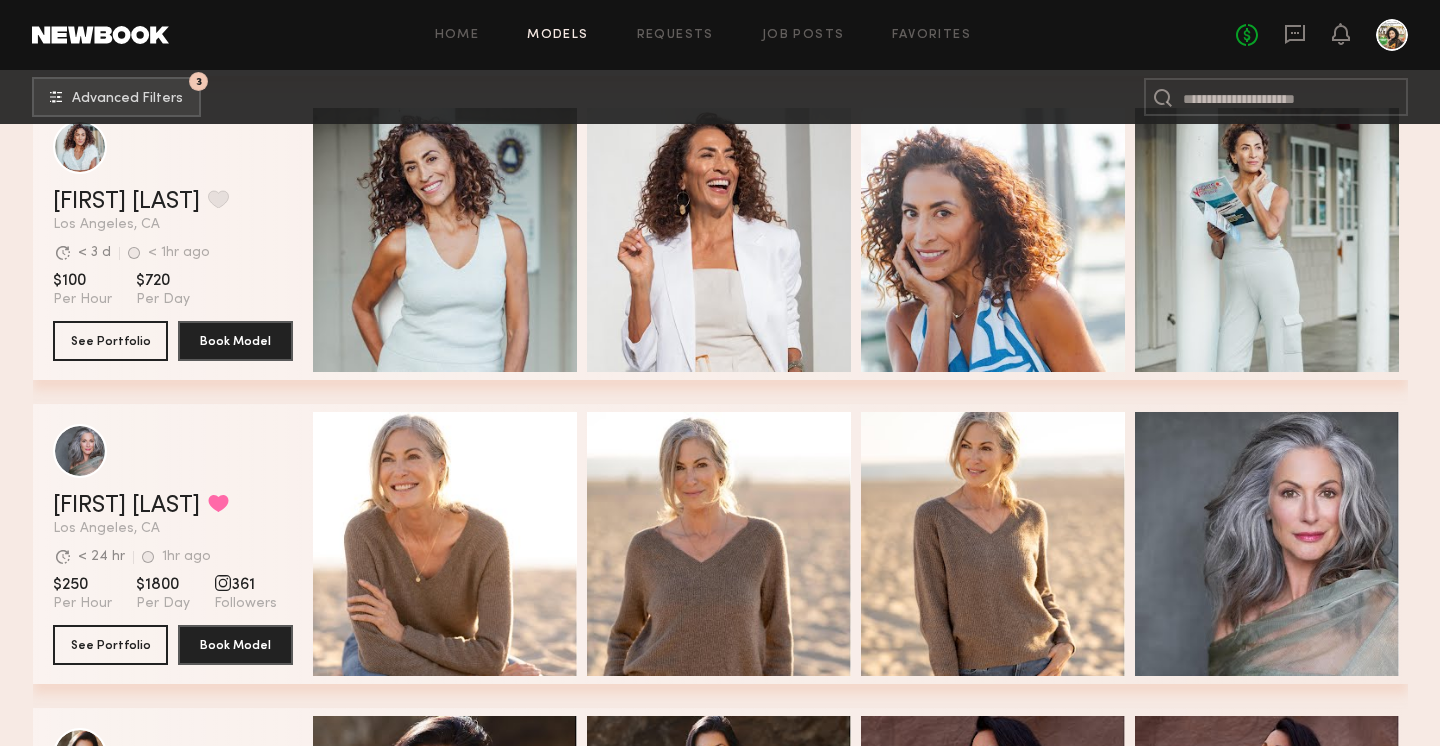scroll, scrollTop: 2539, scrollLeft: 0, axis: vertical 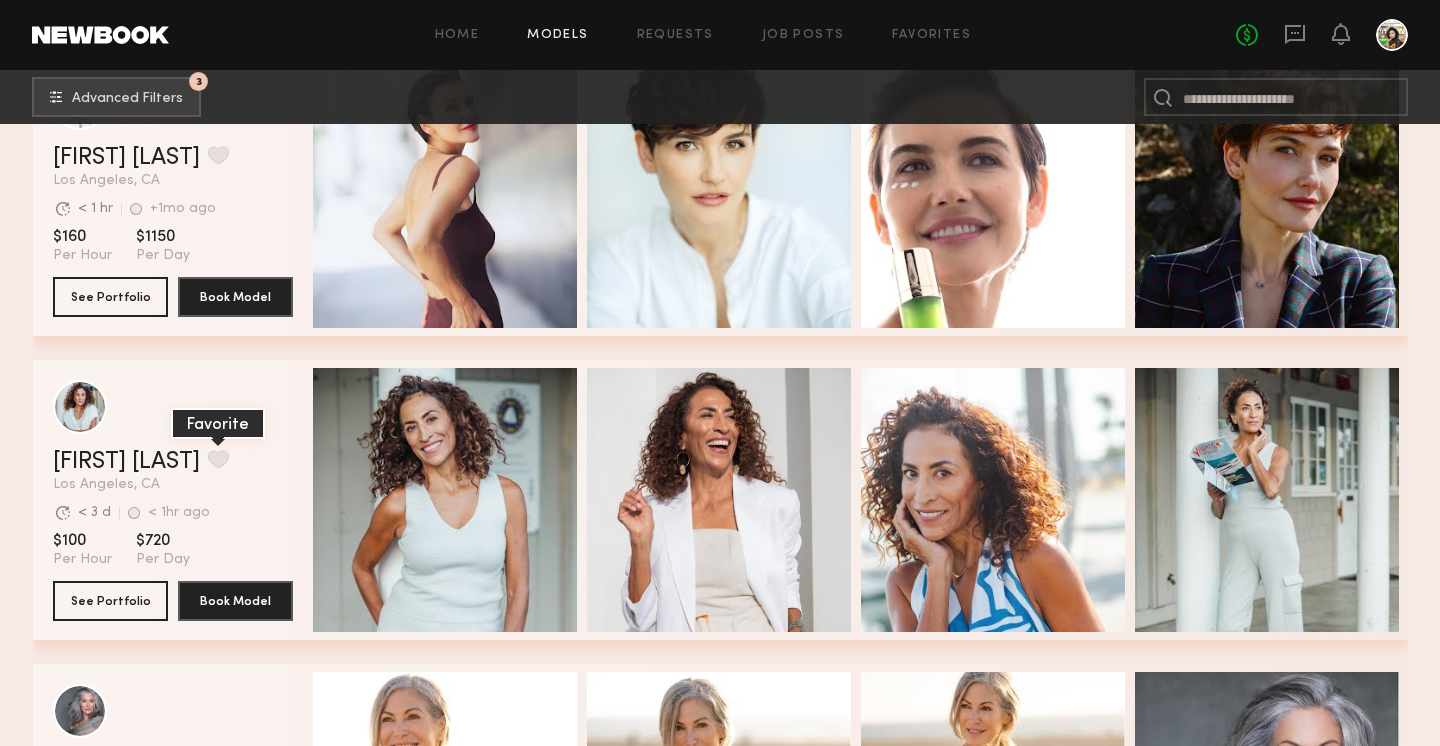 click 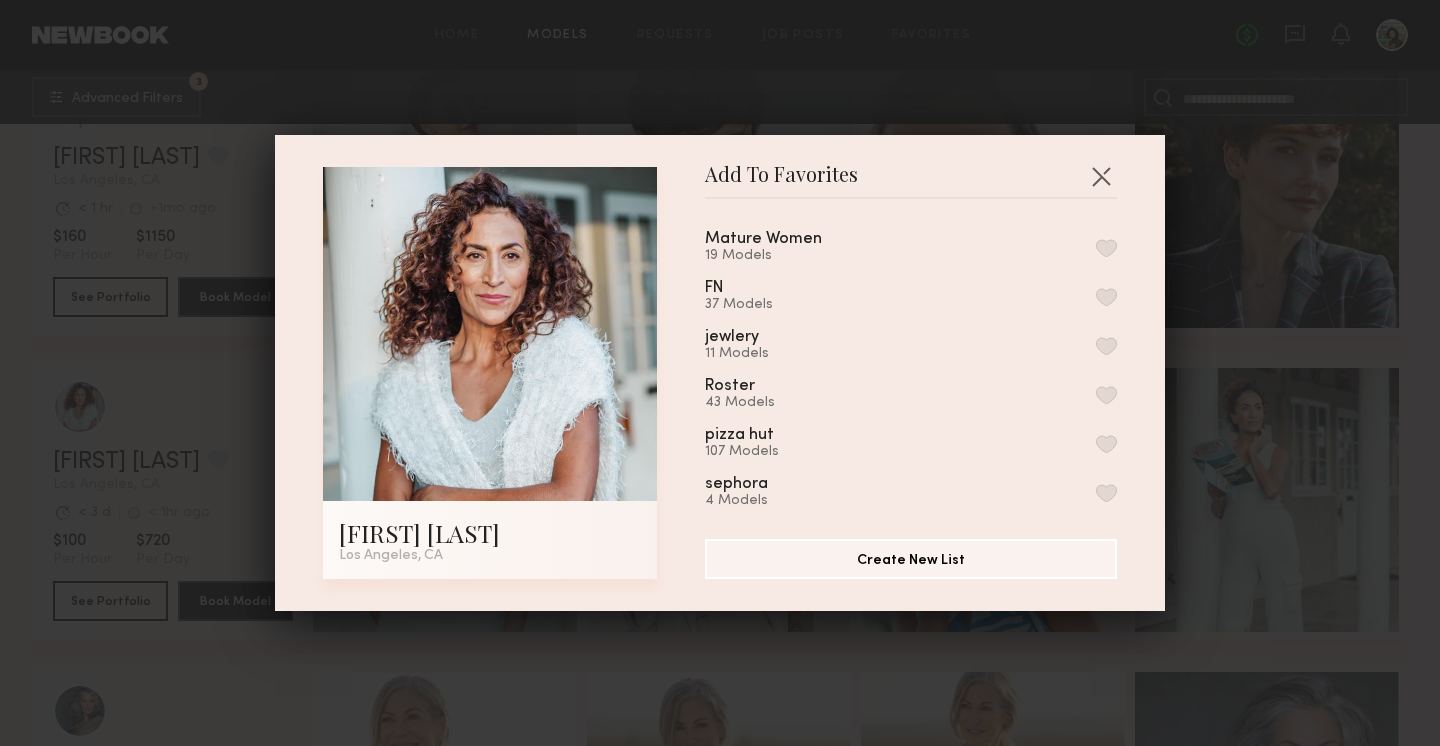 click on "Mature Women 19   Models" at bounding box center [911, 247] 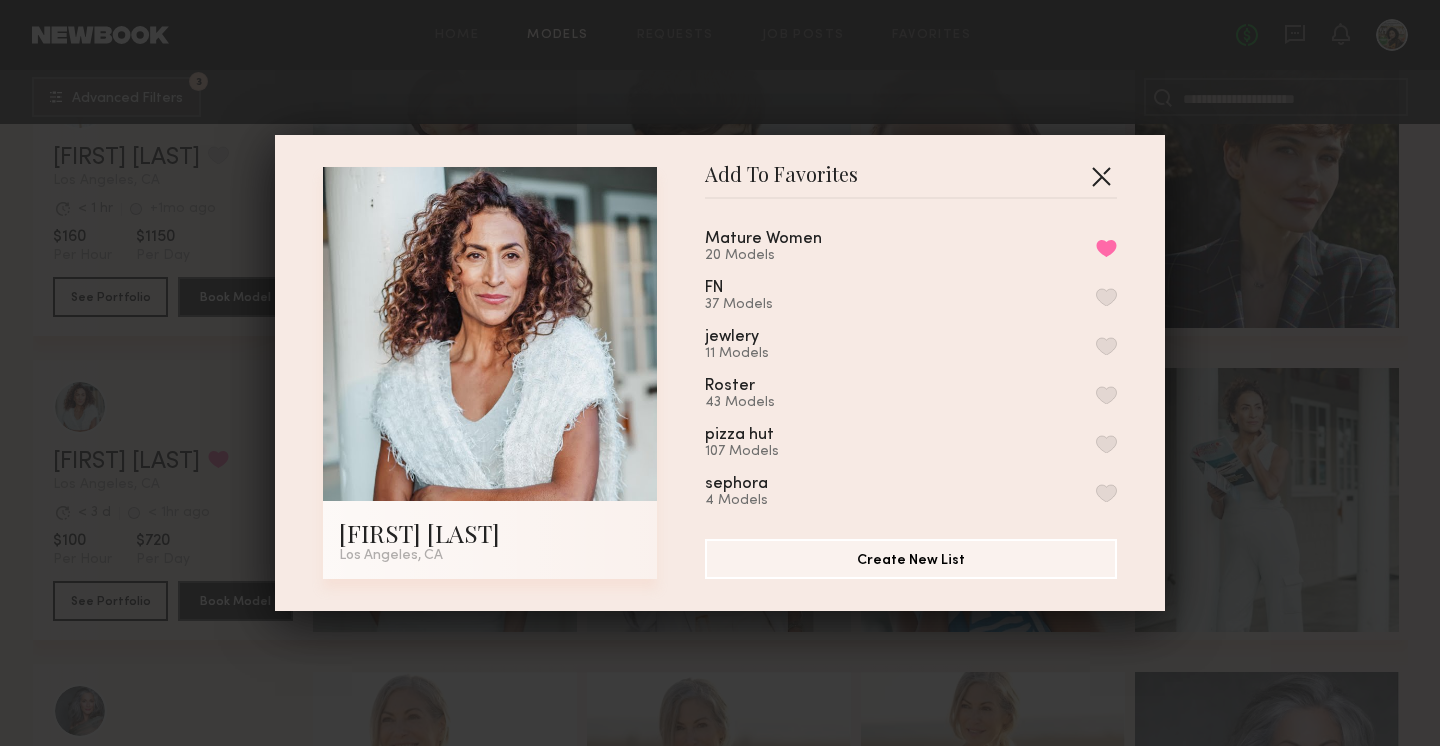 click at bounding box center [1101, 176] 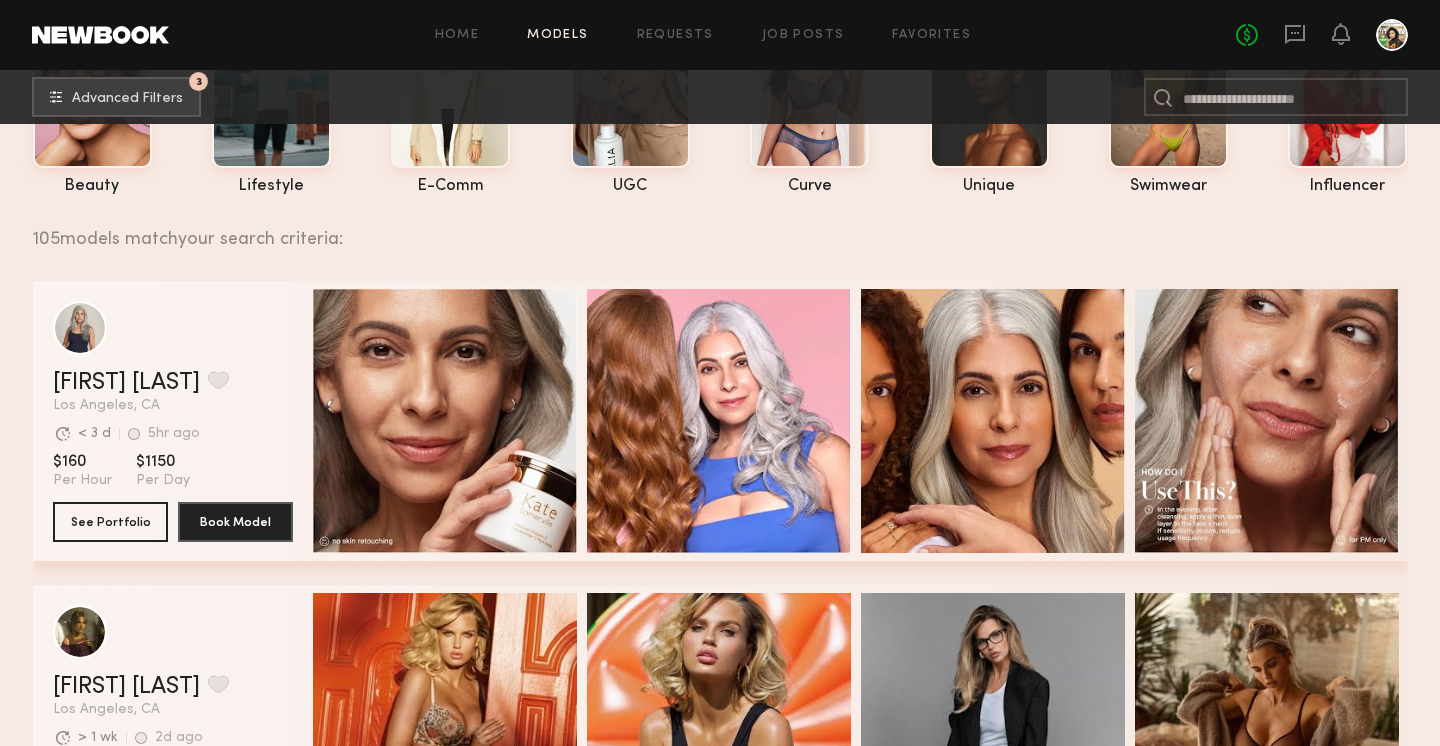 scroll, scrollTop: 152, scrollLeft: 0, axis: vertical 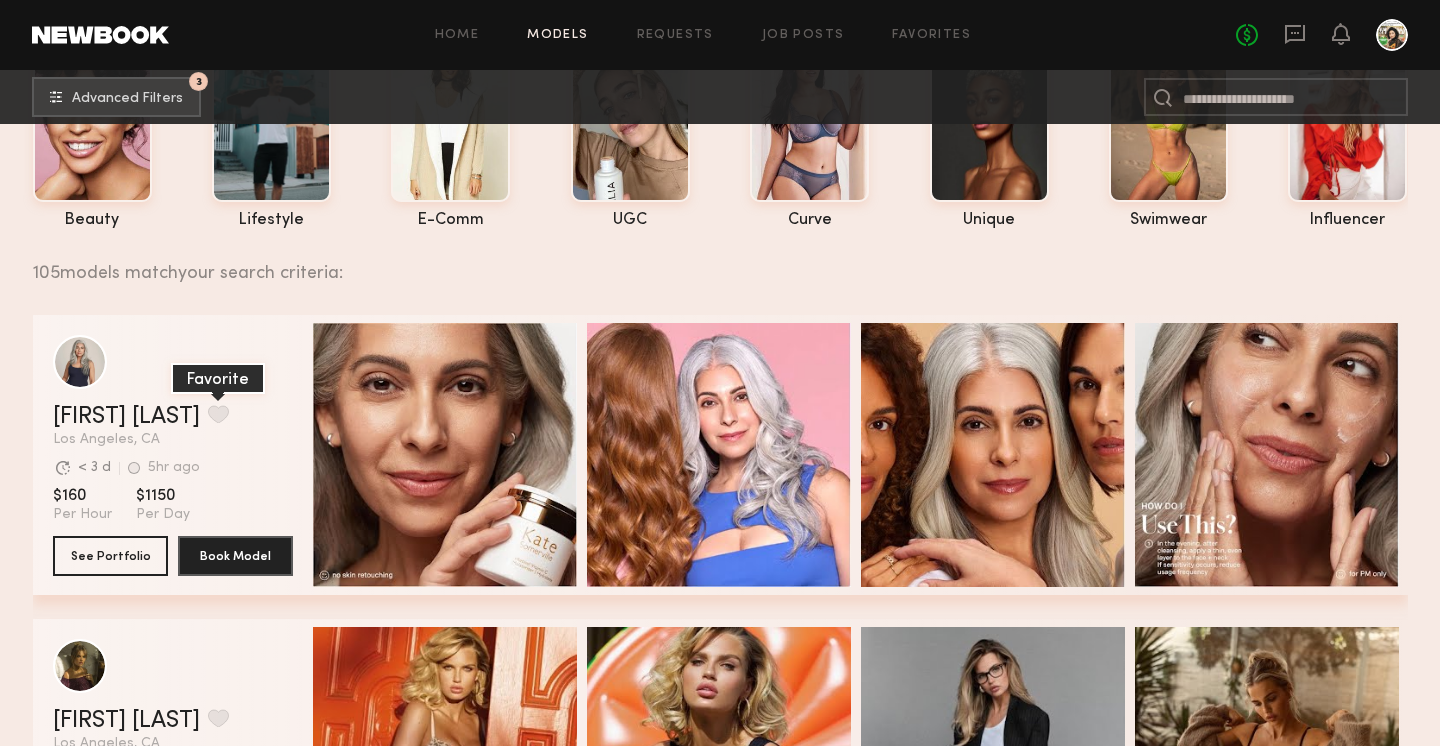 click 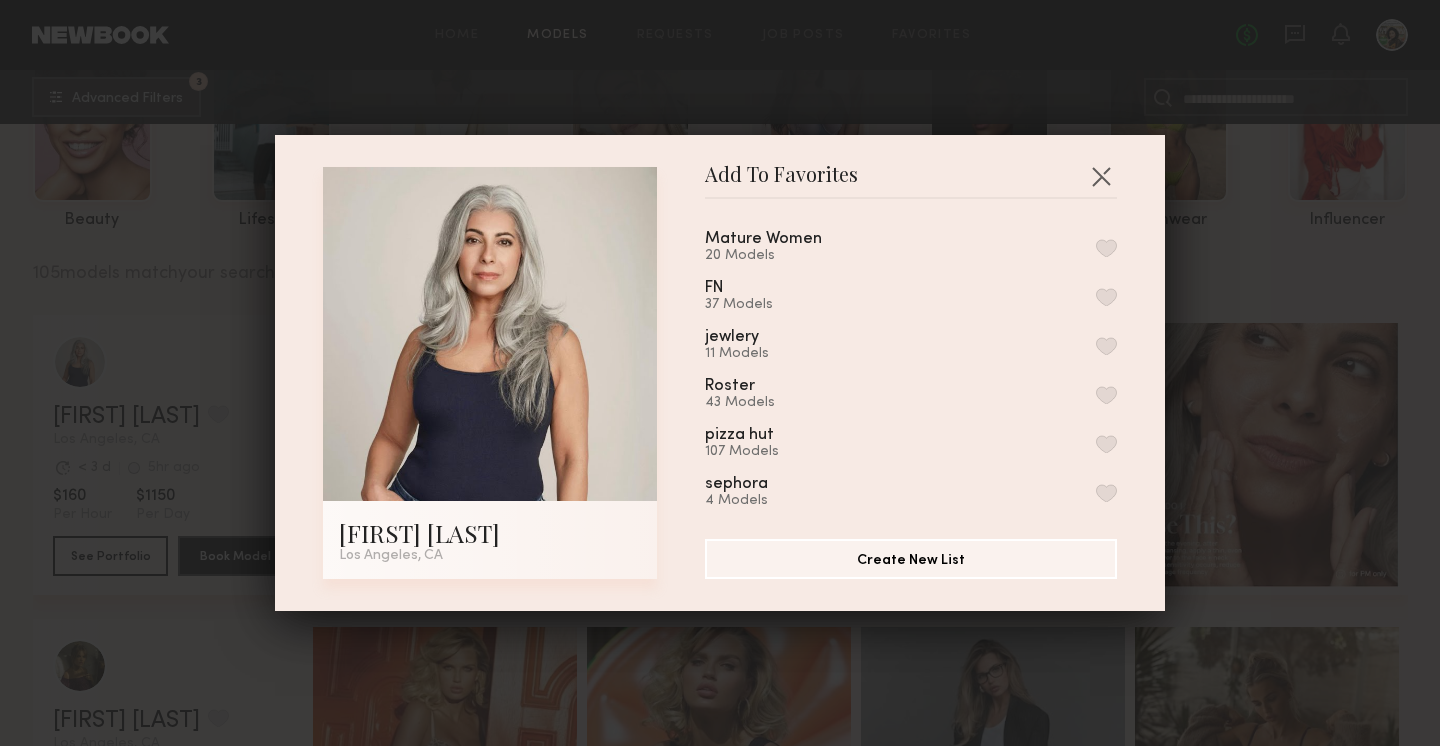 click at bounding box center [1106, 248] 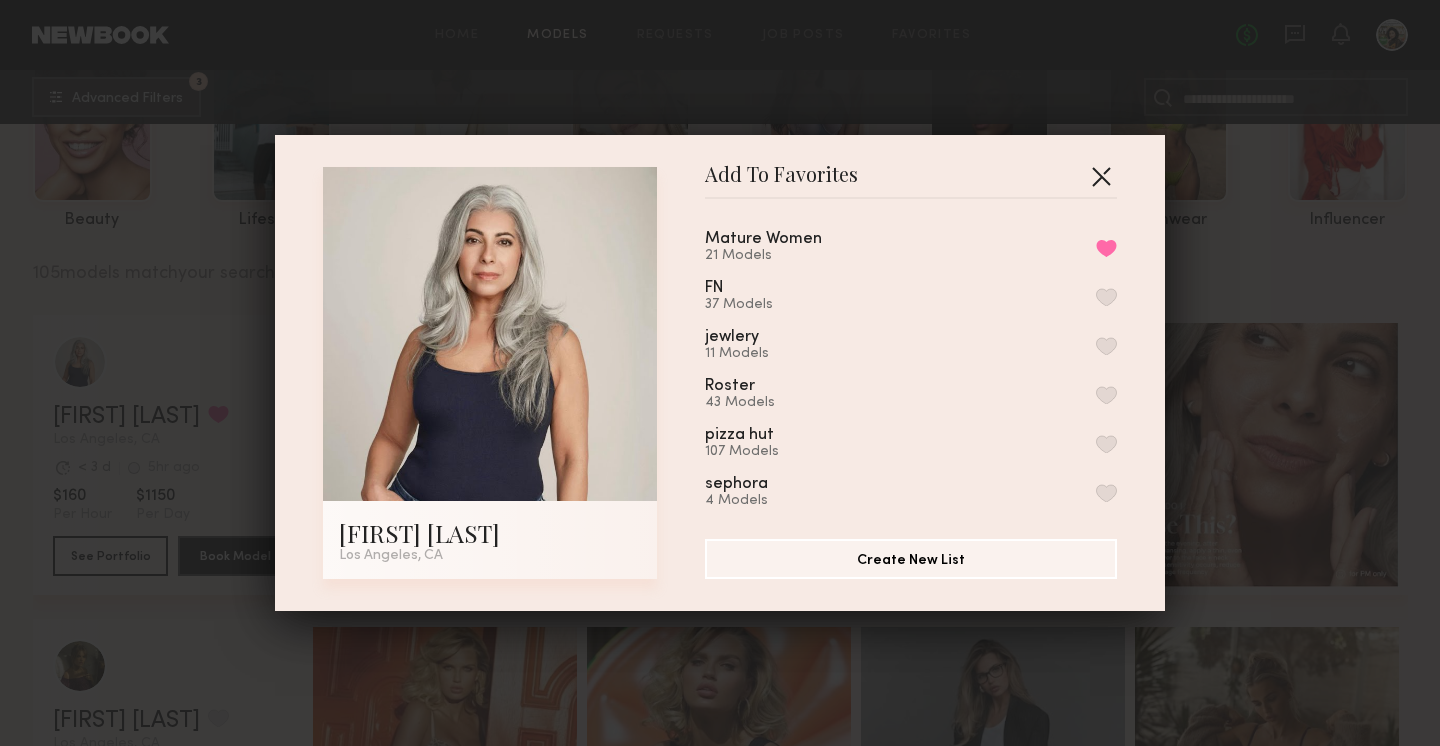 click at bounding box center (1101, 176) 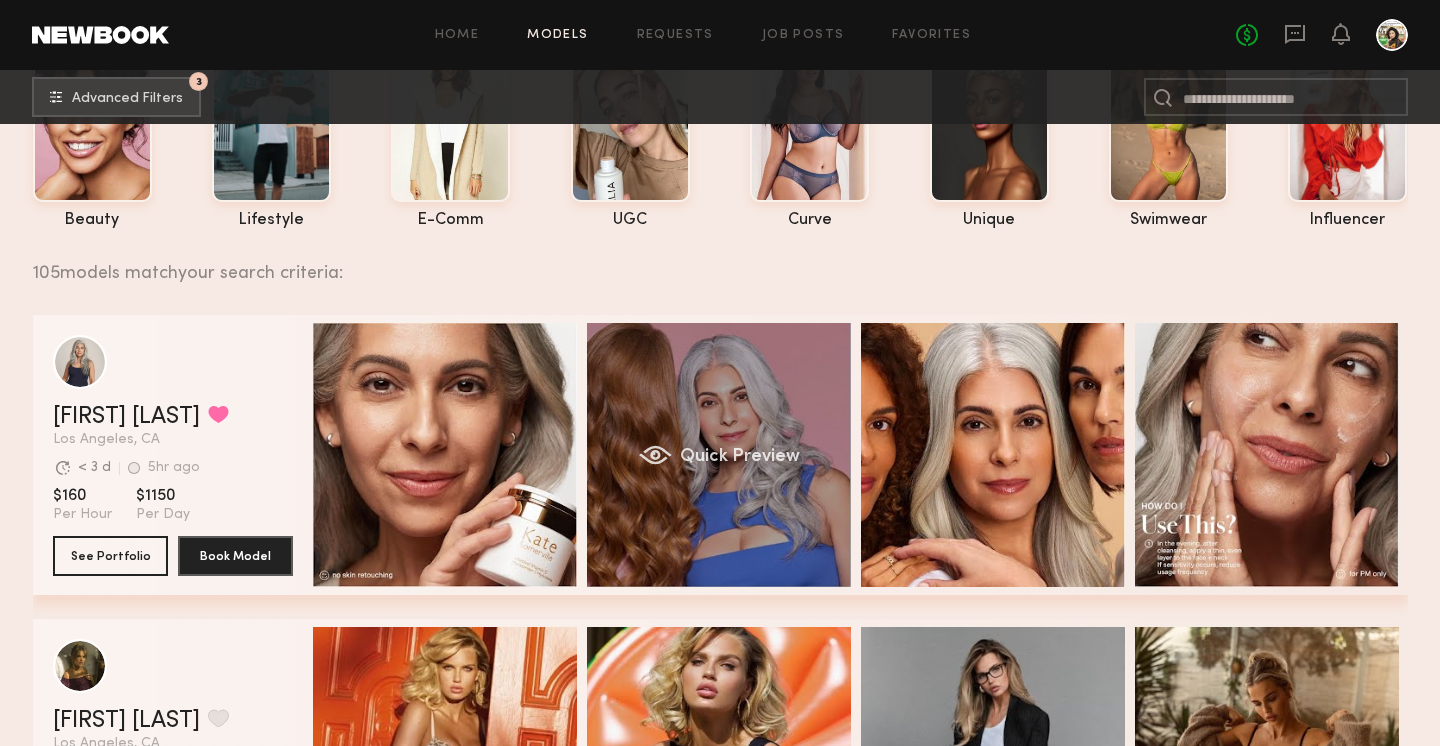 scroll, scrollTop: 0, scrollLeft: 0, axis: both 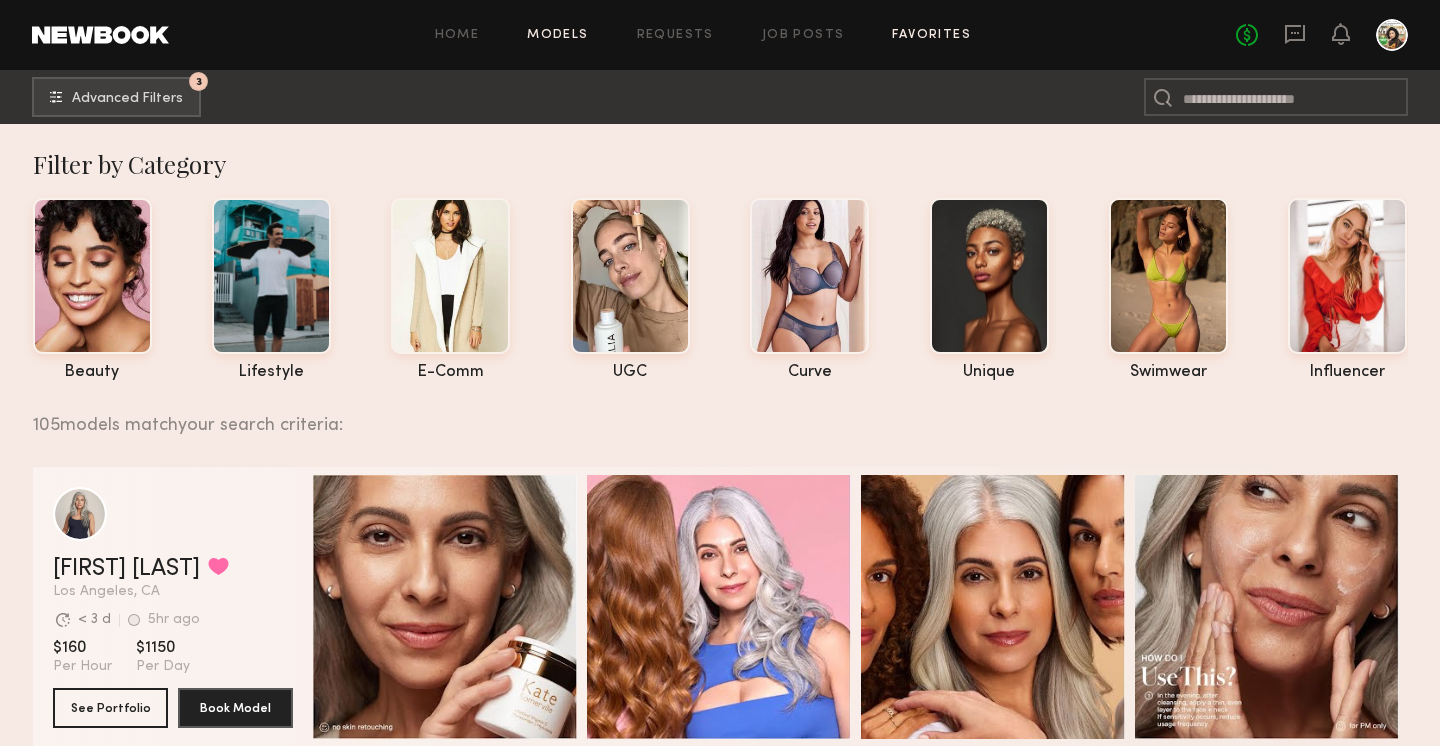 click on "Favorites" 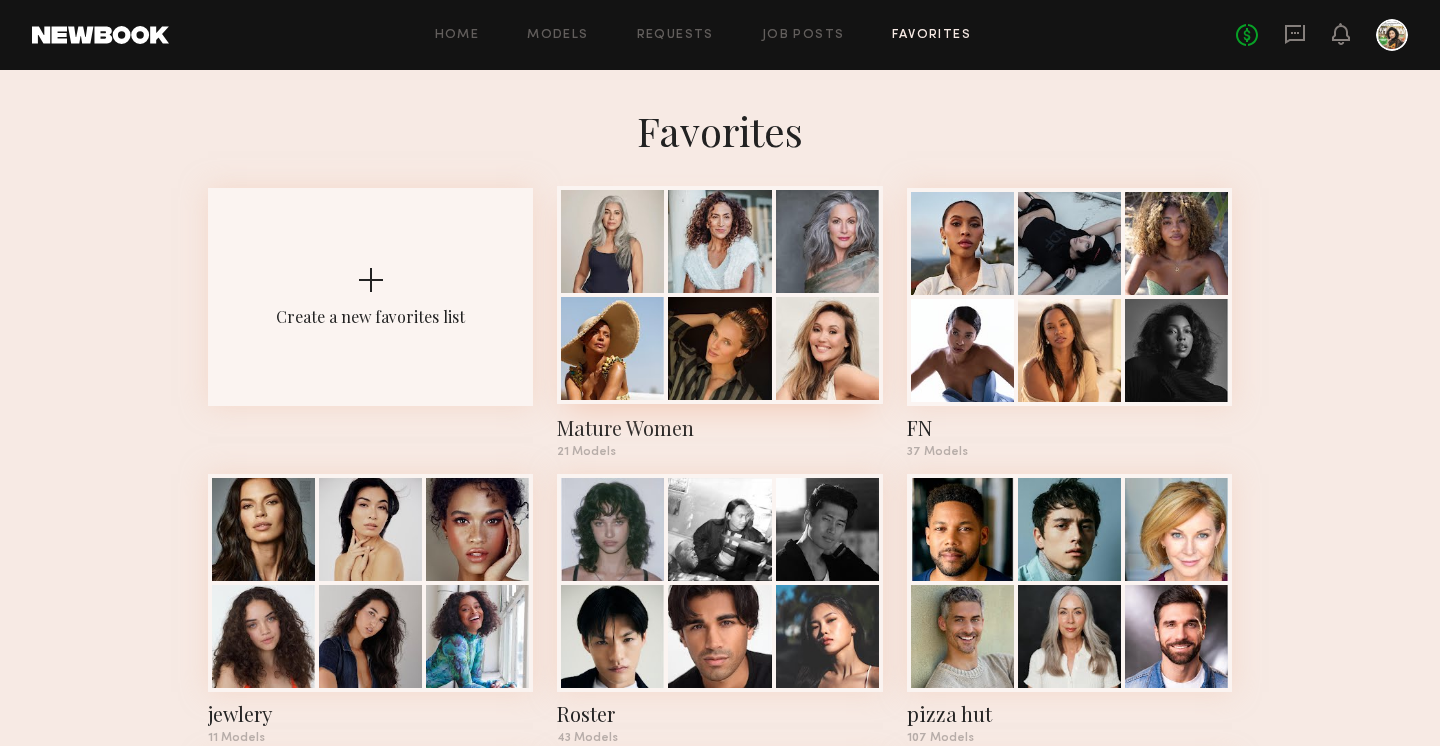 click 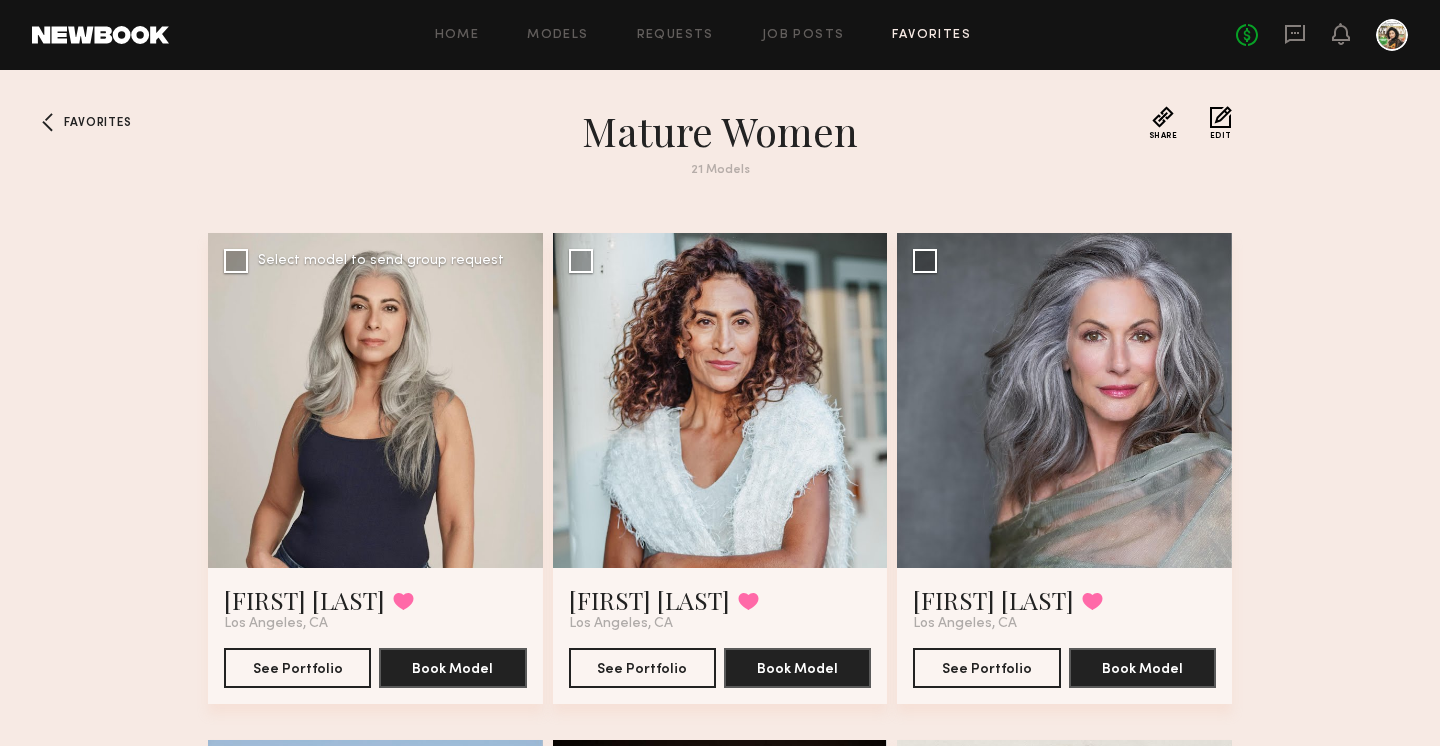click 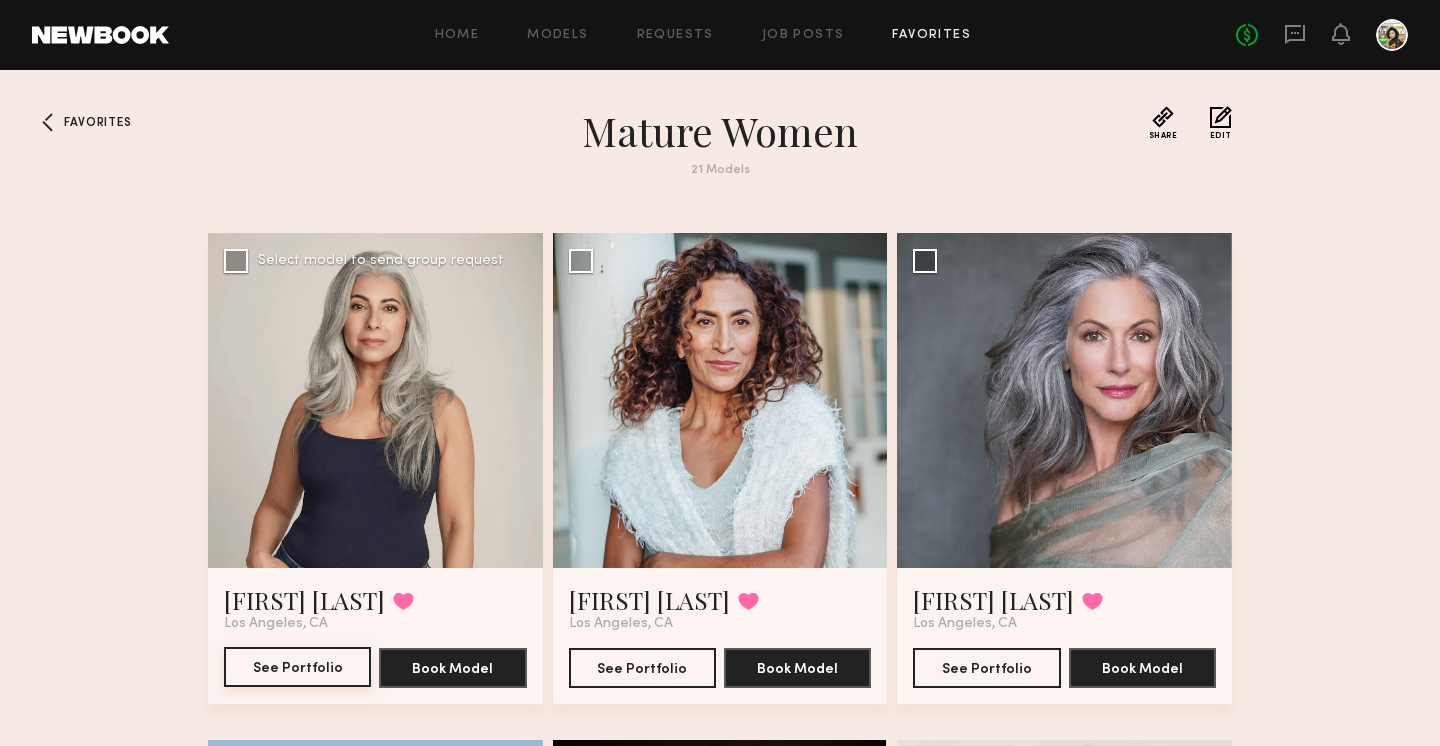 click on "See Portfolio" 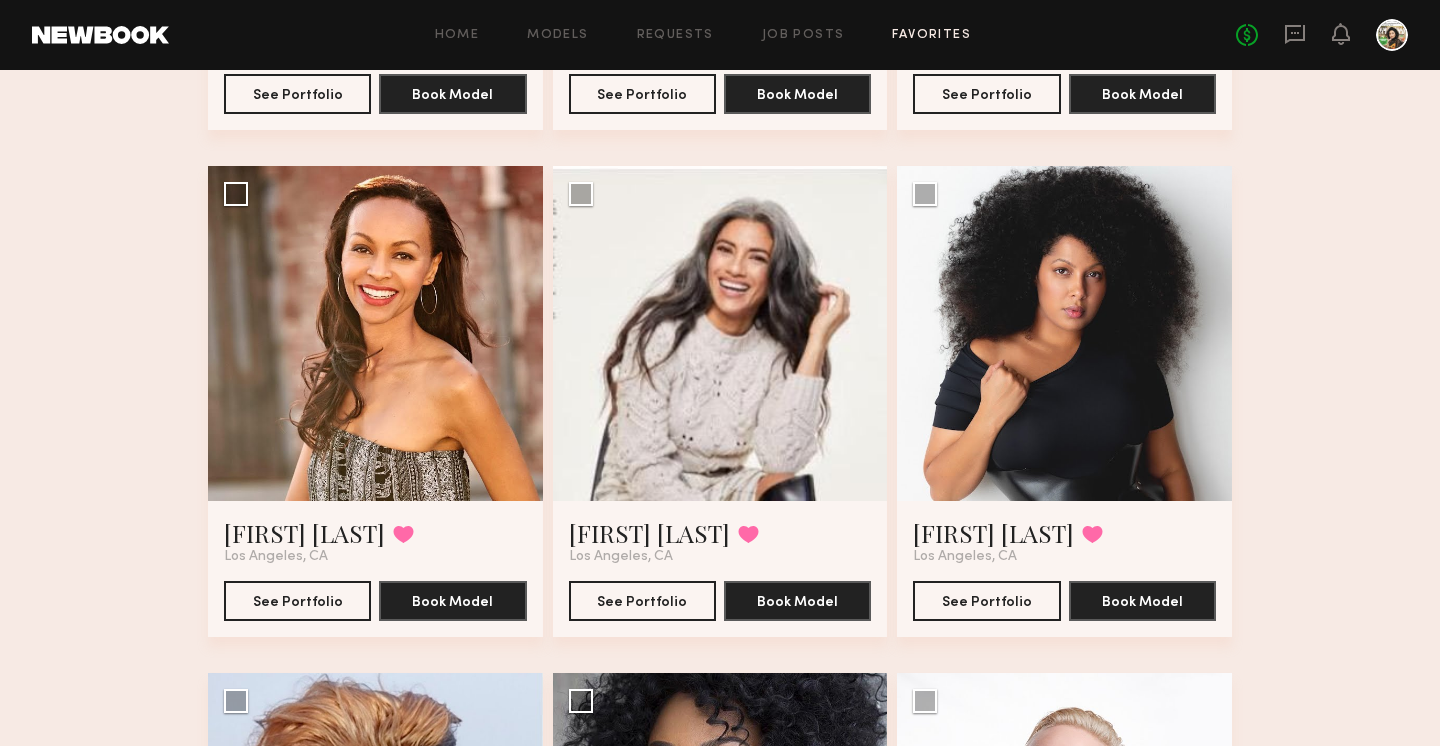 scroll, scrollTop: 844, scrollLeft: 0, axis: vertical 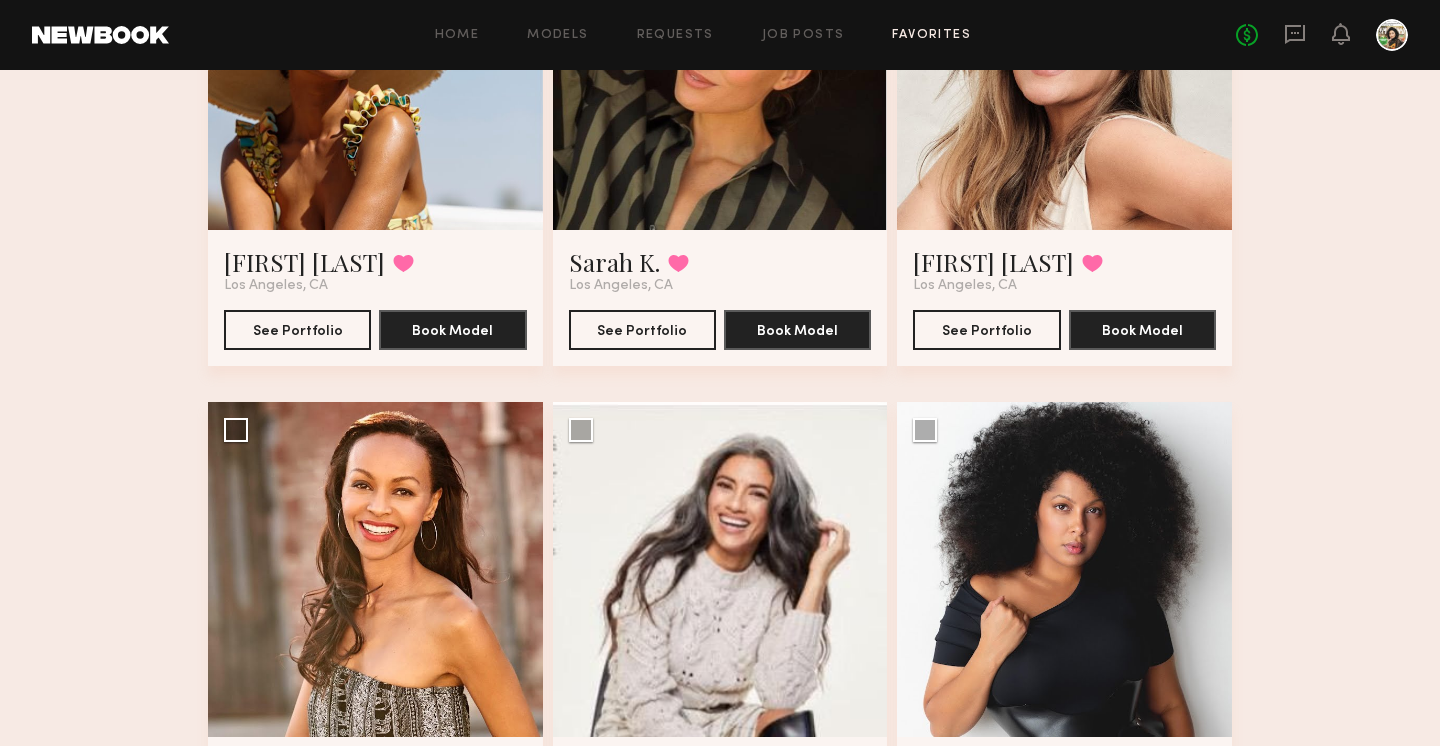 click 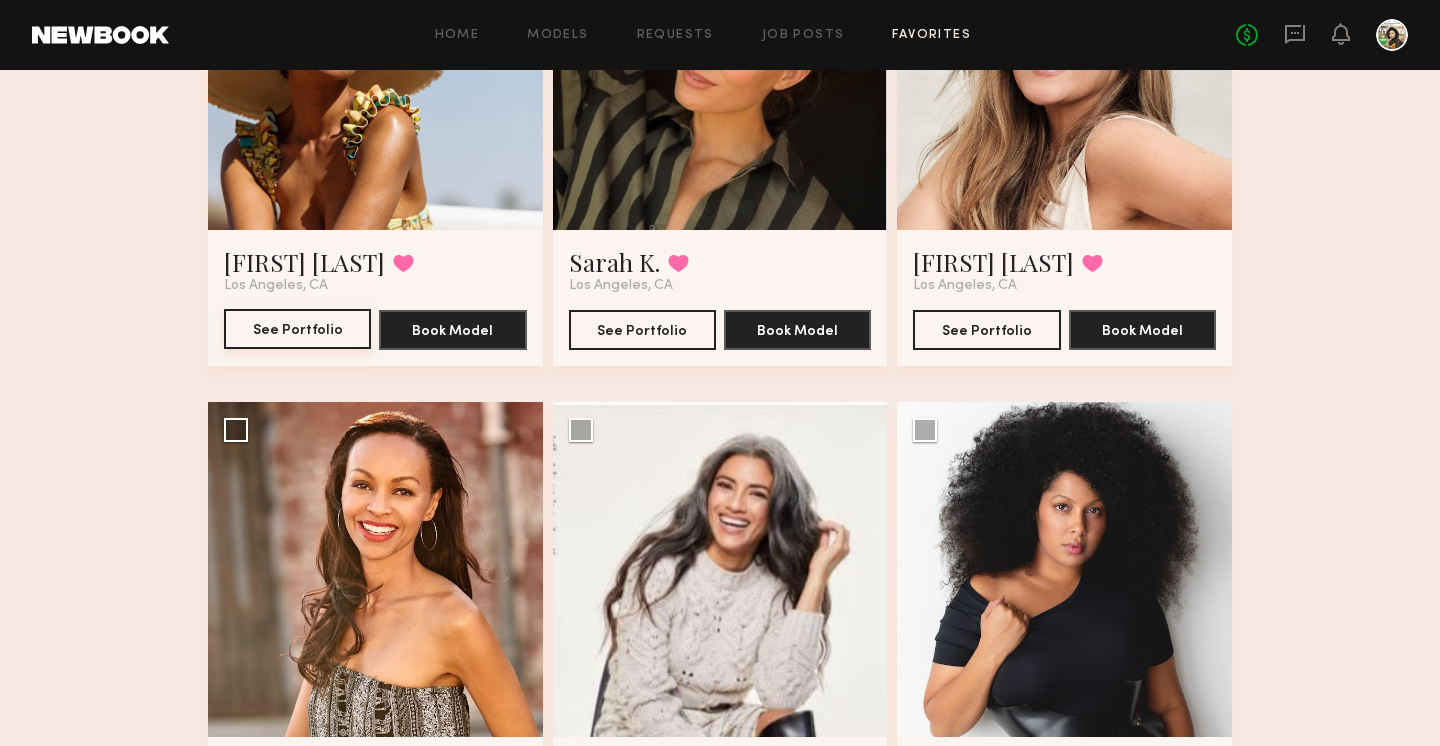 click on "See Portfolio" 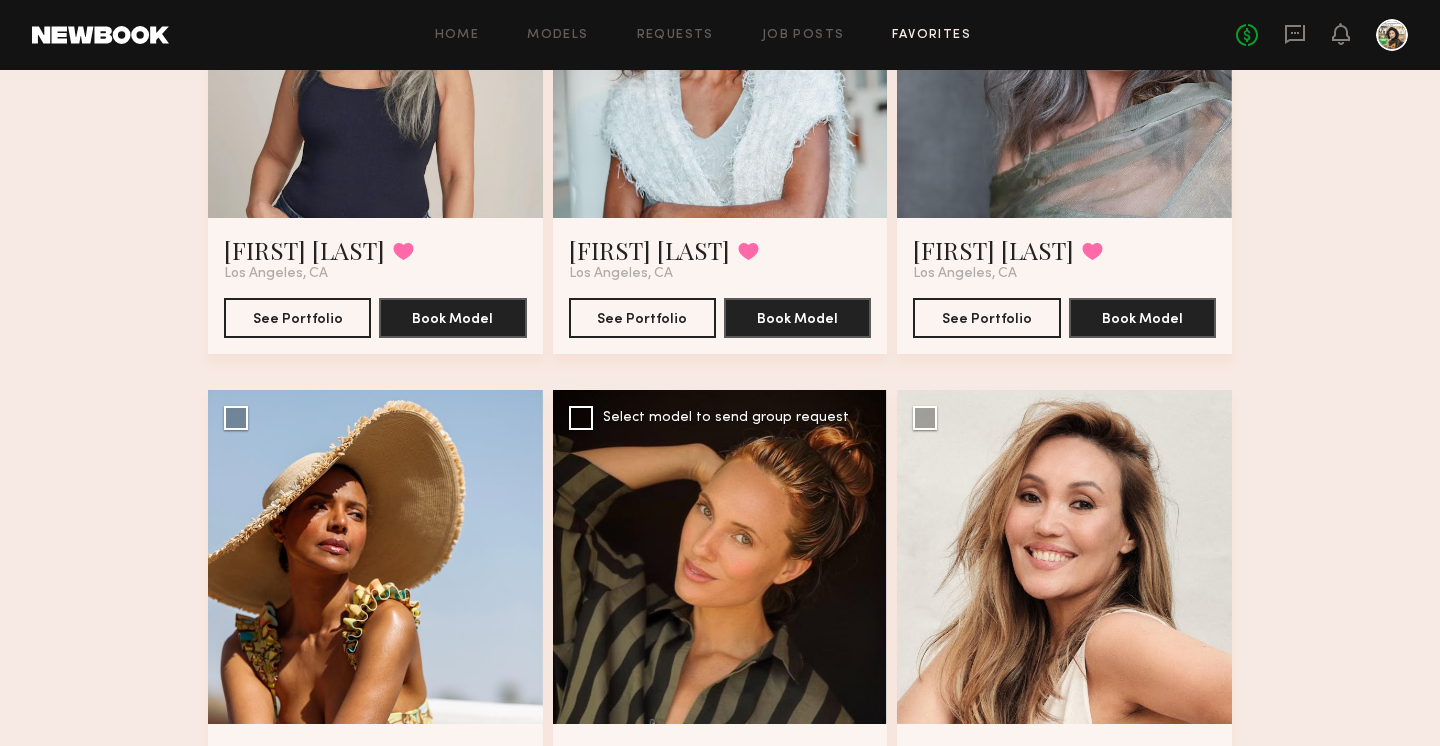 scroll, scrollTop: 0, scrollLeft: 0, axis: both 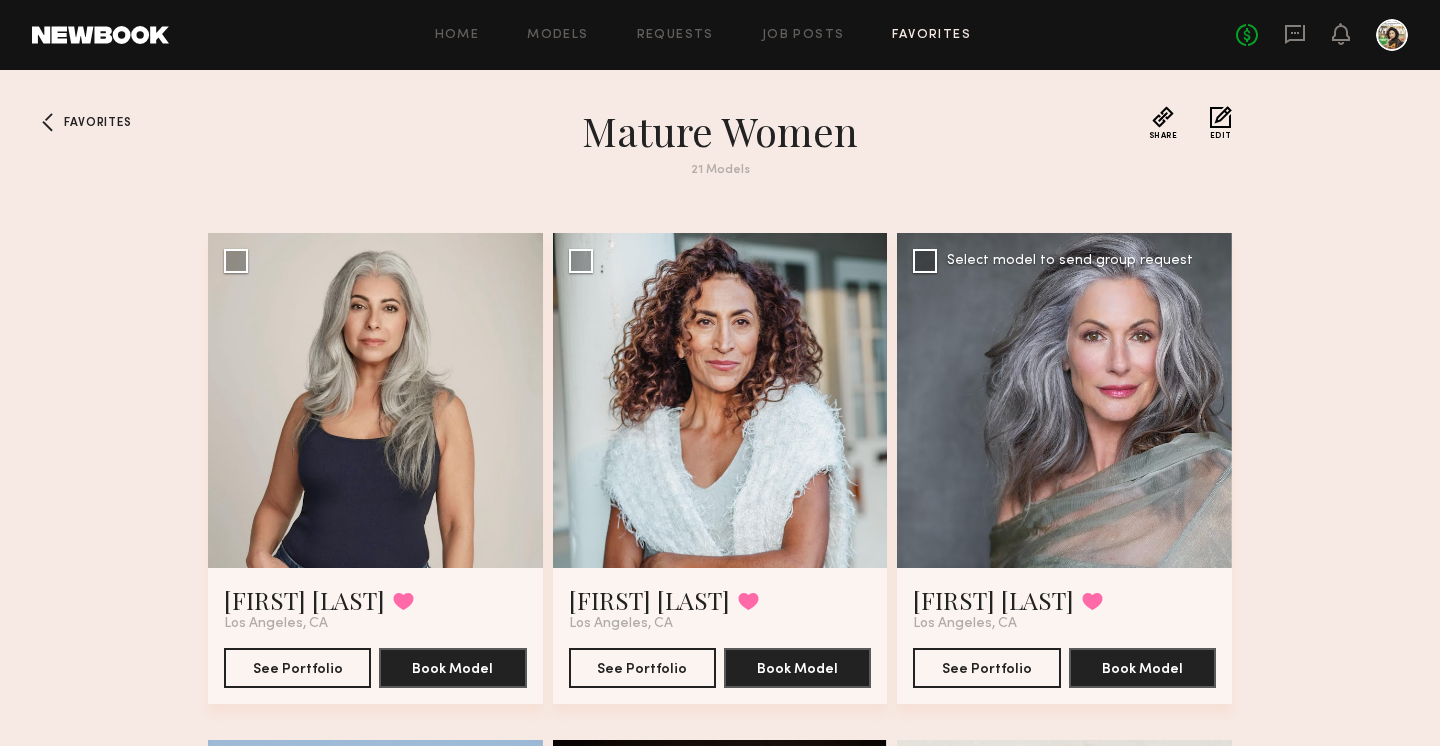 click 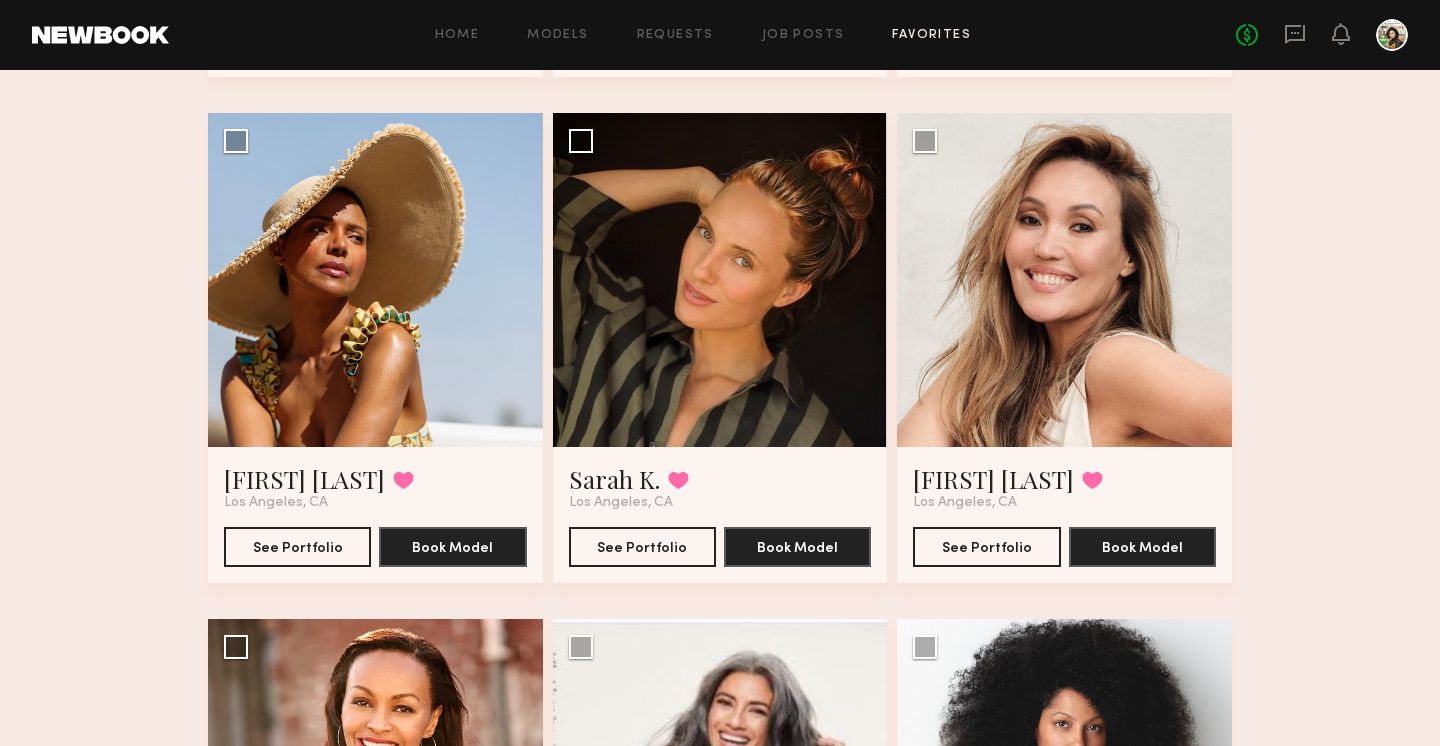 scroll, scrollTop: 624, scrollLeft: 0, axis: vertical 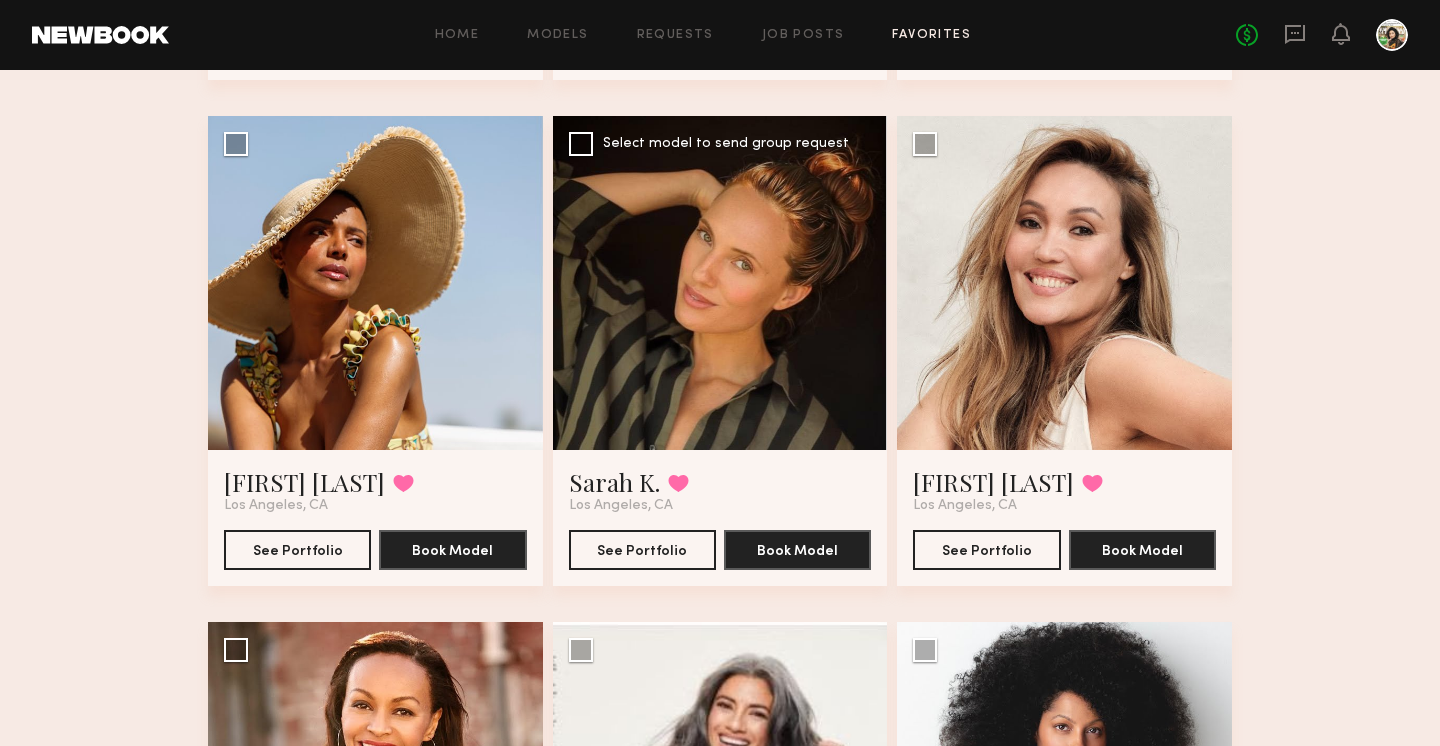 click 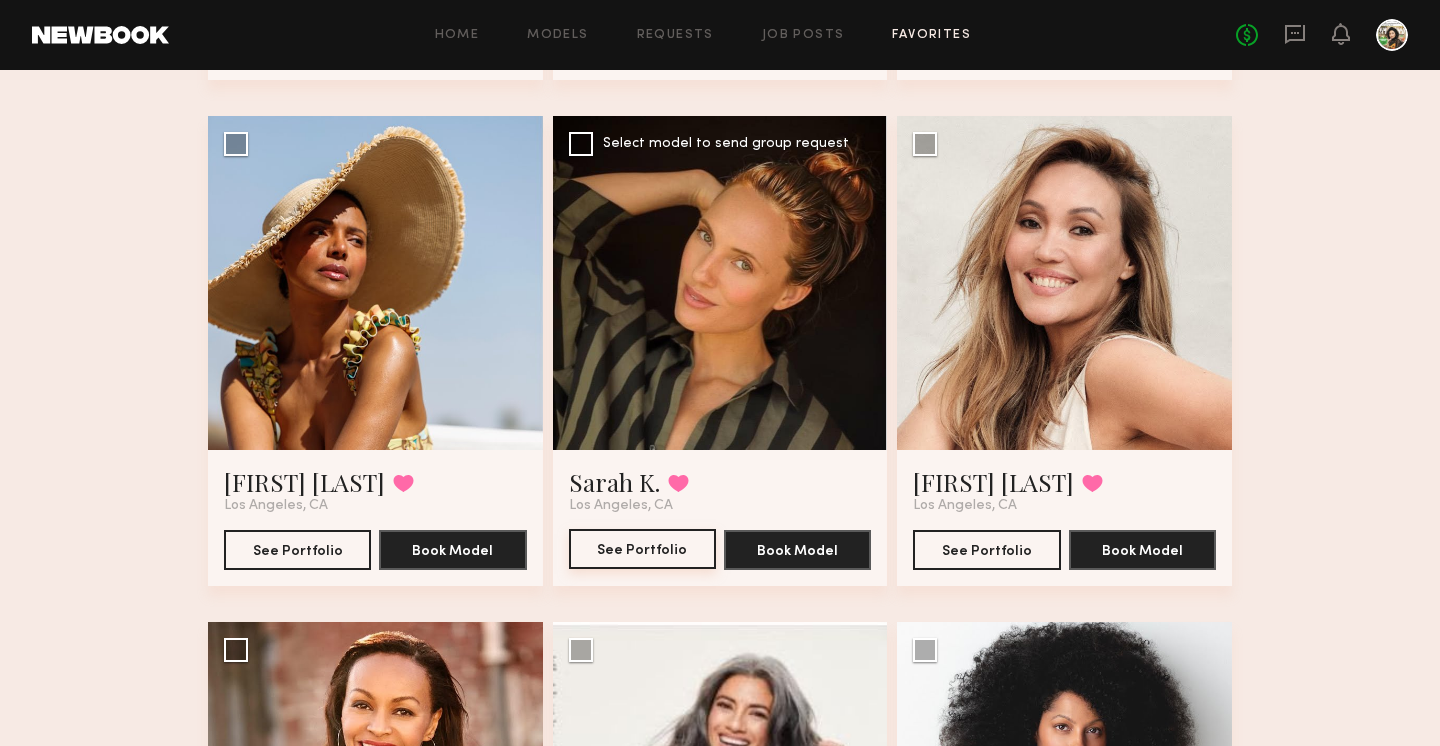 click on "See Portfolio" 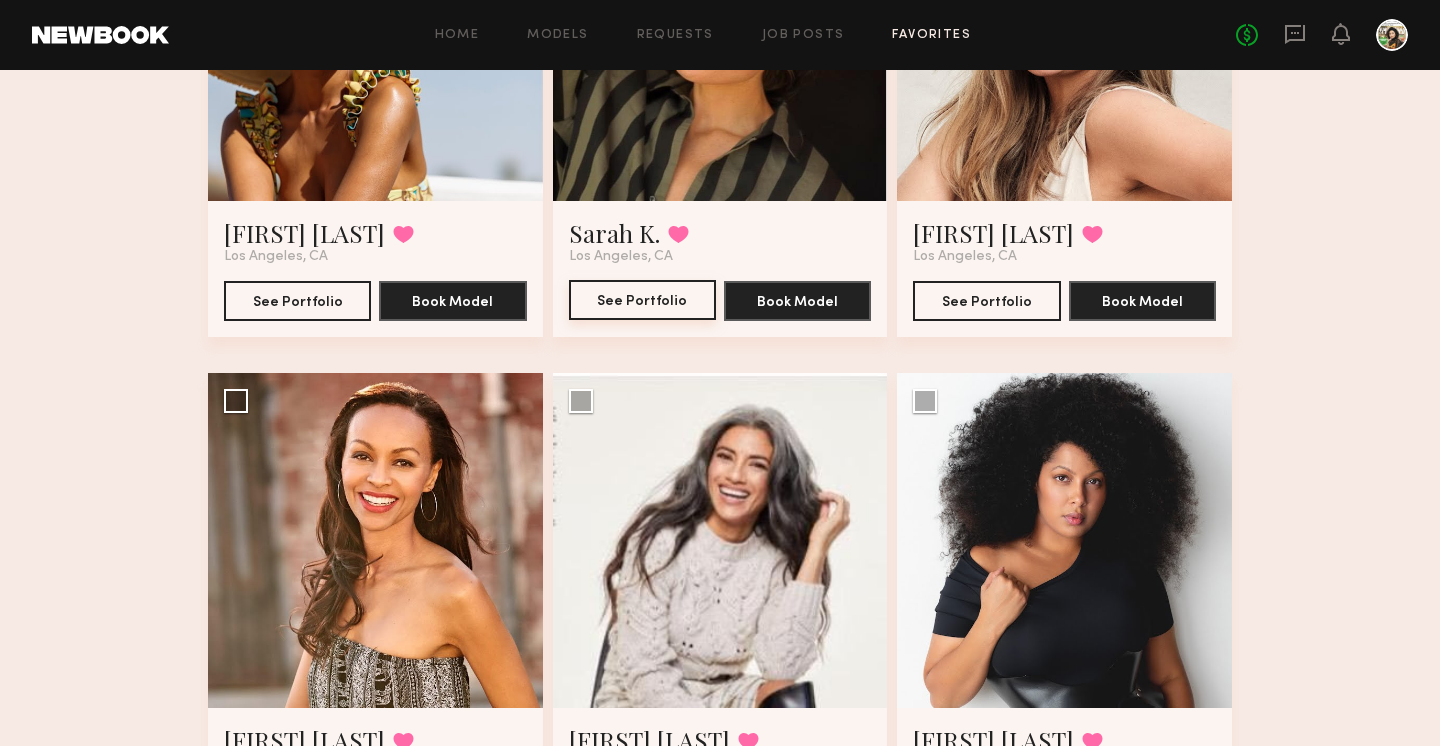 scroll, scrollTop: 984, scrollLeft: 0, axis: vertical 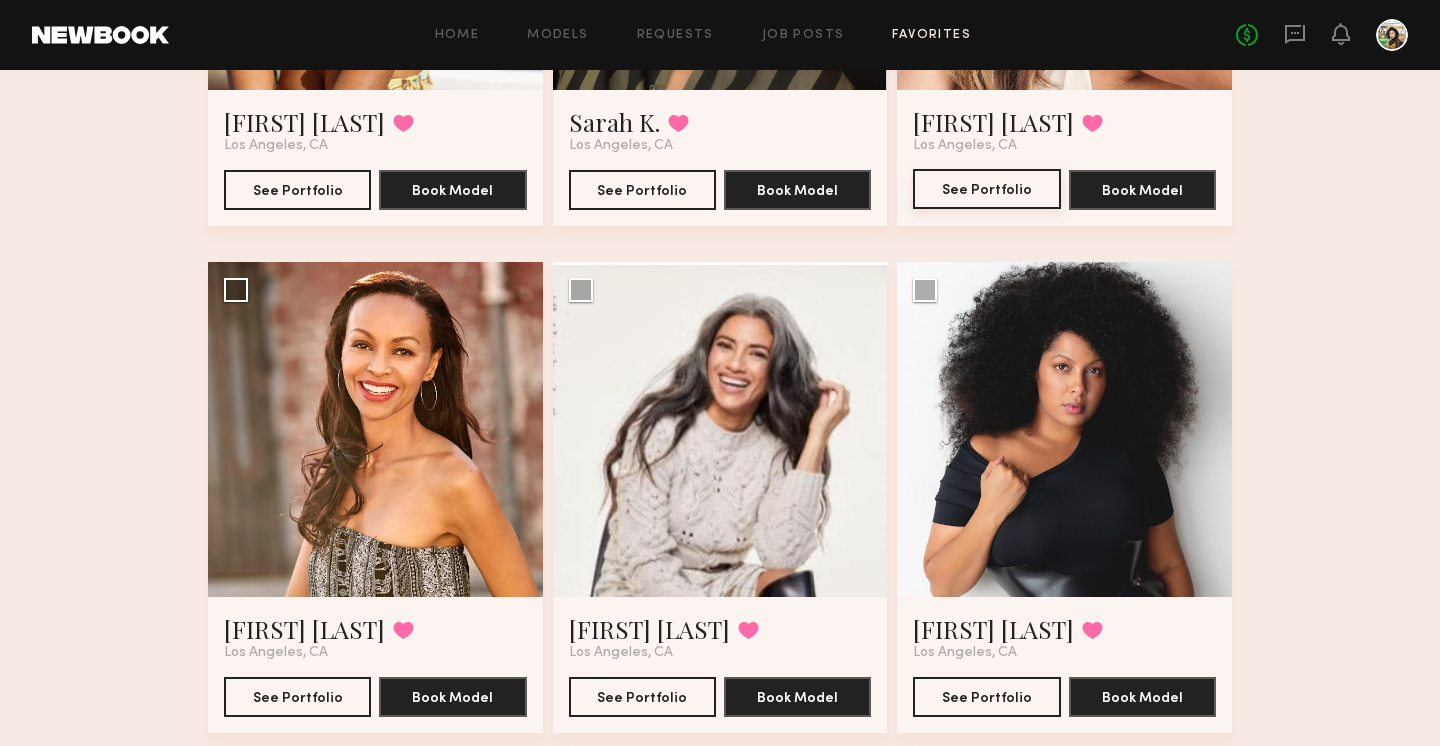 click on "See Portfolio" 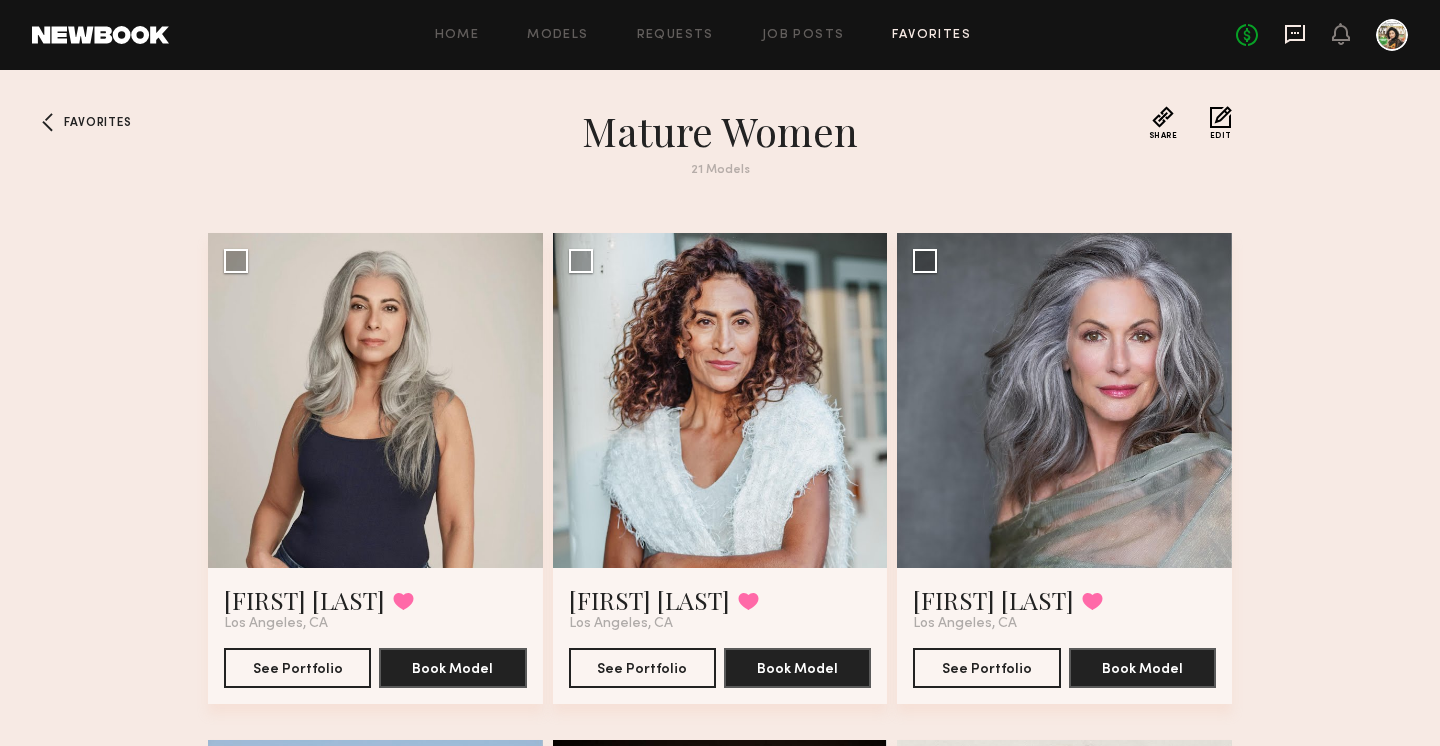 click 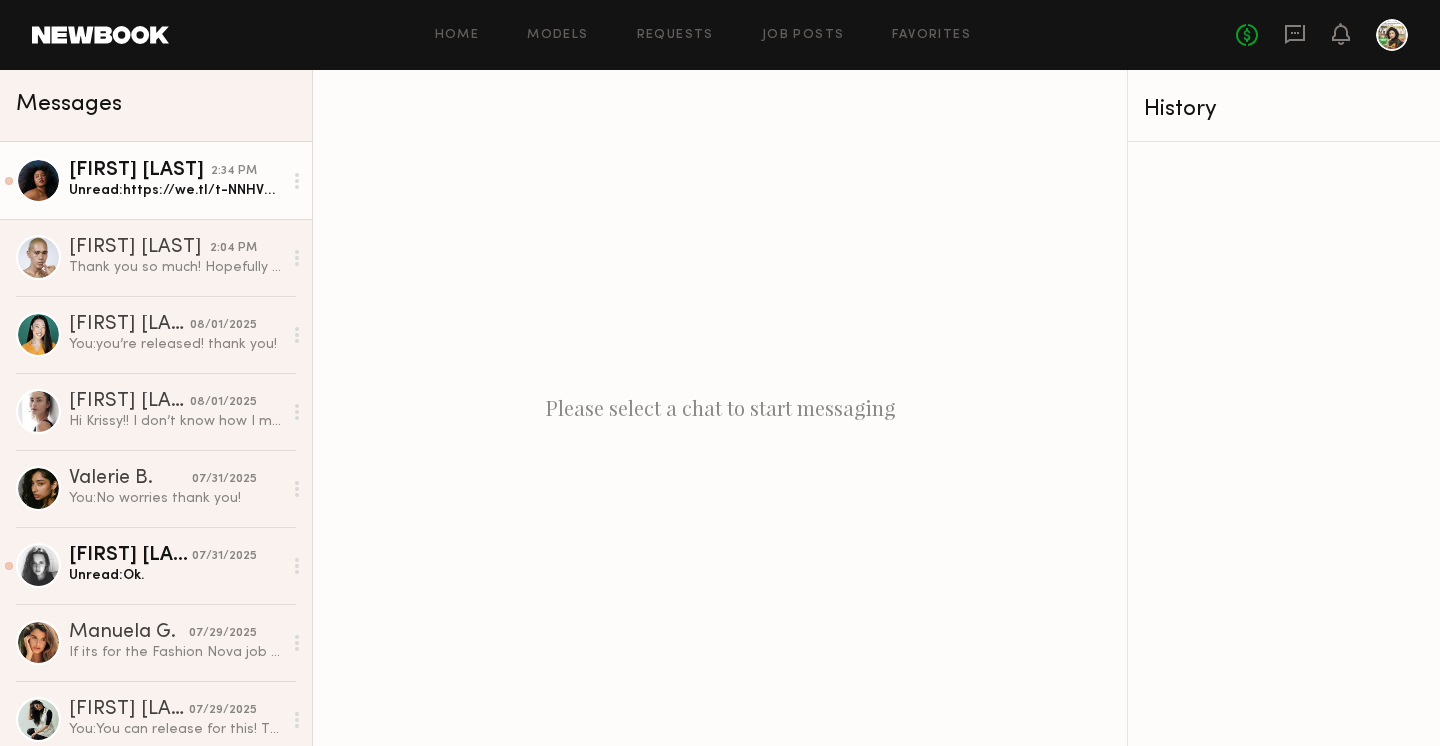 click on "Kiara L." 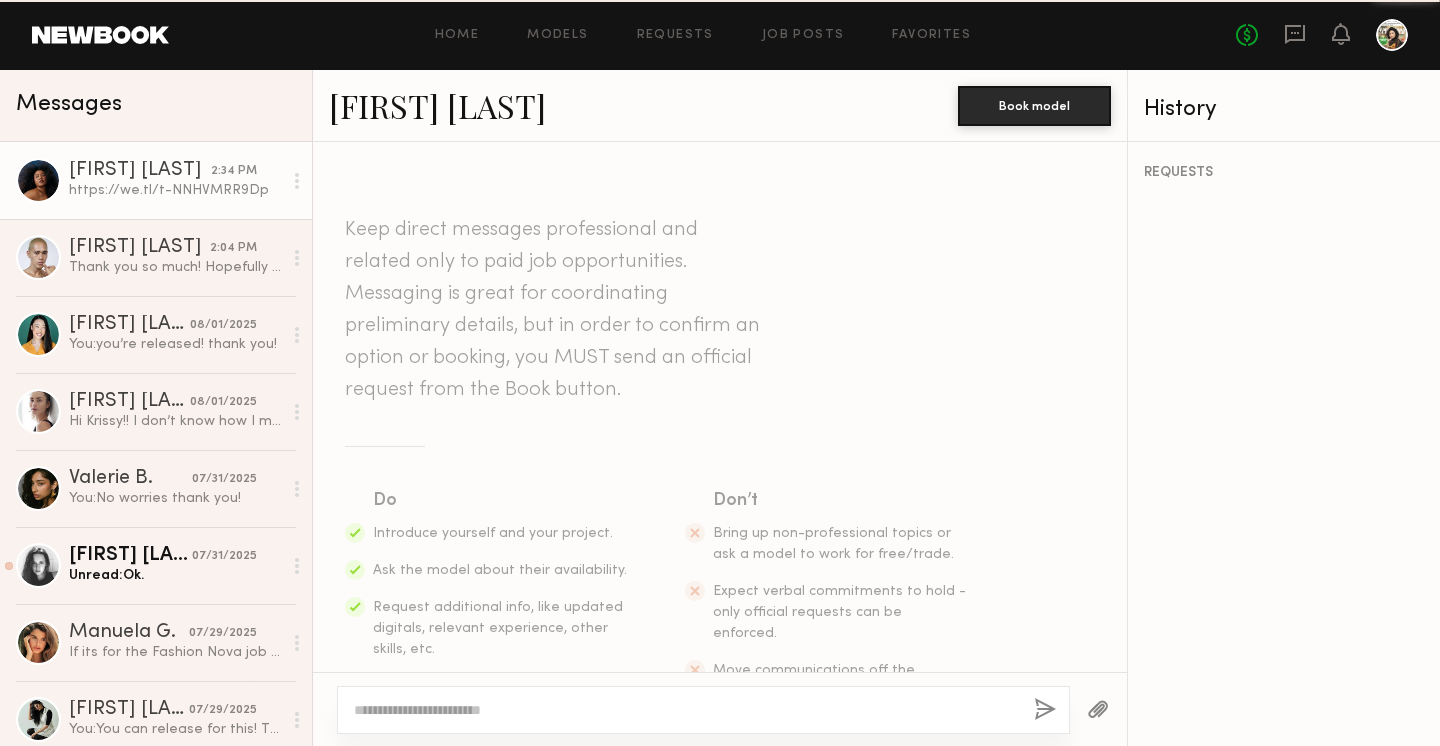 scroll, scrollTop: 778, scrollLeft: 0, axis: vertical 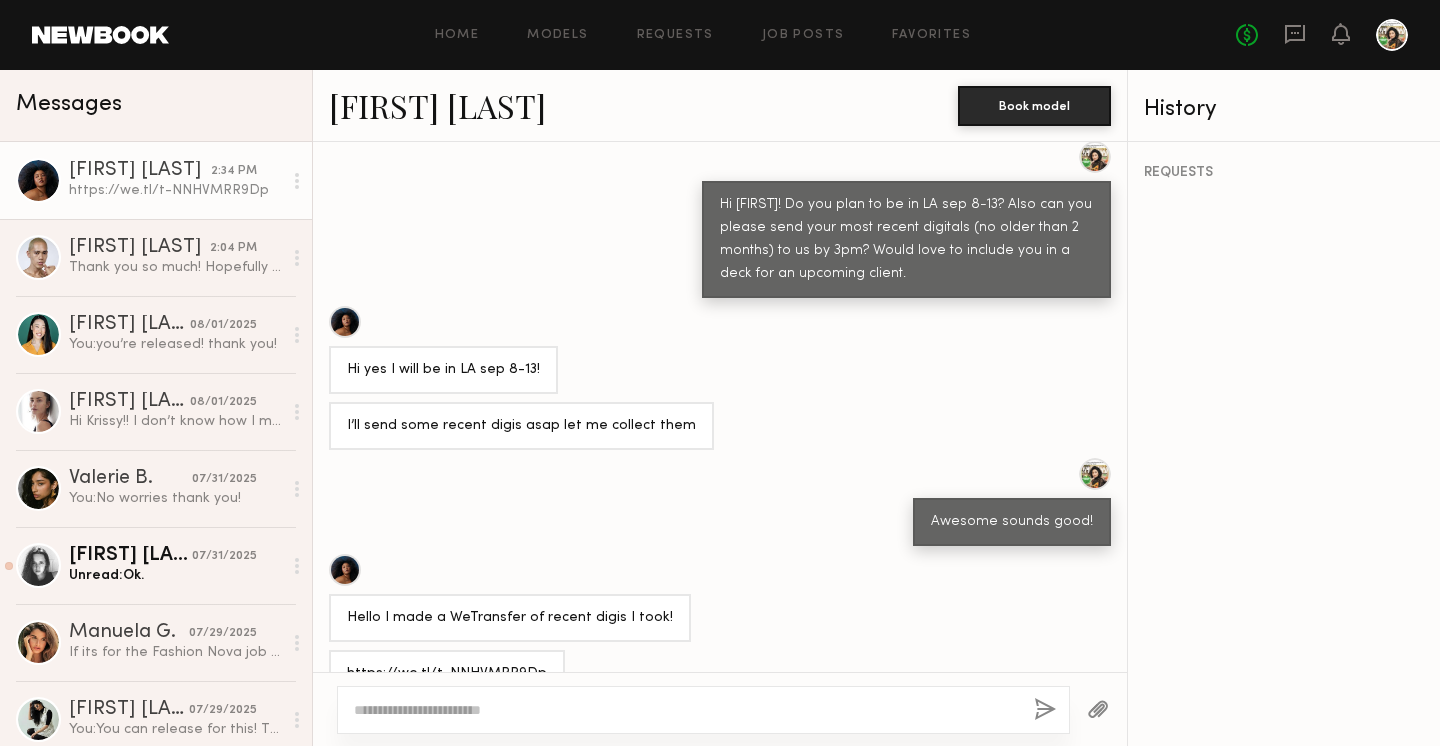 click on "https://we.tl/t-NNHVMRR9Dp" 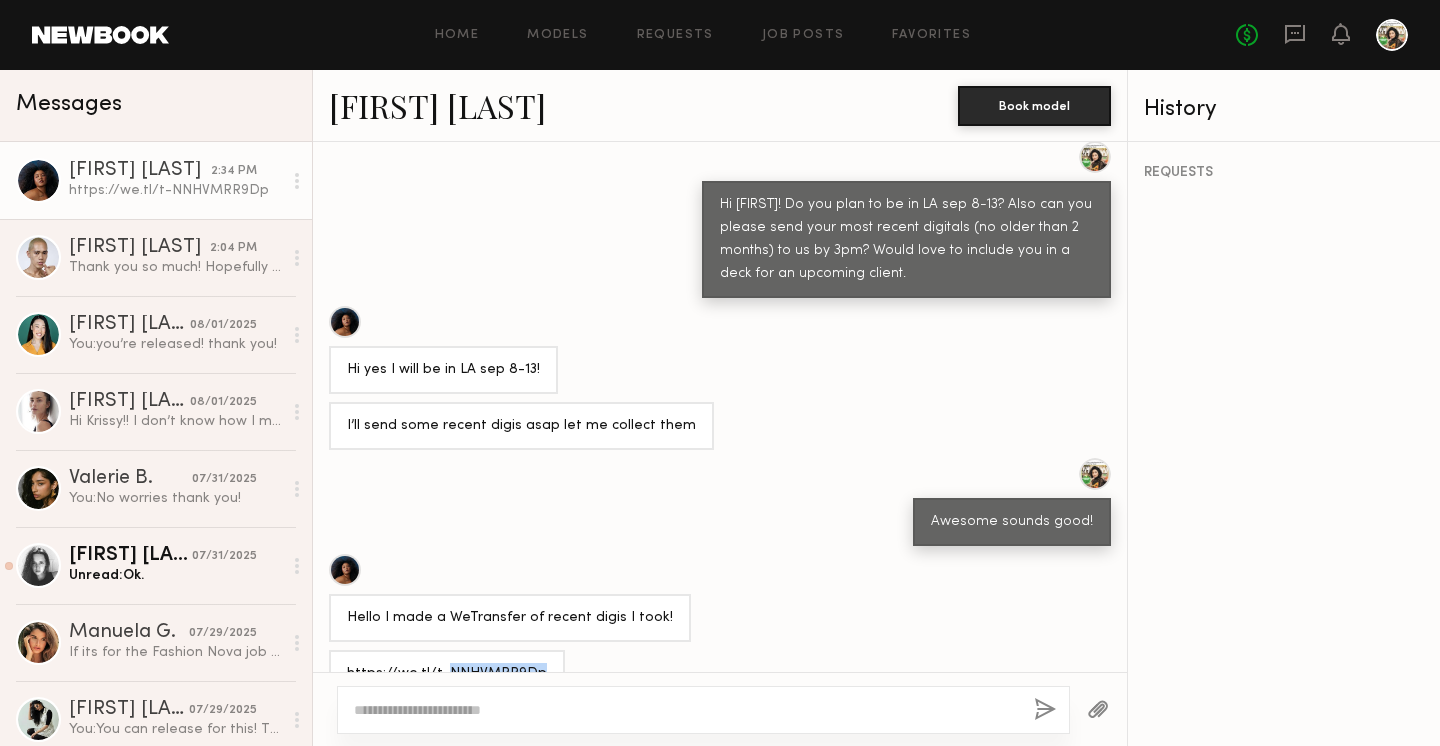 click on "https://we.tl/t-NNHVMRR9Dp" 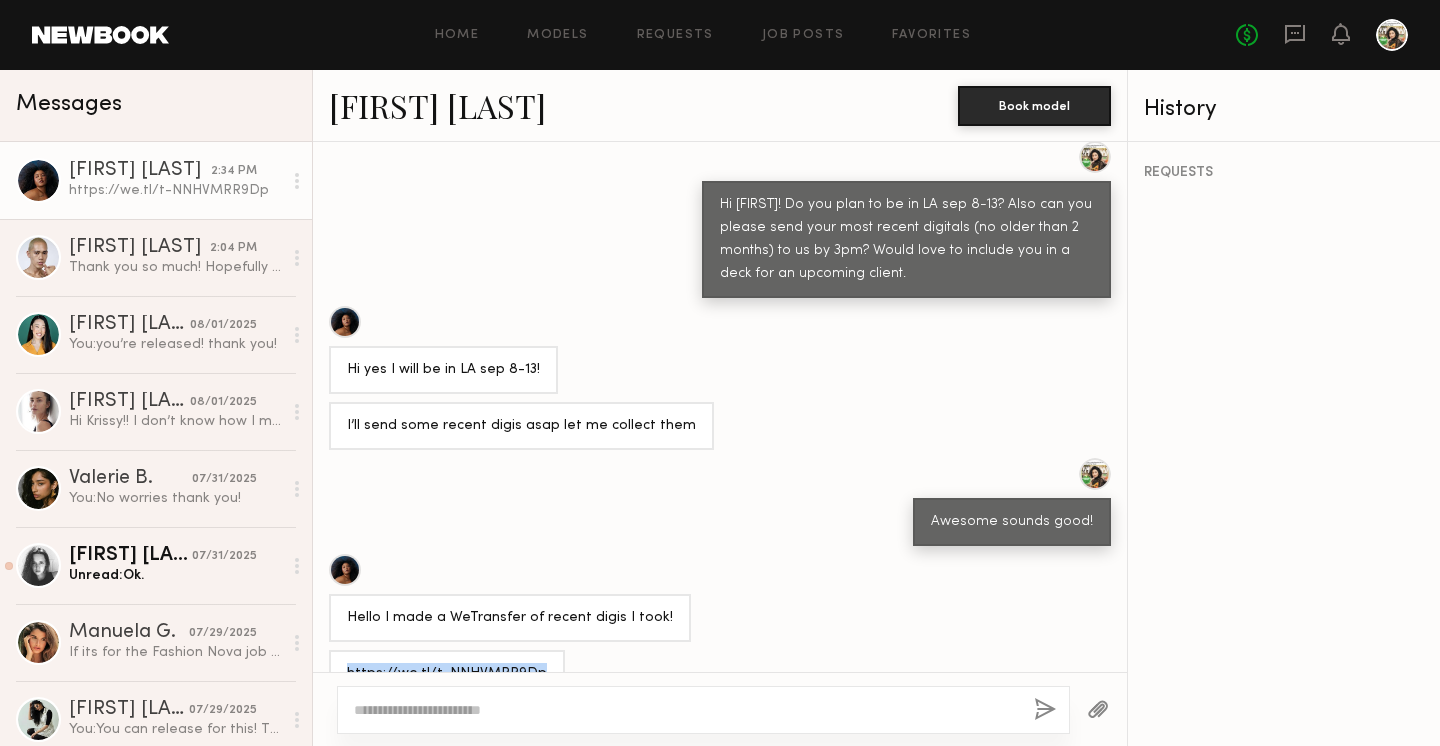click on "https://we.tl/t-NNHVMRR9Dp" 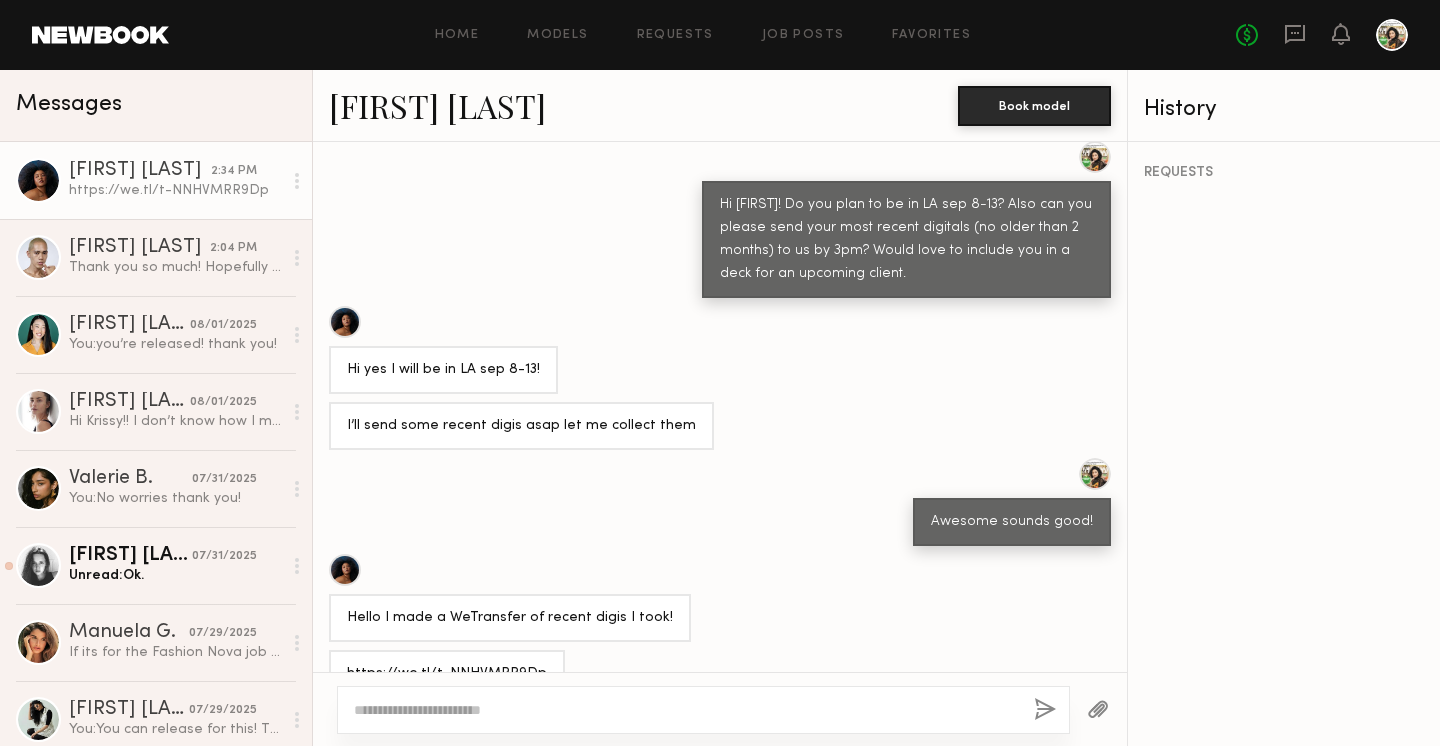 click 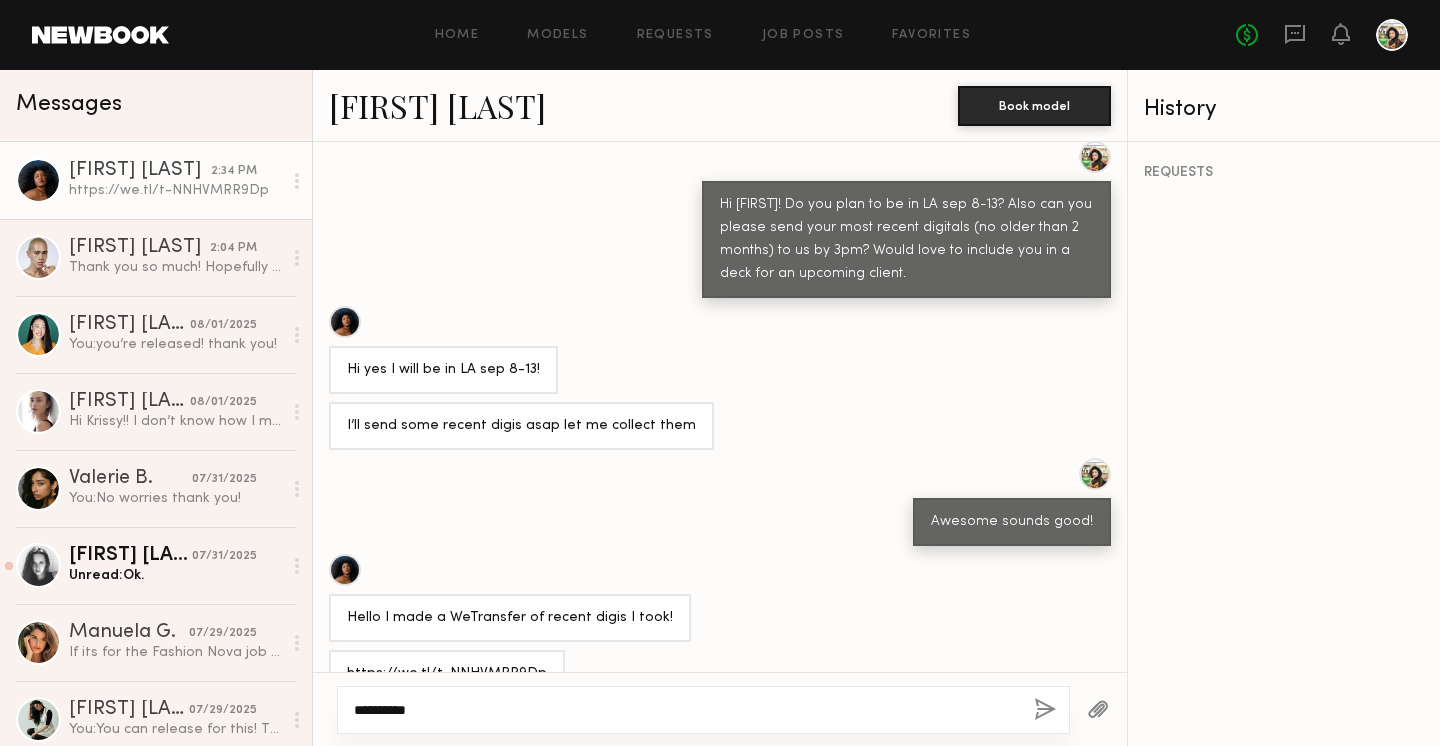 type on "**********" 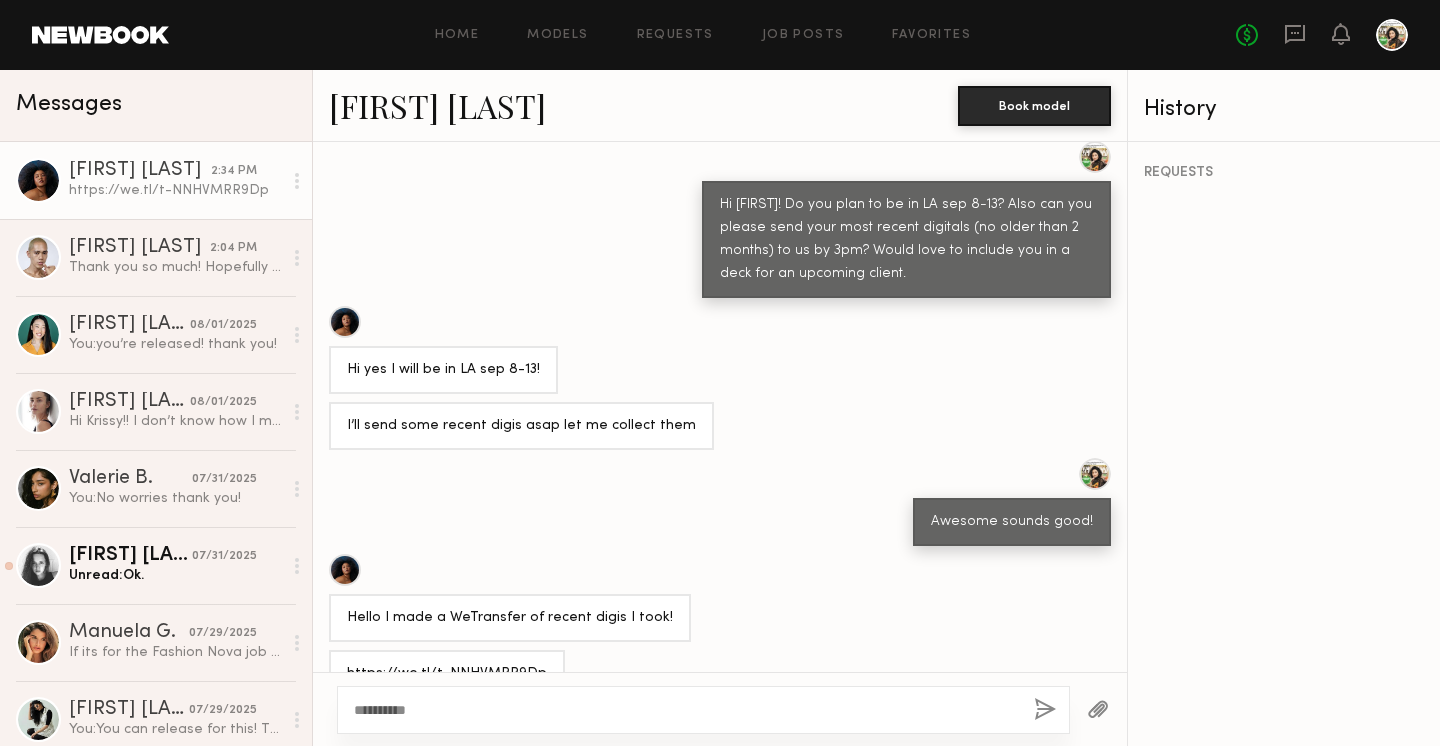 click 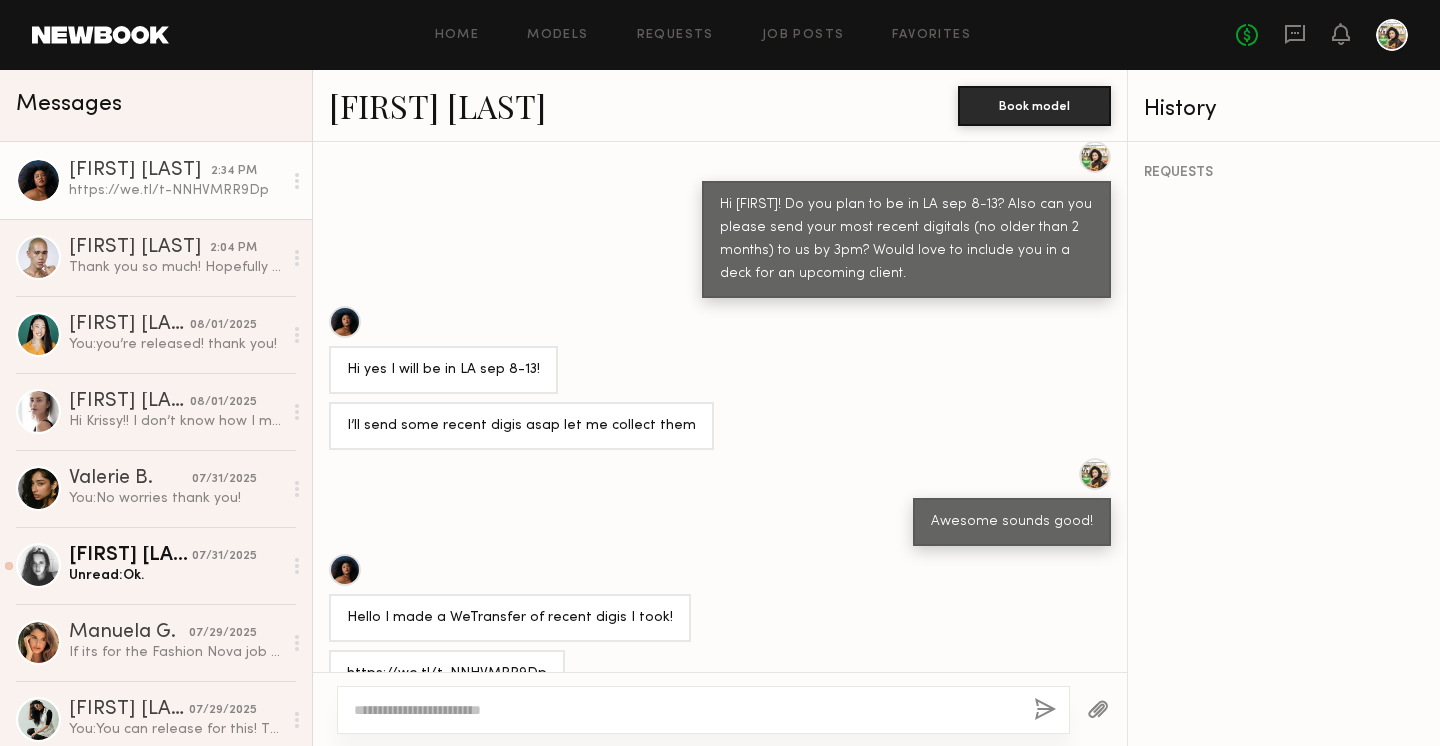 scroll, scrollTop: 987, scrollLeft: 0, axis: vertical 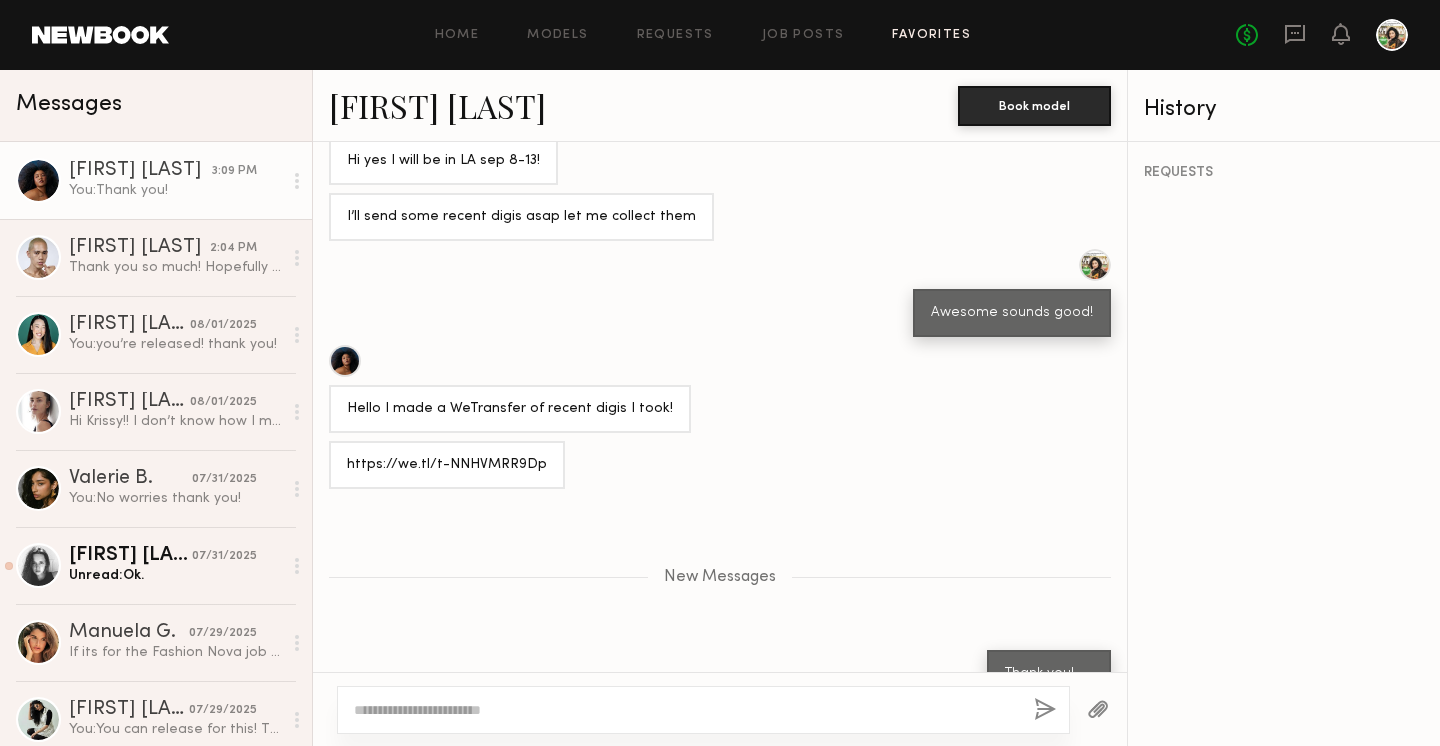 click on "Favorites" 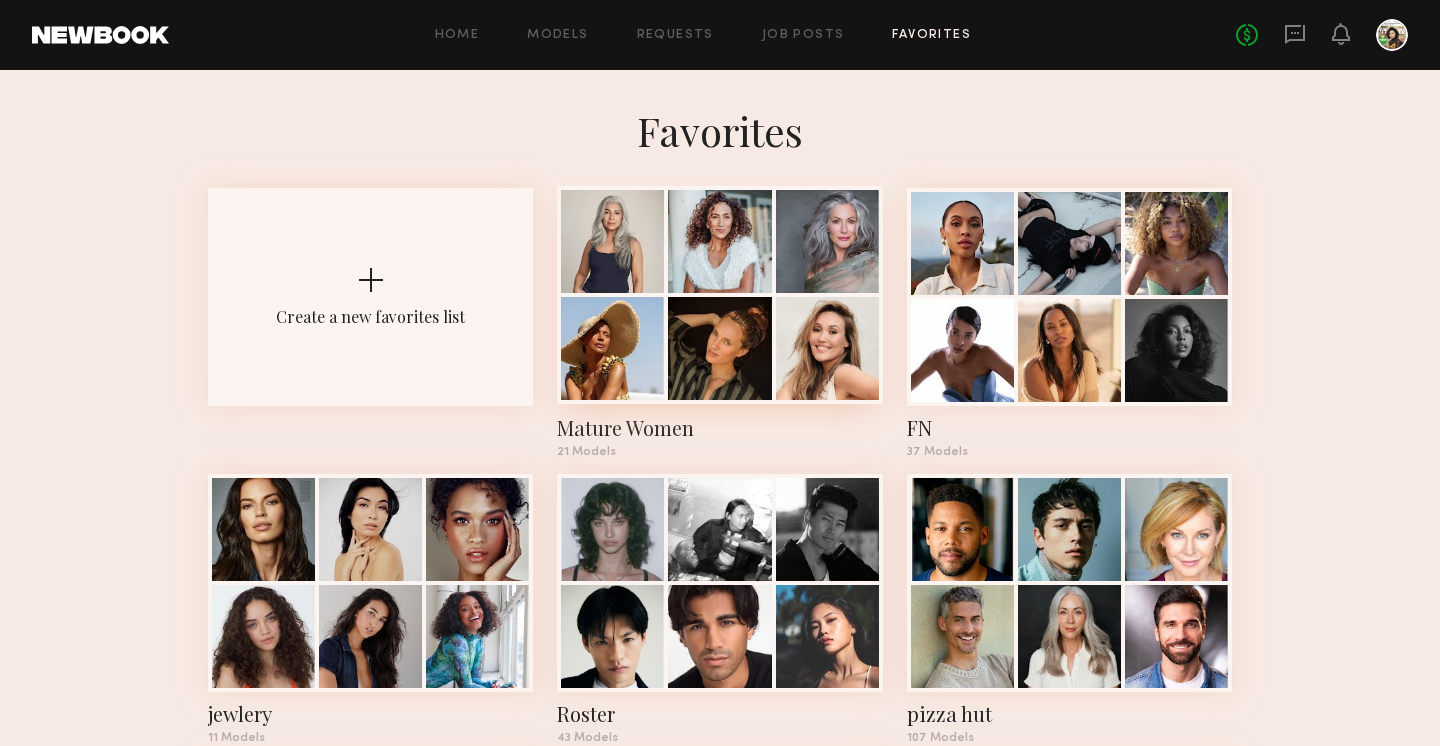 click 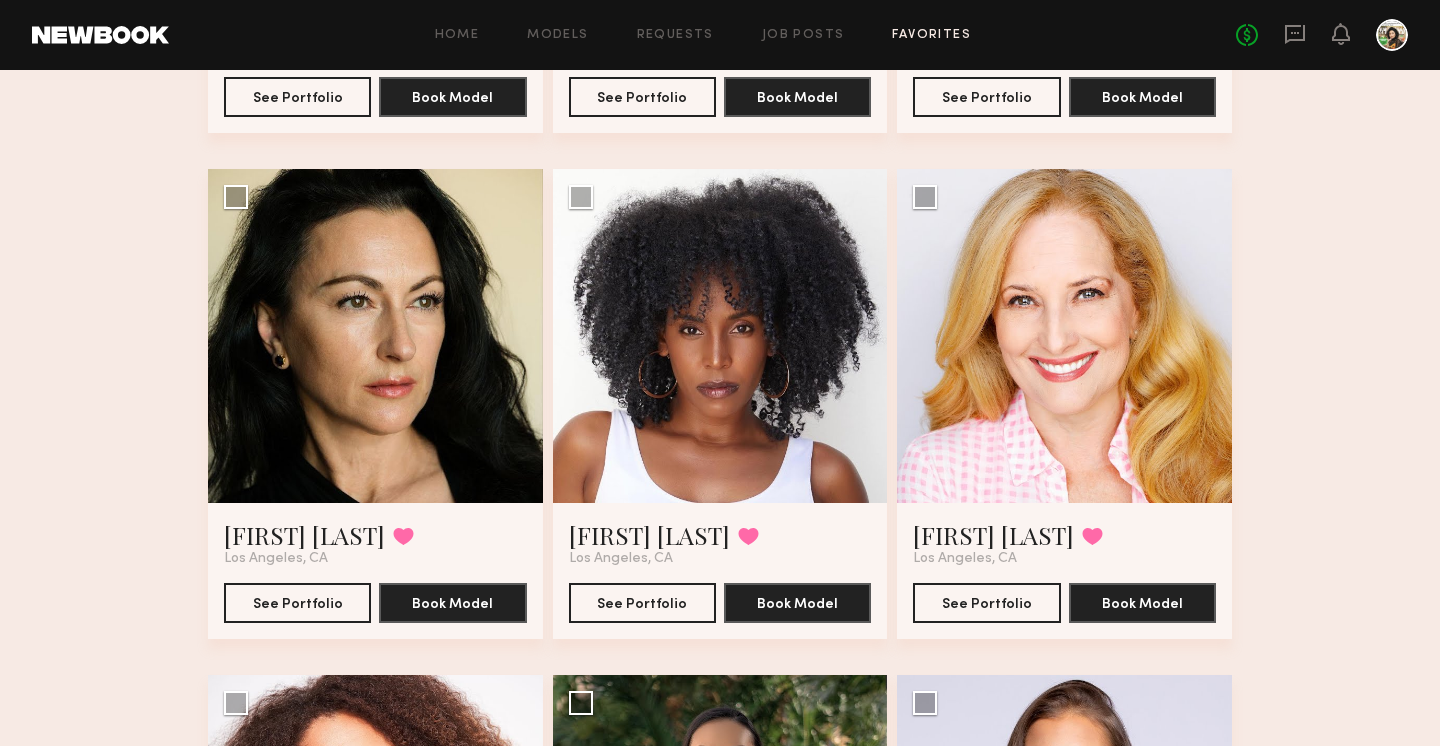 scroll, scrollTop: 2602, scrollLeft: 0, axis: vertical 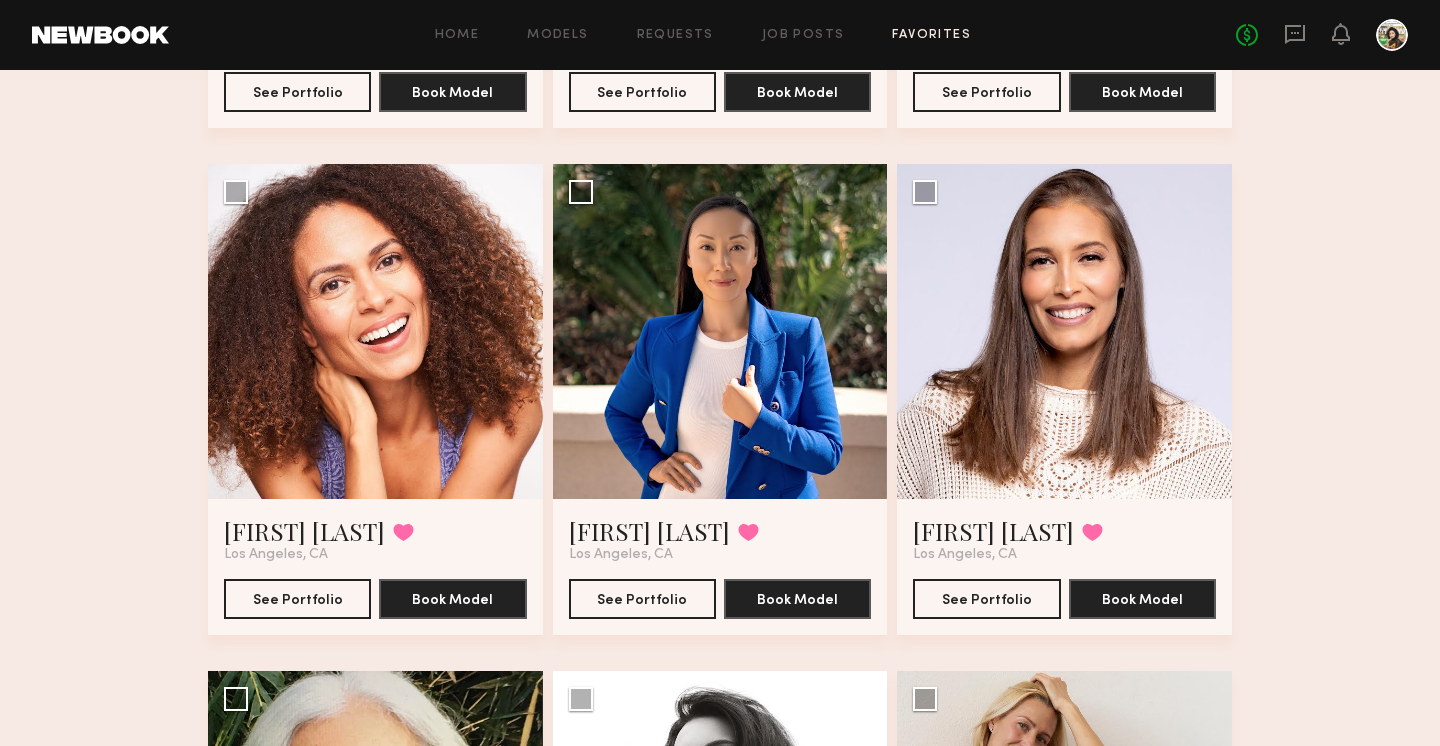 click 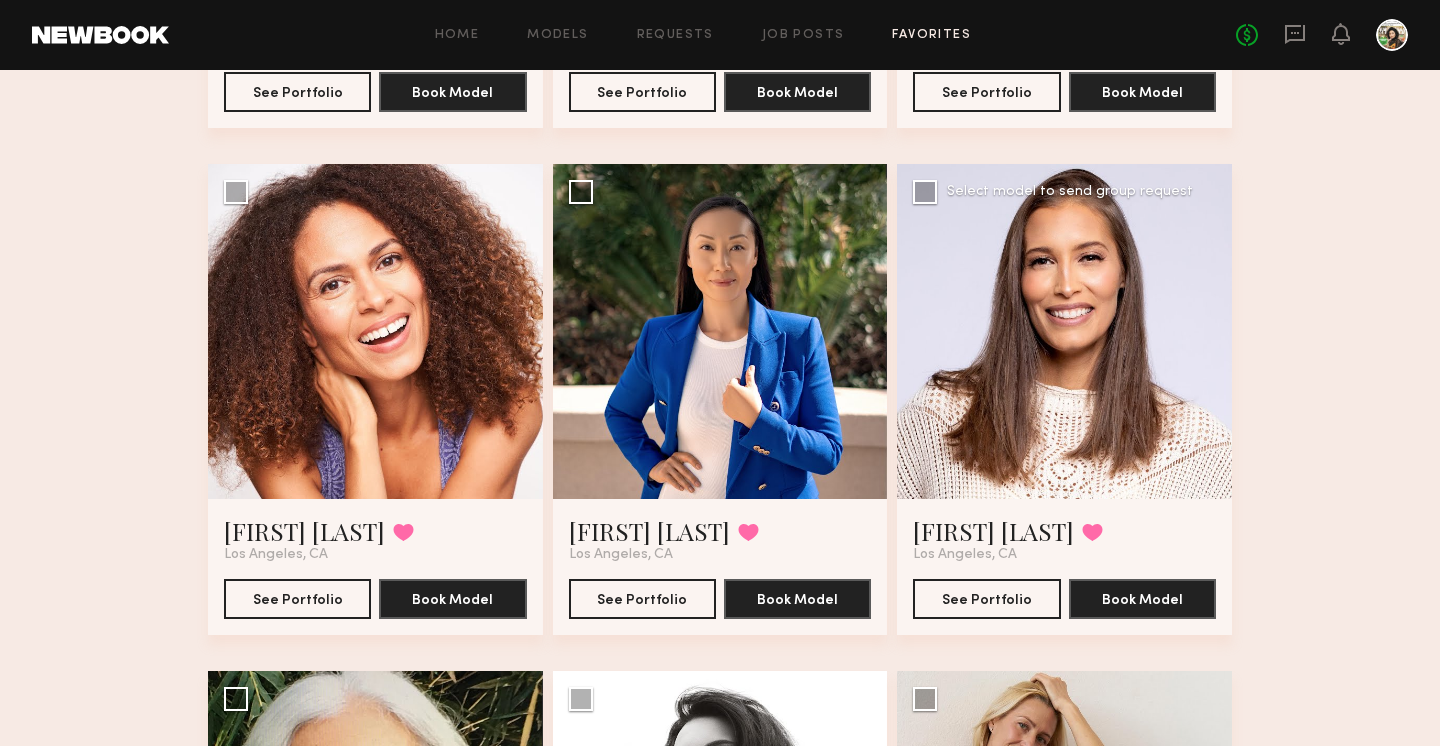 click 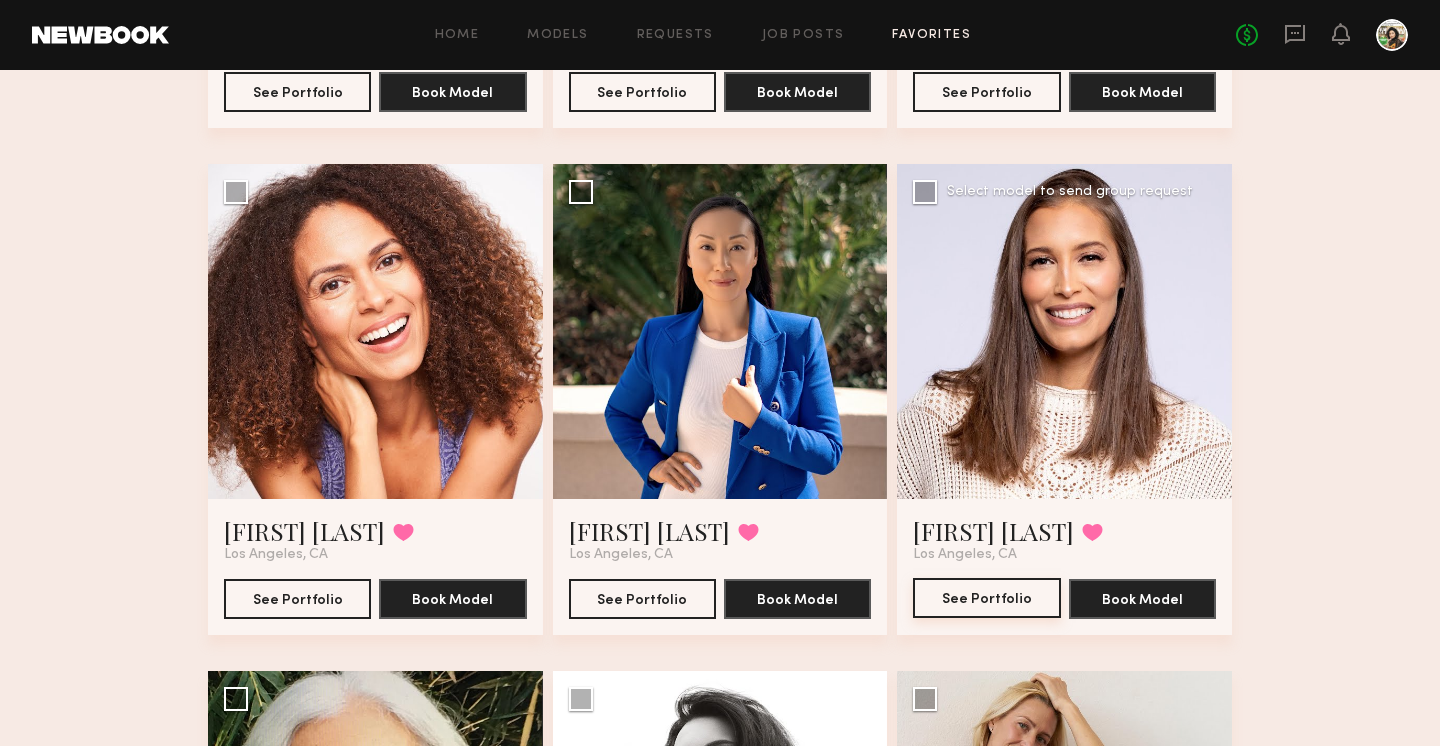 click on "See Portfolio" 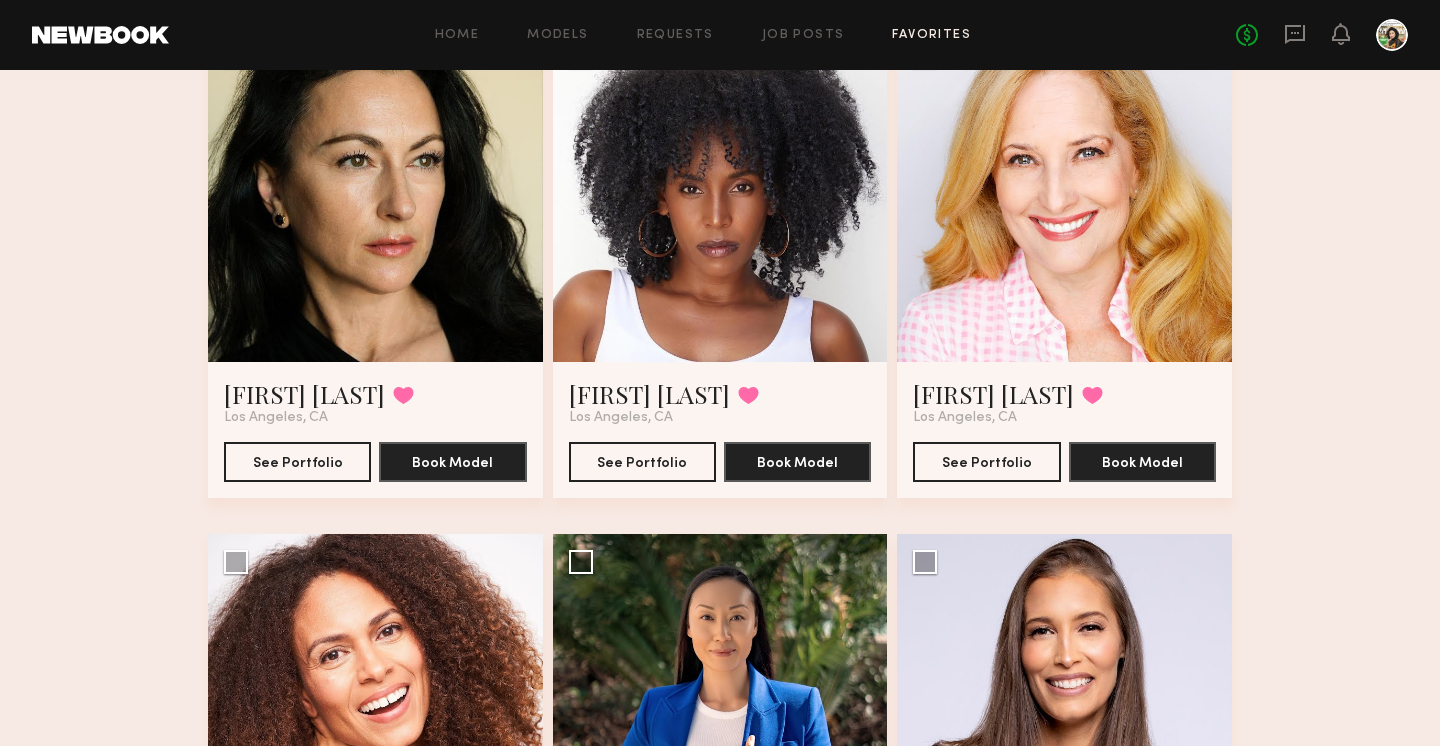 scroll, scrollTop: 1969, scrollLeft: 0, axis: vertical 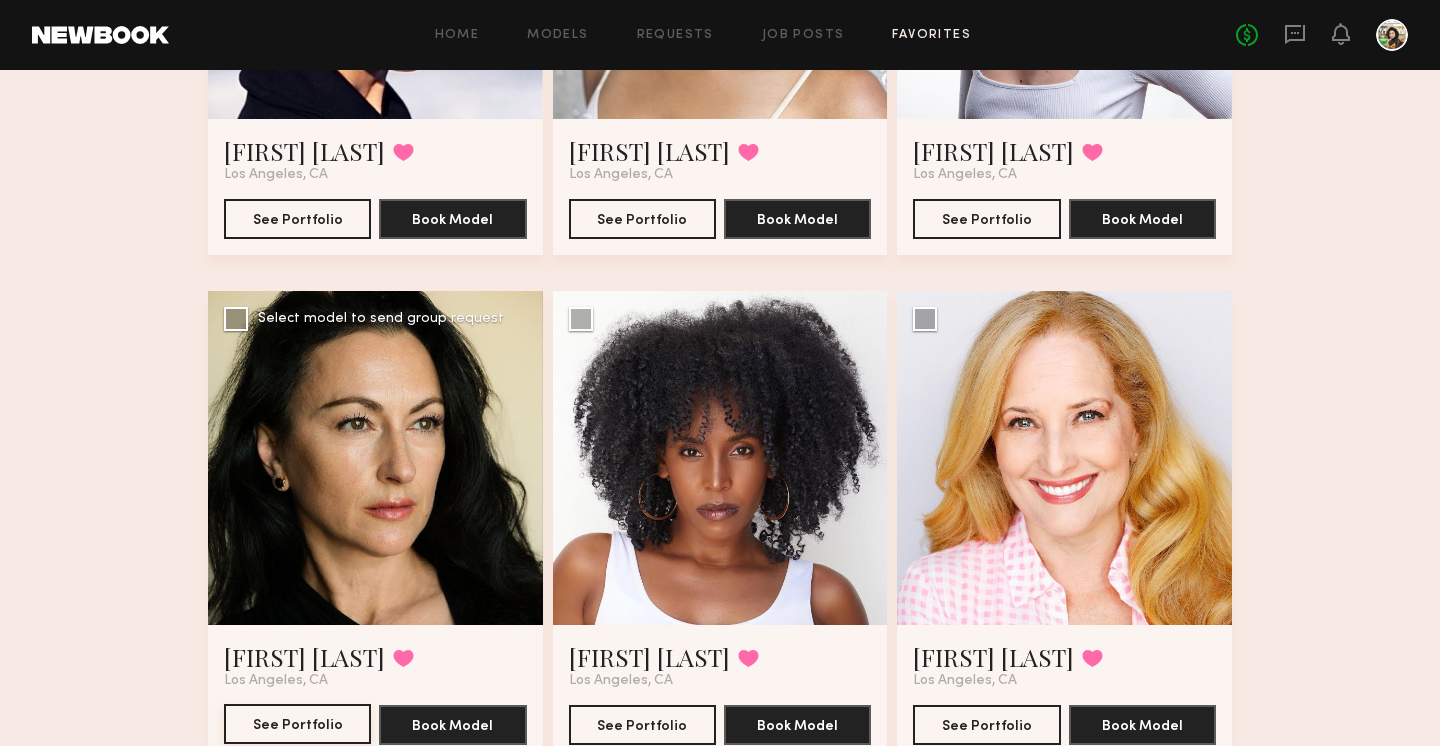 click on "See Portfolio" 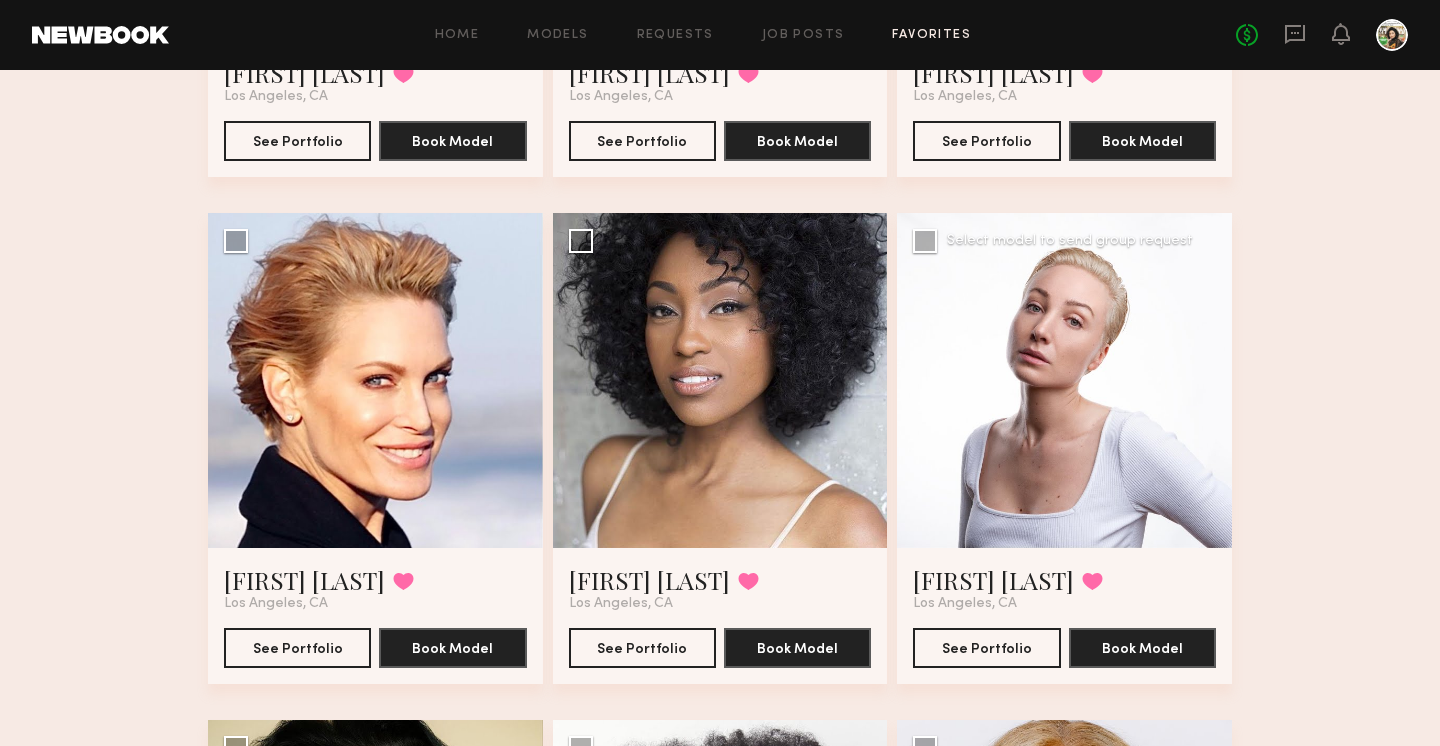 scroll, scrollTop: 1565, scrollLeft: 0, axis: vertical 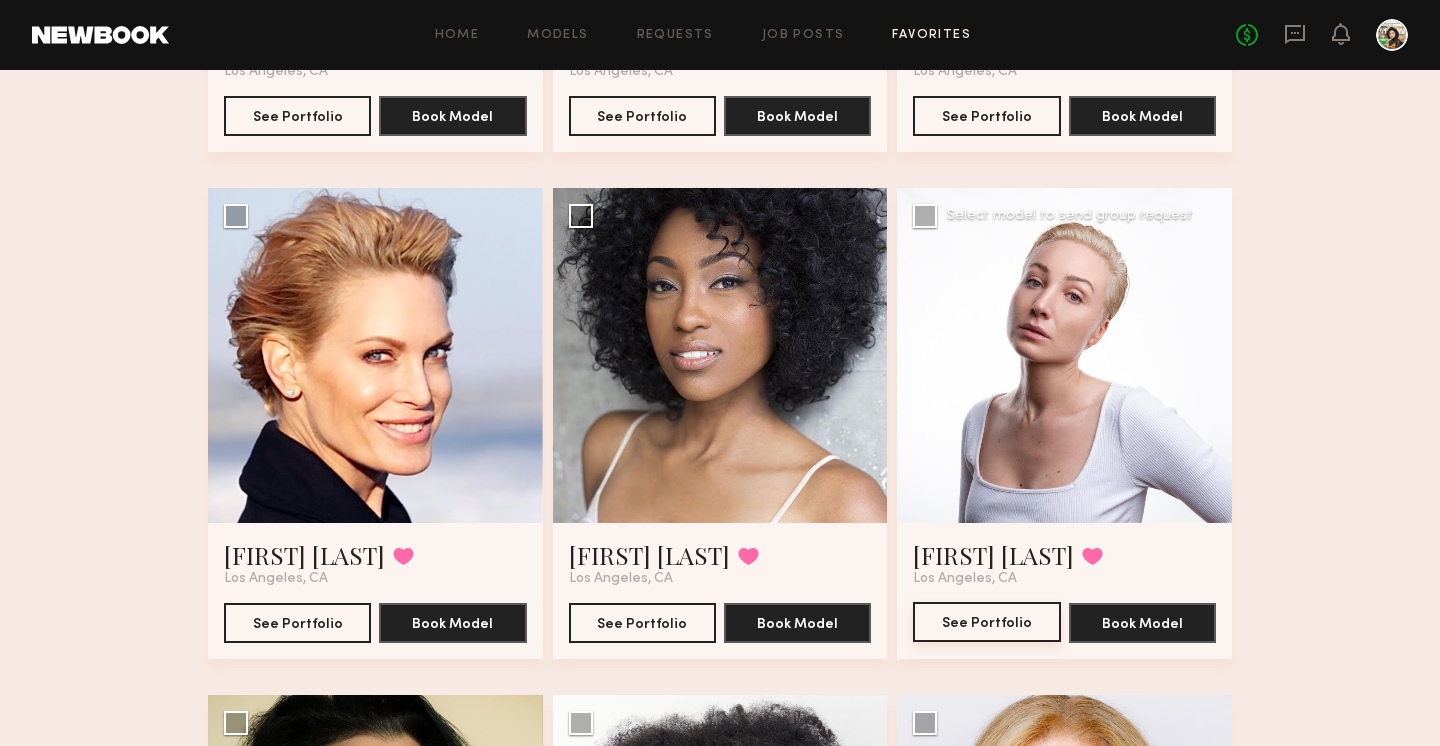click on "See Portfolio" 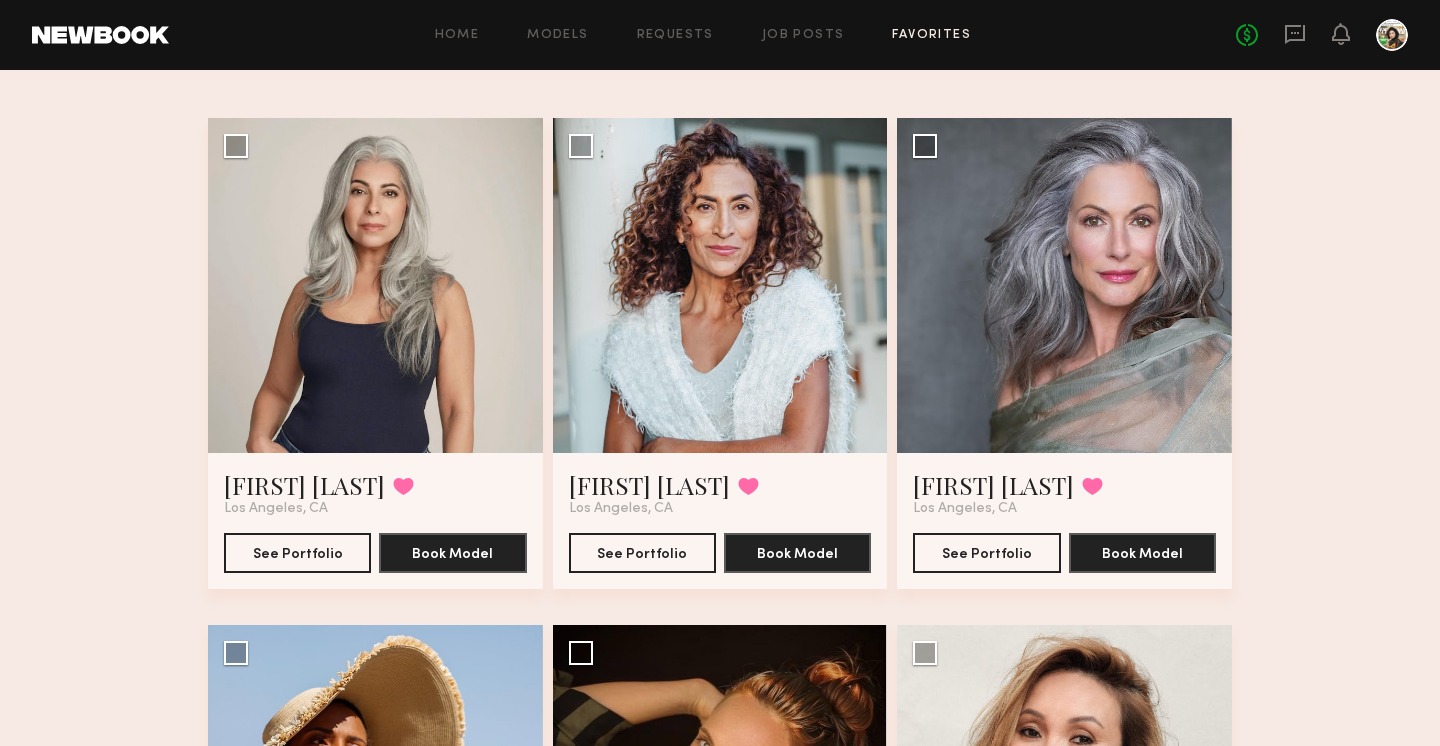 scroll, scrollTop: 0, scrollLeft: 0, axis: both 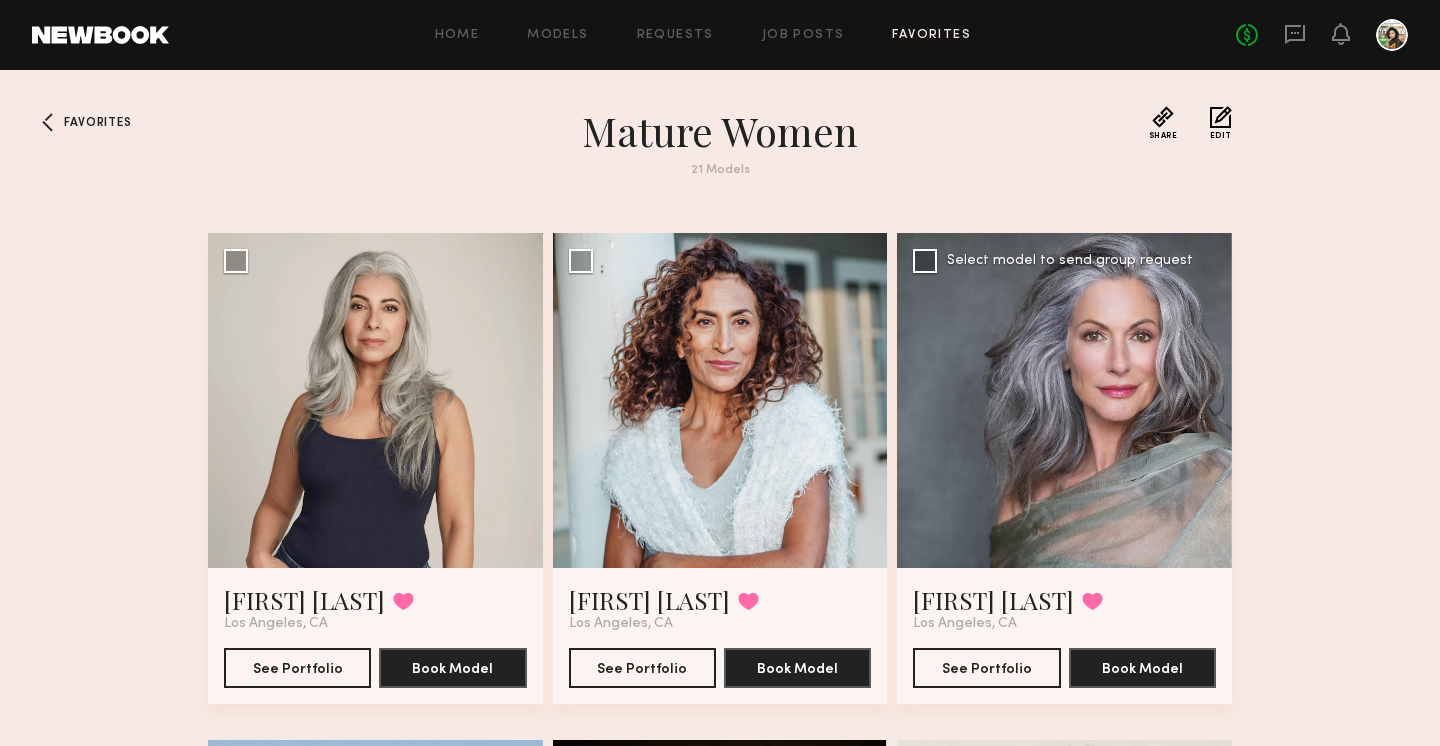 click 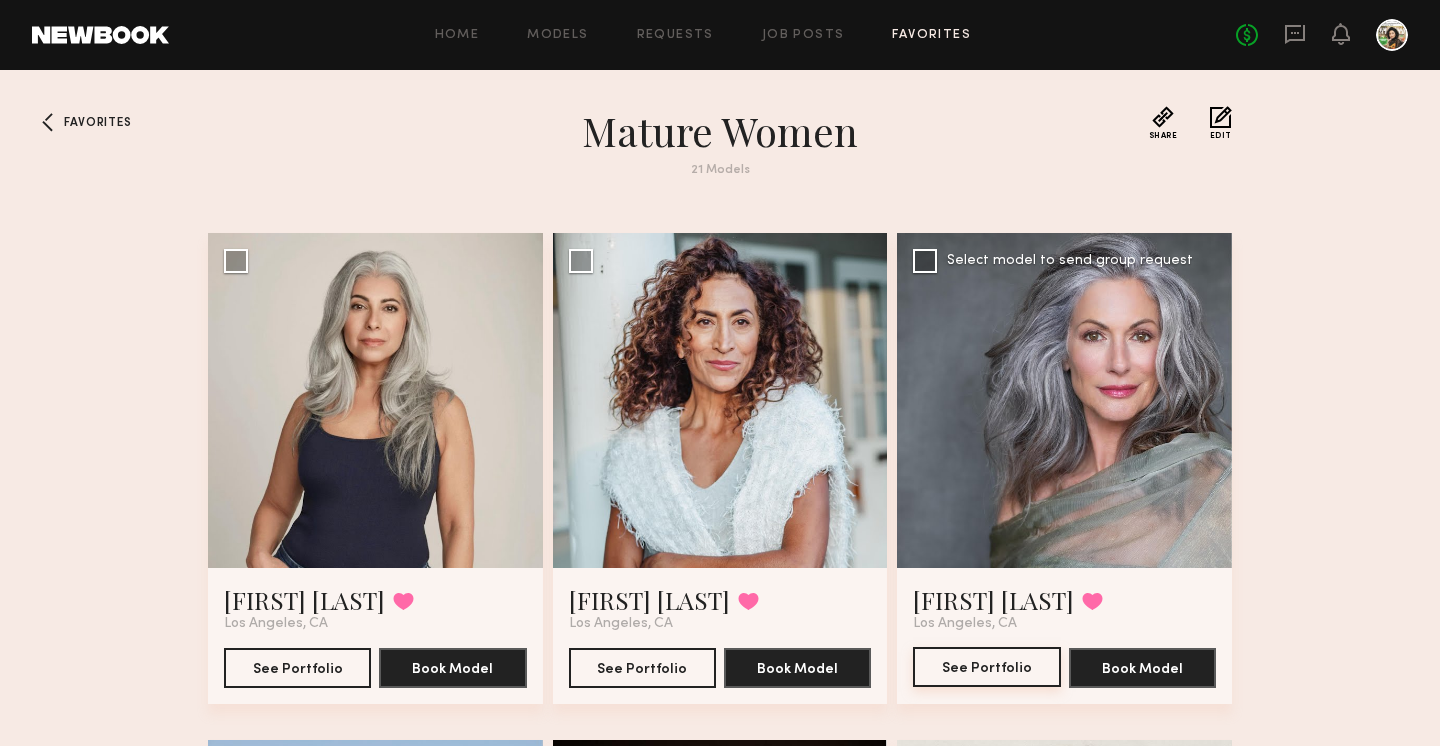 click on "See Portfolio" 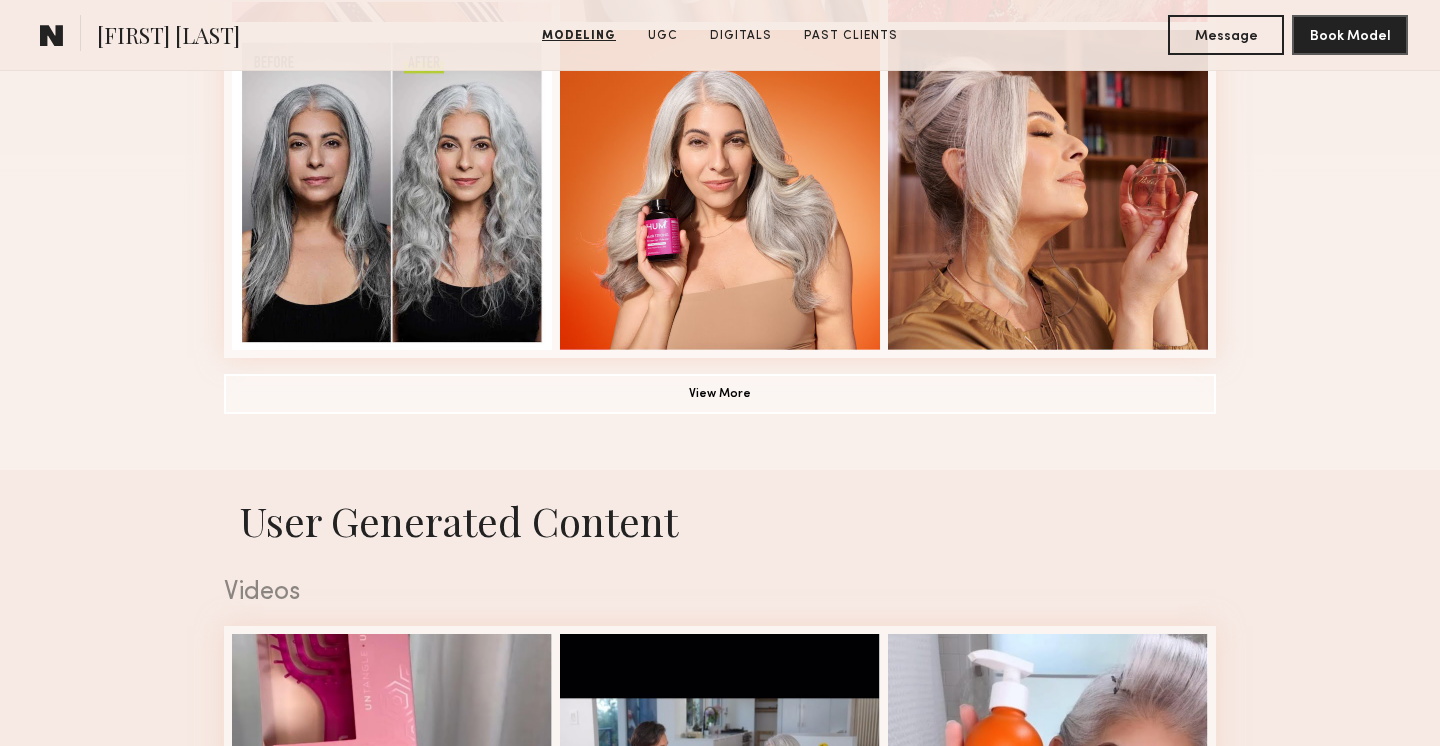 scroll, scrollTop: 1552, scrollLeft: 0, axis: vertical 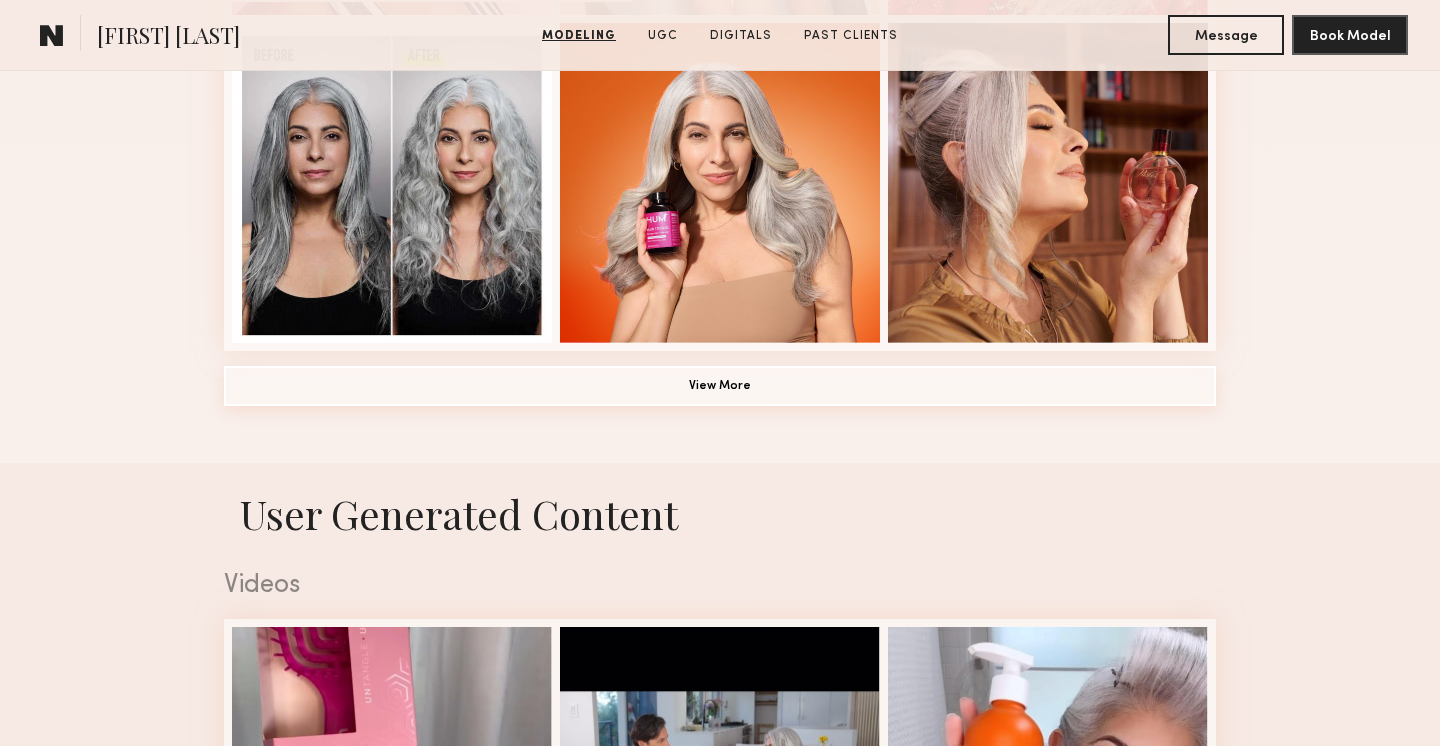click on "View More" 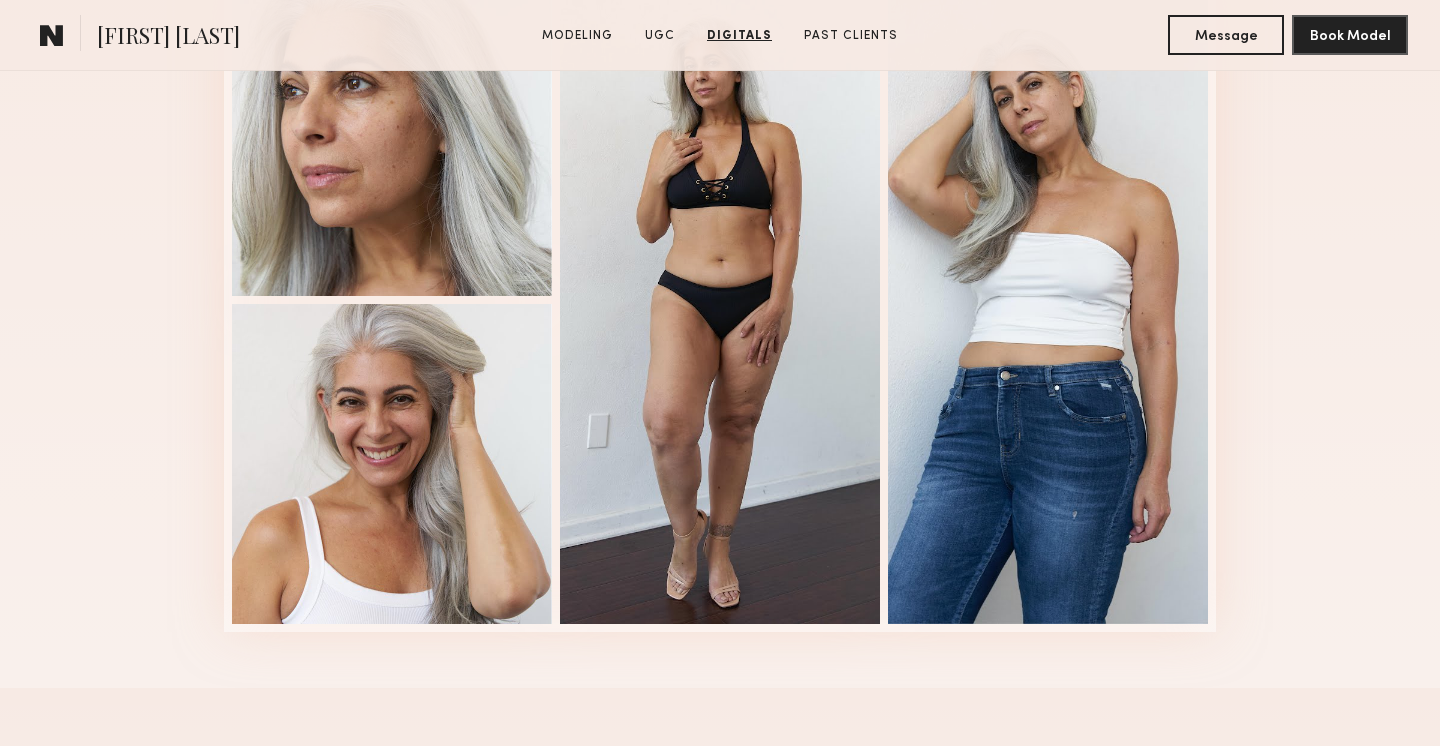 scroll, scrollTop: 5363, scrollLeft: 0, axis: vertical 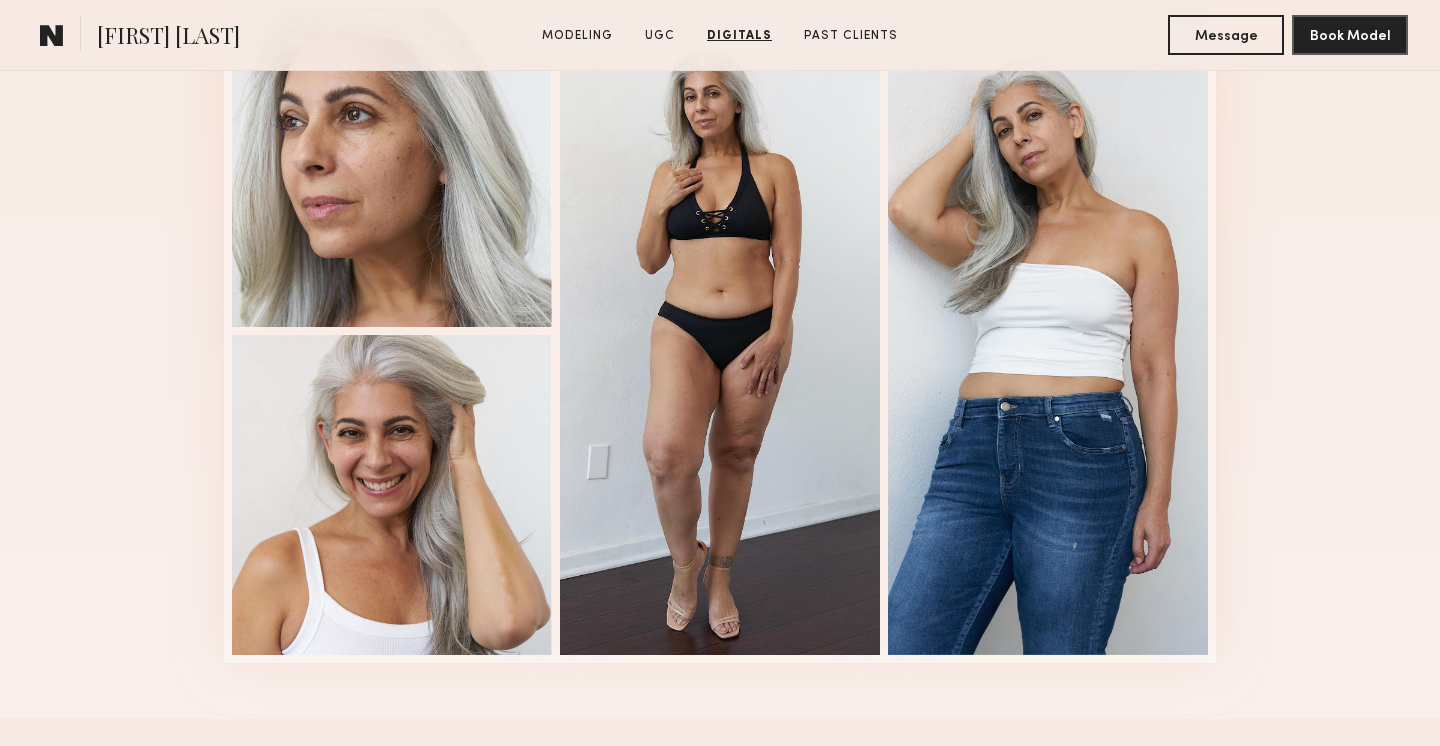 click at bounding box center [392, 167] 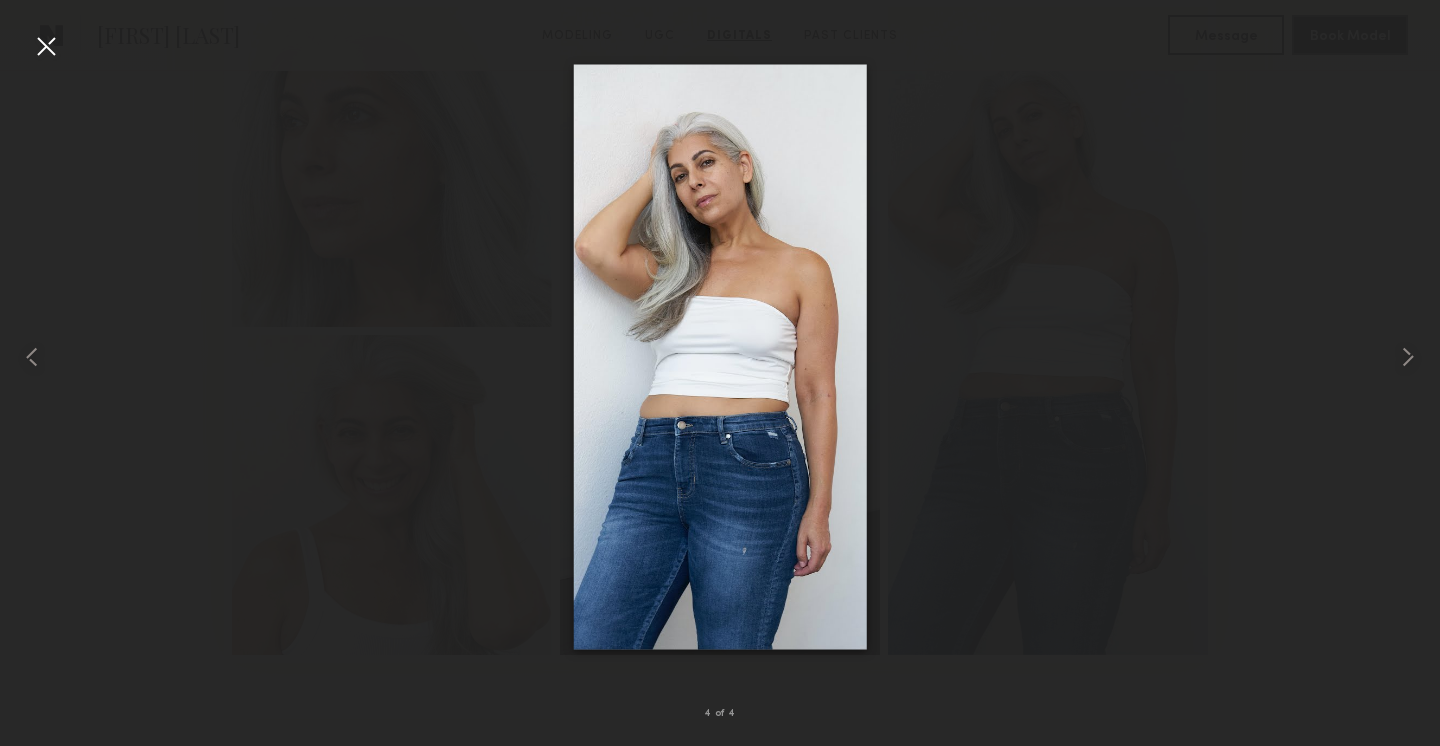click at bounding box center (46, 46) 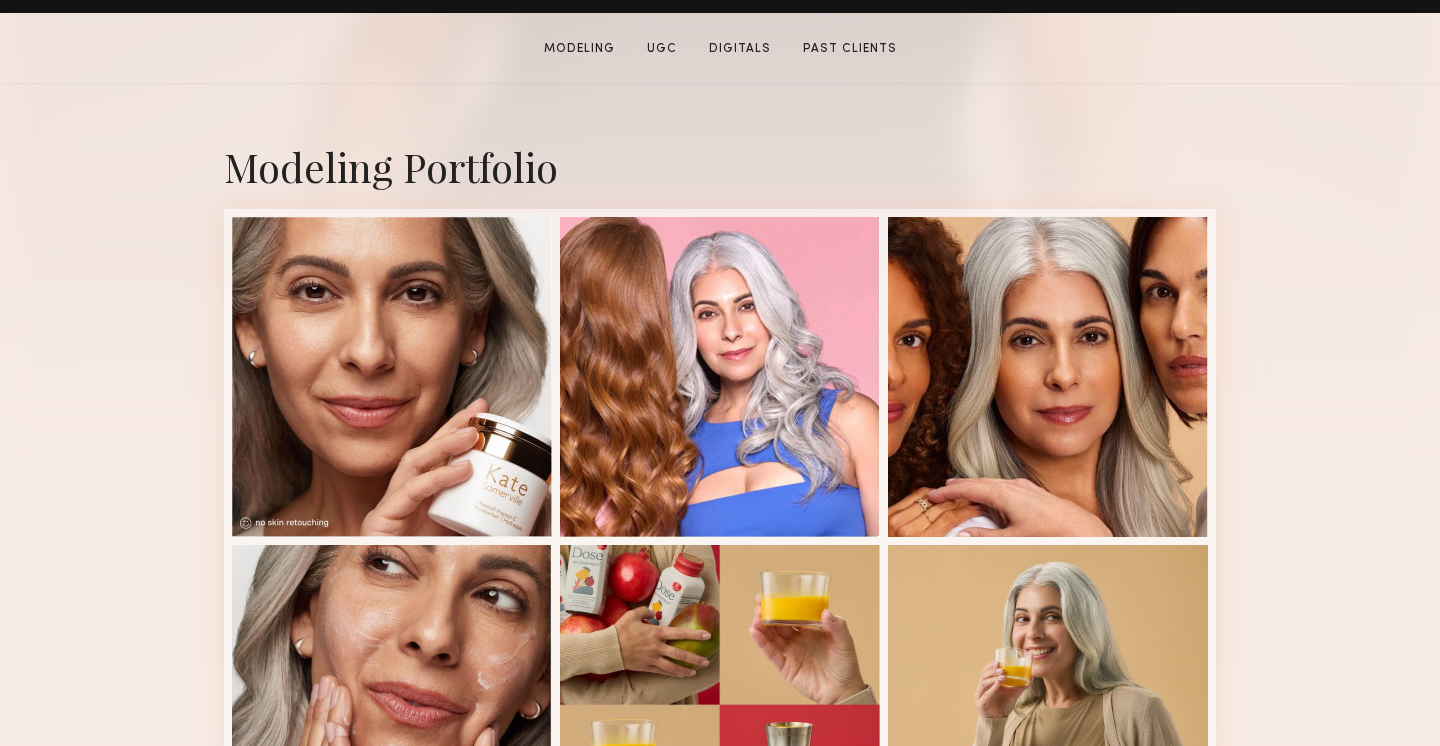 scroll, scrollTop: 377, scrollLeft: 0, axis: vertical 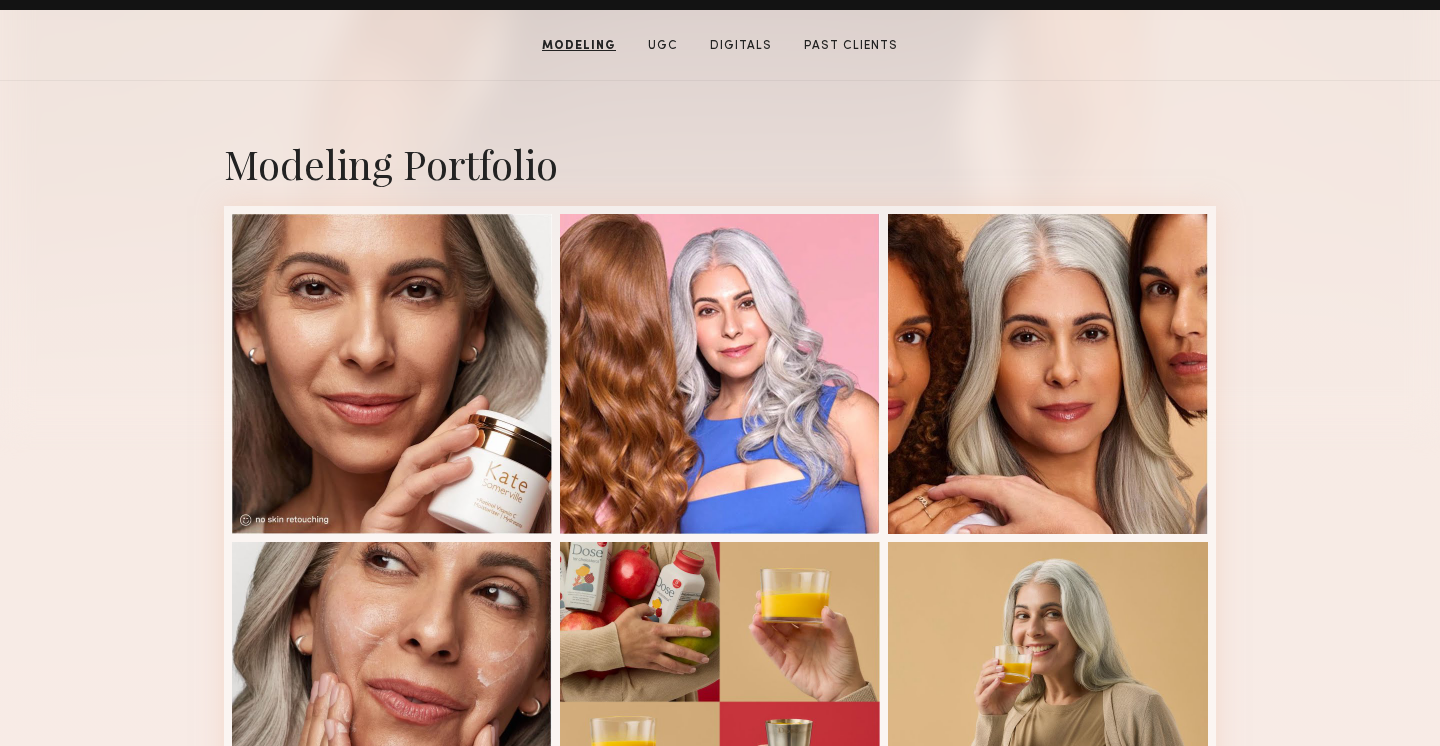 click at bounding box center (392, 374) 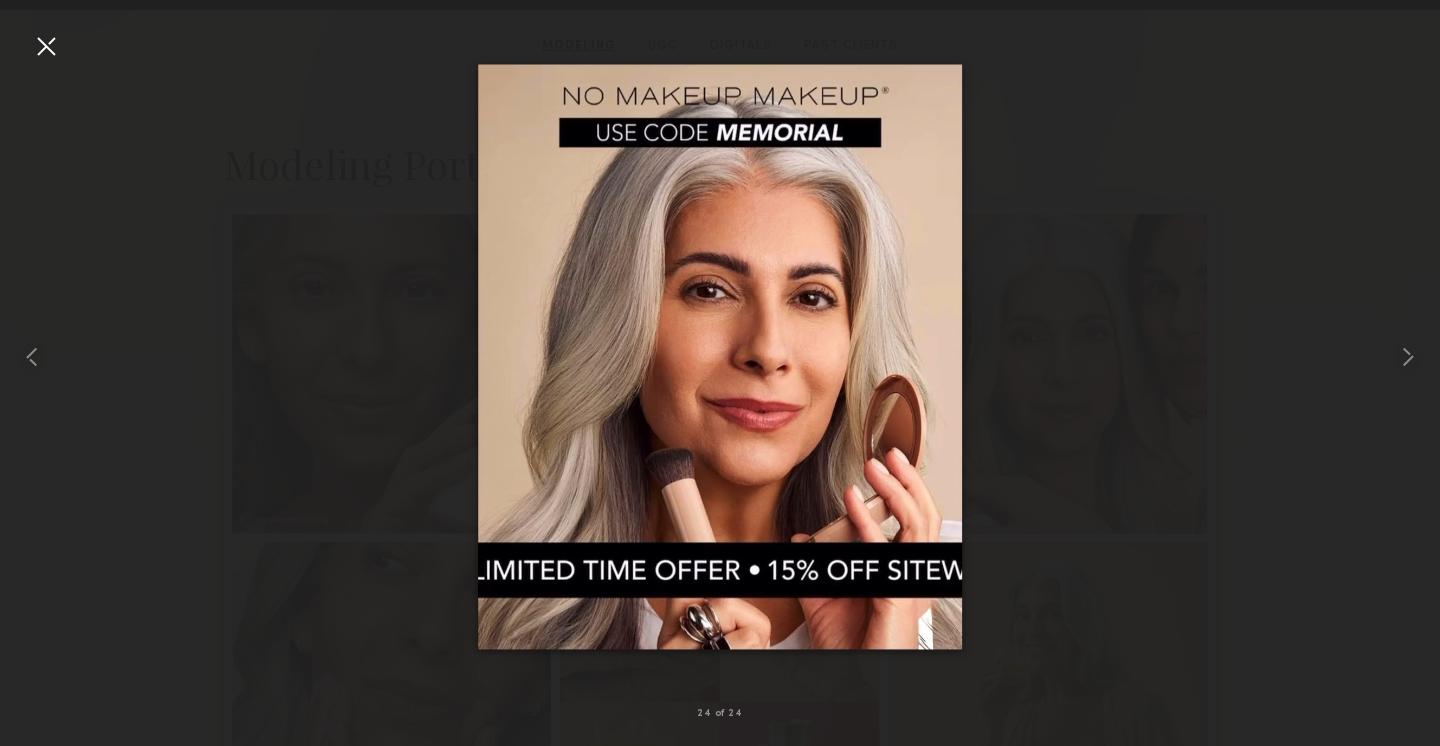 click at bounding box center (46, 46) 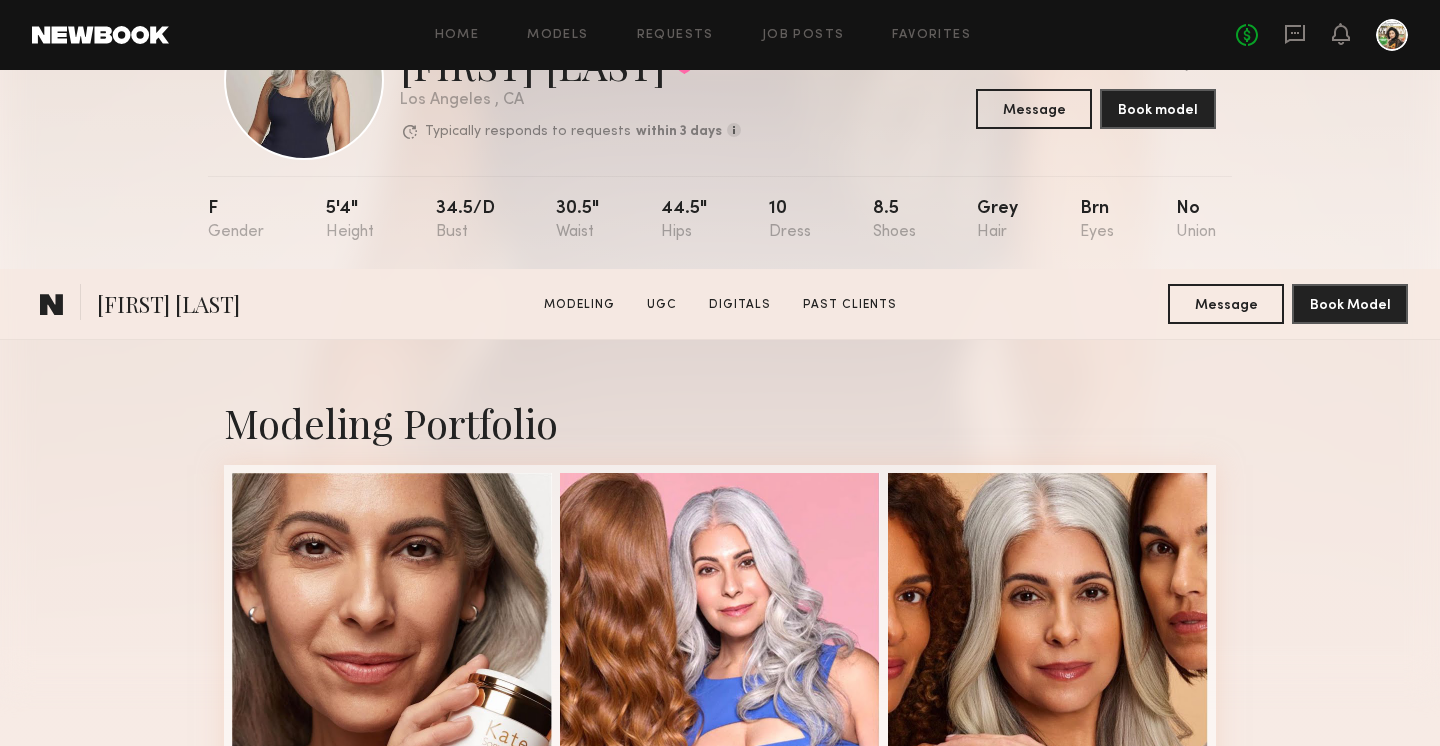 scroll, scrollTop: 0, scrollLeft: 0, axis: both 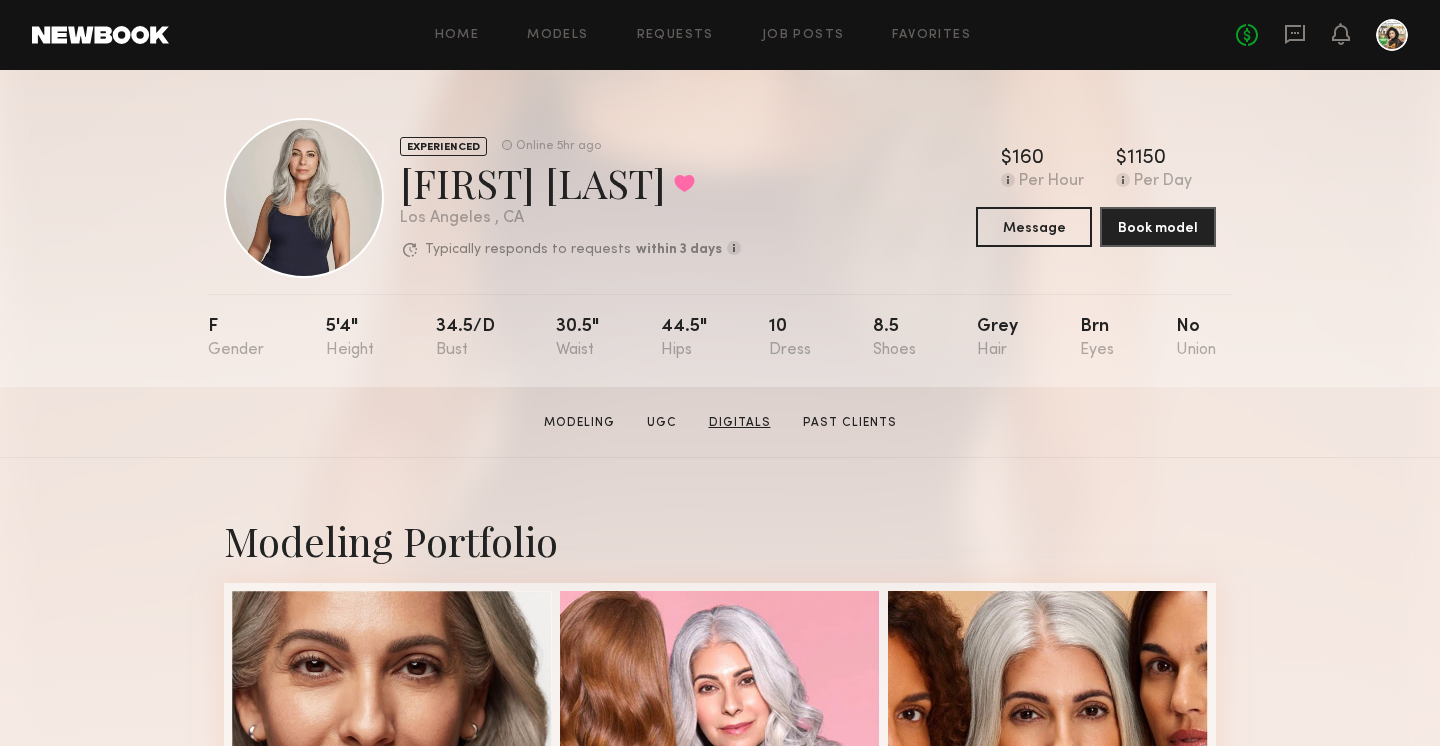 click on "Digitals" 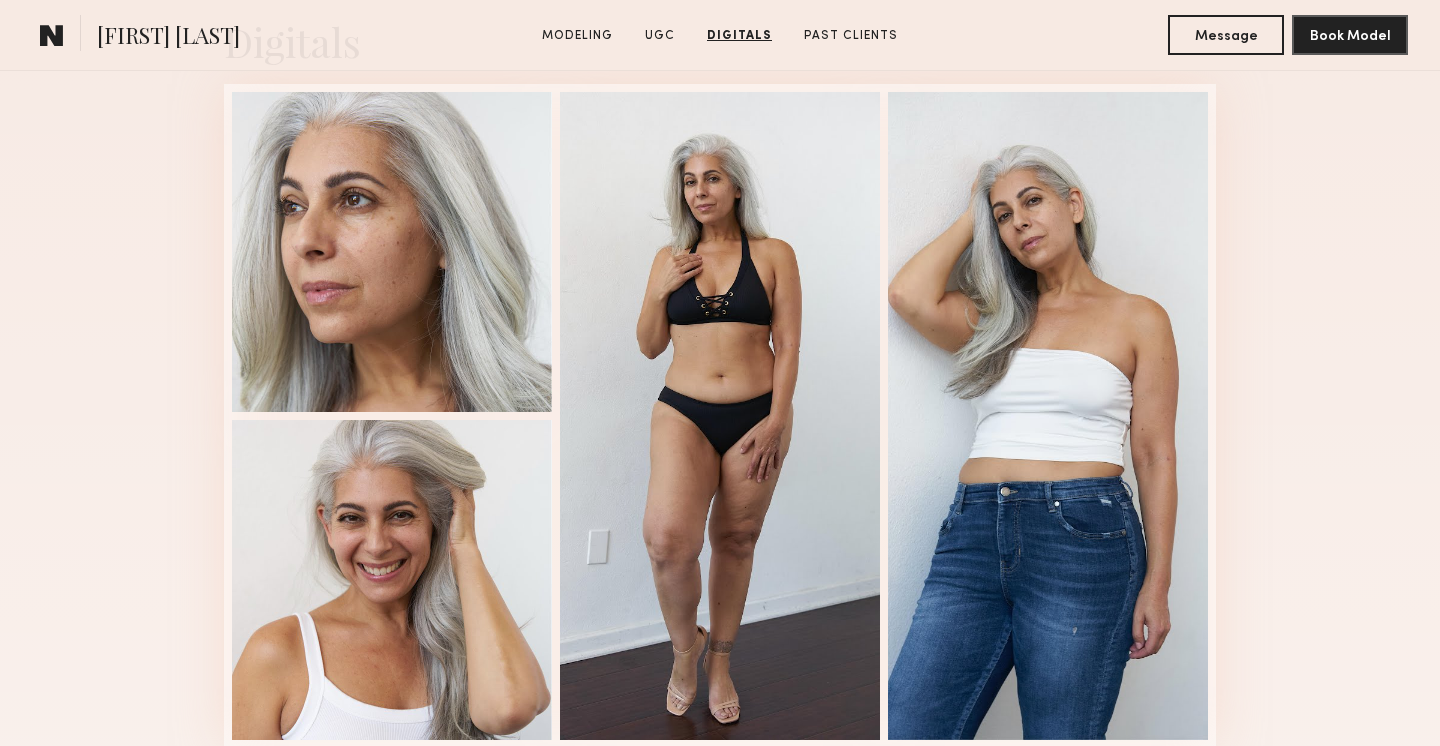 scroll, scrollTop: 5308, scrollLeft: 0, axis: vertical 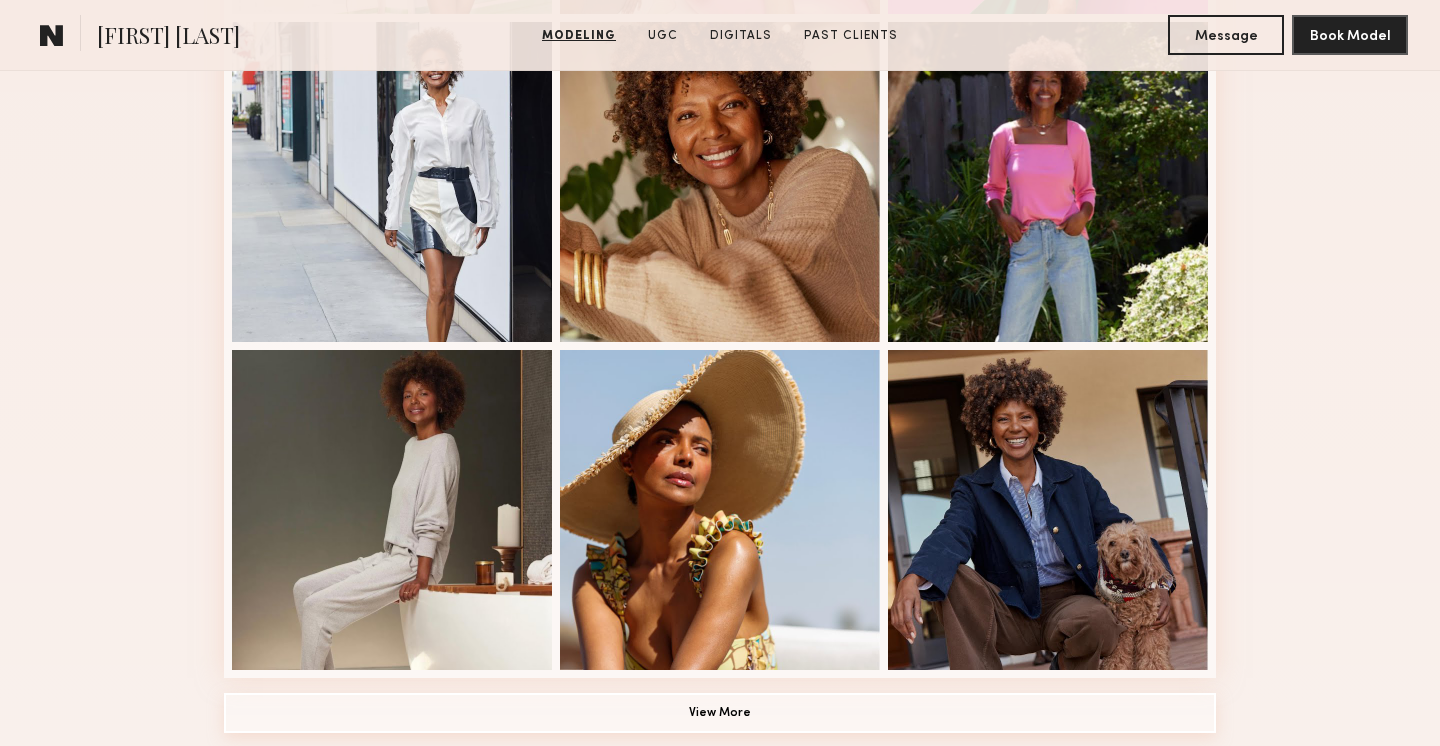 click on "View More" 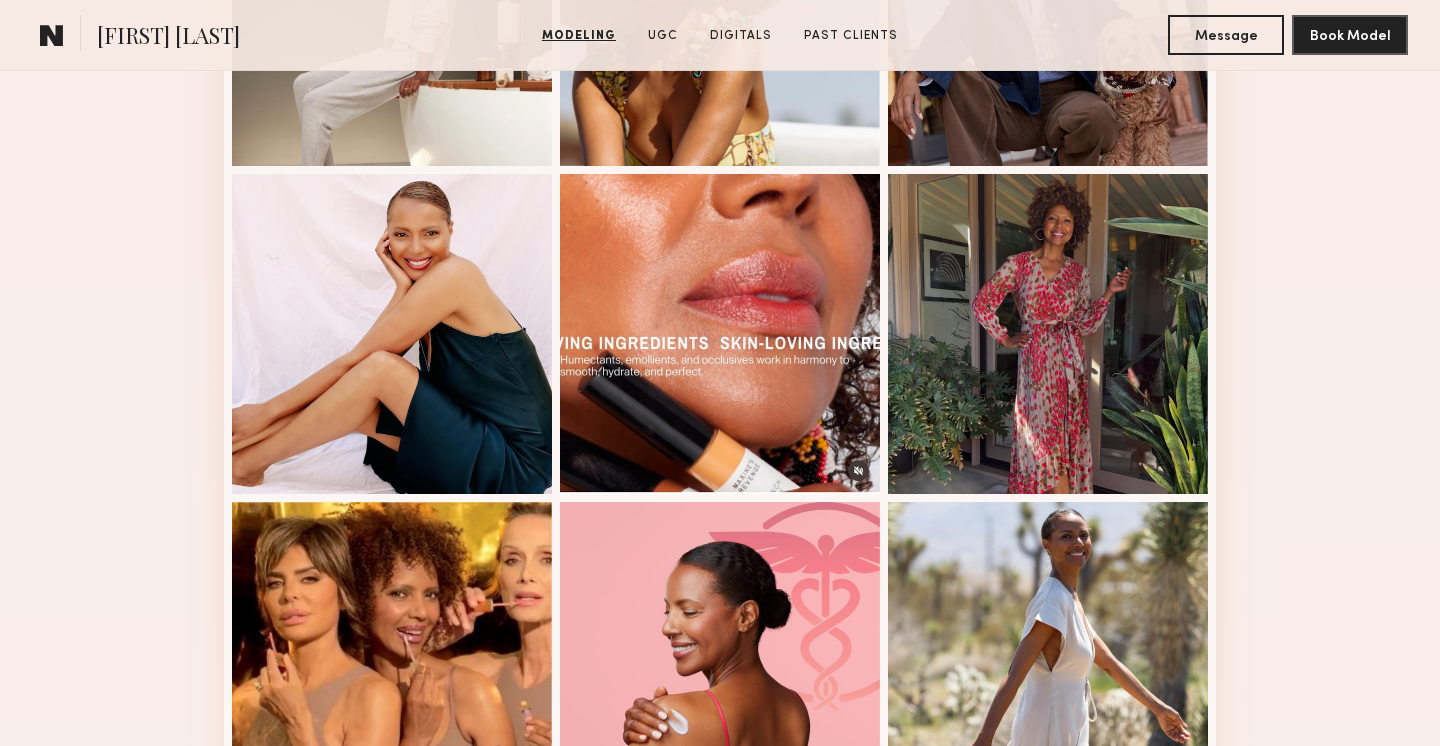 scroll, scrollTop: 1730, scrollLeft: 0, axis: vertical 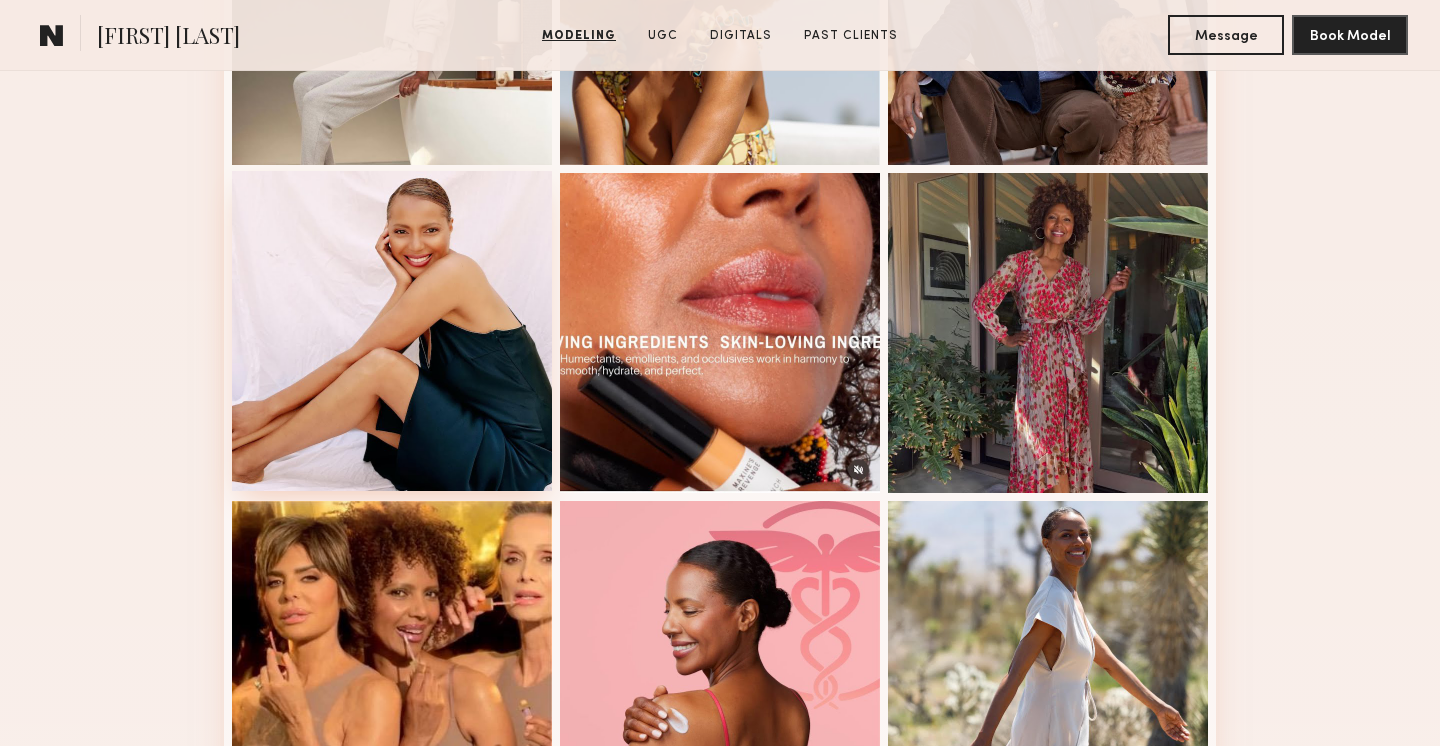 click at bounding box center (392, 331) 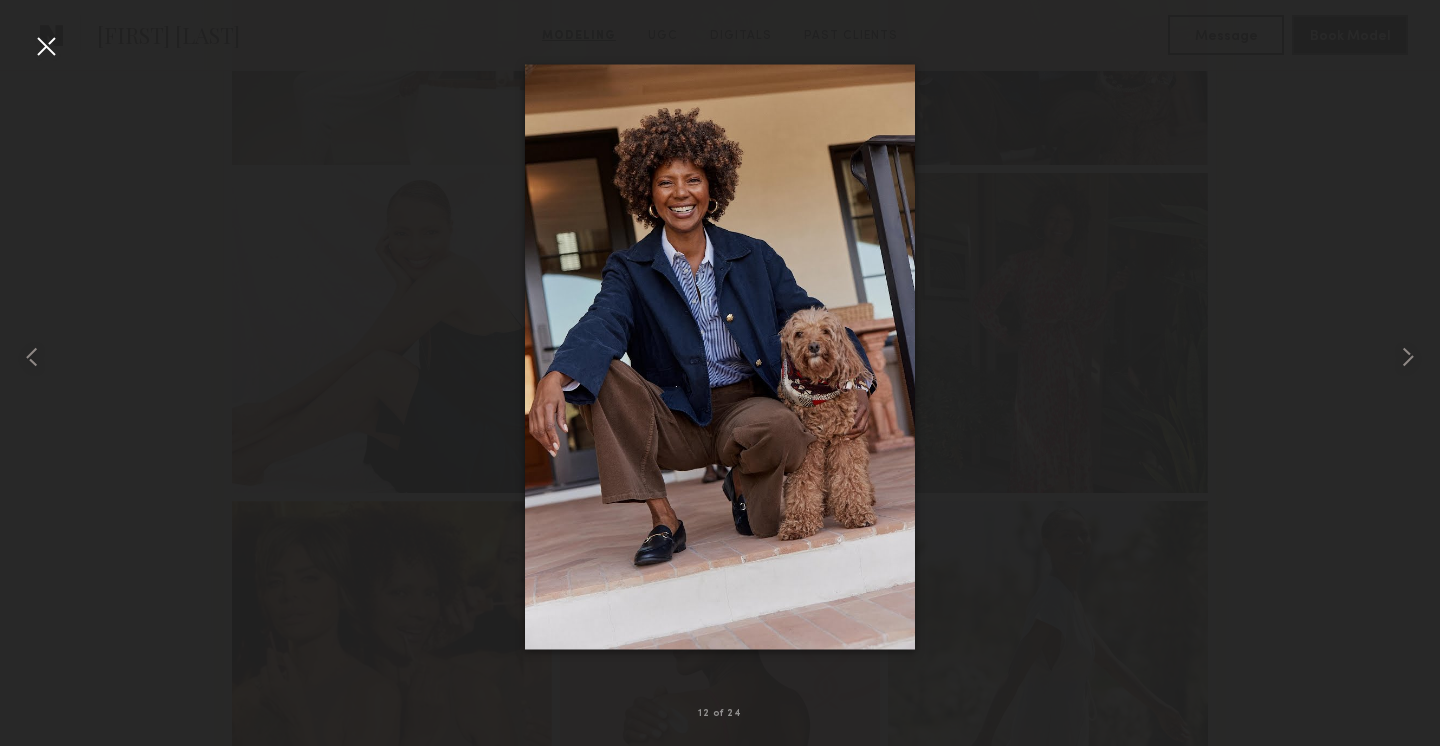 click at bounding box center (46, 46) 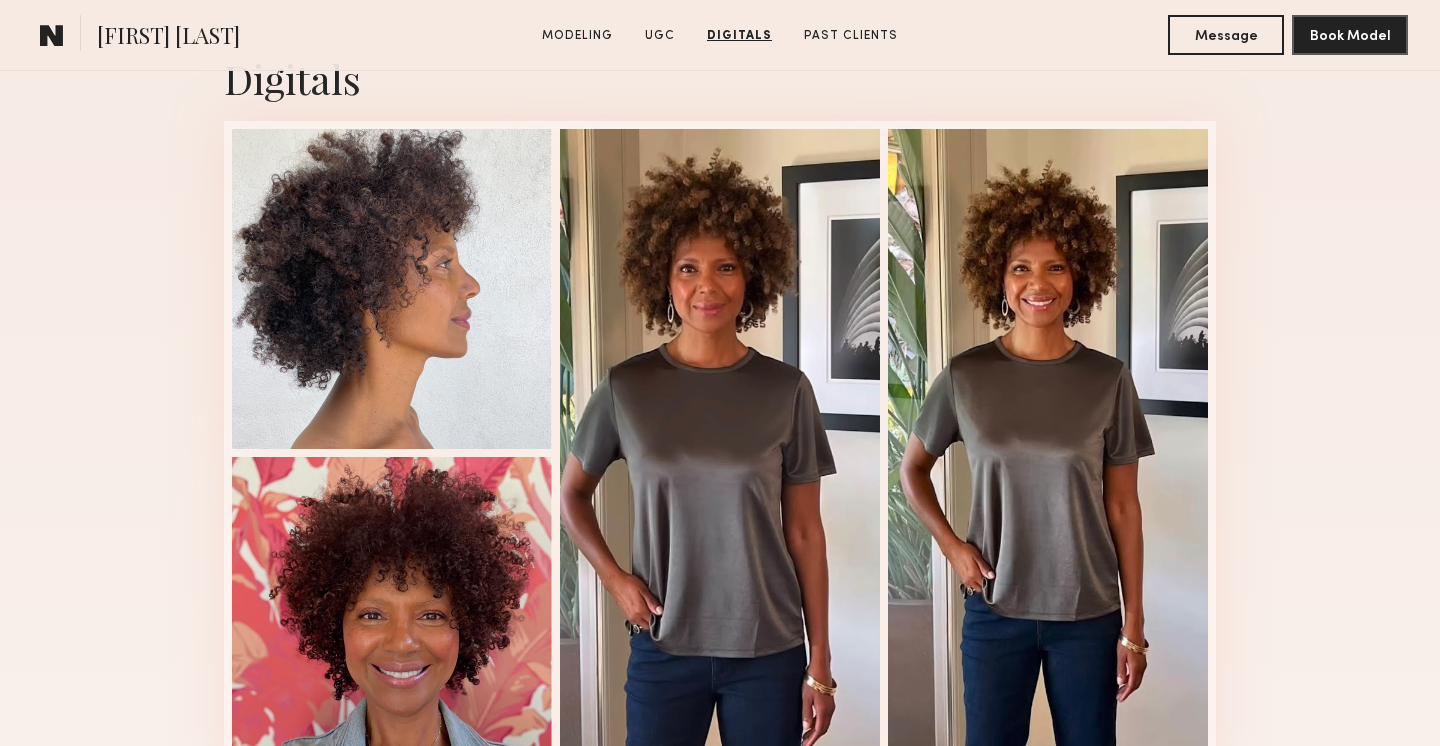 scroll, scrollTop: 5260, scrollLeft: 0, axis: vertical 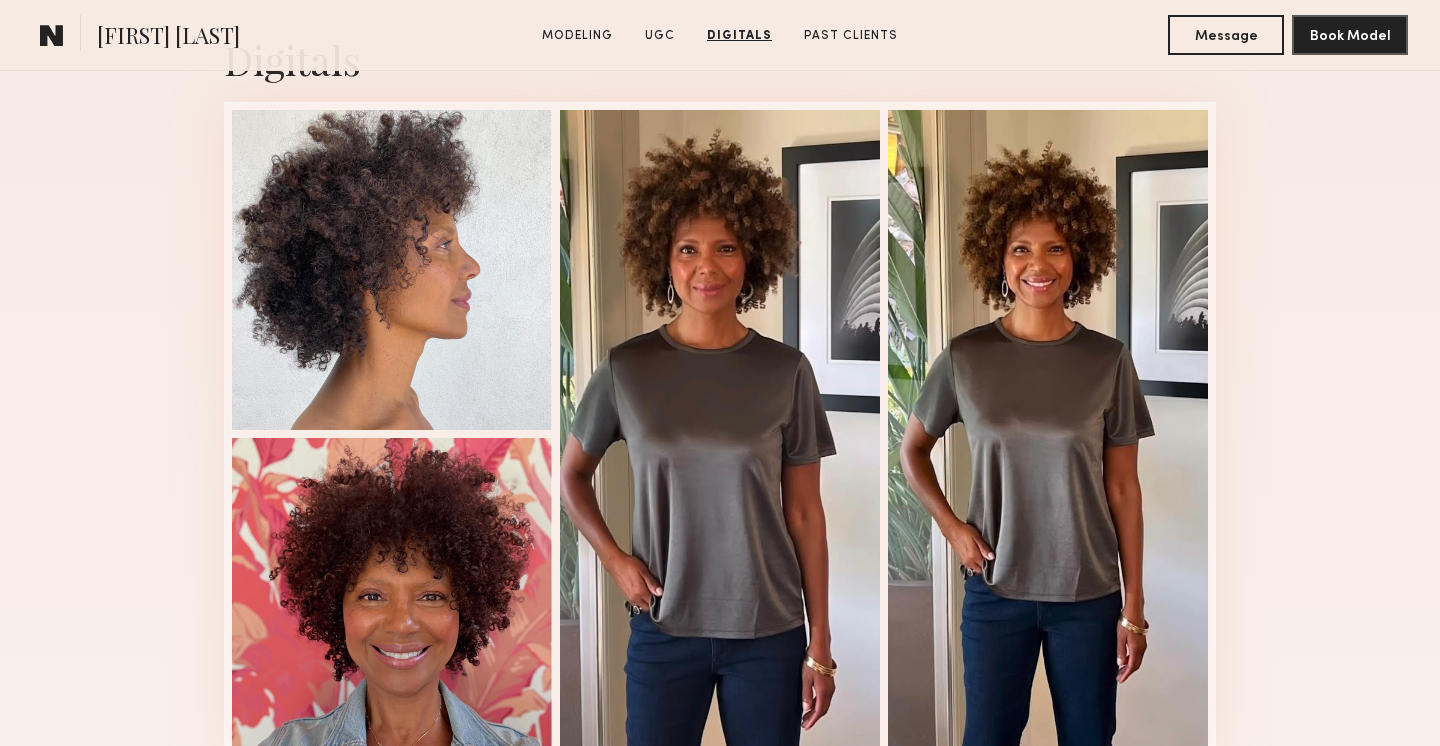 click at bounding box center (720, 434) 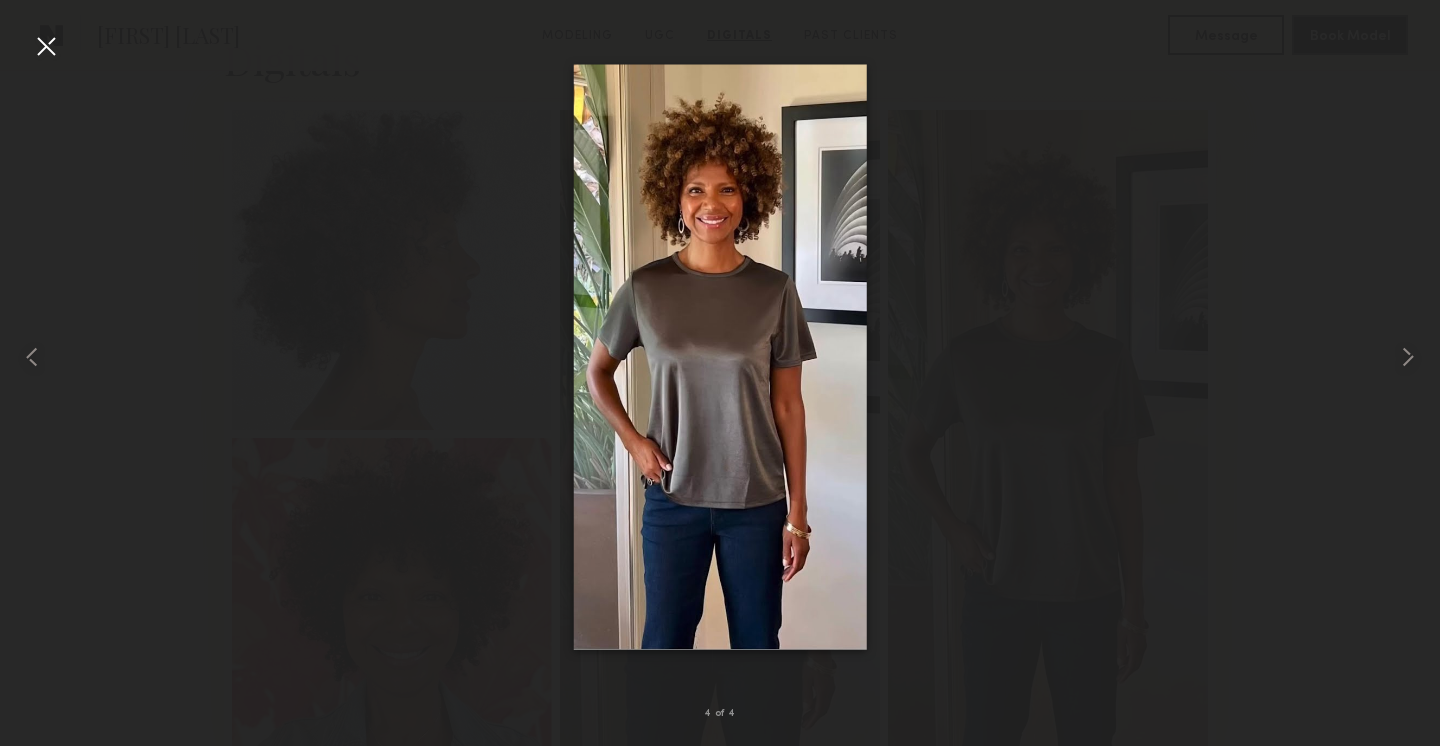 scroll, scrollTop: 5300, scrollLeft: 0, axis: vertical 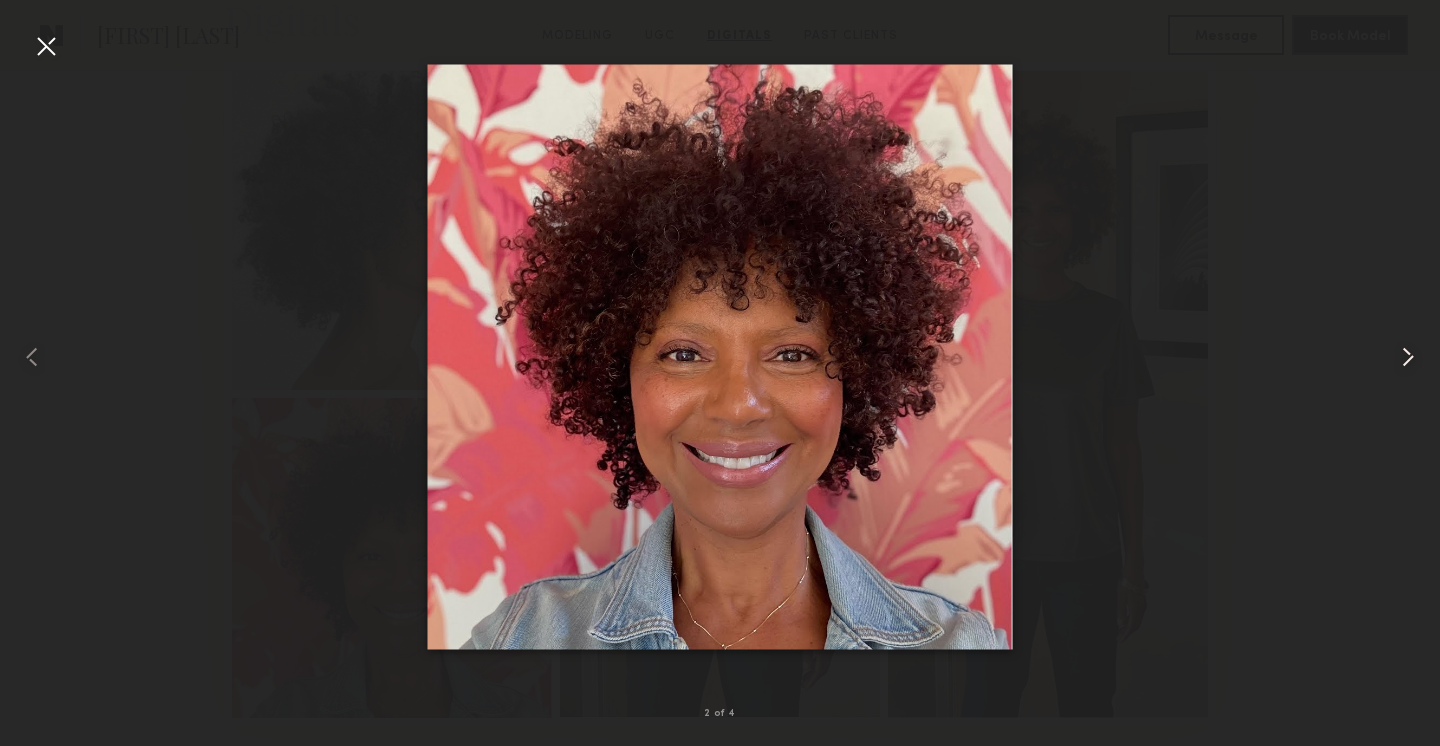 click at bounding box center [1408, 357] 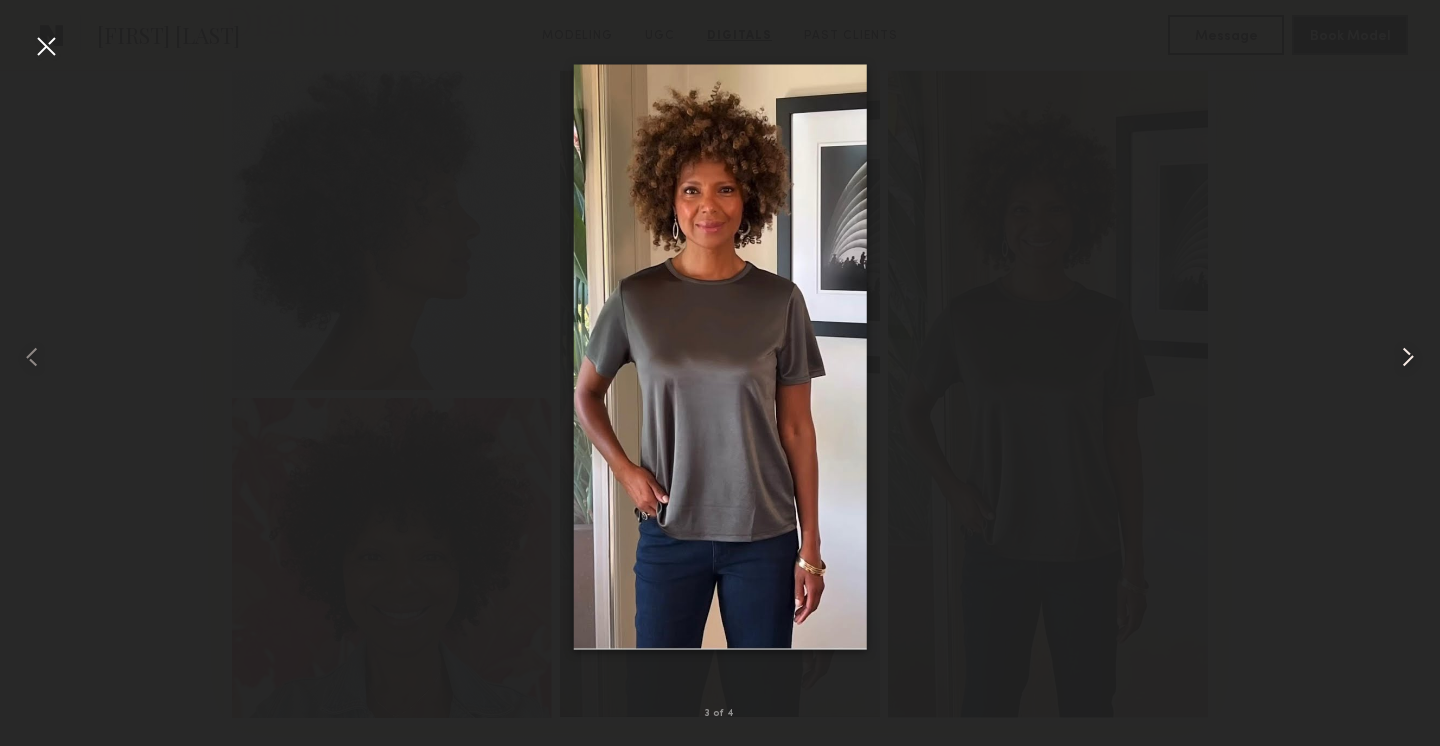 click at bounding box center (1408, 357) 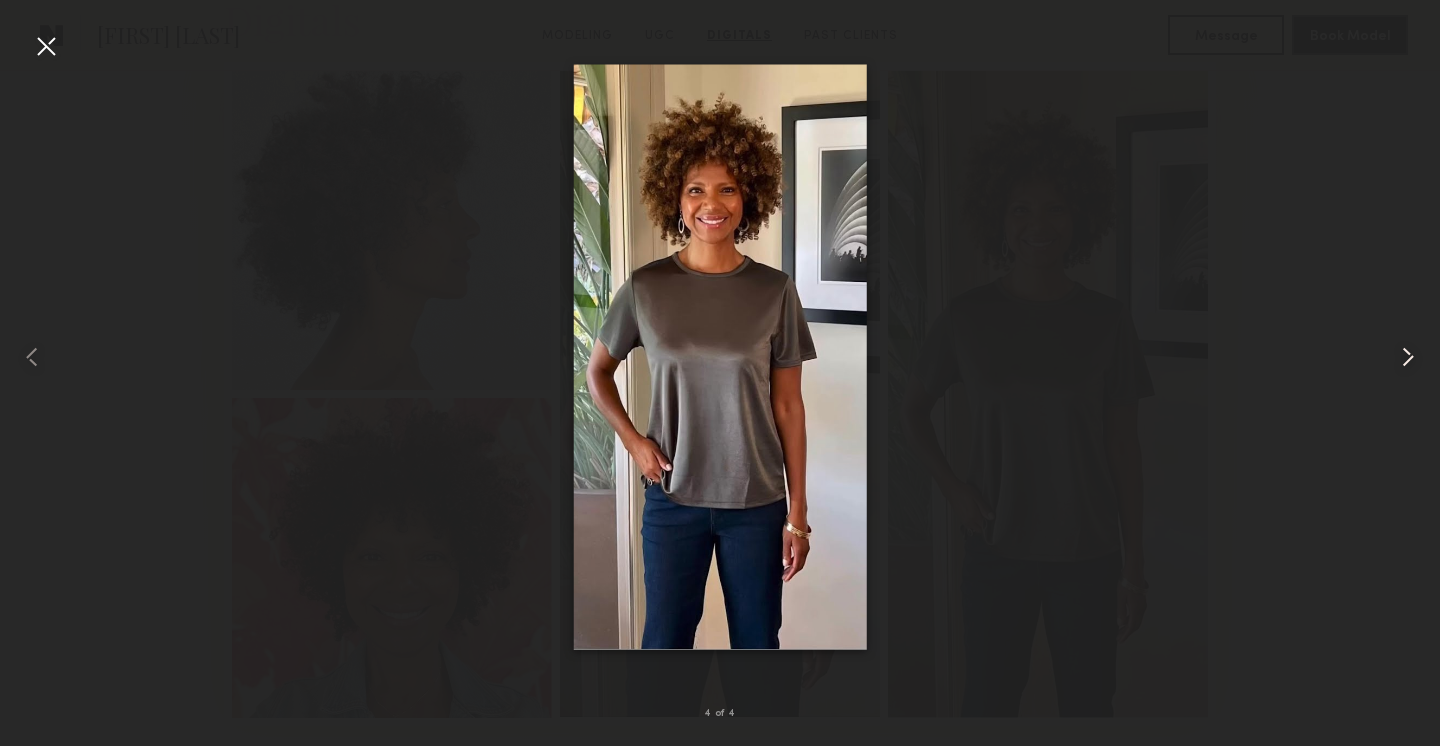 click at bounding box center [1408, 357] 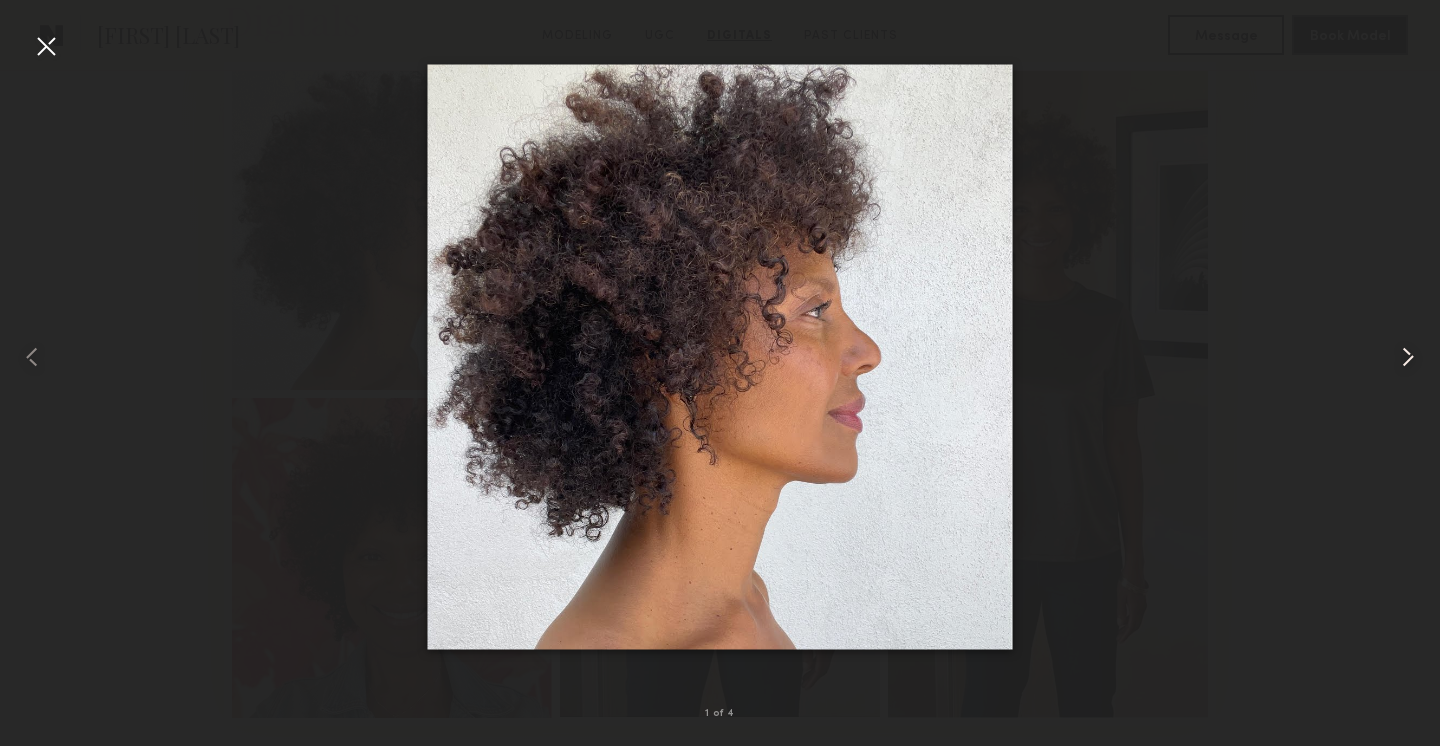 click at bounding box center [1408, 357] 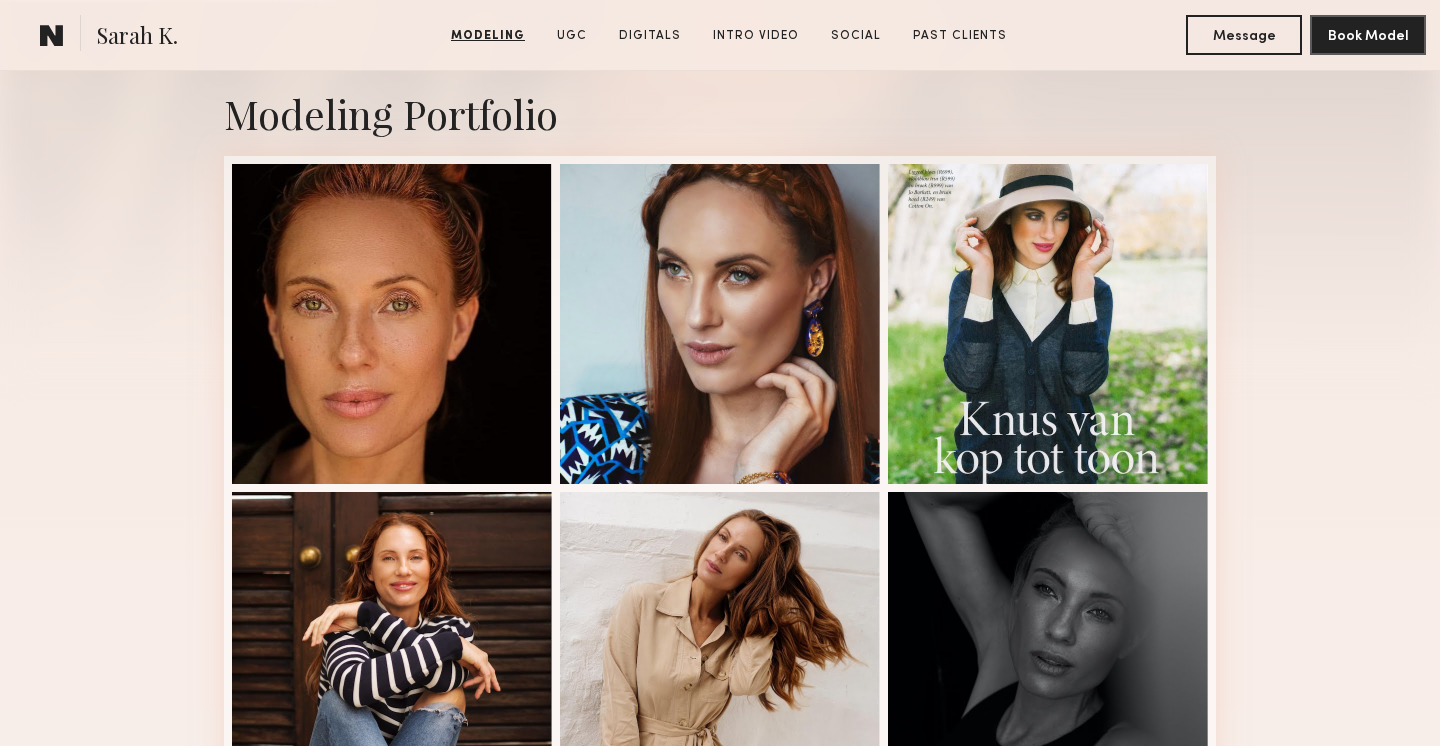 scroll, scrollTop: 1057, scrollLeft: 0, axis: vertical 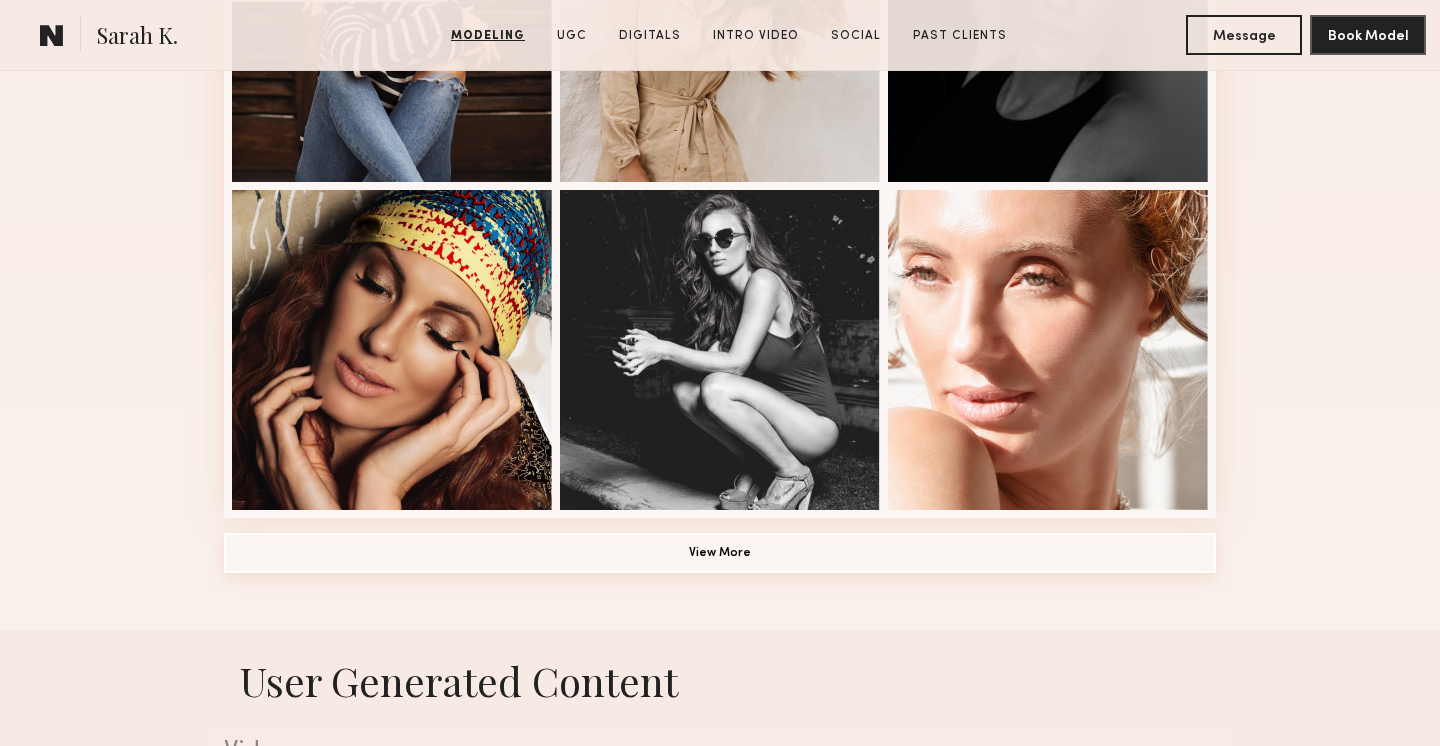 click on "View More" 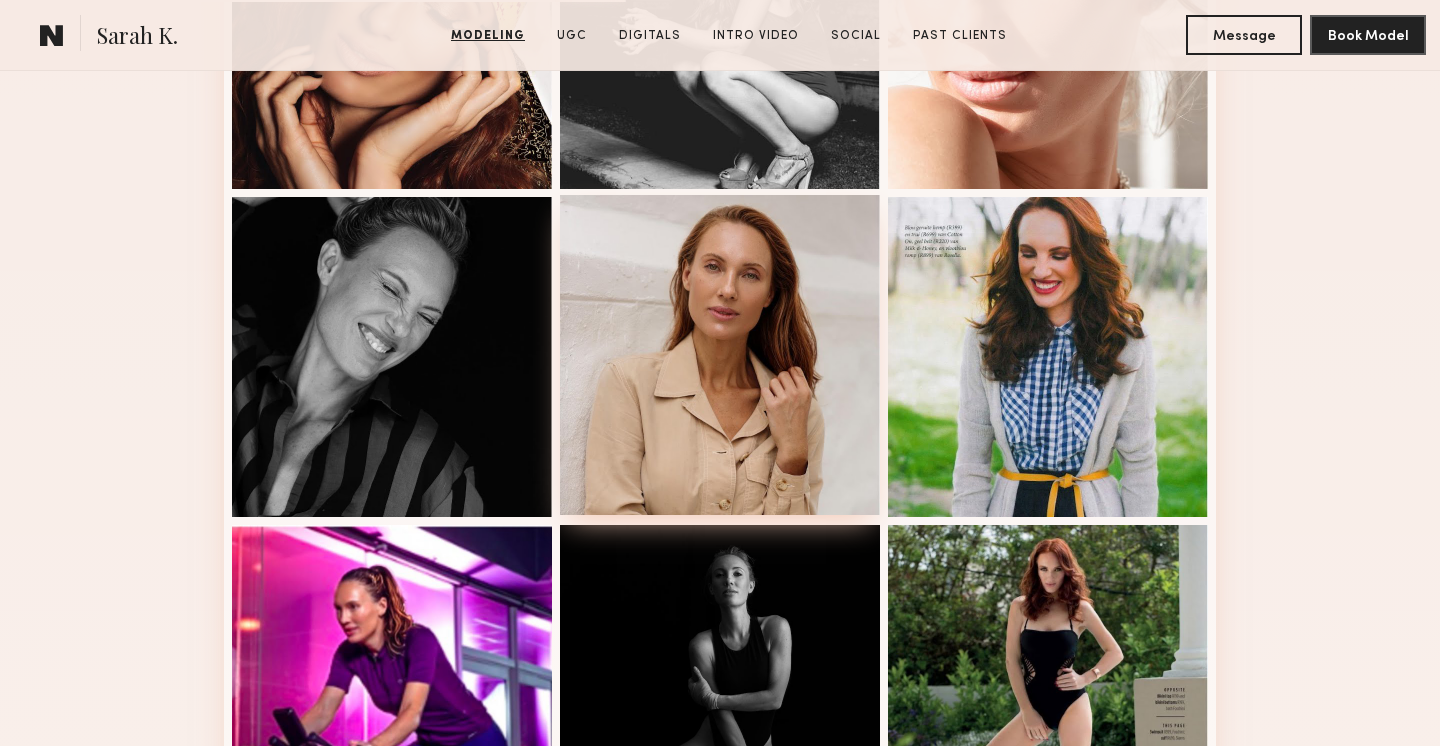scroll, scrollTop: 1387, scrollLeft: 0, axis: vertical 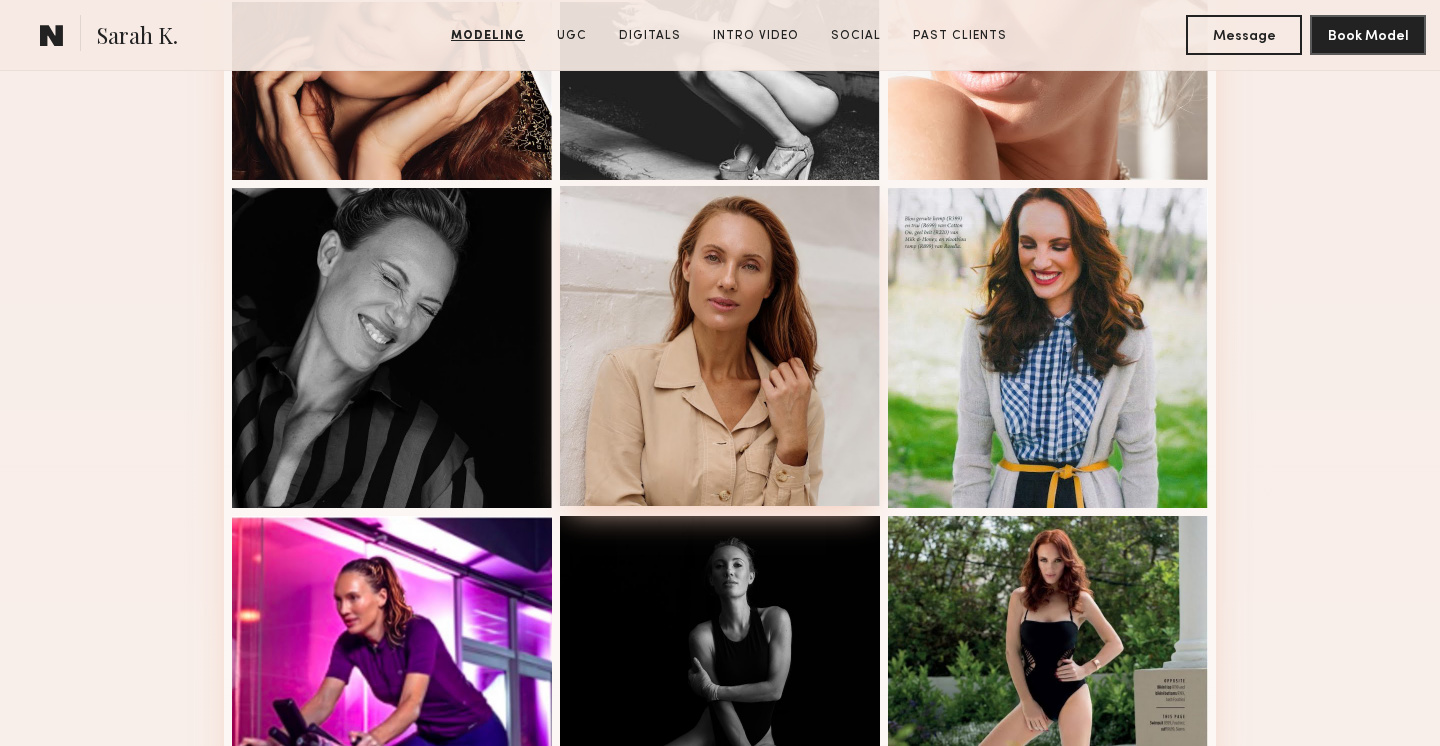 click at bounding box center [720, 346] 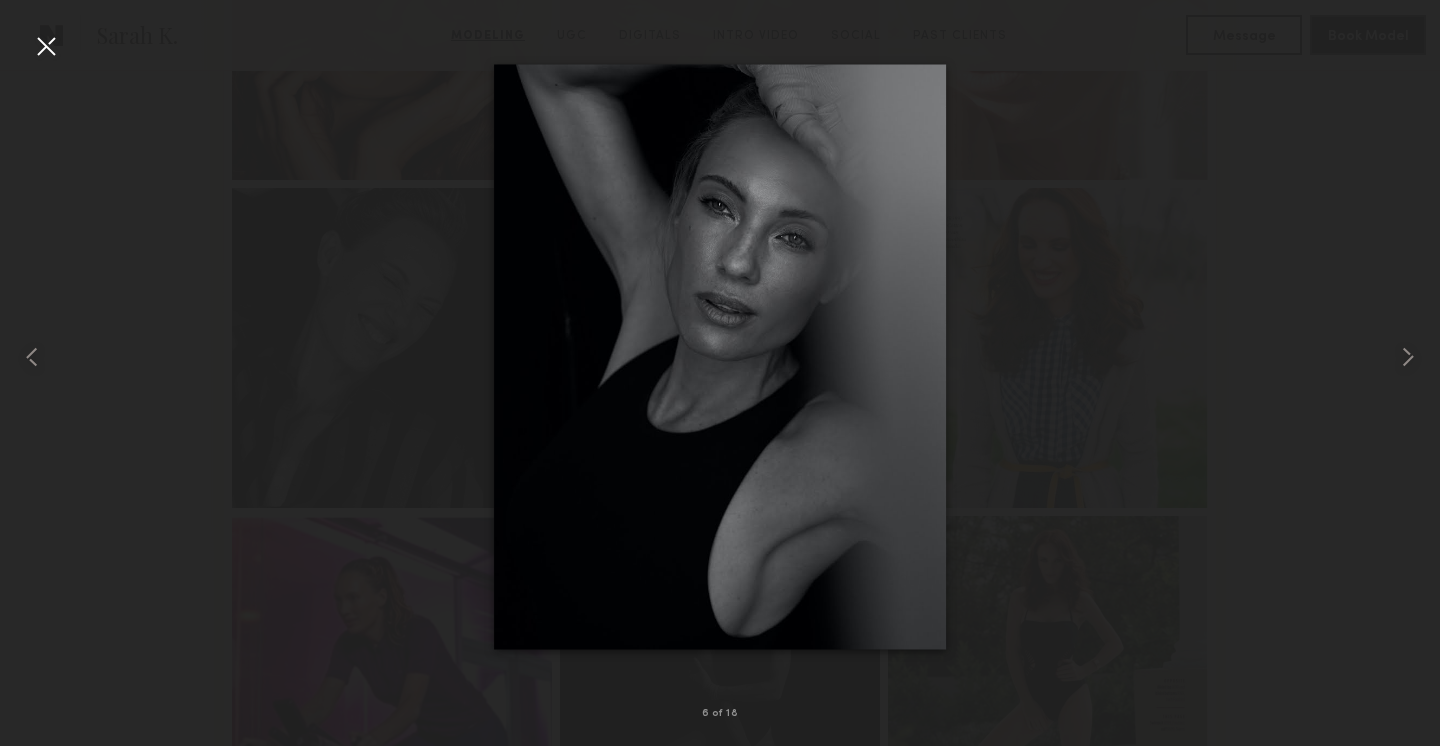 click at bounding box center [46, 46] 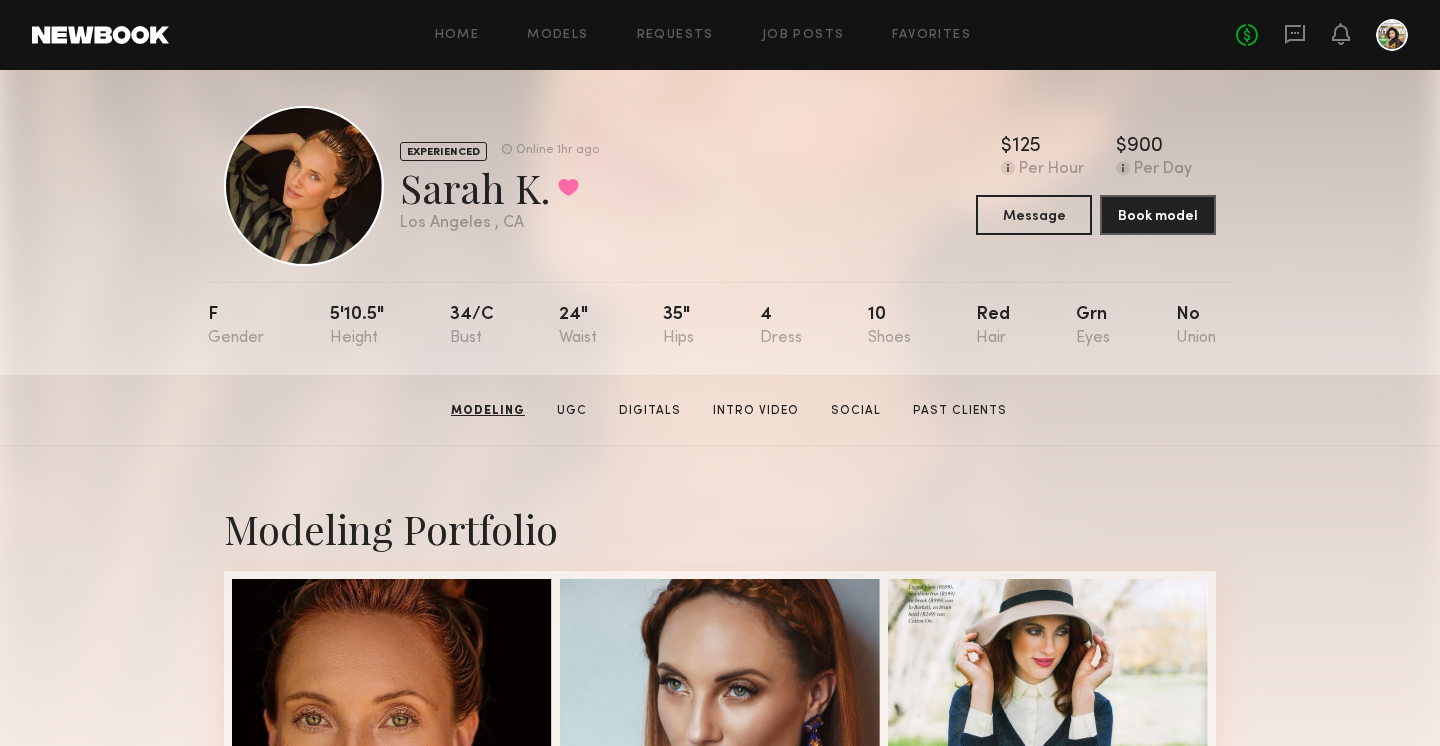 scroll, scrollTop: 0, scrollLeft: 0, axis: both 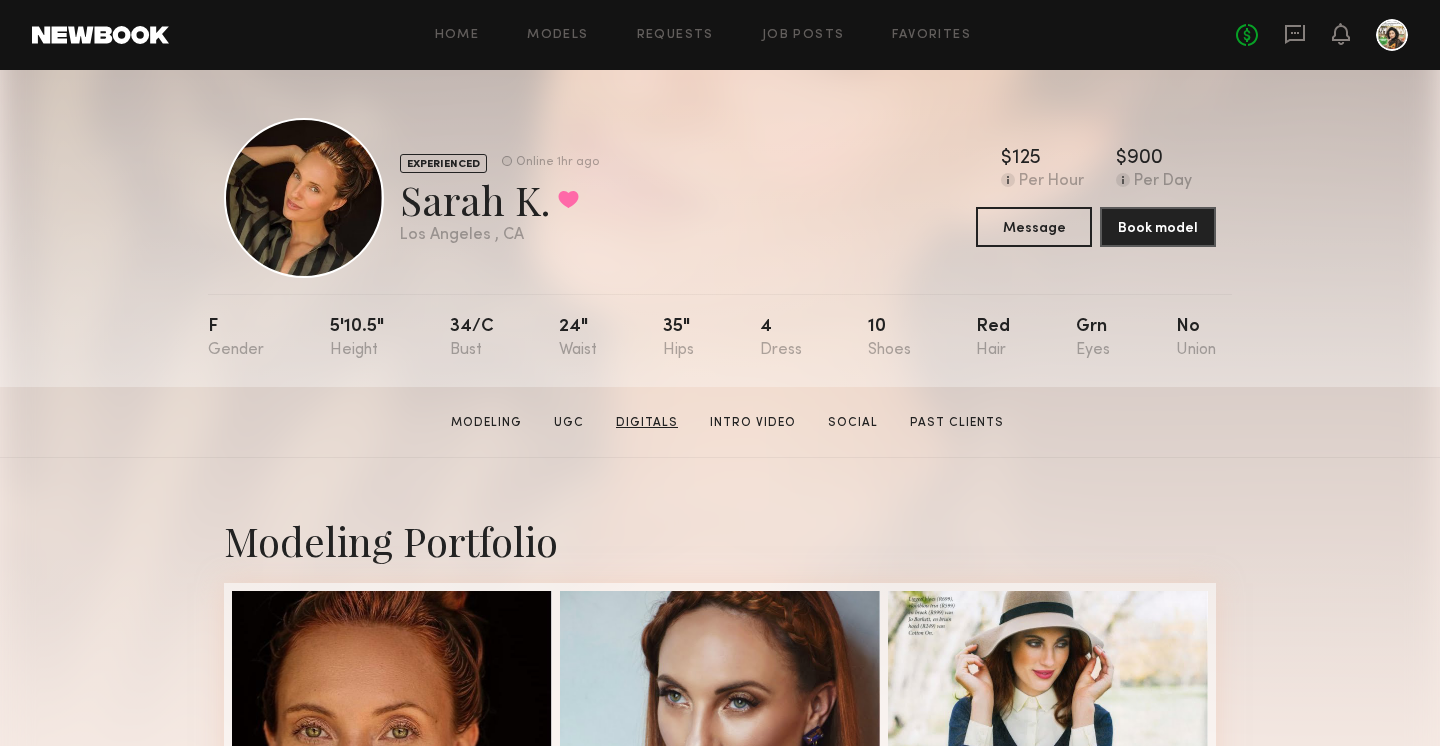 click on "[FIRST] [LAST] Modeling UGC Digitals Intro Video Social Past Clients Message Book Model" 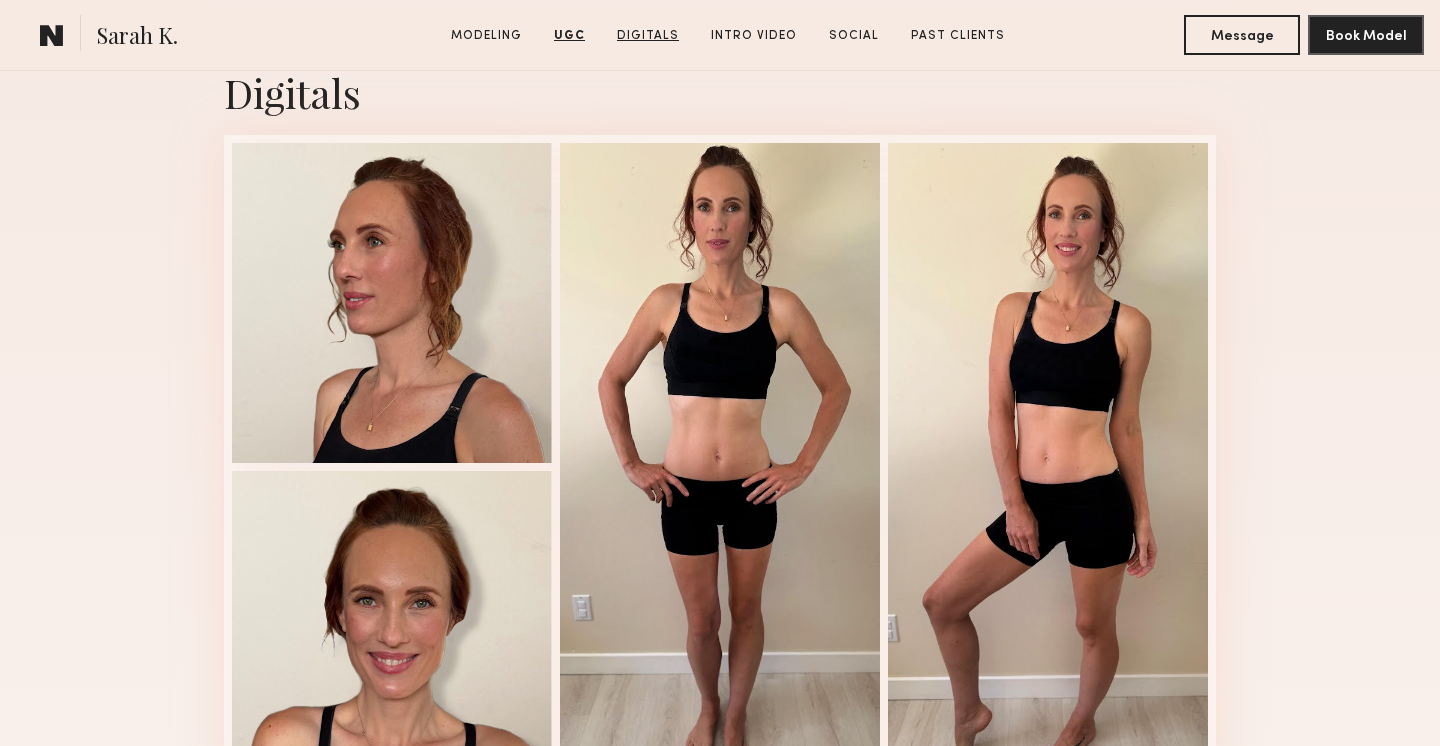 scroll, scrollTop: 3960, scrollLeft: 0, axis: vertical 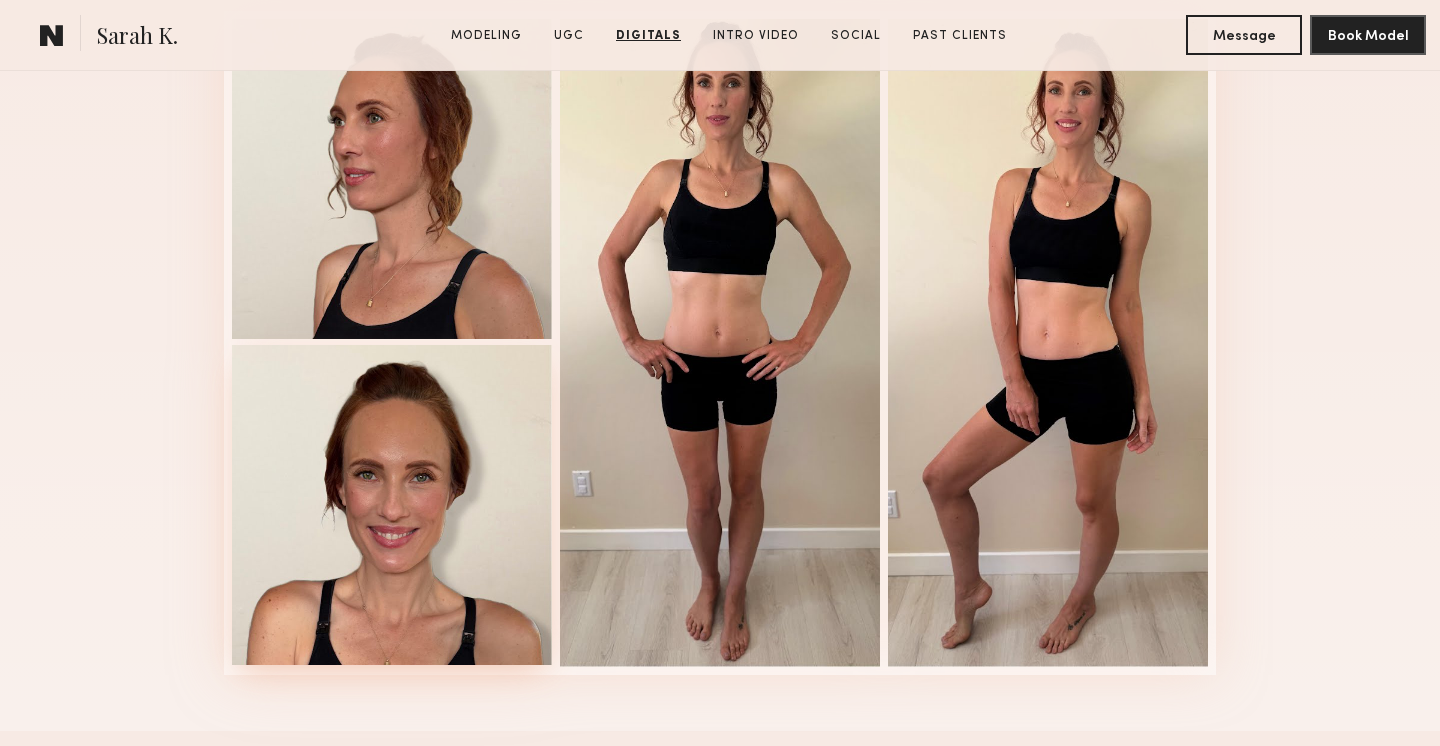 click at bounding box center [392, 505] 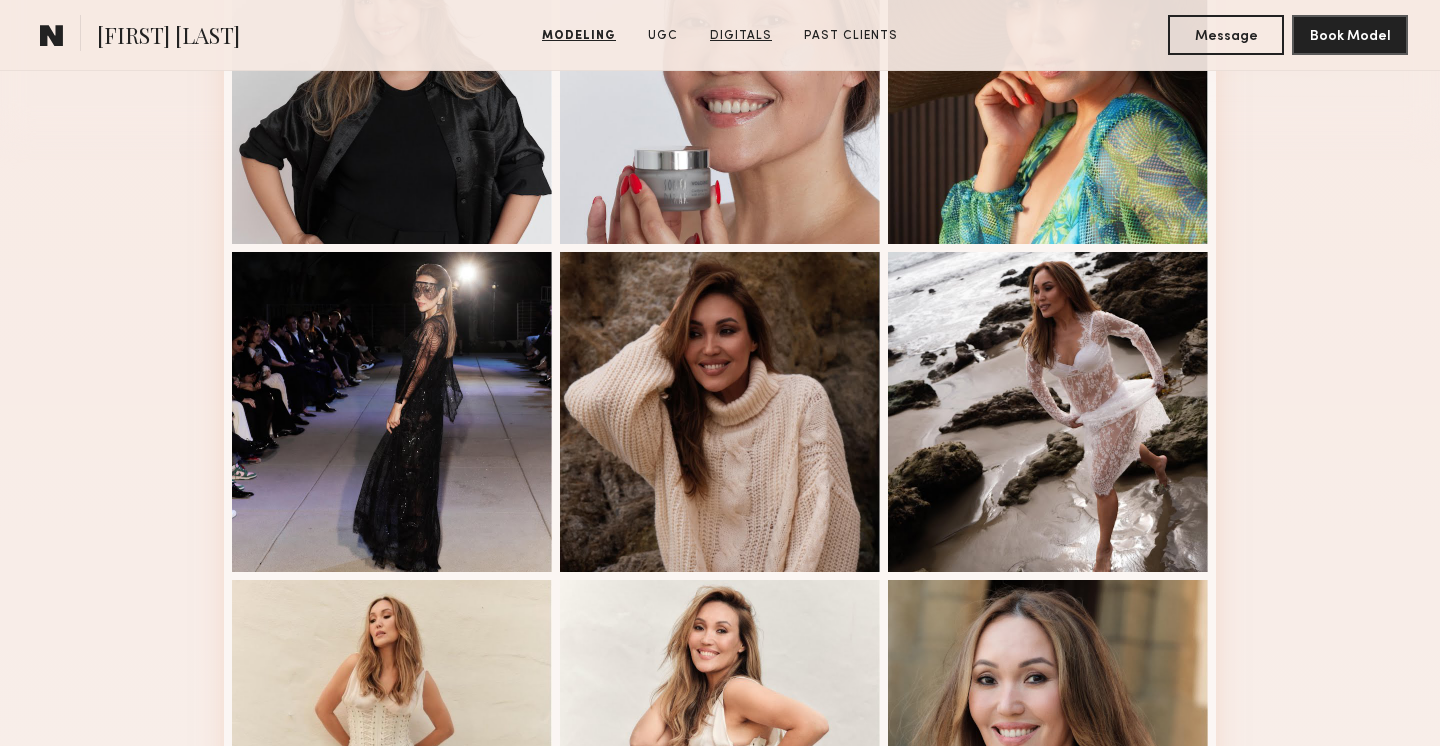 scroll, scrollTop: 1224, scrollLeft: 0, axis: vertical 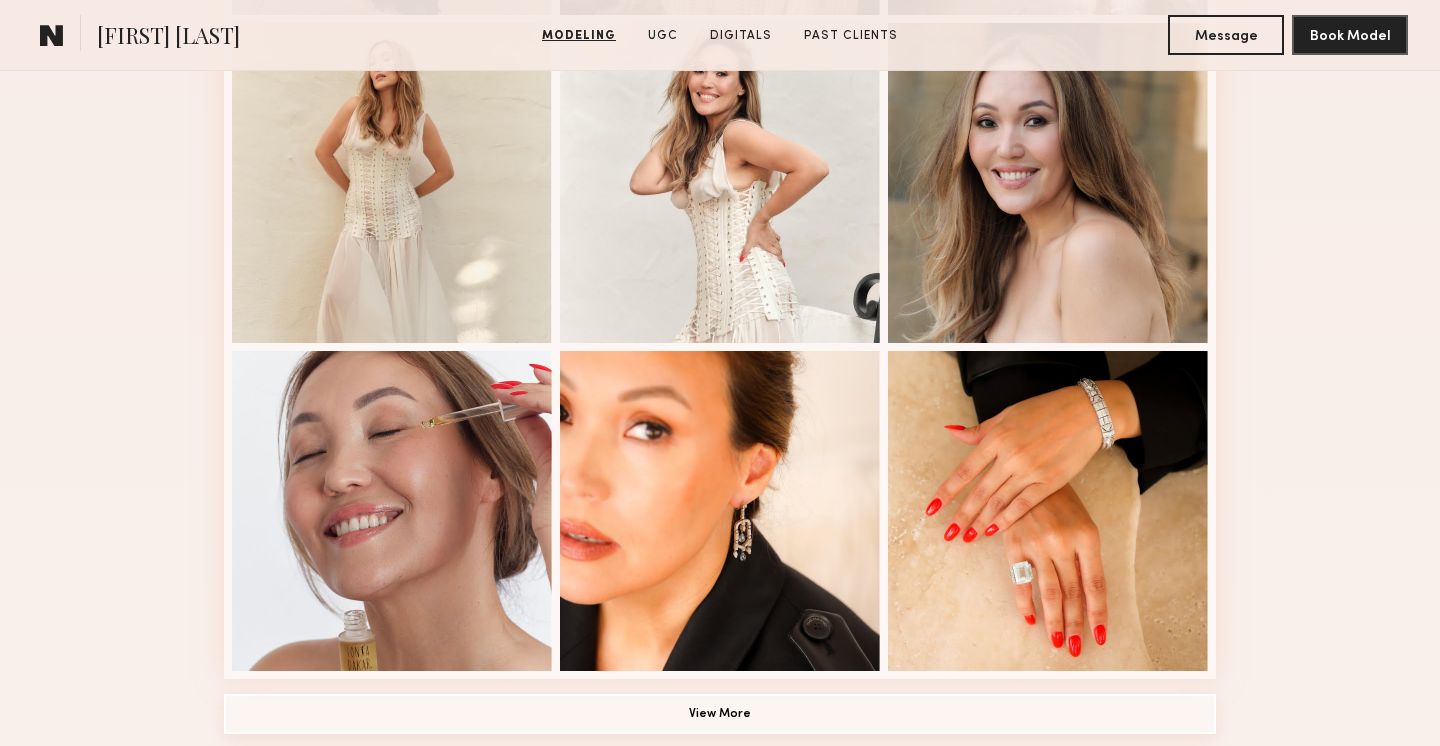click on "View More" 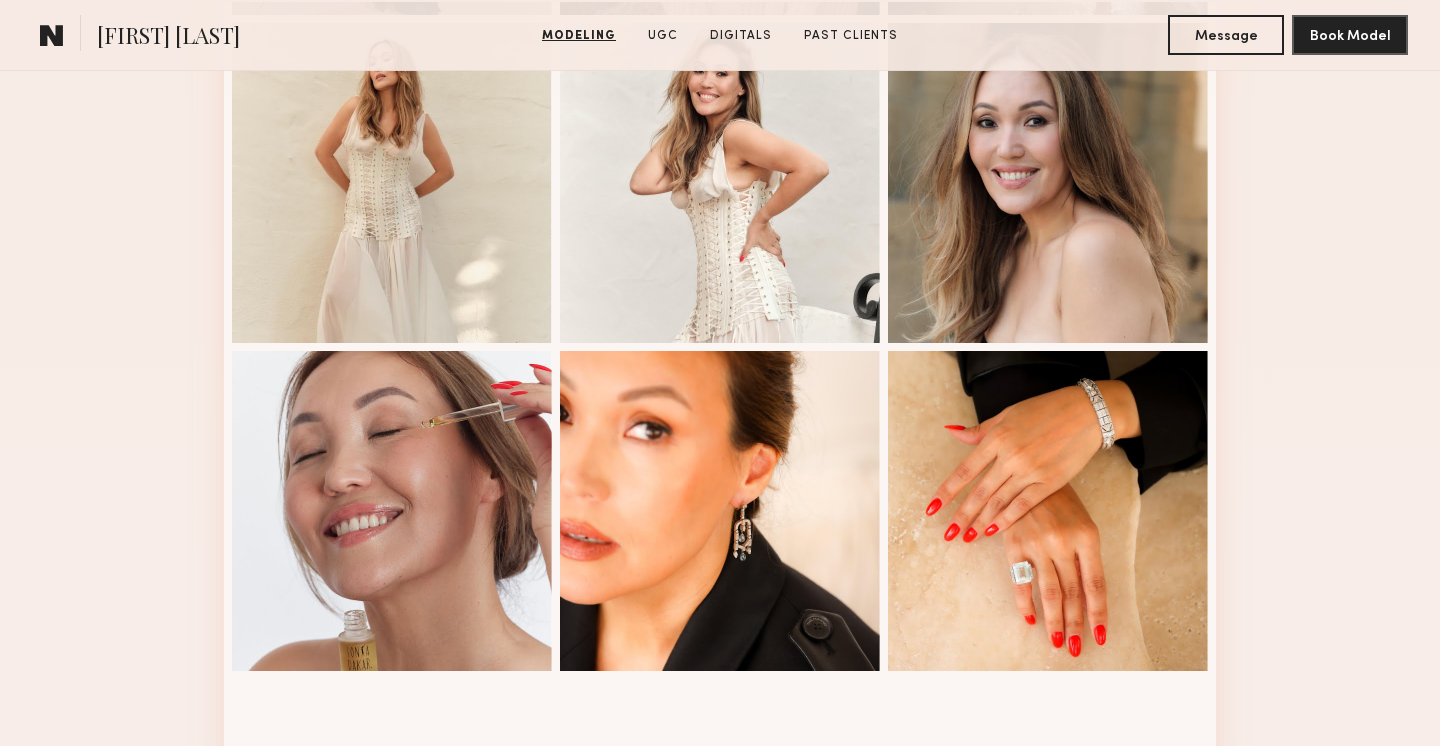 click at bounding box center (720, 839) 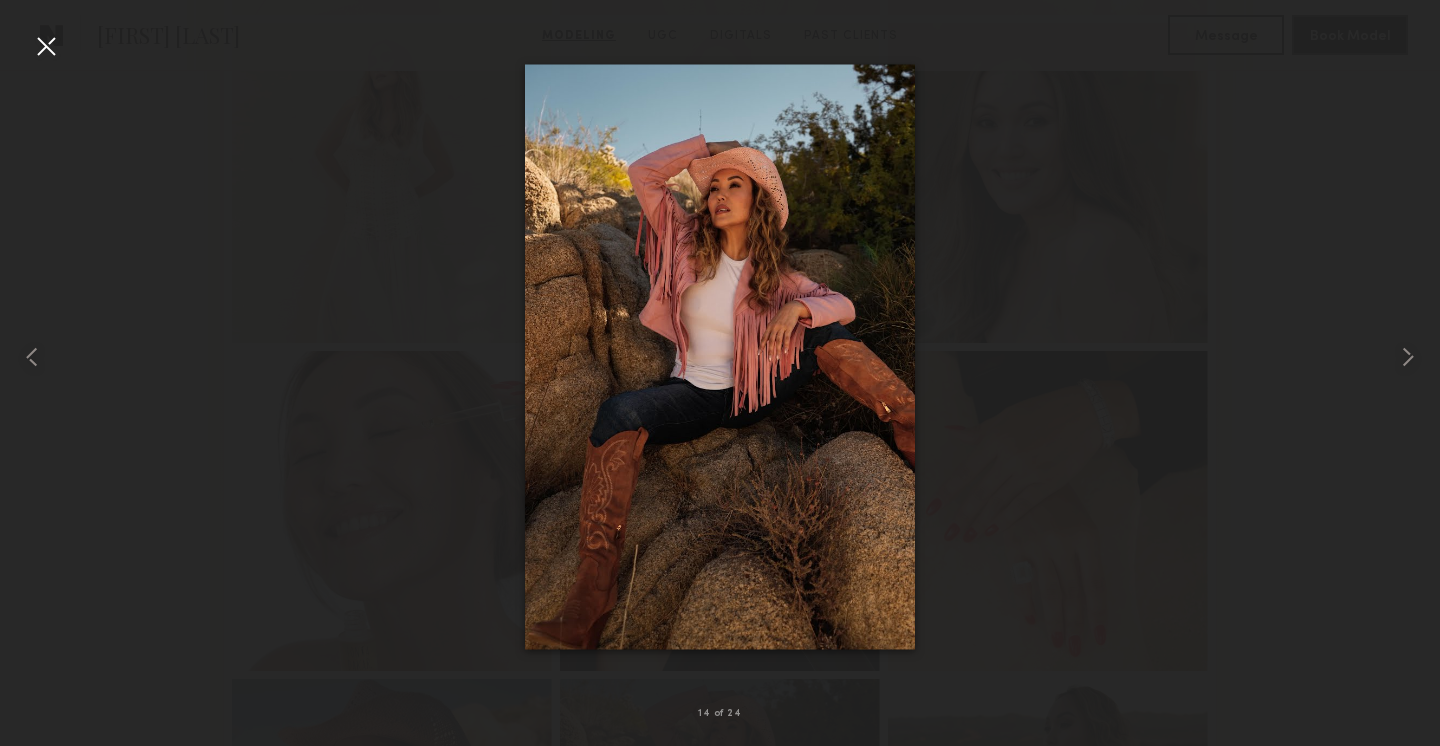 click at bounding box center (46, 46) 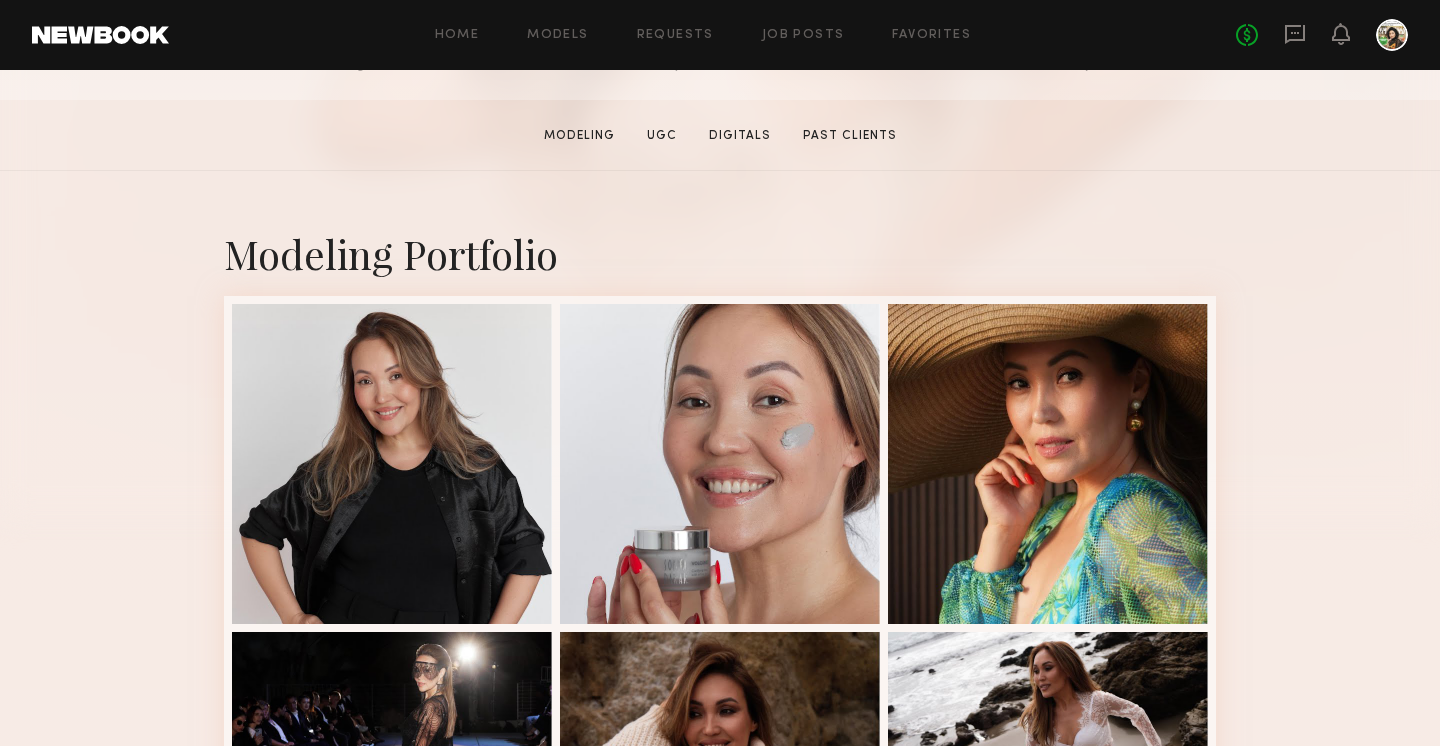 scroll, scrollTop: 305, scrollLeft: 0, axis: vertical 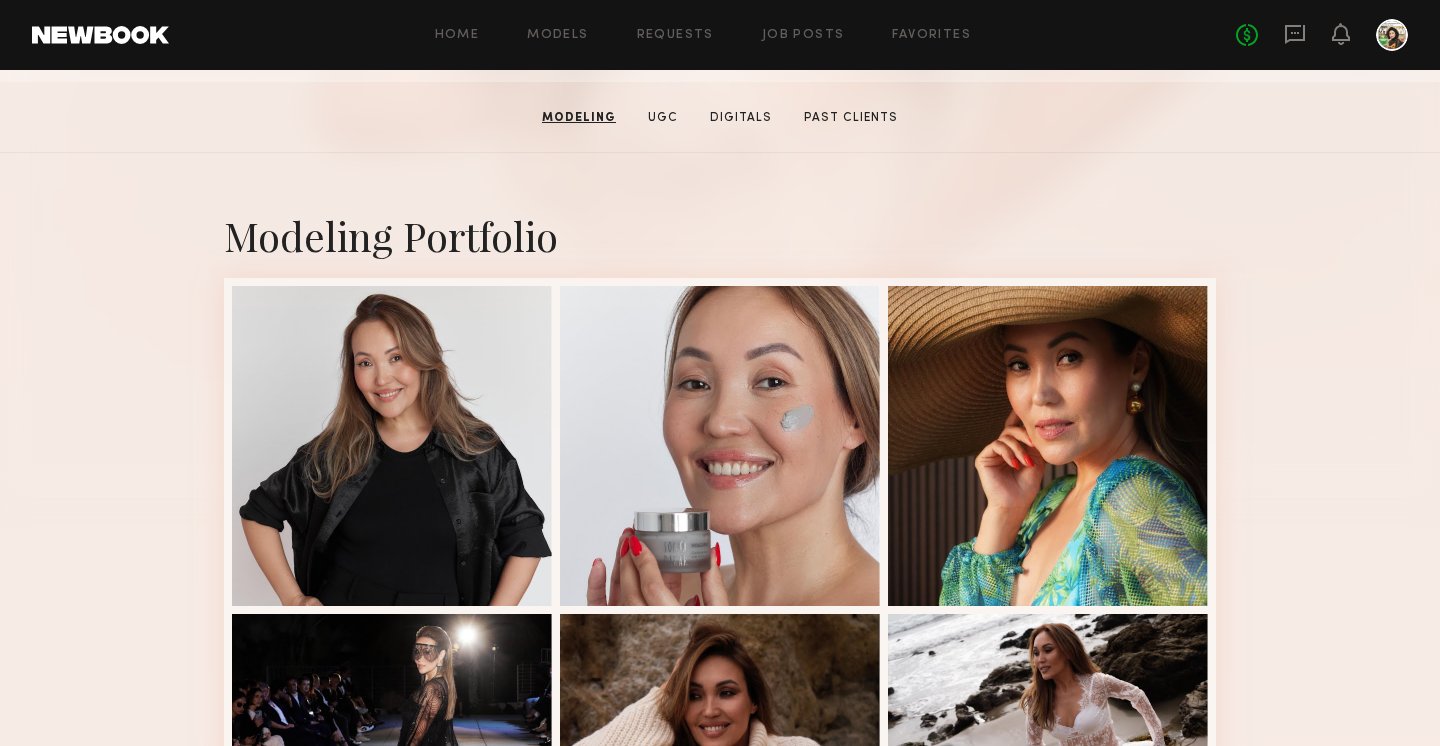 click at bounding box center [392, 446] 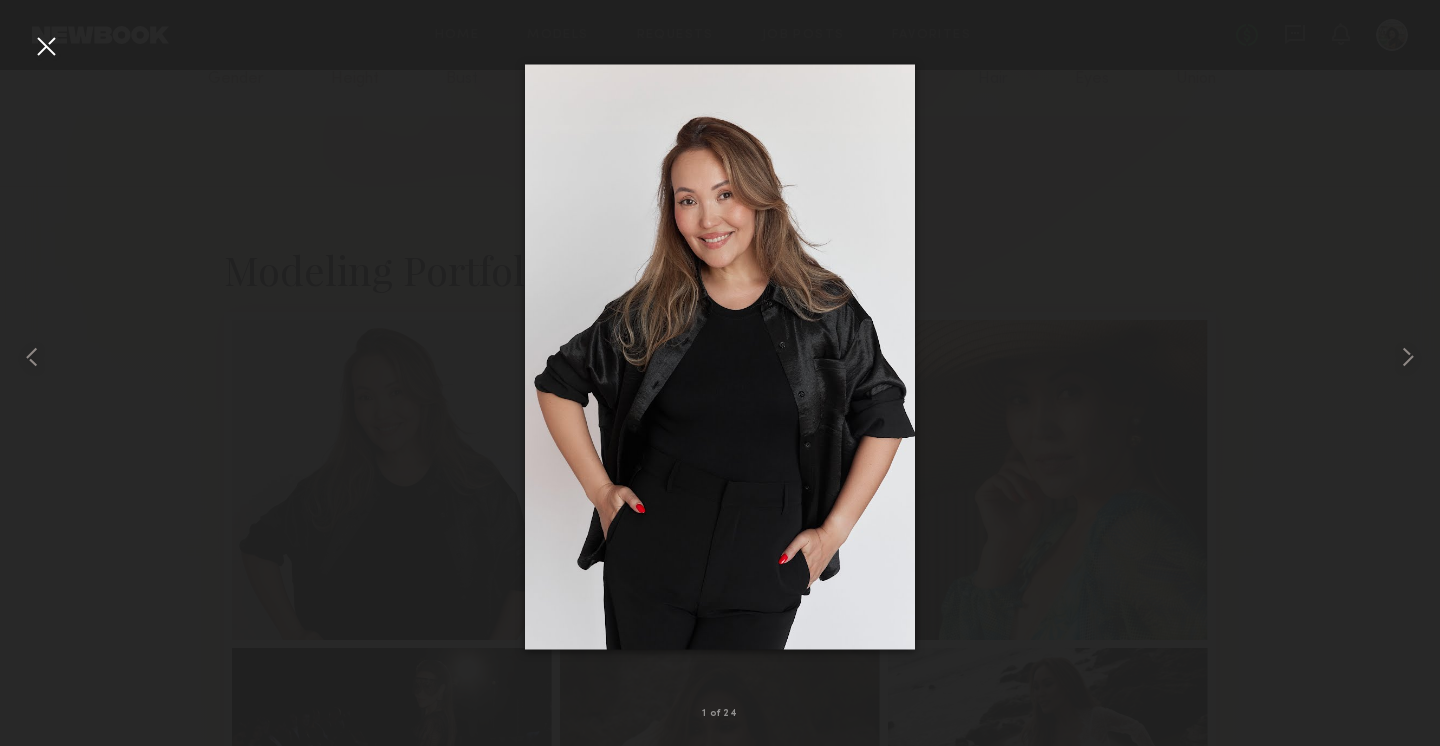 scroll, scrollTop: 305, scrollLeft: 0, axis: vertical 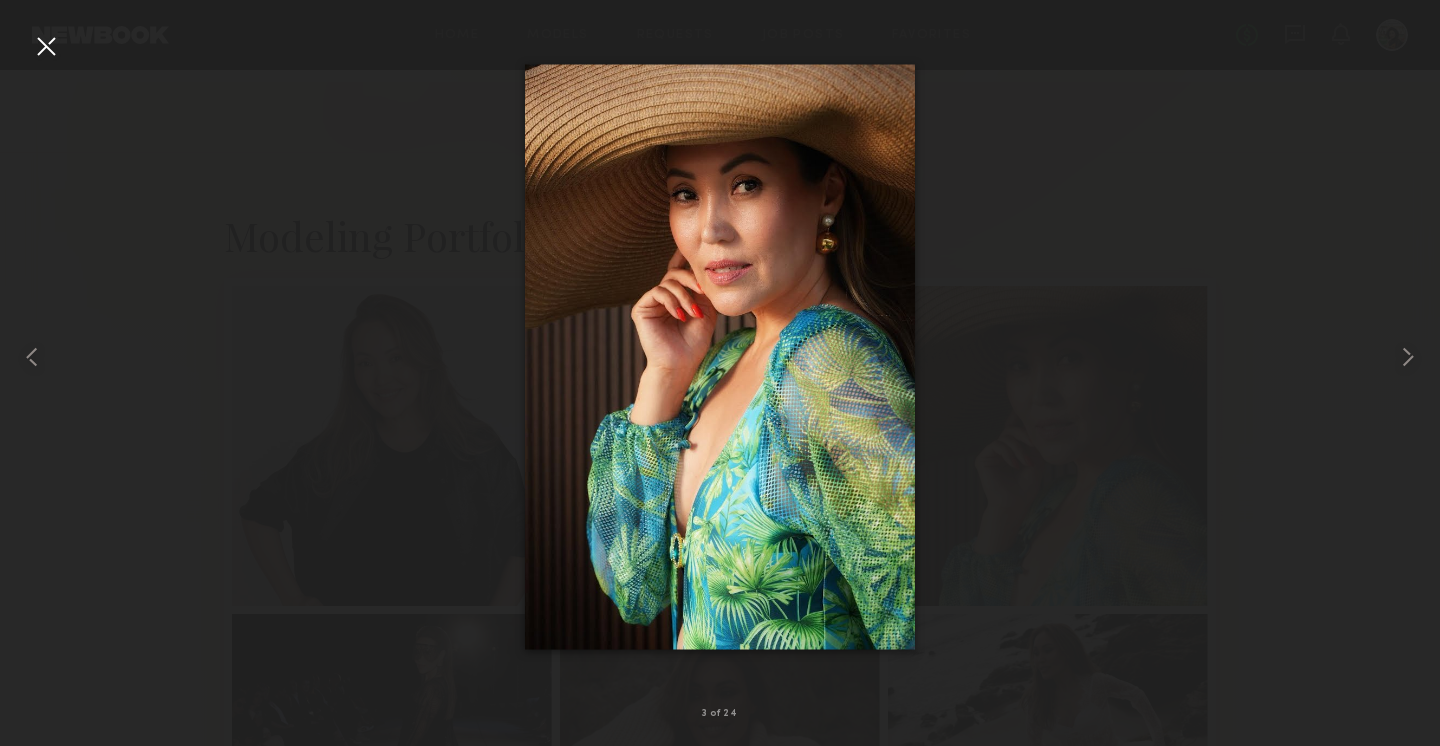 click at bounding box center (720, 357) 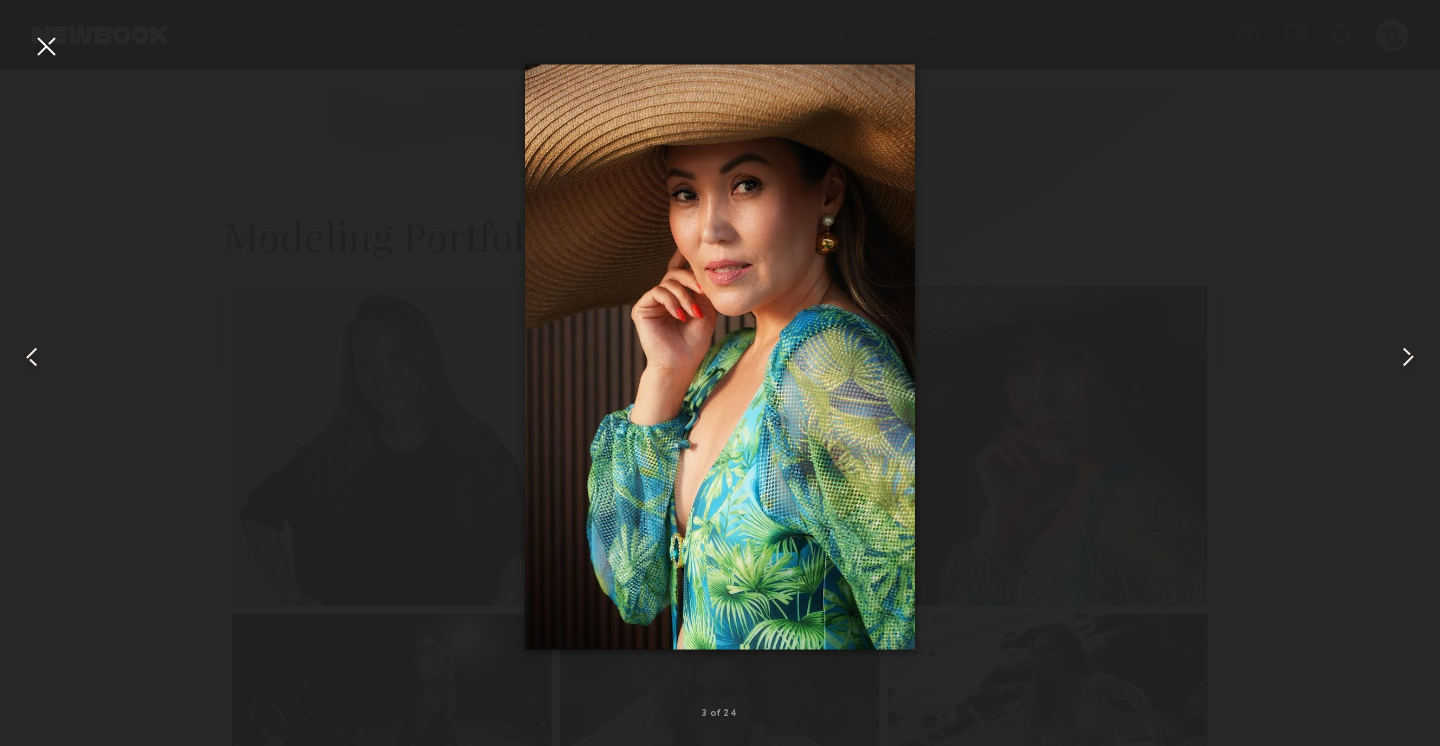 click at bounding box center (46, 46) 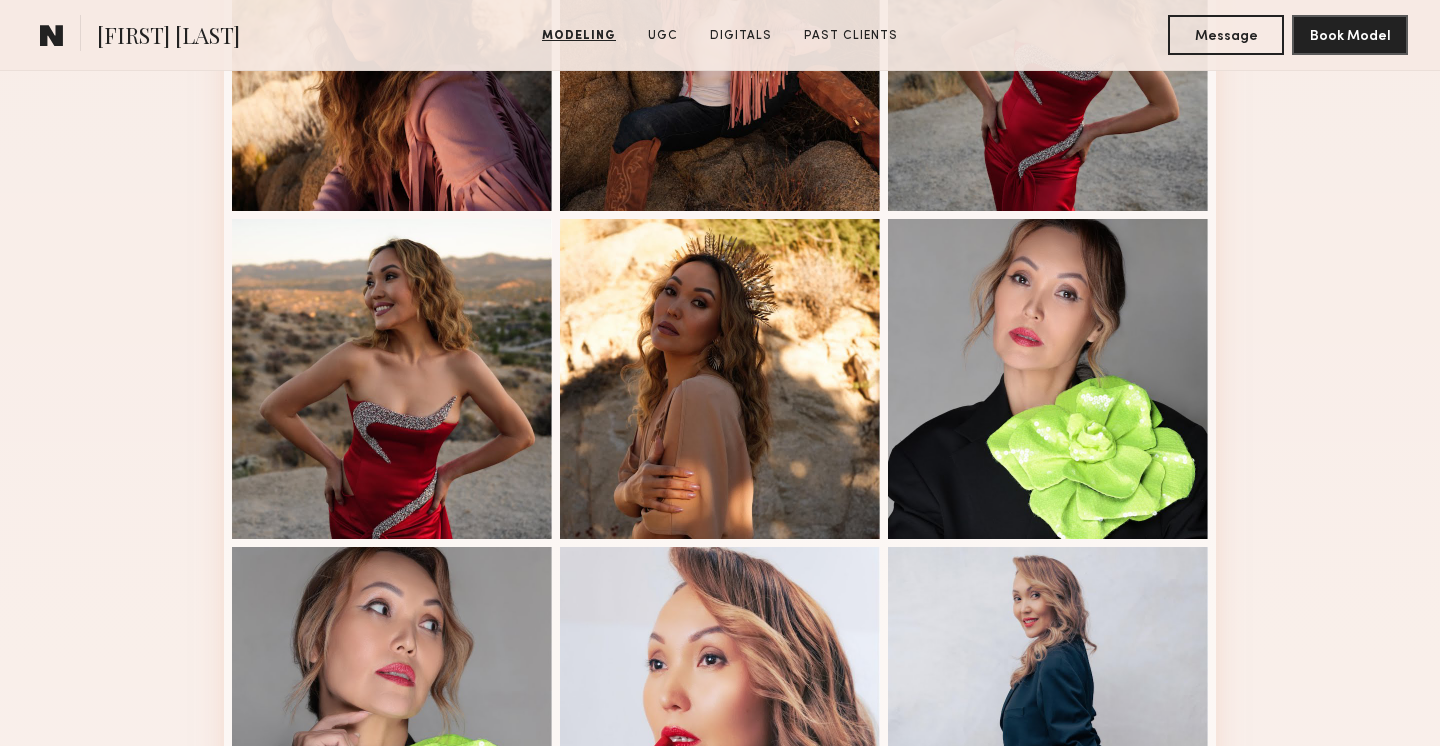 scroll, scrollTop: 3775, scrollLeft: 0, axis: vertical 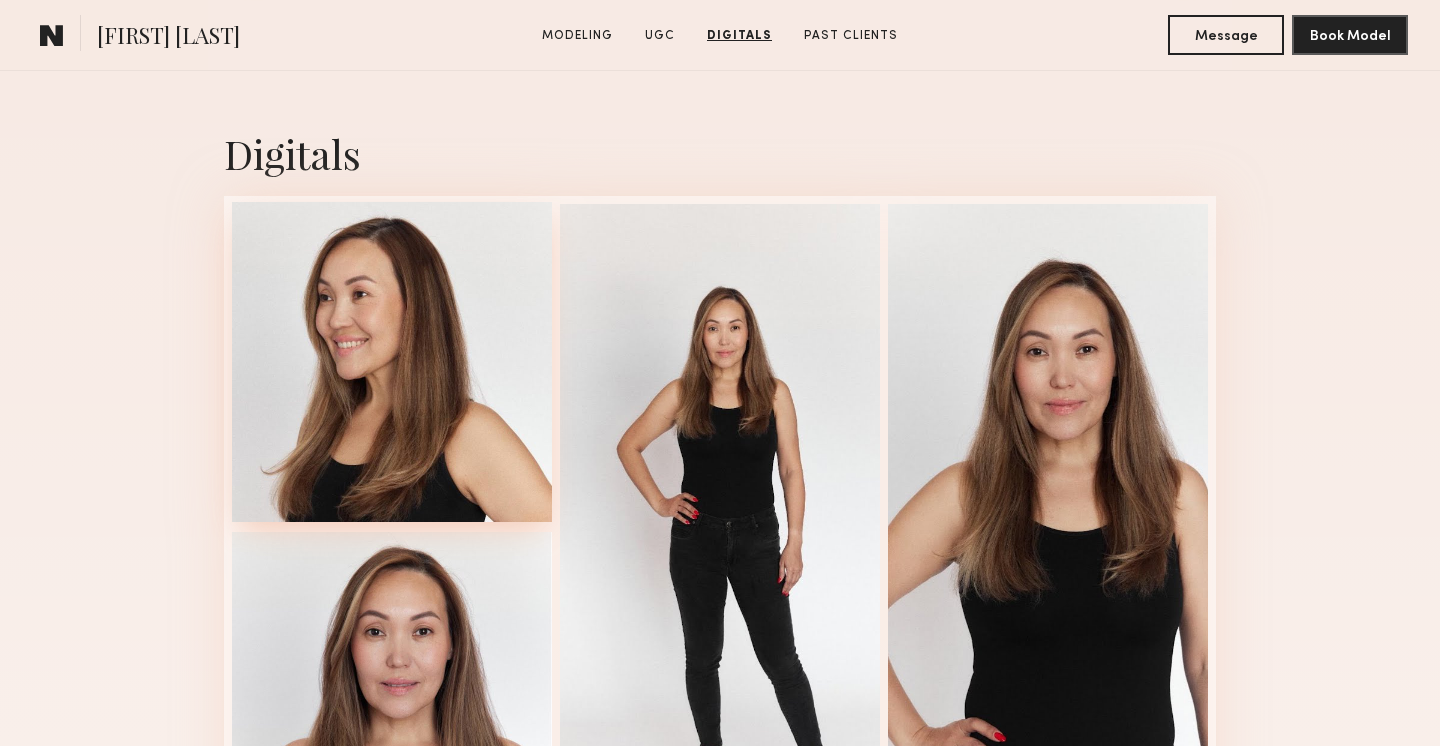click at bounding box center (392, 362) 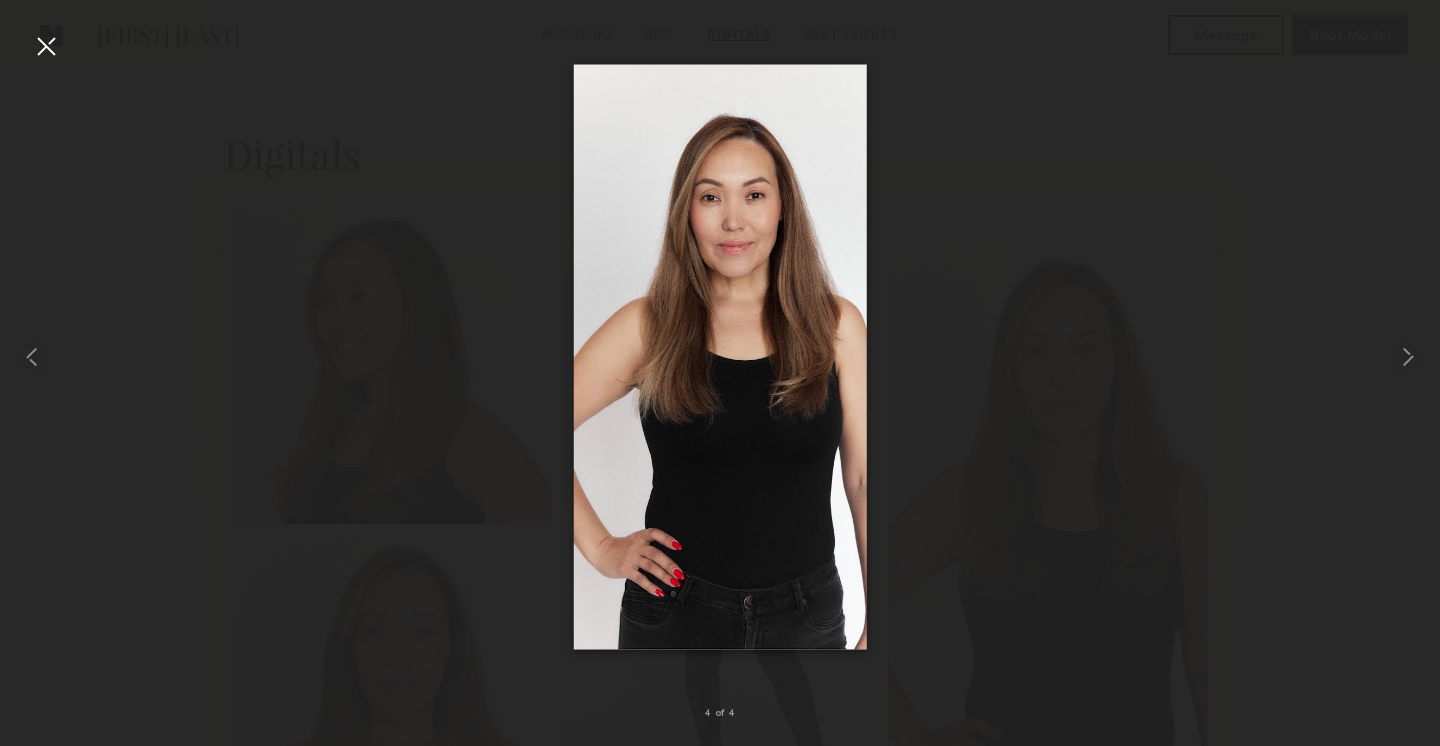 click at bounding box center [46, 46] 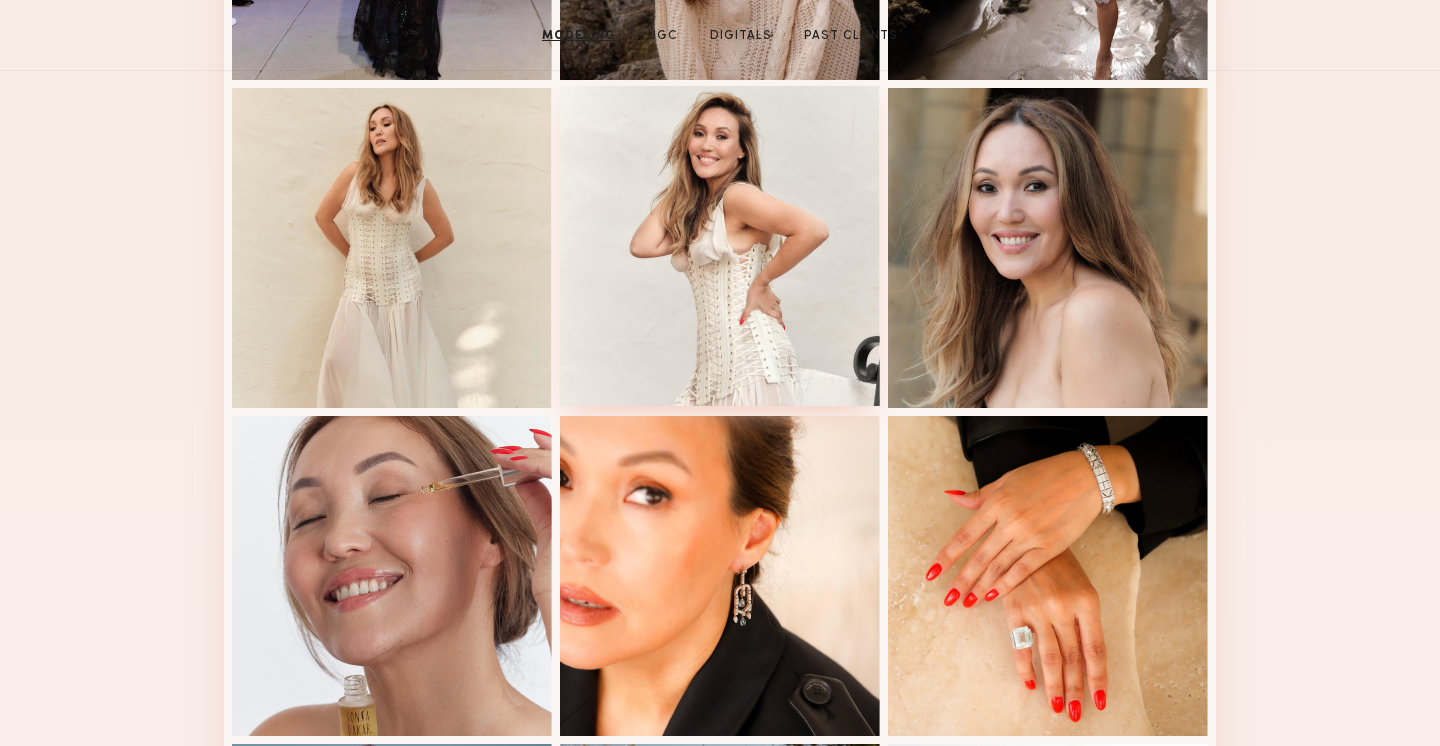 scroll, scrollTop: 0, scrollLeft: 0, axis: both 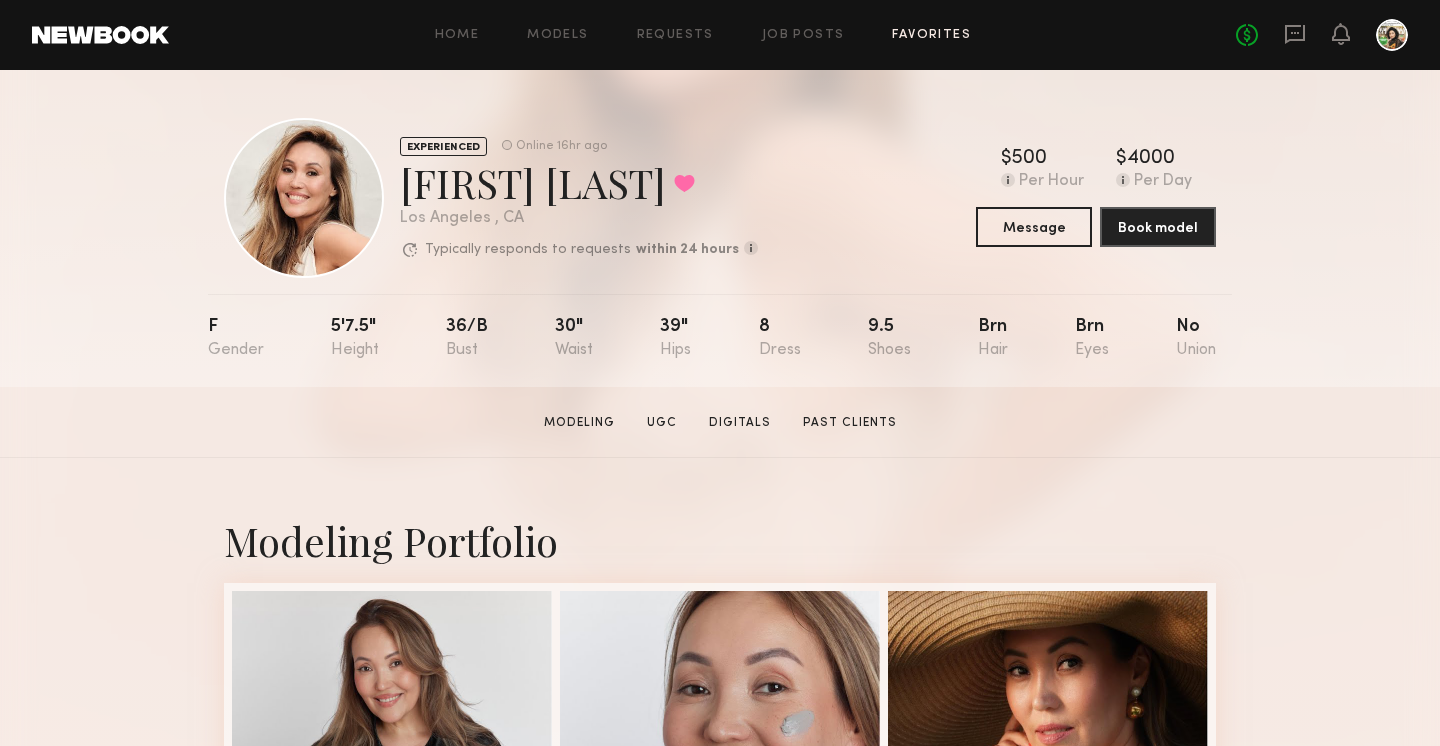 click on "Favorites" 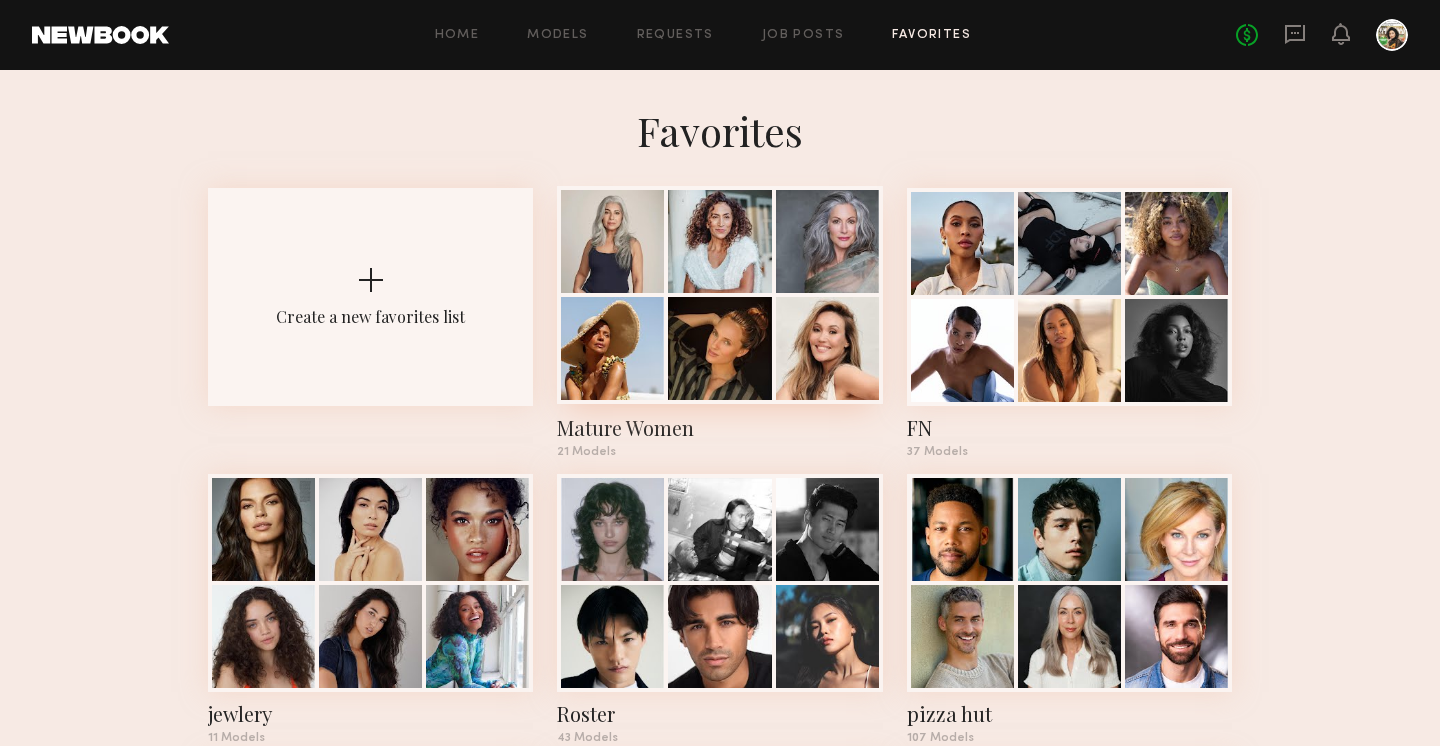 click 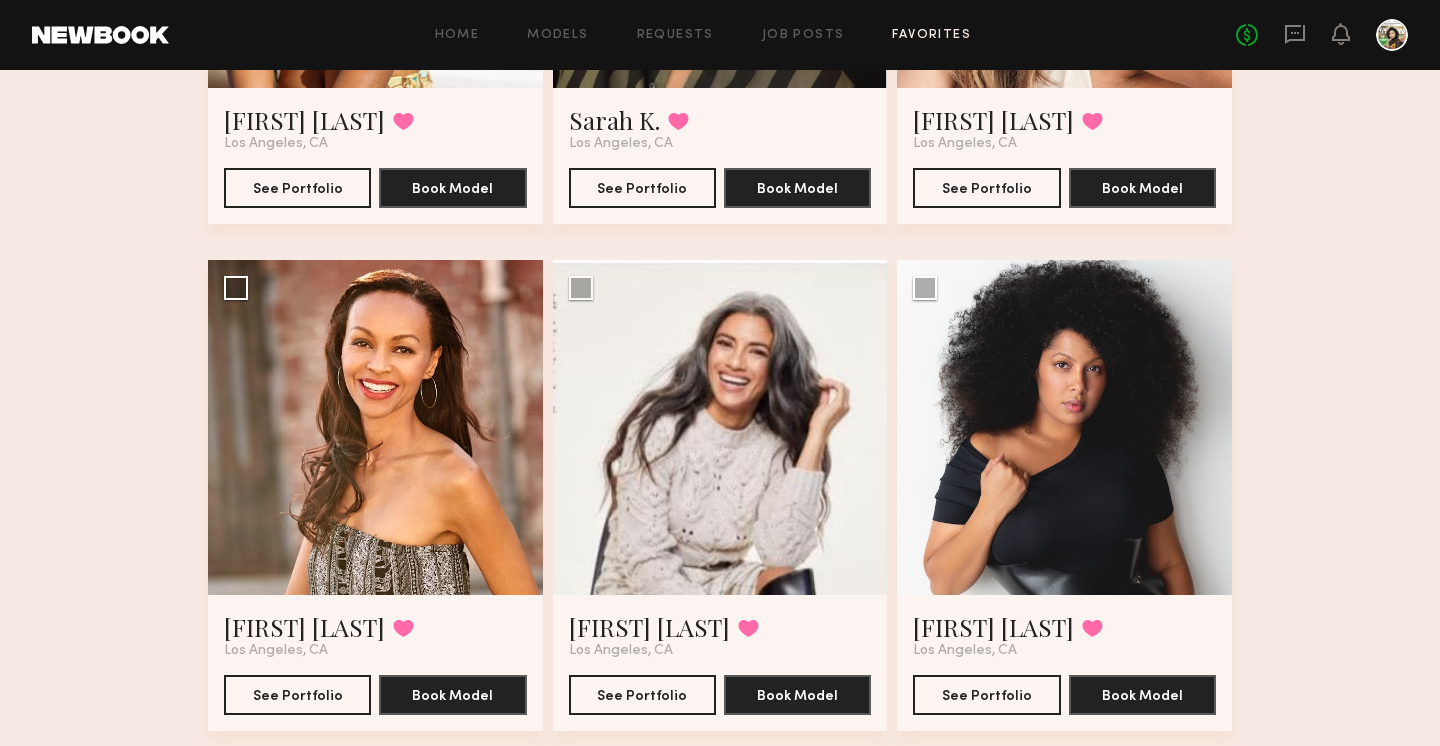 scroll, scrollTop: 984, scrollLeft: 0, axis: vertical 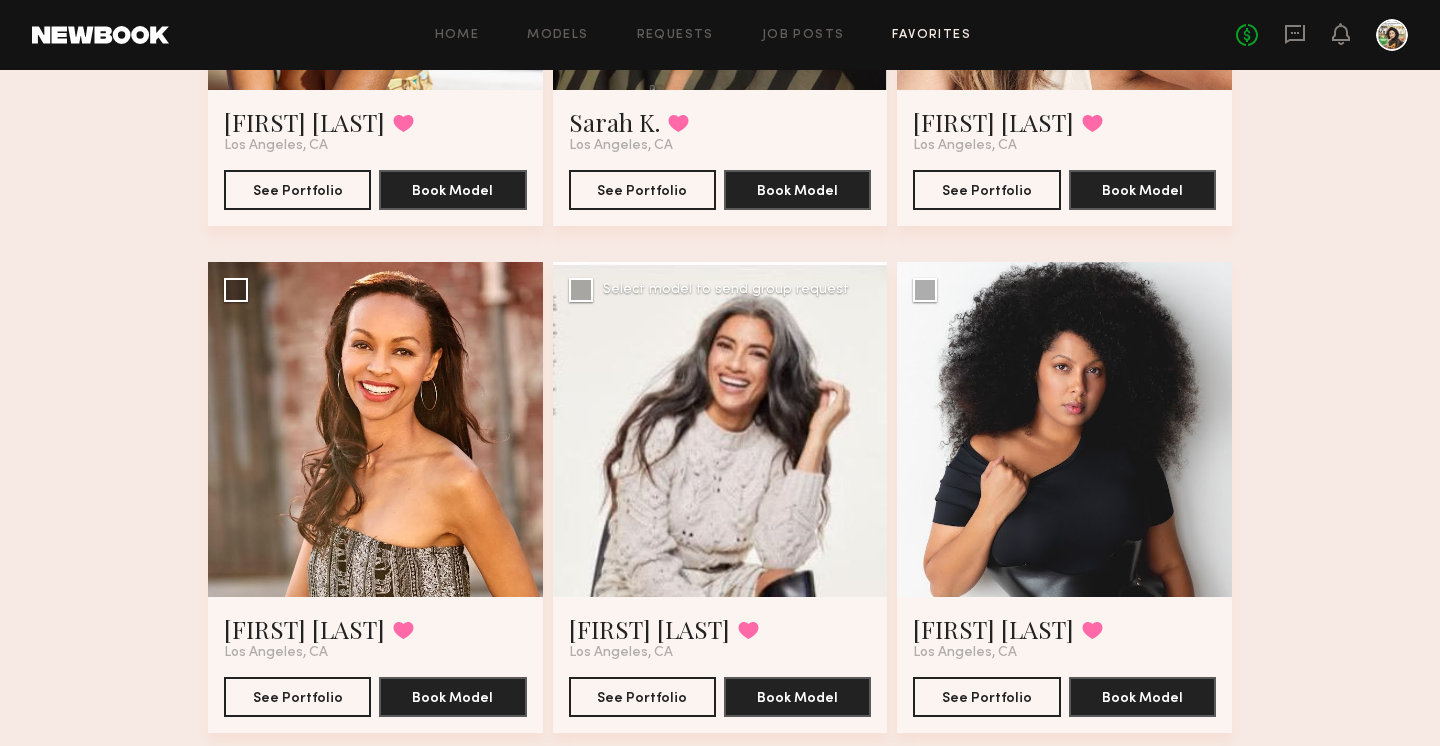 click 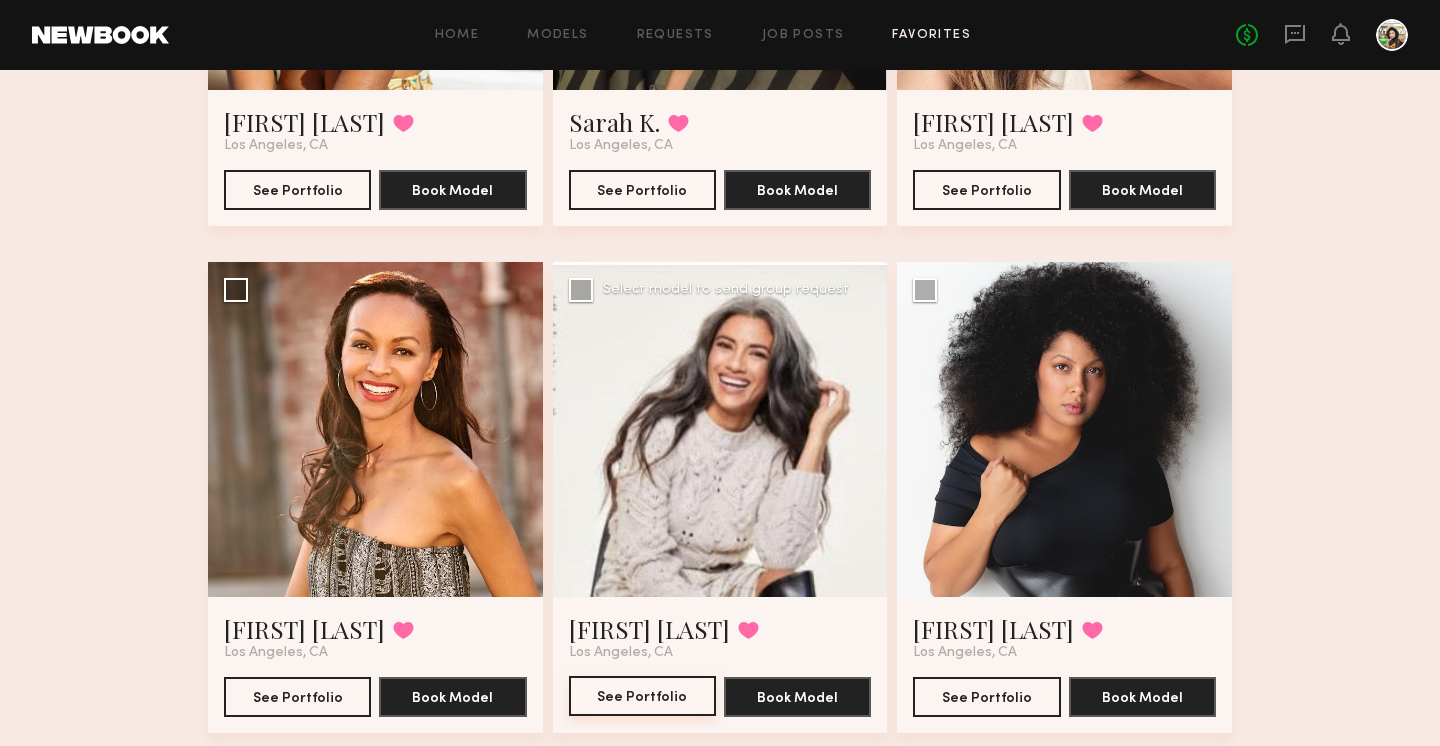 click on "See Portfolio" 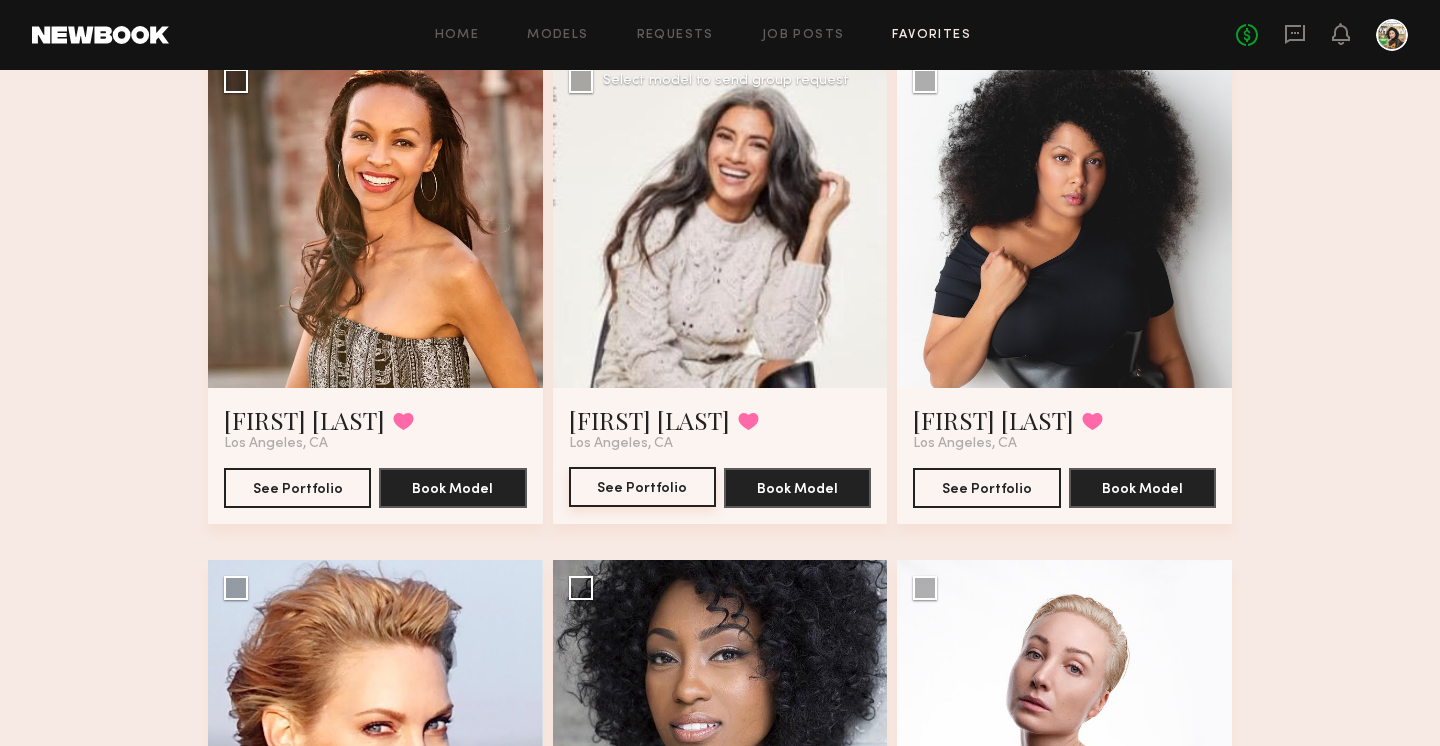 scroll, scrollTop: 1206, scrollLeft: 0, axis: vertical 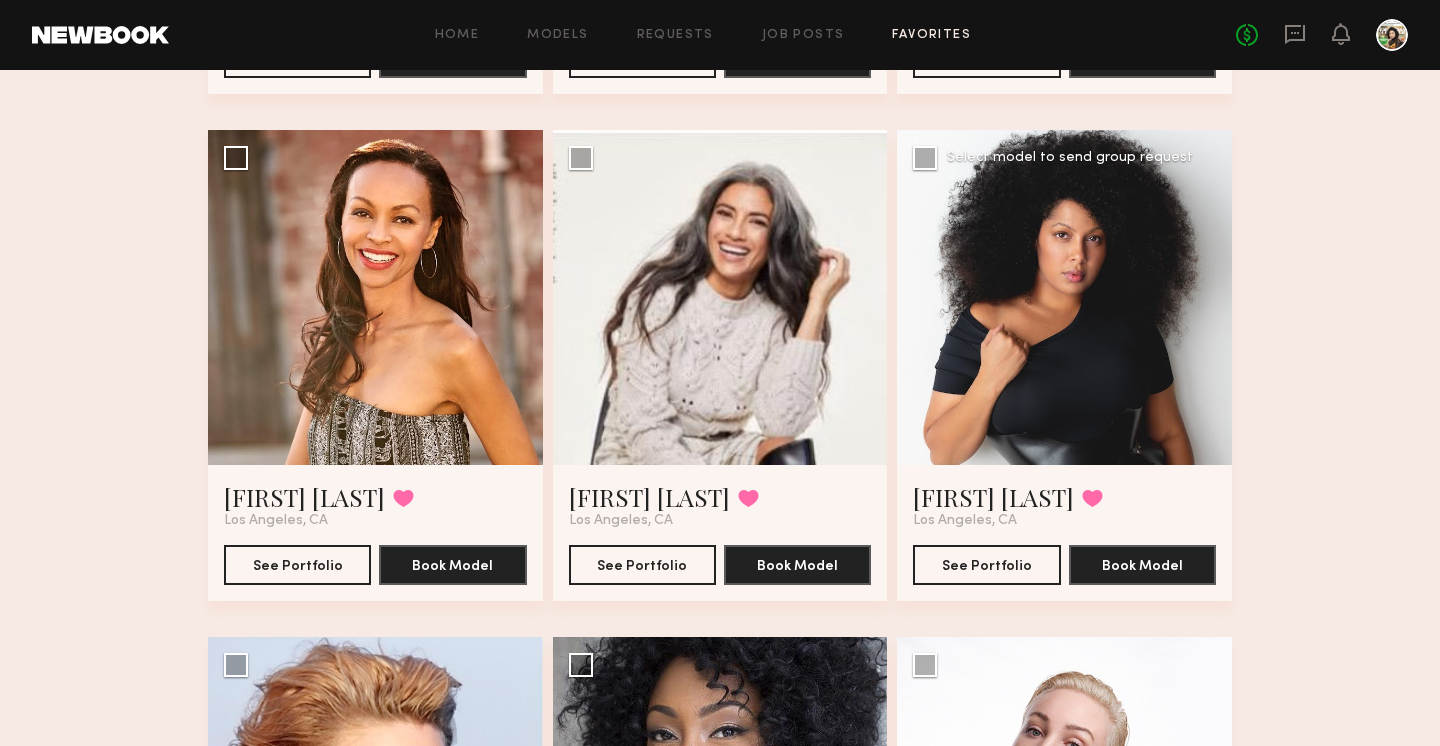 click 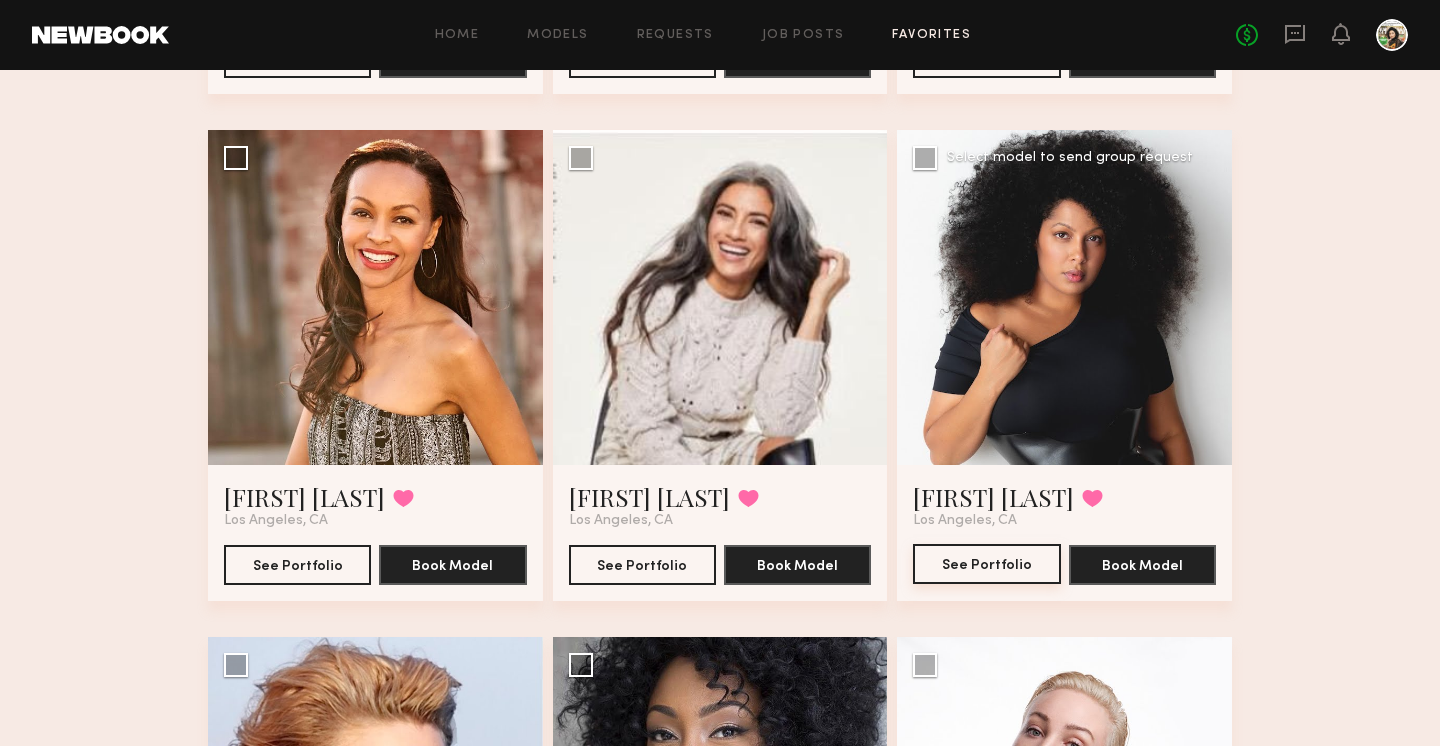 click on "See Portfolio" 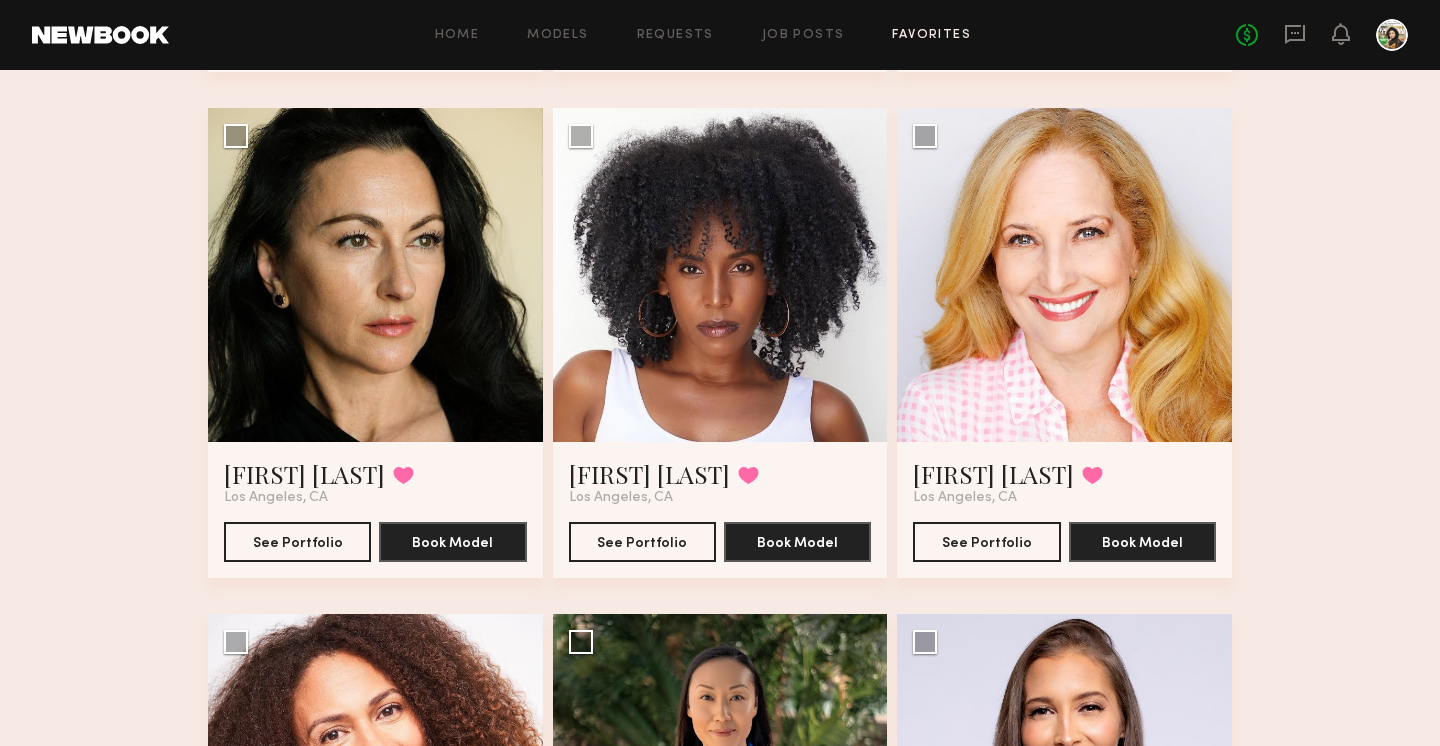 scroll, scrollTop: 2148, scrollLeft: 0, axis: vertical 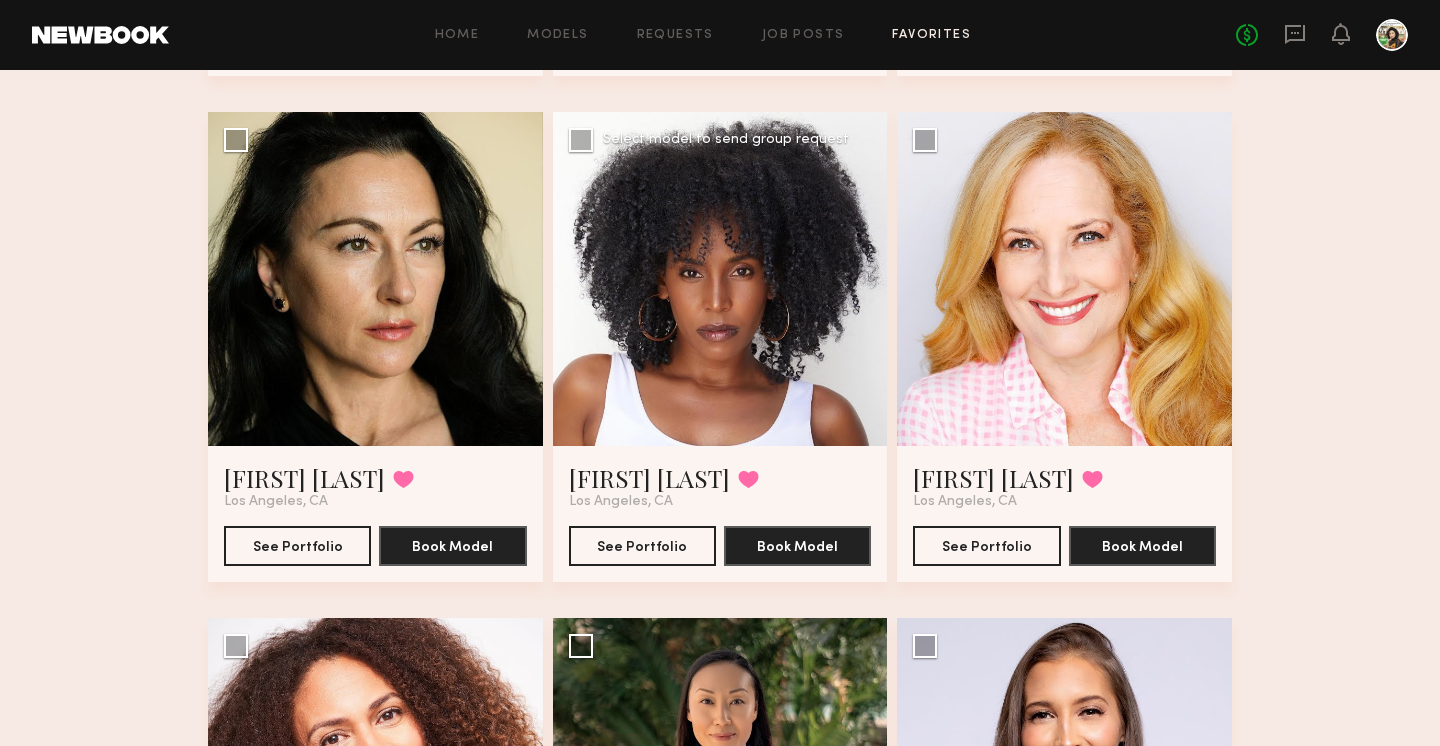click 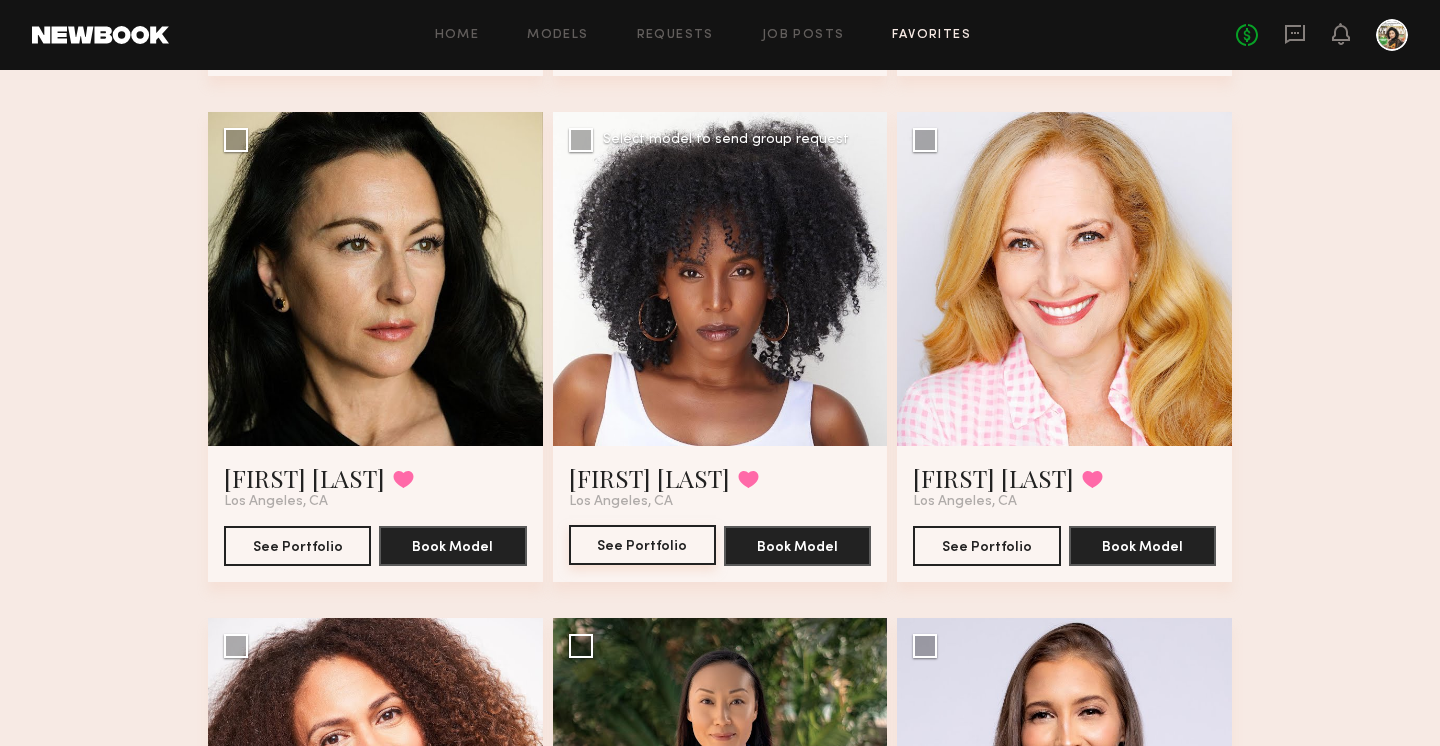 click on "See Portfolio" 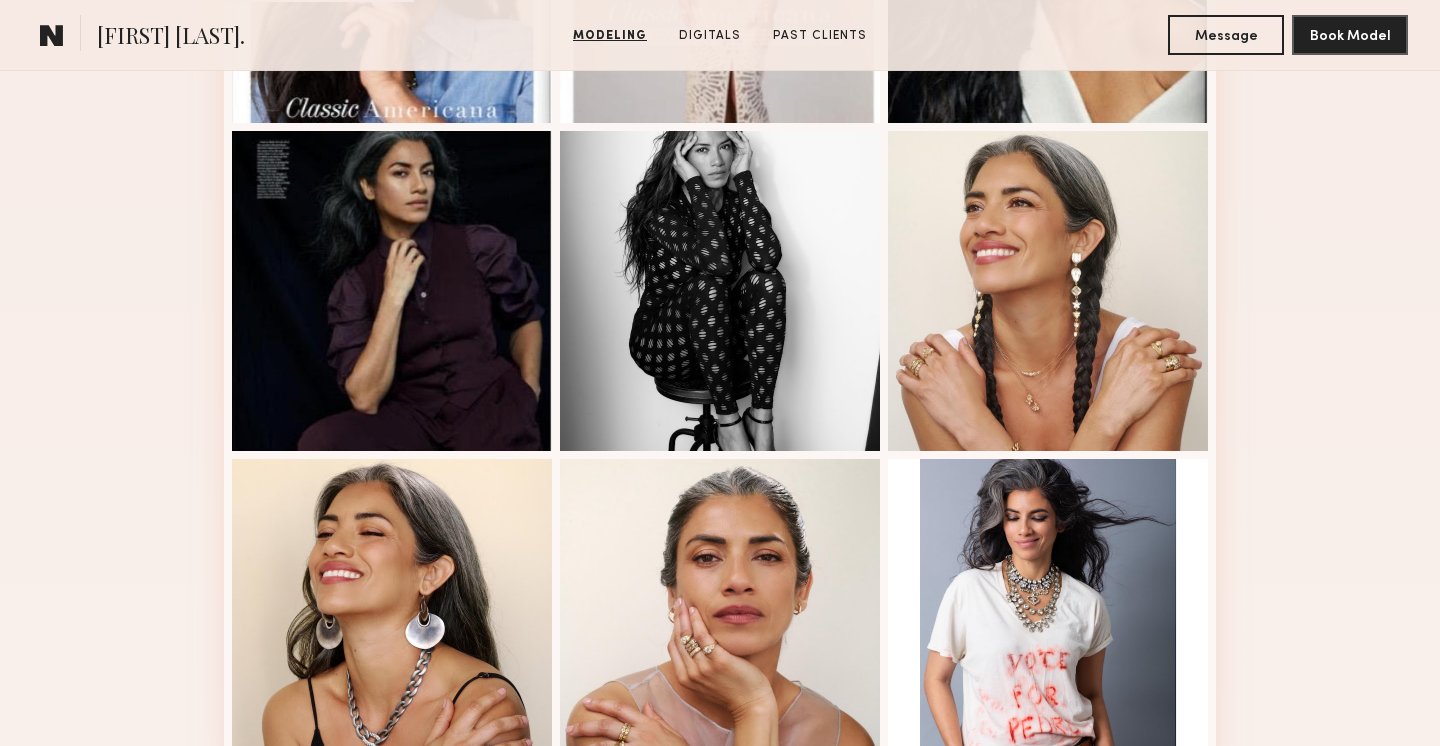 scroll, scrollTop: 1171, scrollLeft: 0, axis: vertical 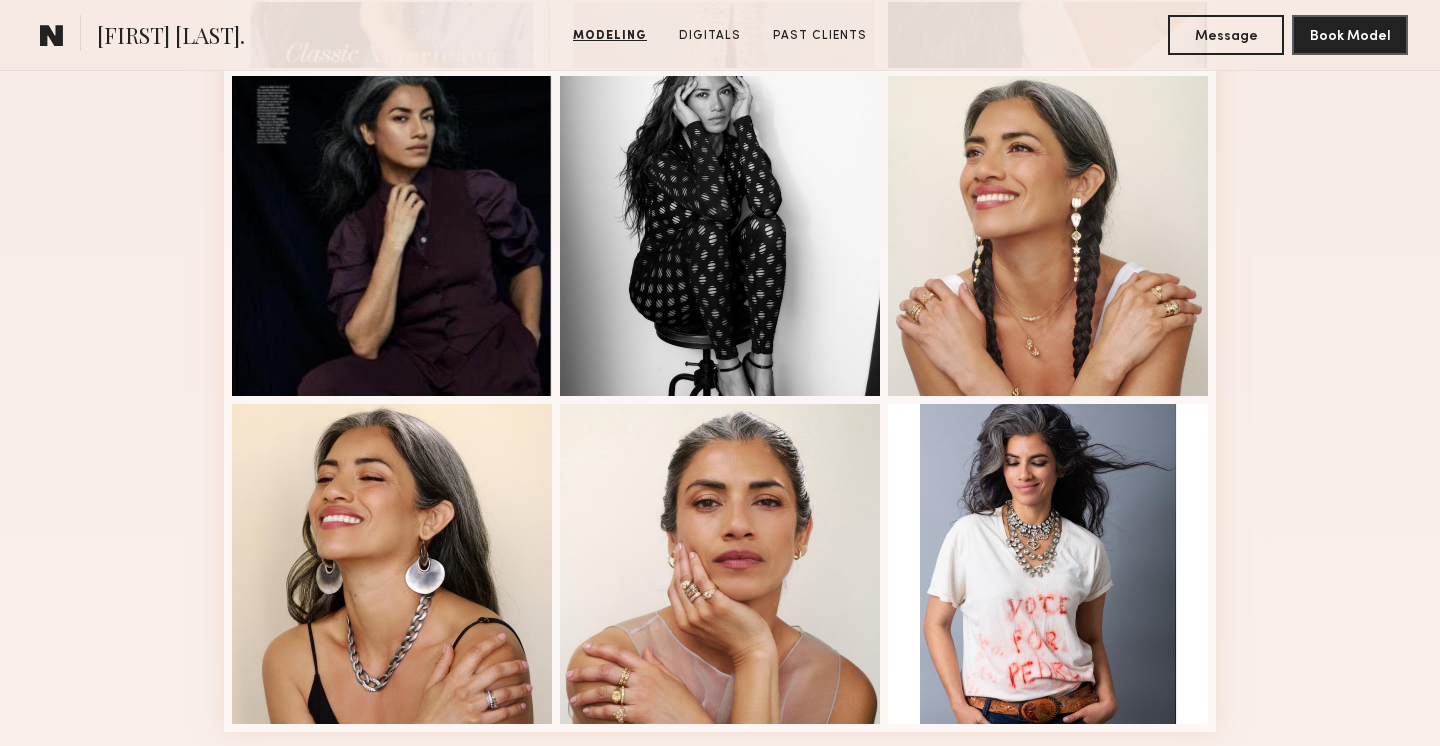 click at bounding box center (720, 564) 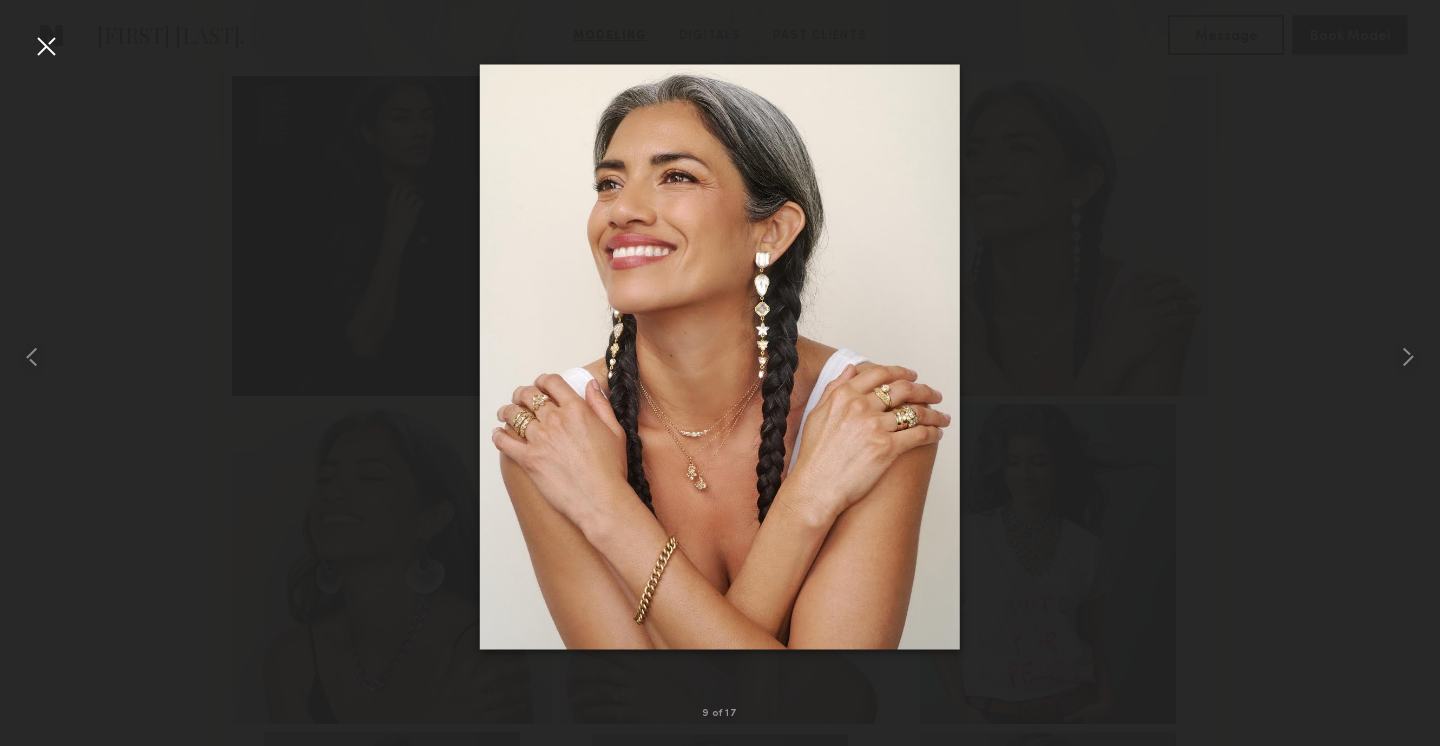 scroll, scrollTop: 1161, scrollLeft: 0, axis: vertical 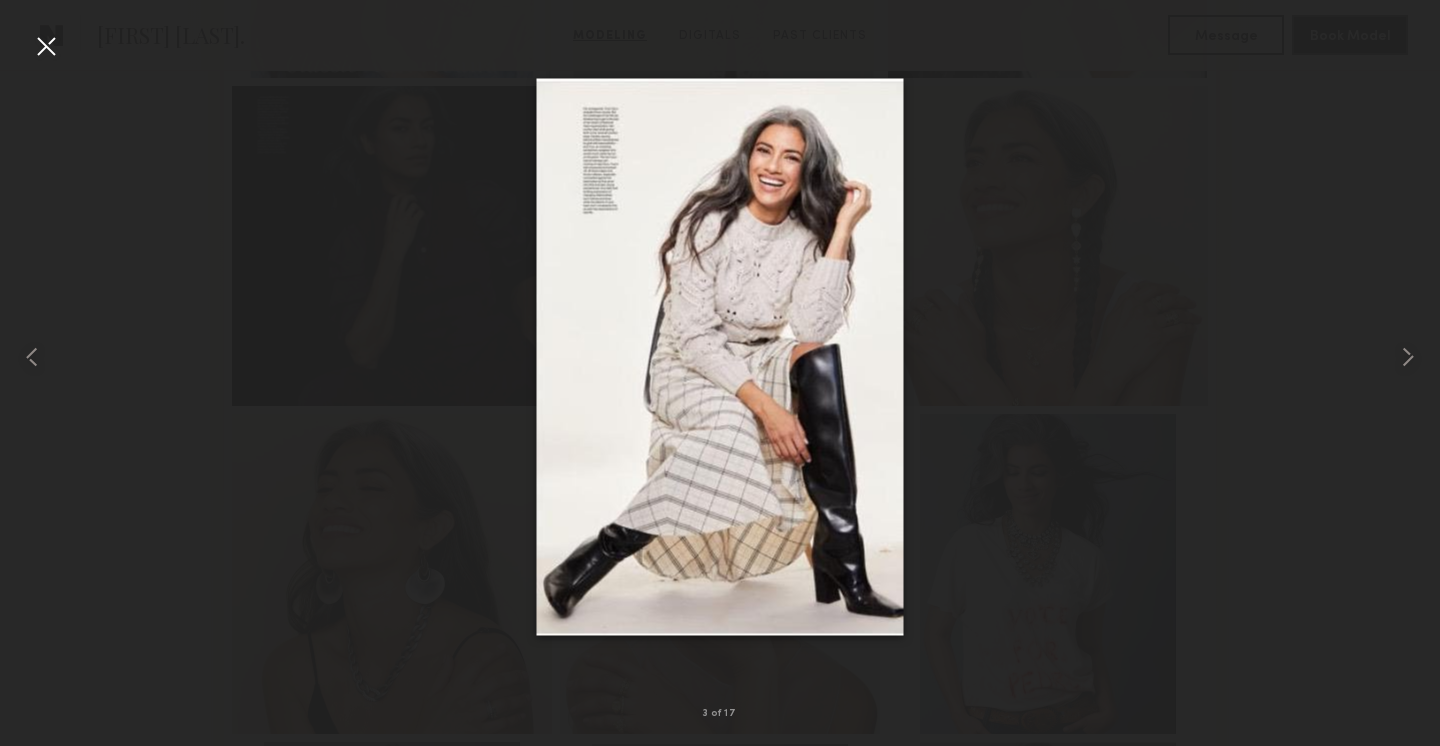 click at bounding box center (46, 46) 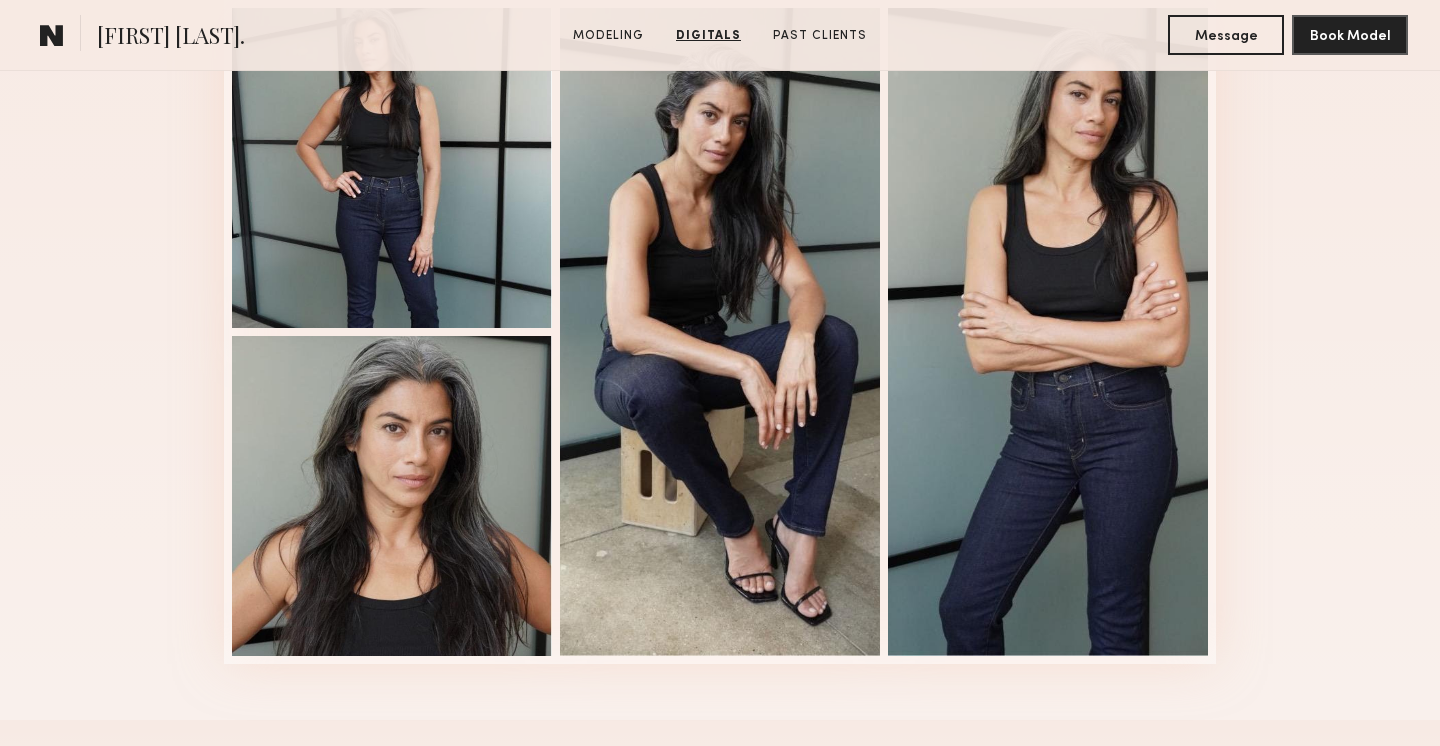 scroll, scrollTop: 2724, scrollLeft: 0, axis: vertical 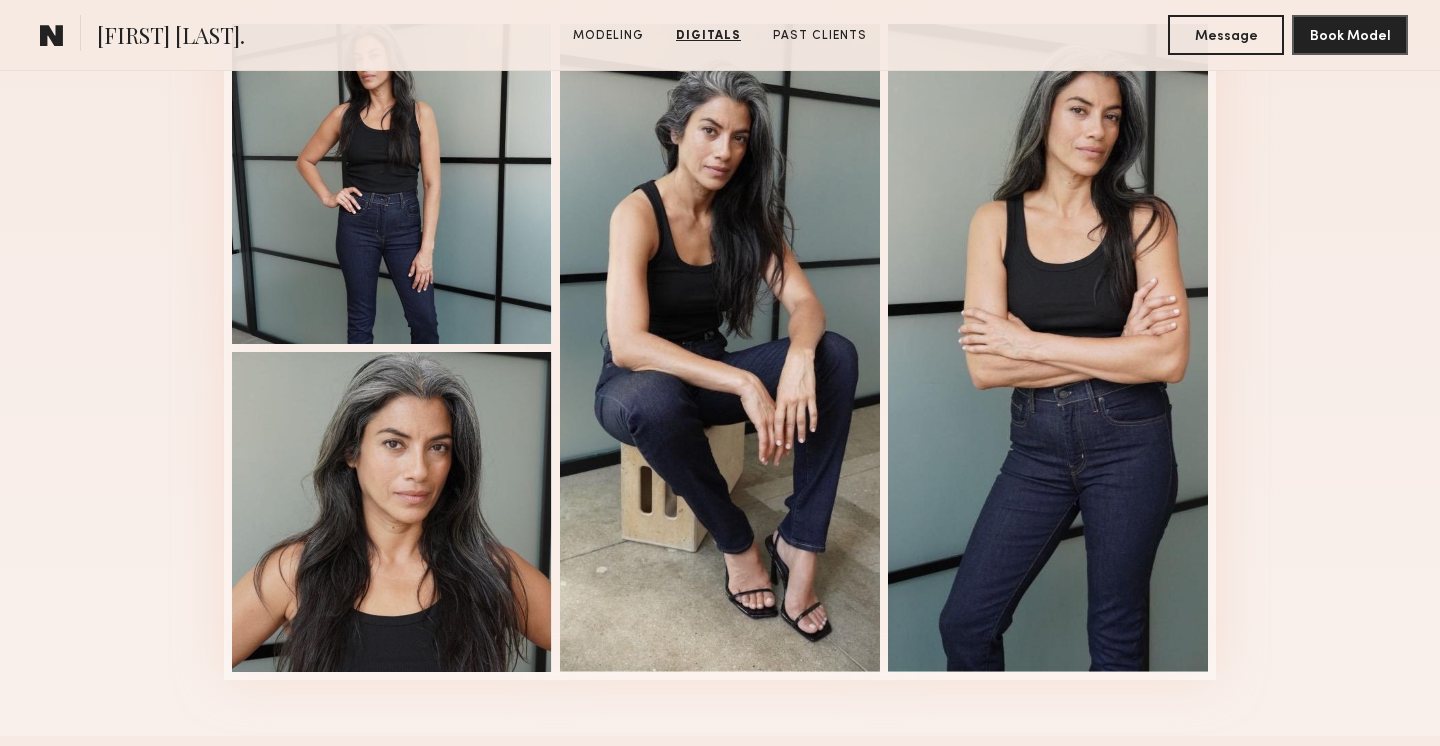 click at bounding box center [392, 184] 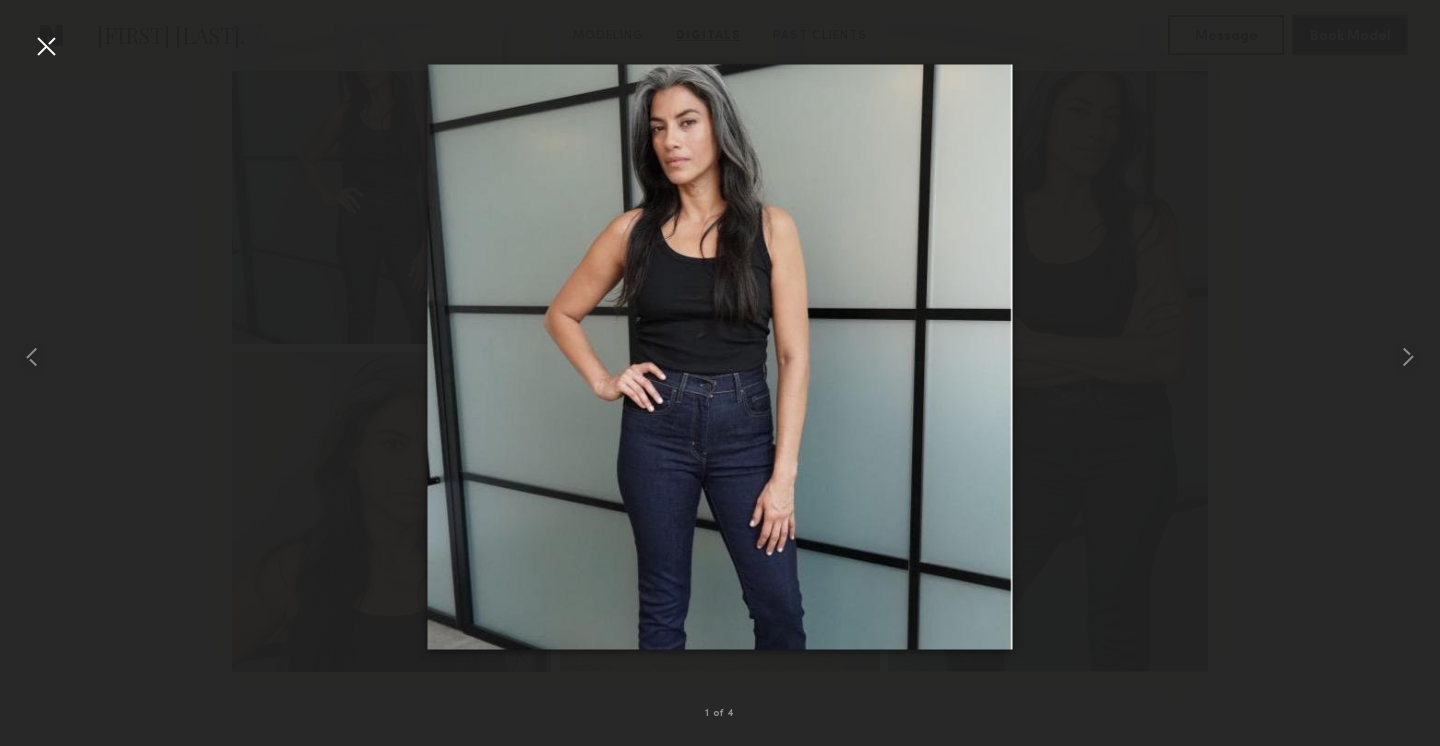 click at bounding box center (46, 46) 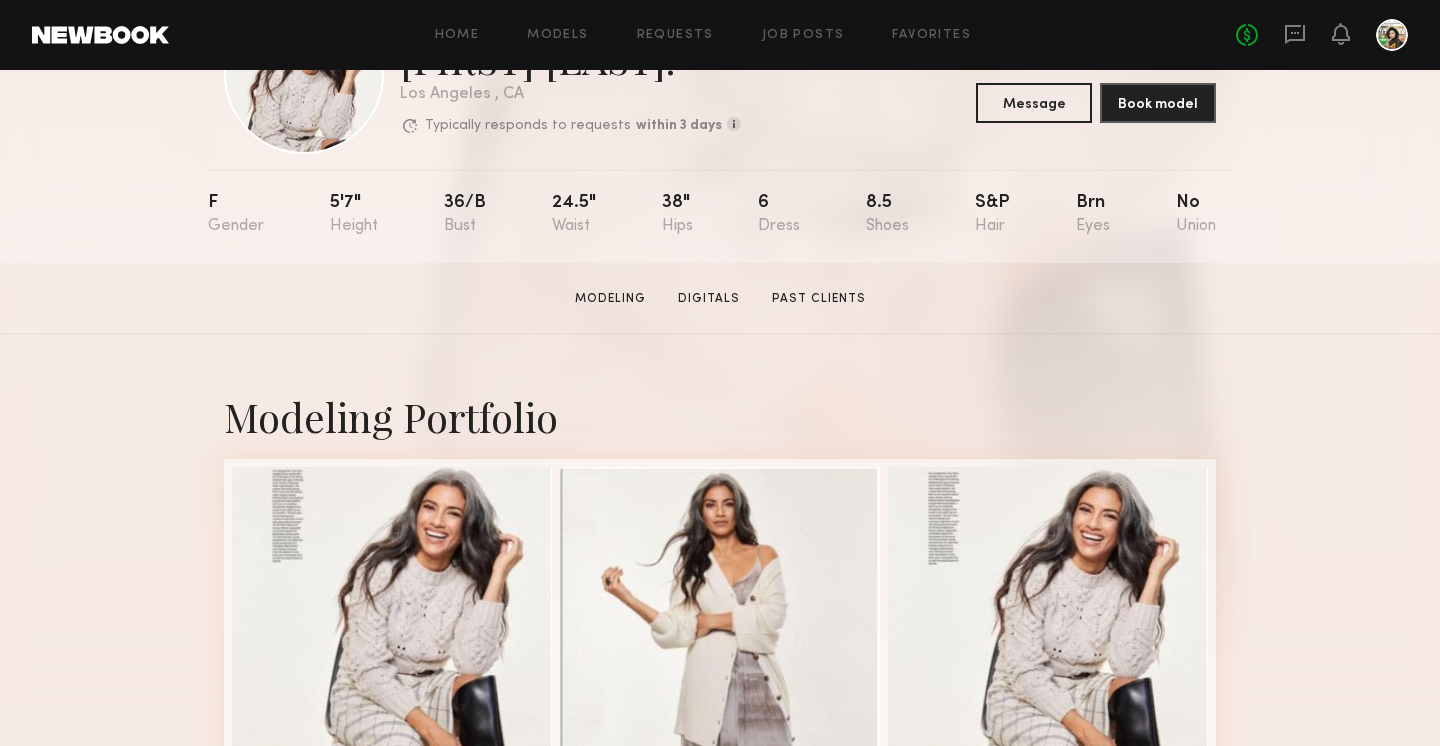 scroll, scrollTop: 0, scrollLeft: 0, axis: both 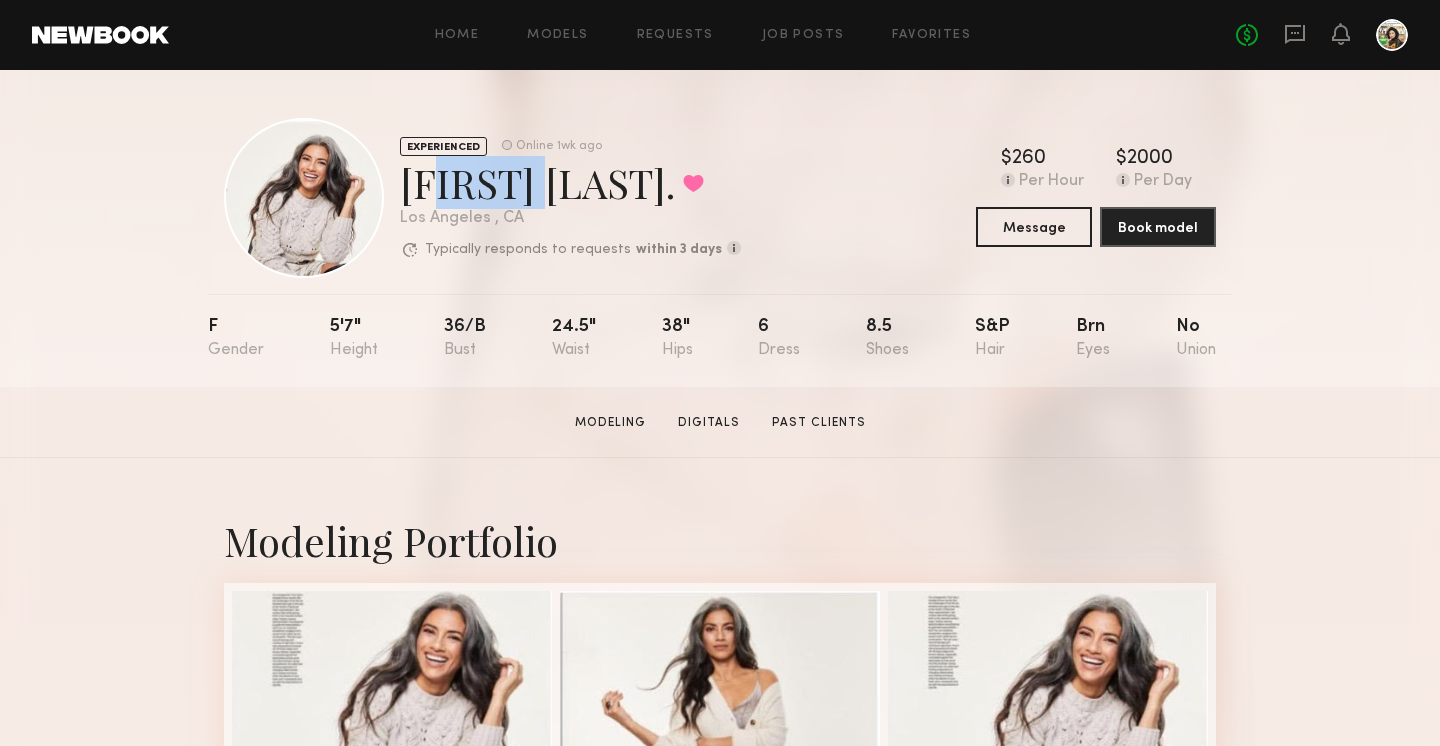 drag, startPoint x: 420, startPoint y: 188, endPoint x: 536, endPoint y: 188, distance: 116 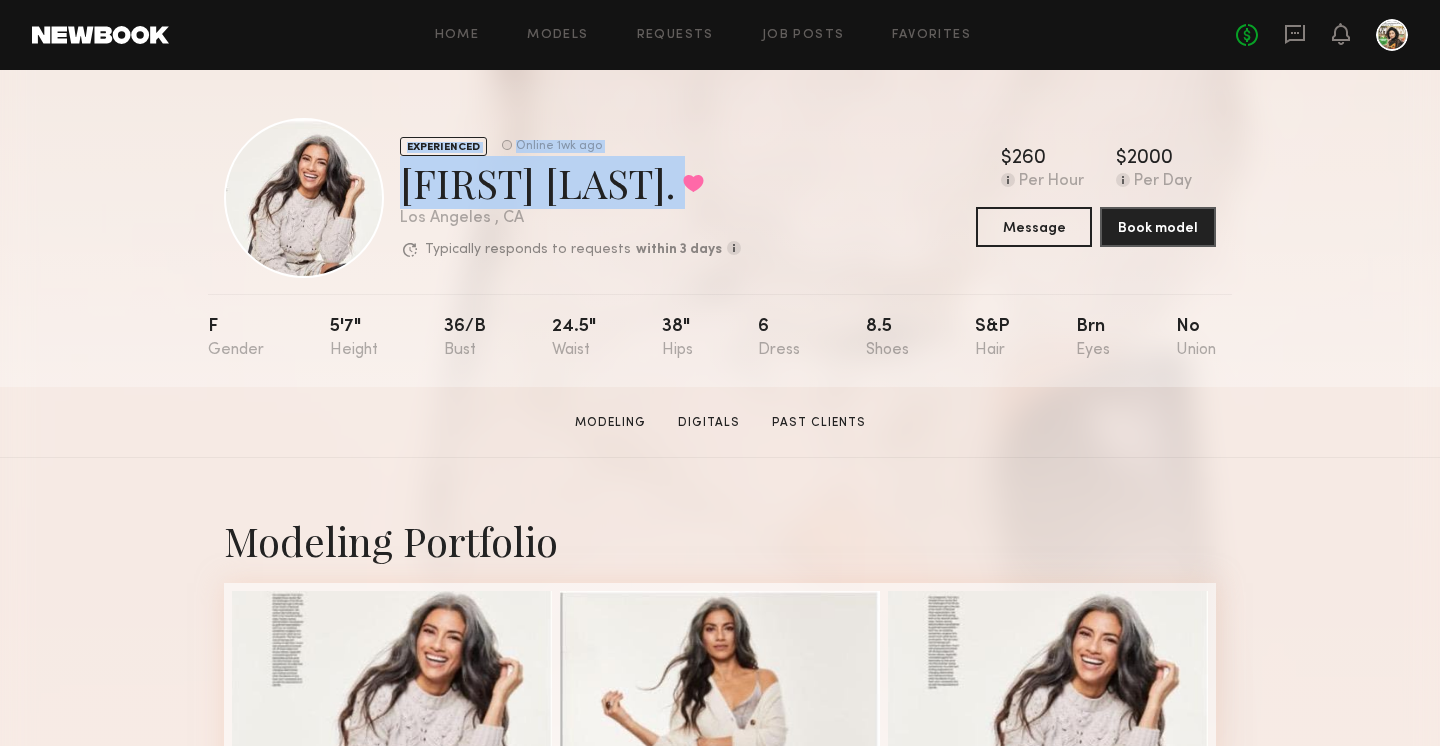 drag, startPoint x: 572, startPoint y: 198, endPoint x: 391, endPoint y: 196, distance: 181.01105 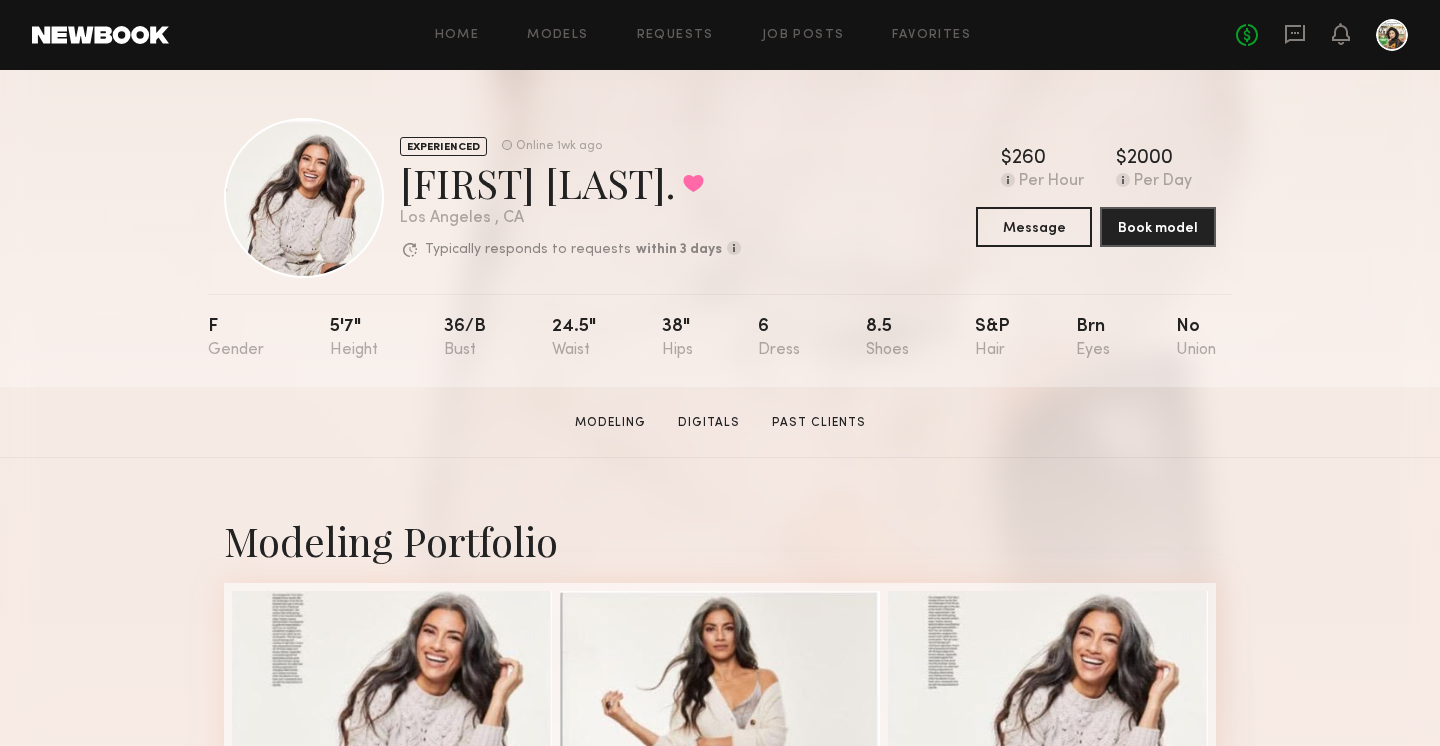 click on "Los Angeles , CA" 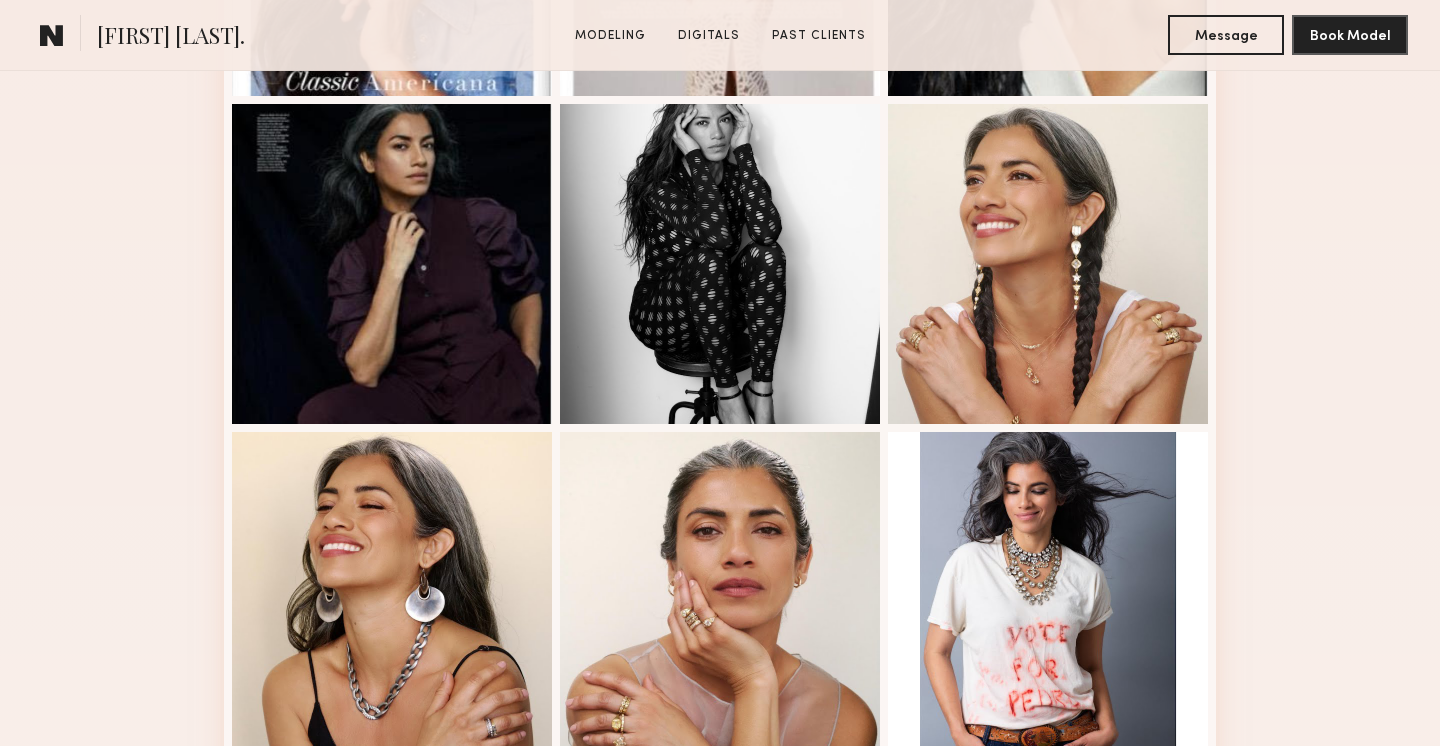 scroll, scrollTop: 565, scrollLeft: 0, axis: vertical 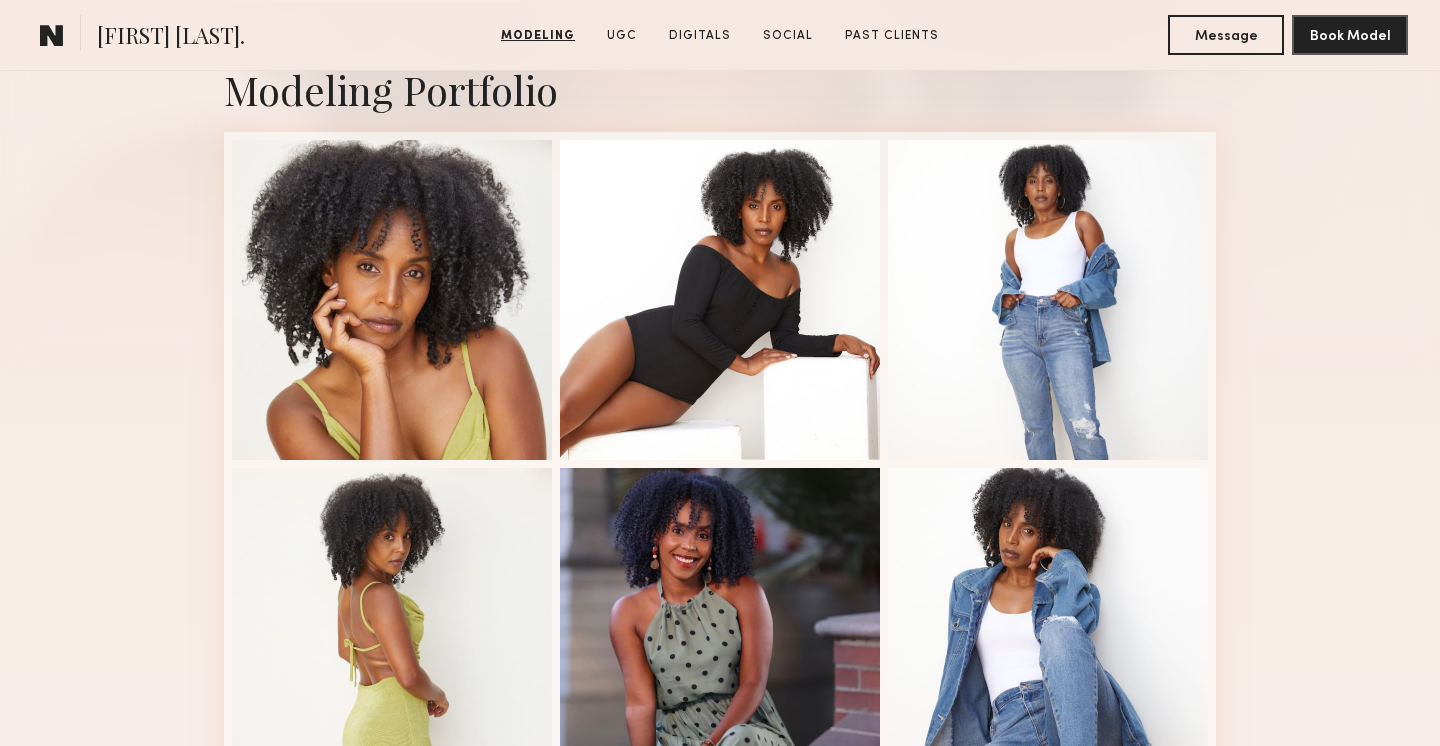 click at bounding box center (392, 300) 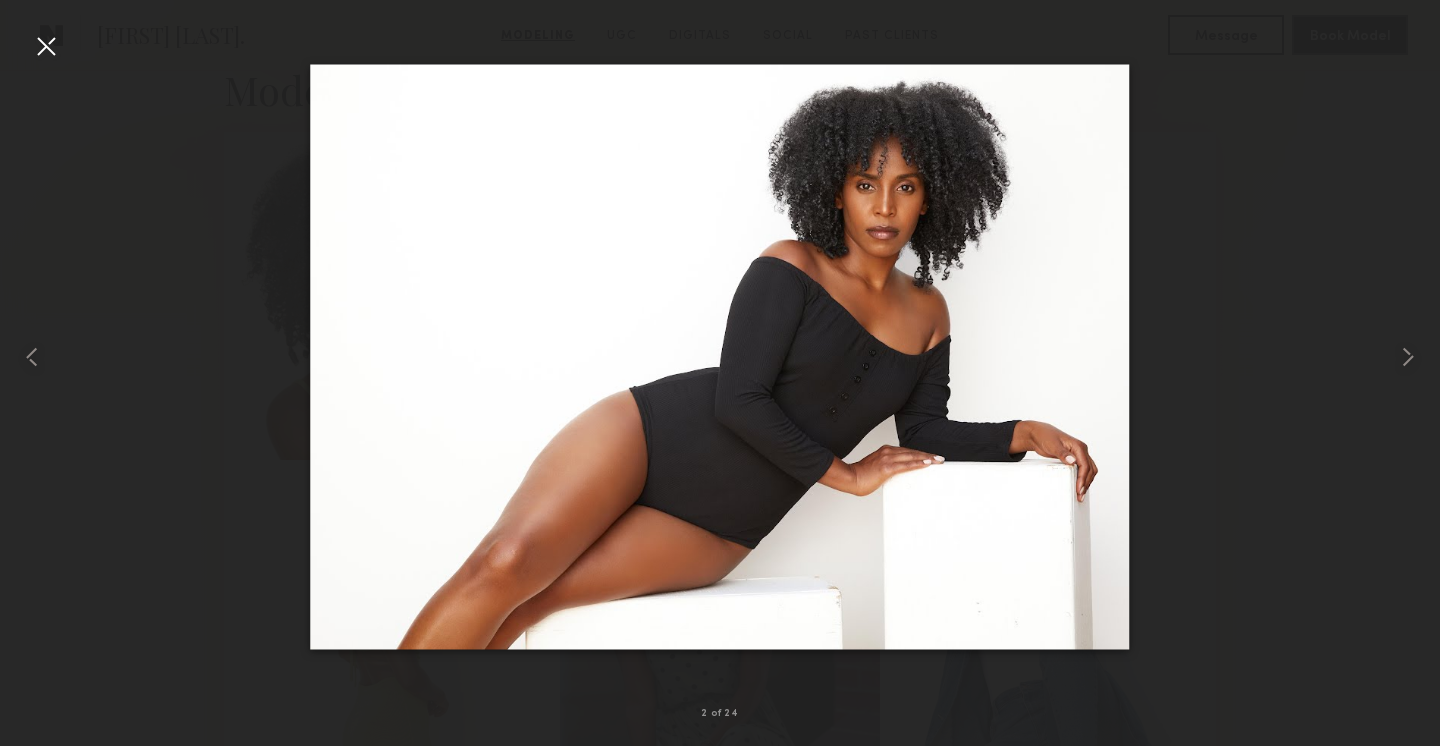 click at bounding box center [46, 46] 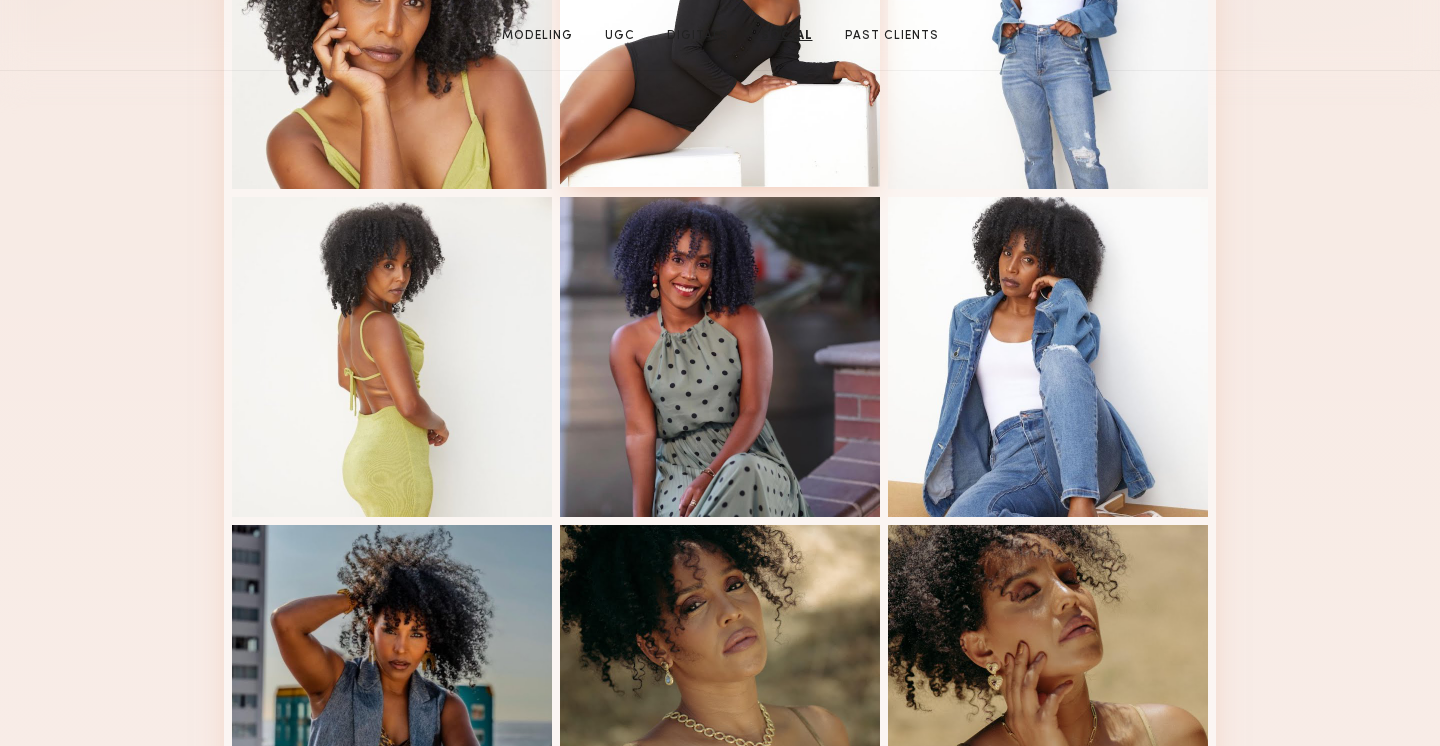 scroll, scrollTop: 0, scrollLeft: 0, axis: both 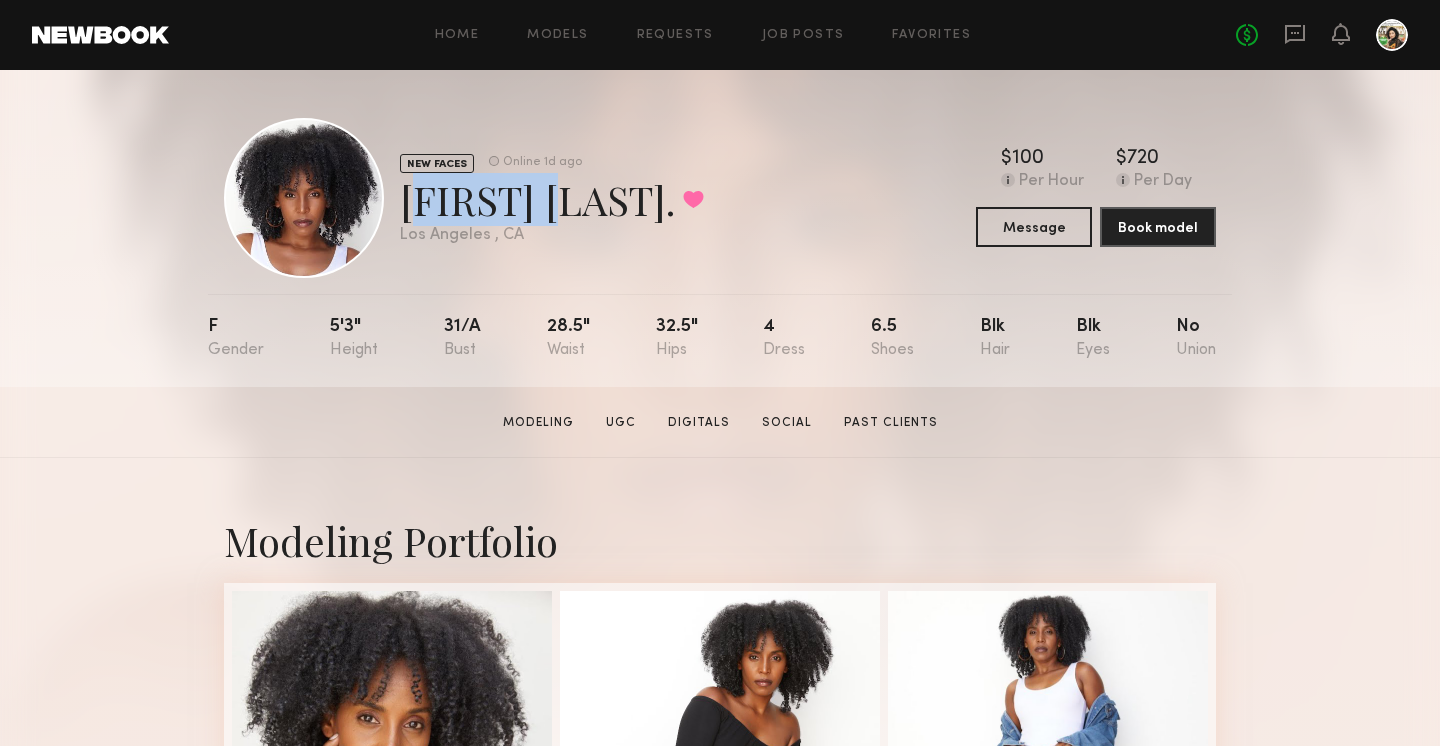 drag, startPoint x: 560, startPoint y: 215, endPoint x: 413, endPoint y: 210, distance: 147.085 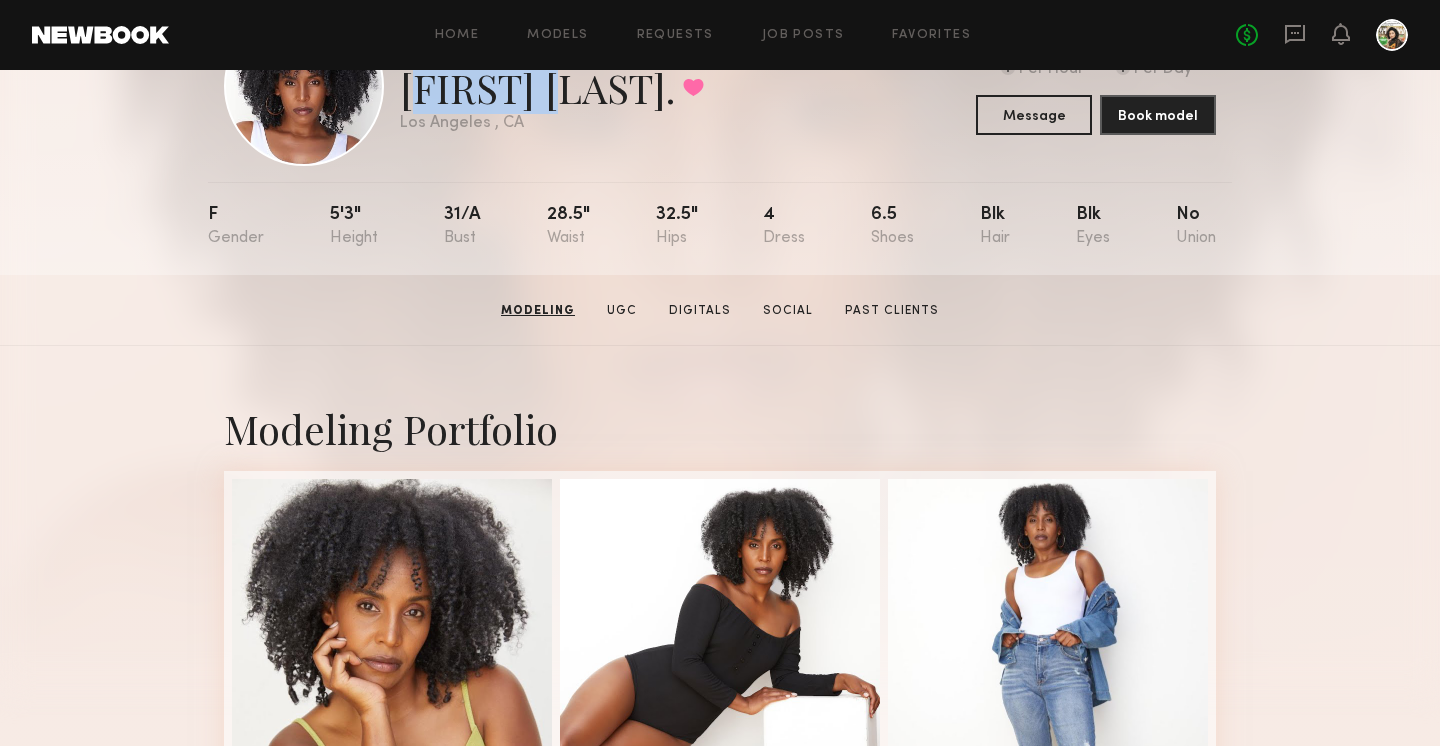 scroll, scrollTop: 0, scrollLeft: 0, axis: both 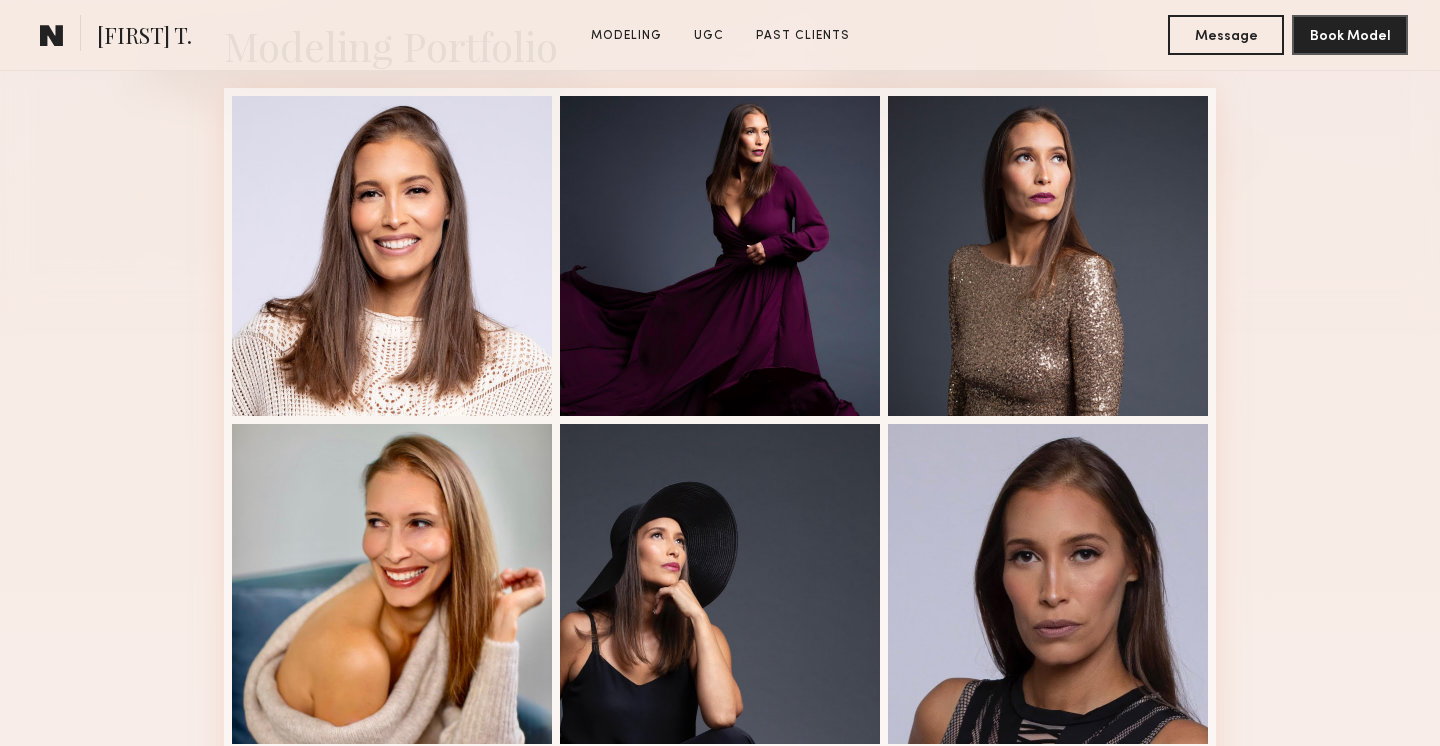 click at bounding box center [392, 256] 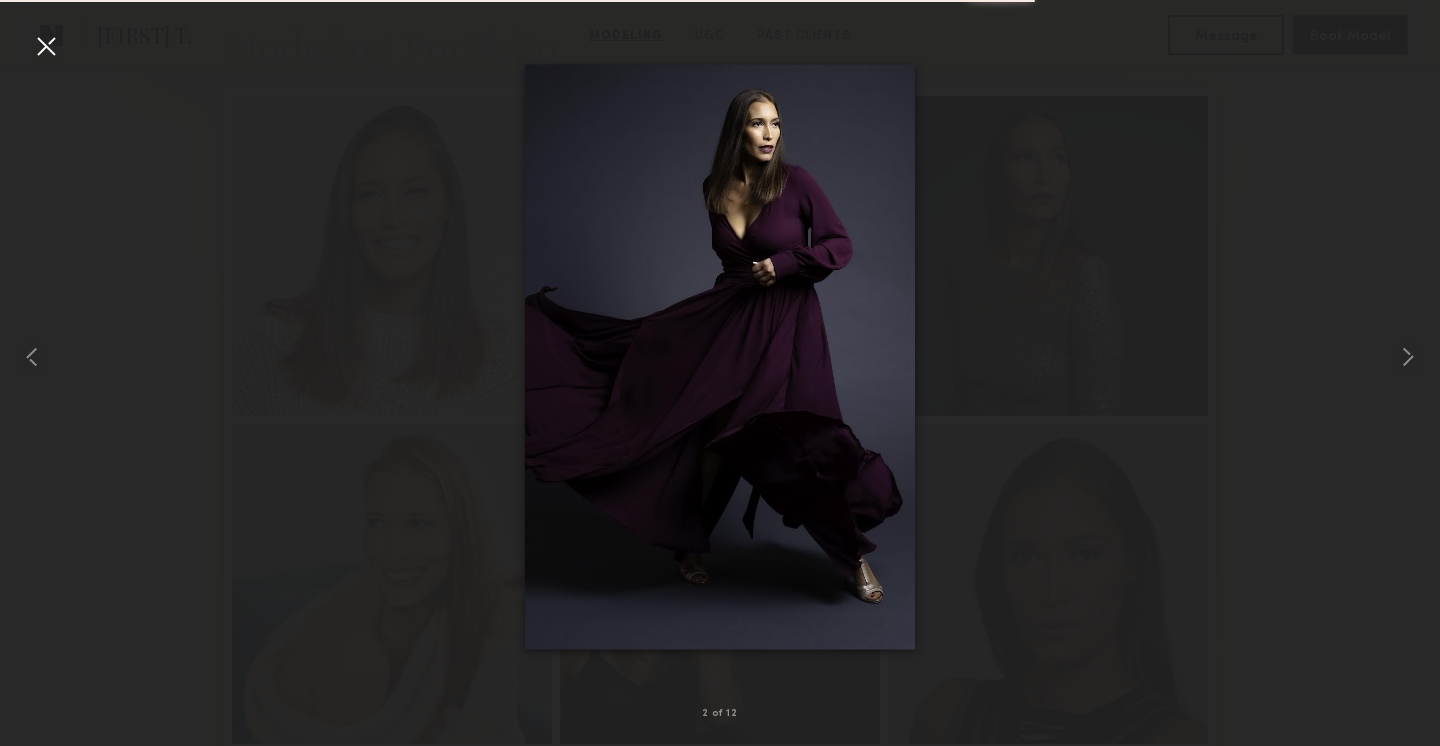 scroll, scrollTop: 455, scrollLeft: 0, axis: vertical 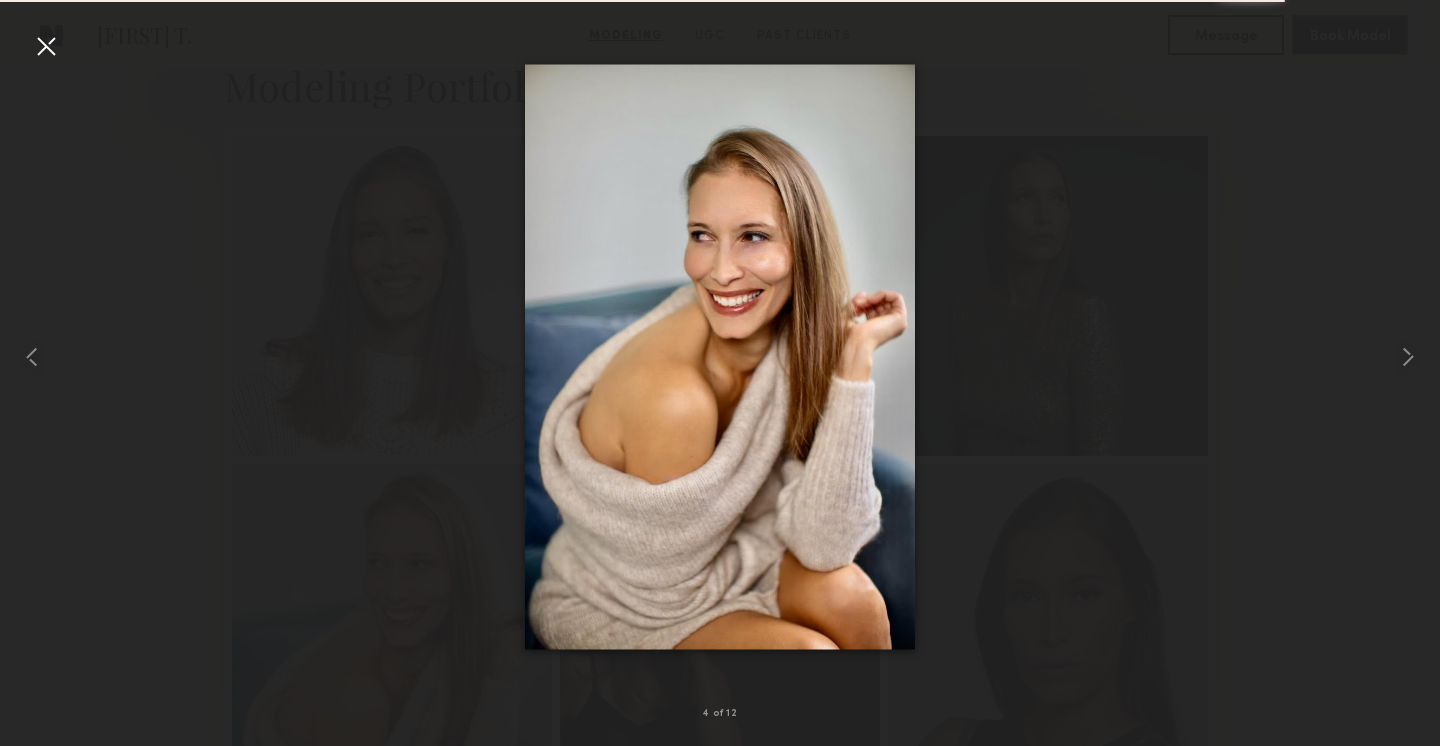 click at bounding box center (720, 357) 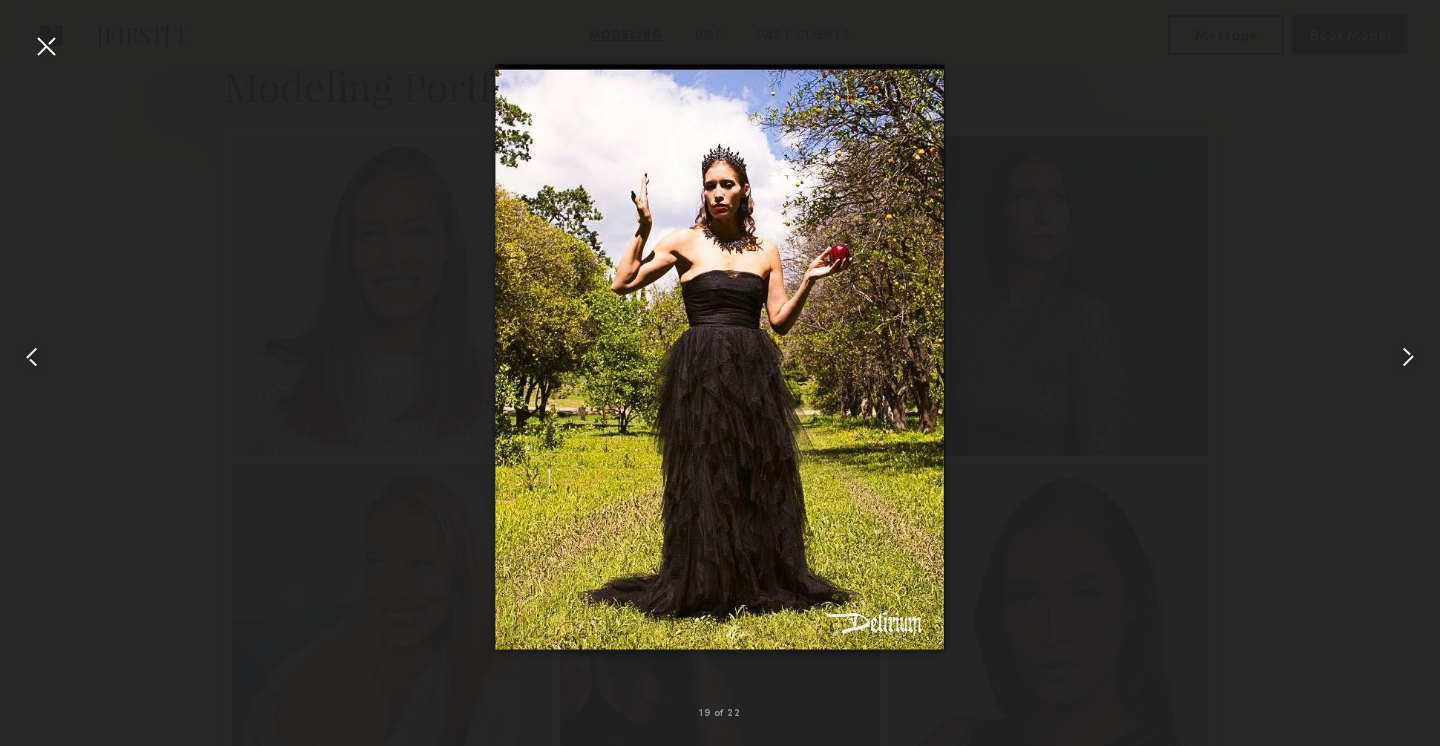click at bounding box center (46, 46) 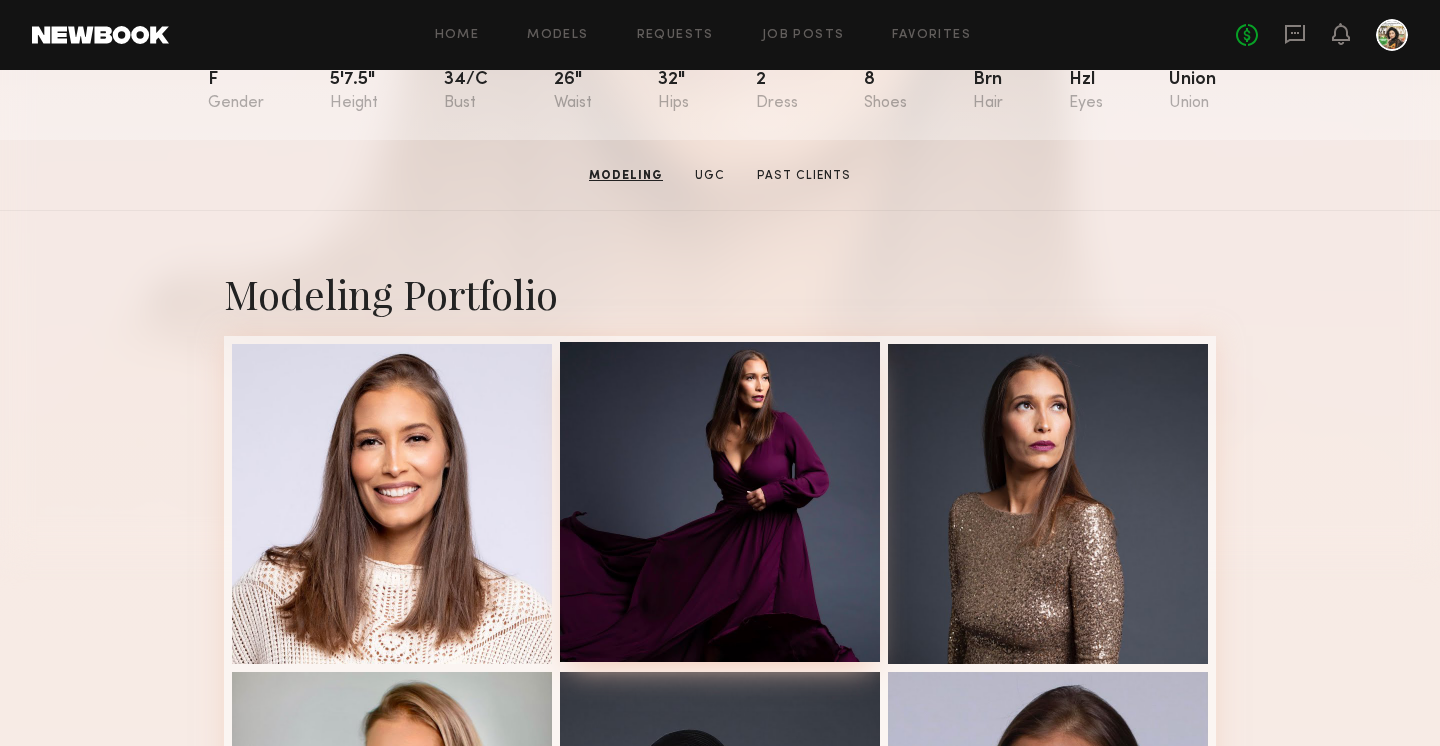 scroll, scrollTop: 0, scrollLeft: 0, axis: both 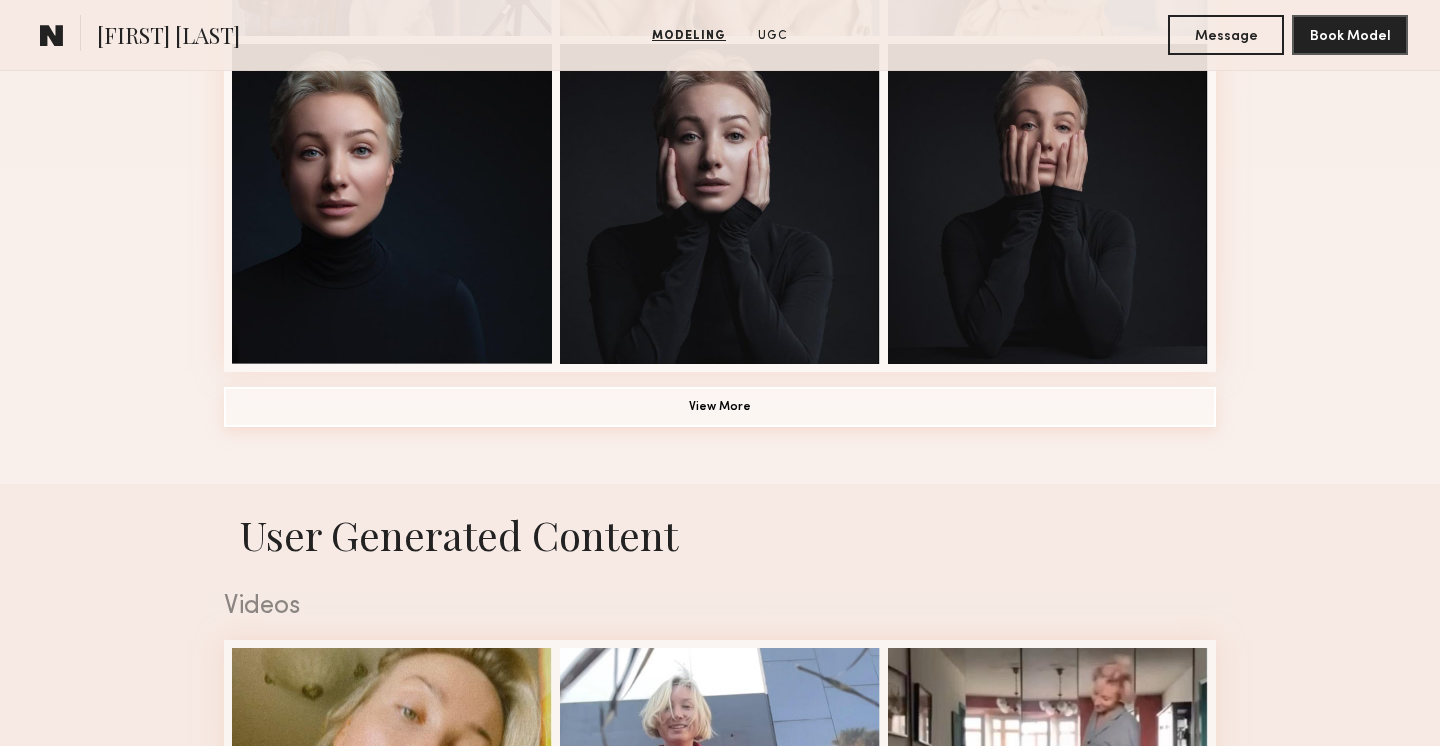 click on "View More" 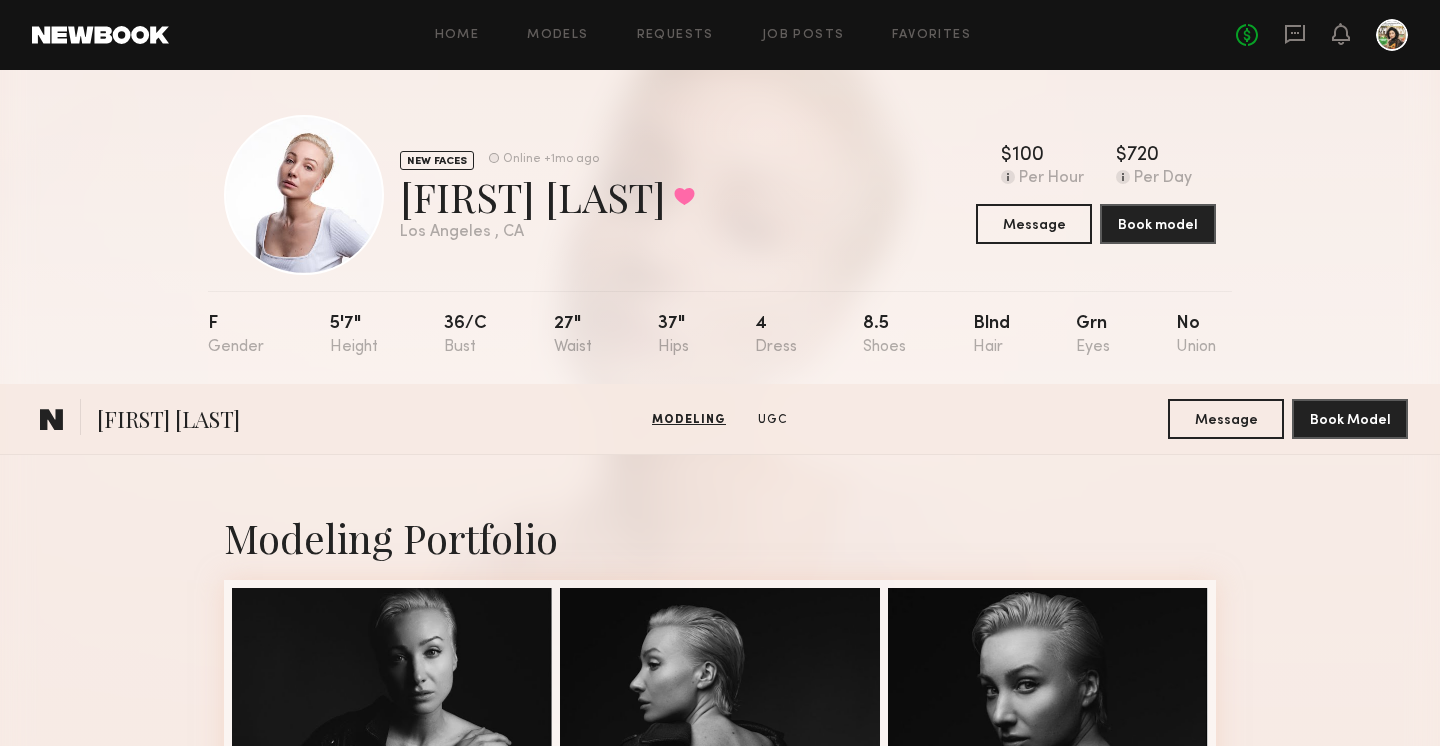 scroll, scrollTop: 0, scrollLeft: 0, axis: both 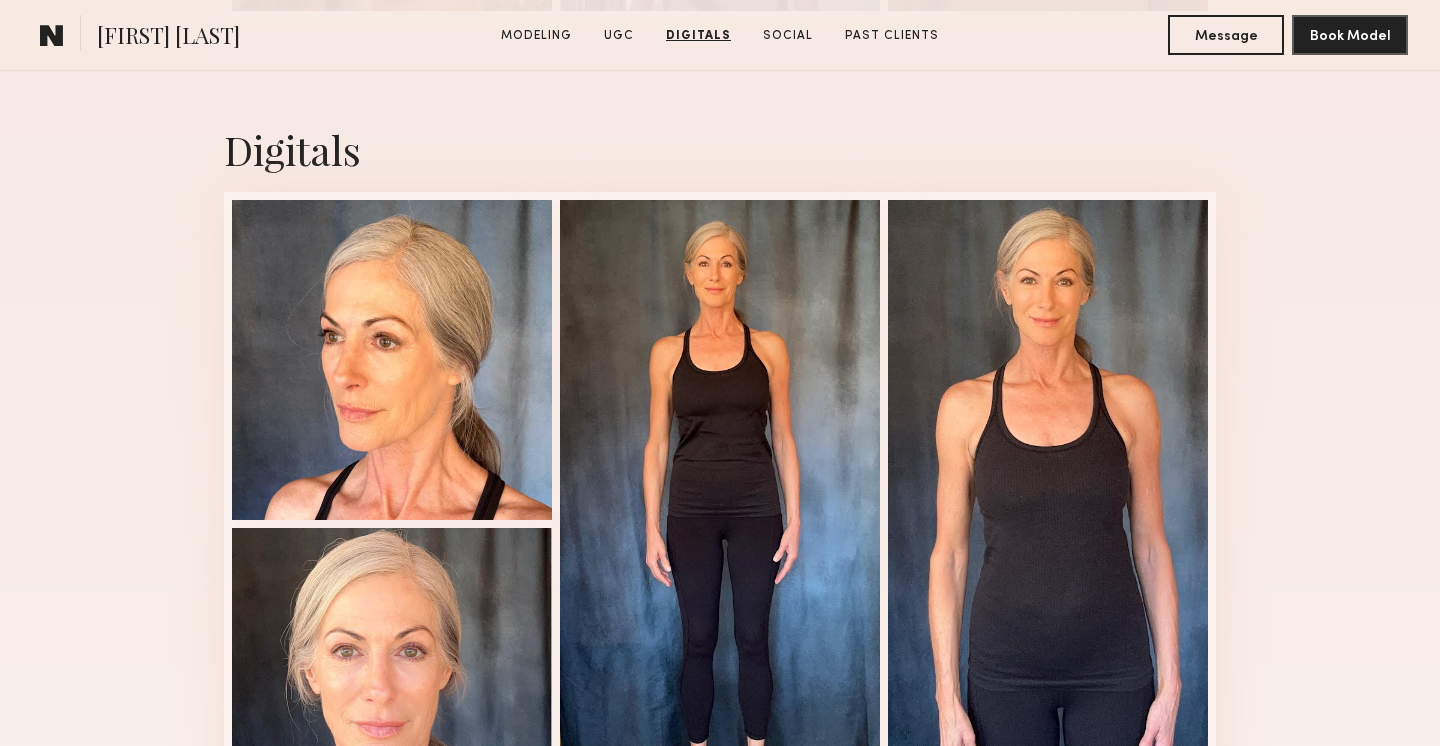 click at bounding box center [392, 360] 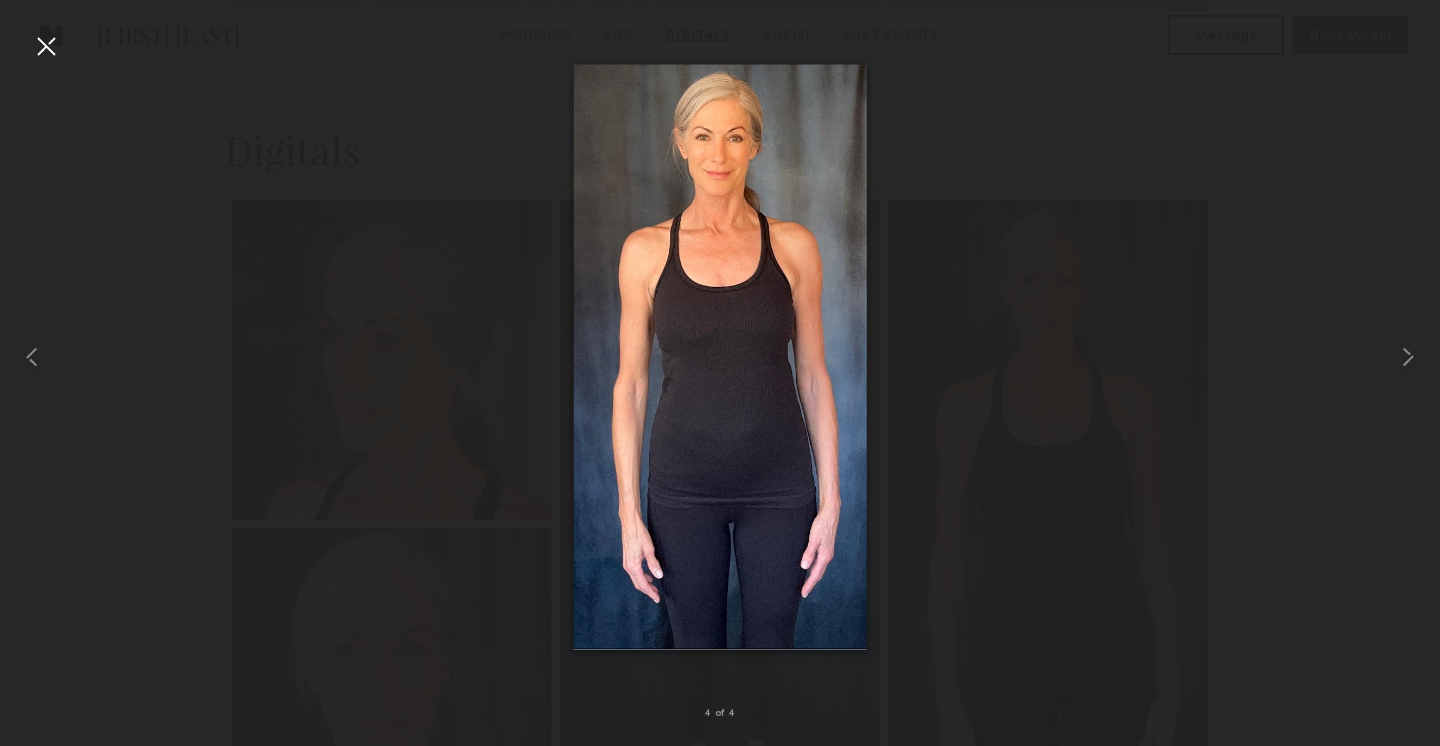 scroll, scrollTop: 3590, scrollLeft: 0, axis: vertical 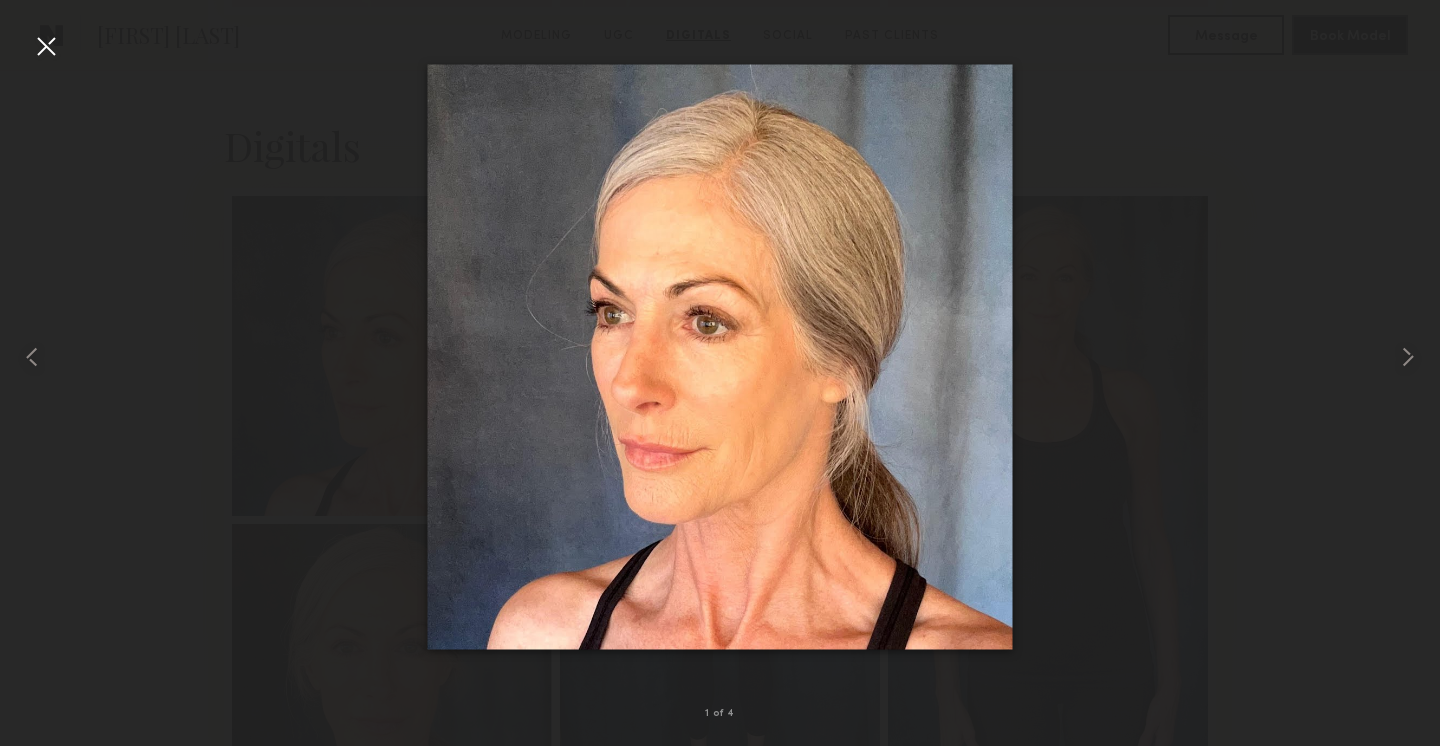 click at bounding box center [46, 46] 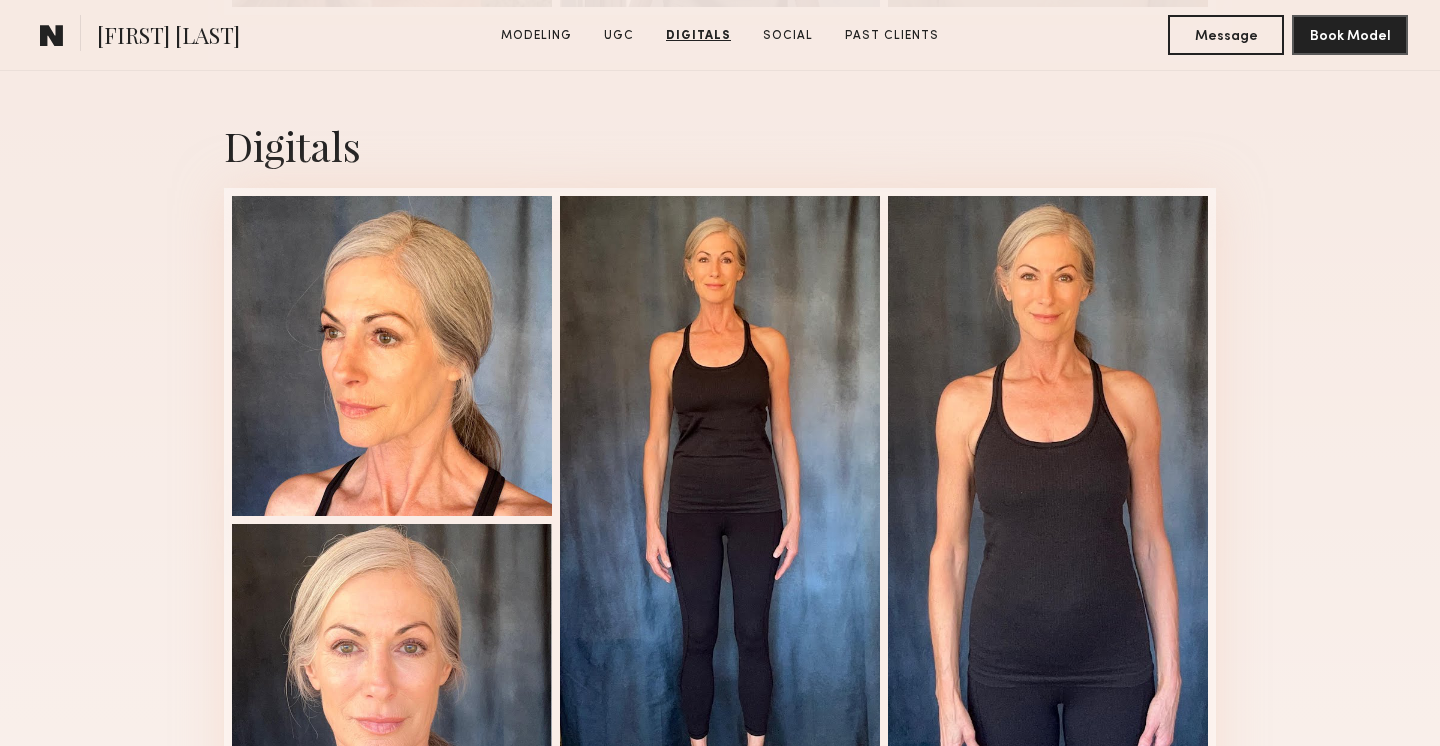 click on "1 of 4" at bounding box center [720, -181] 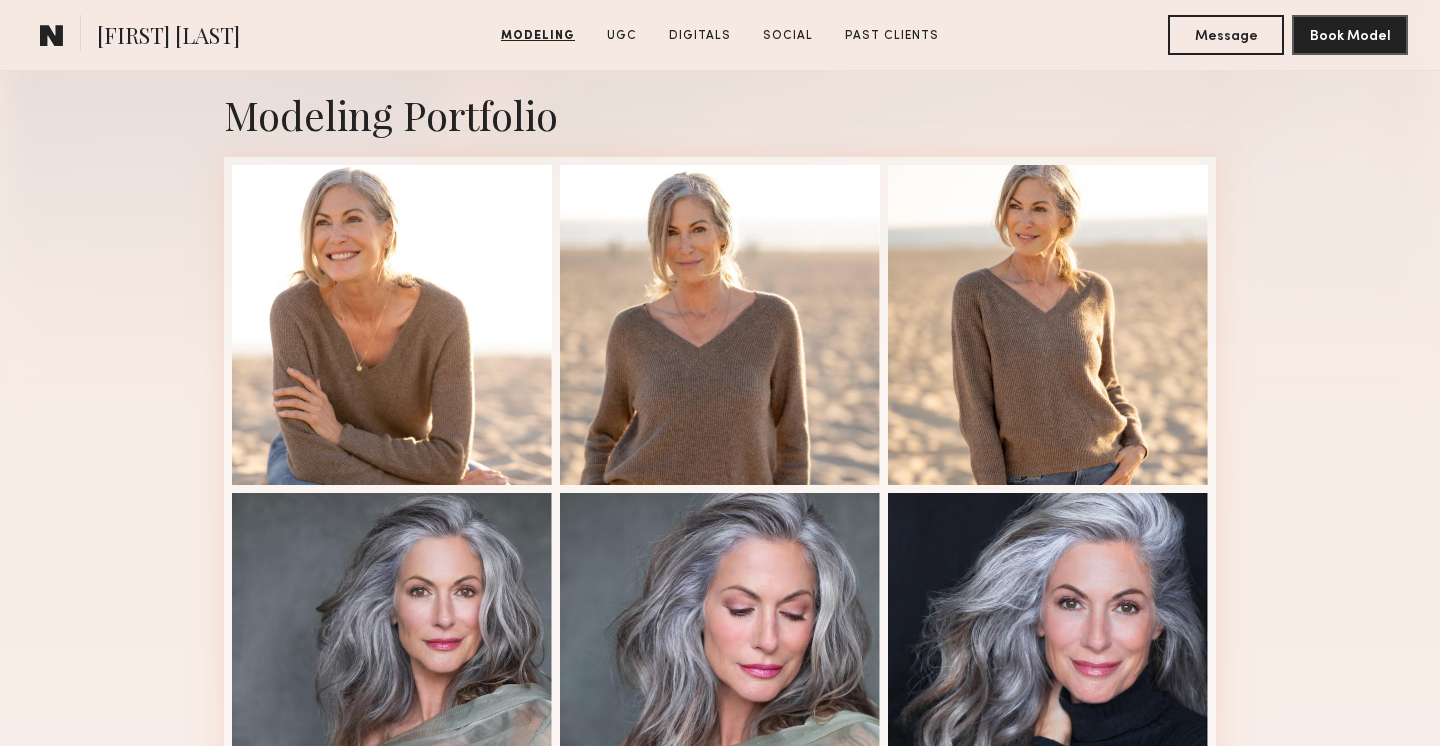scroll, scrollTop: 425, scrollLeft: 0, axis: vertical 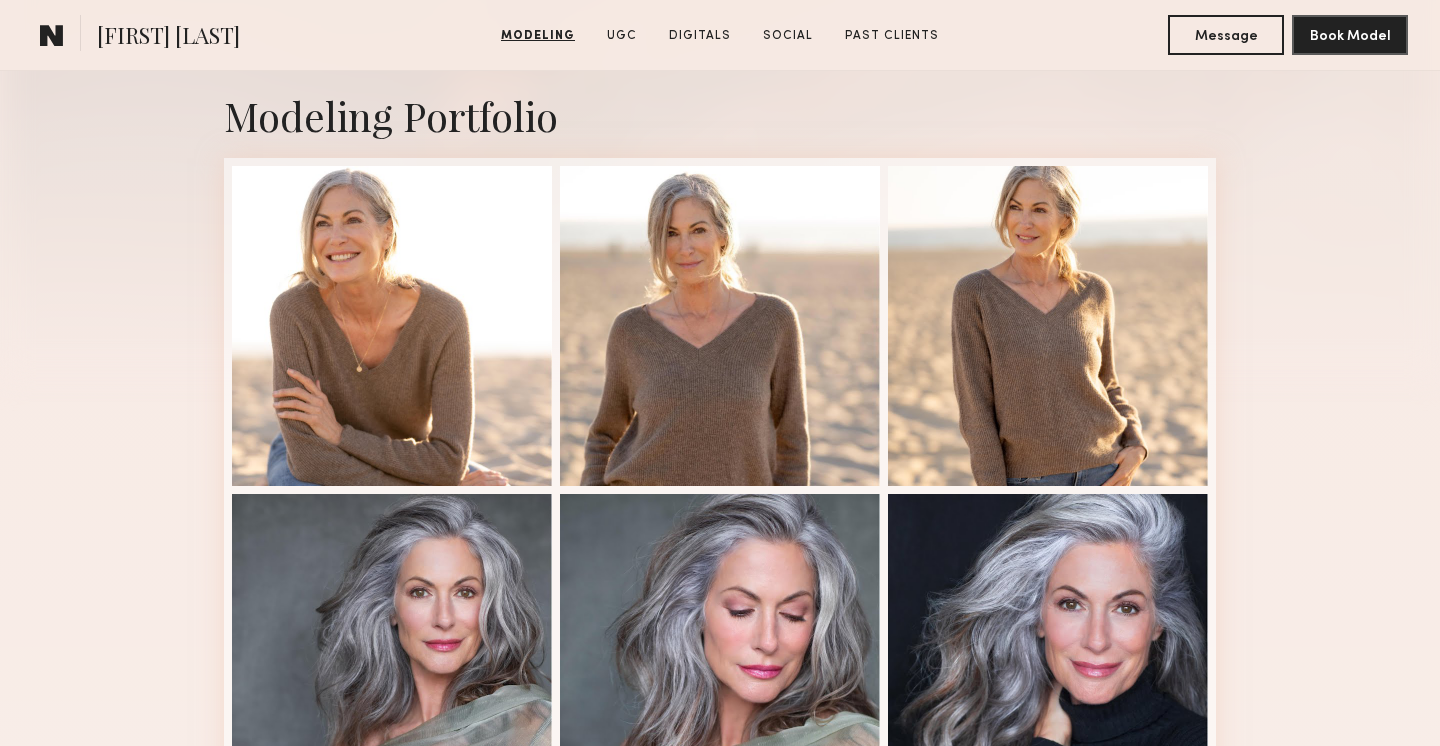 click at bounding box center [1048, 326] 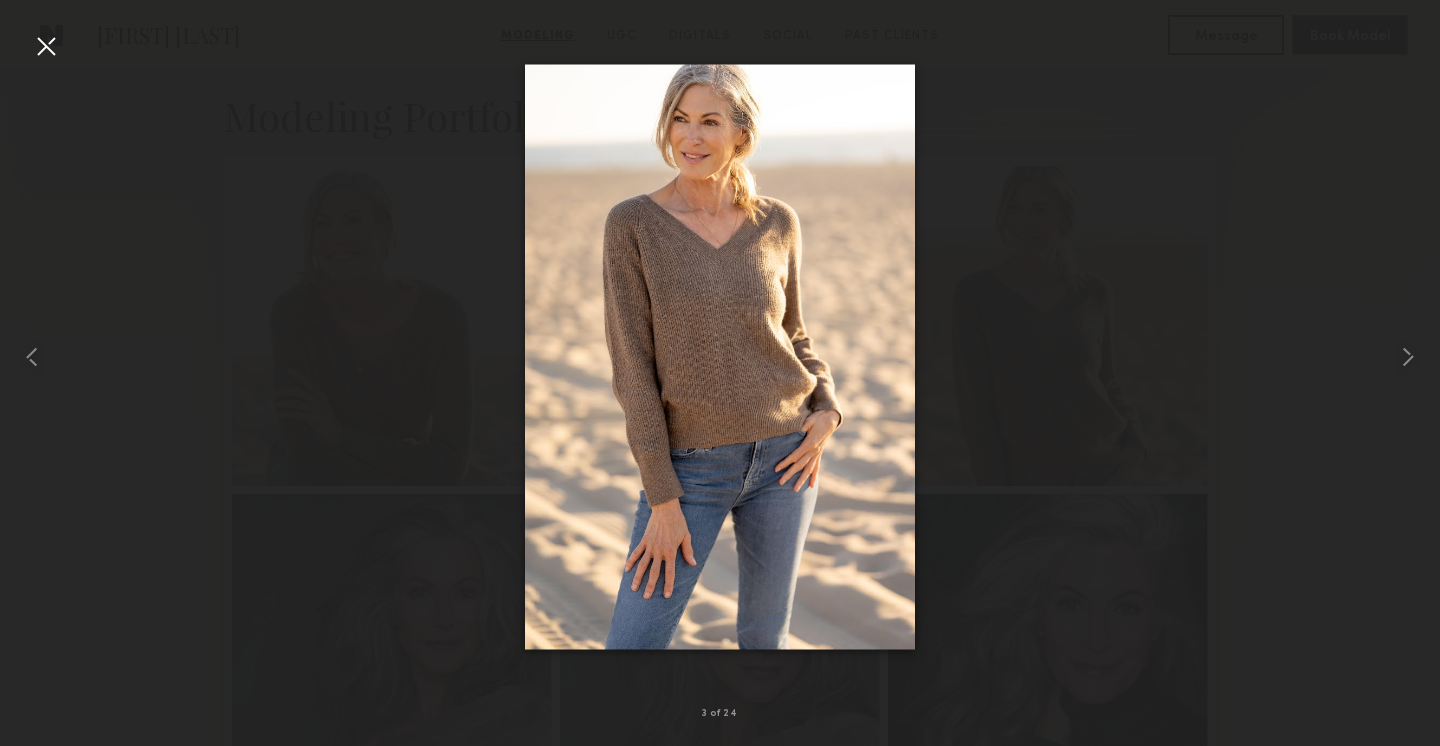 click at bounding box center (46, 46) 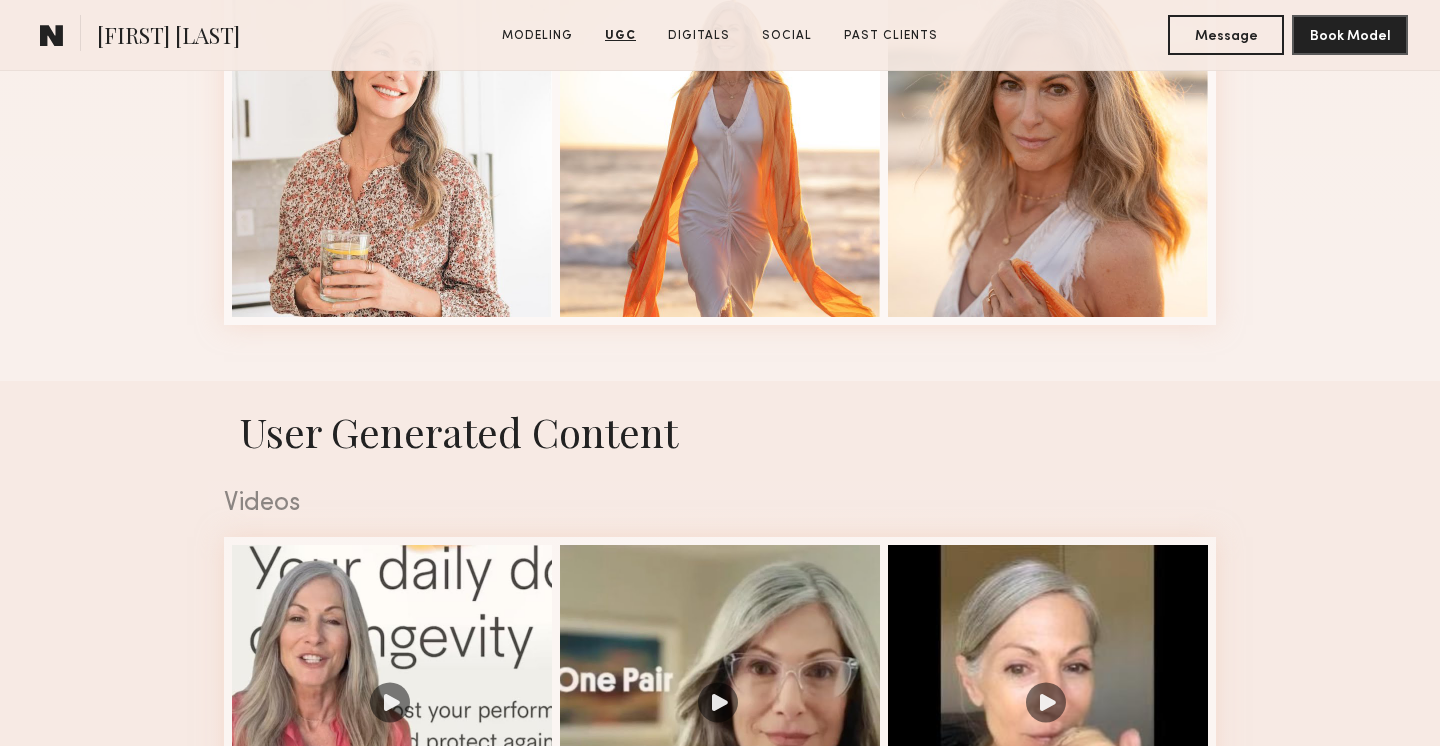 scroll, scrollTop: 2380, scrollLeft: 0, axis: vertical 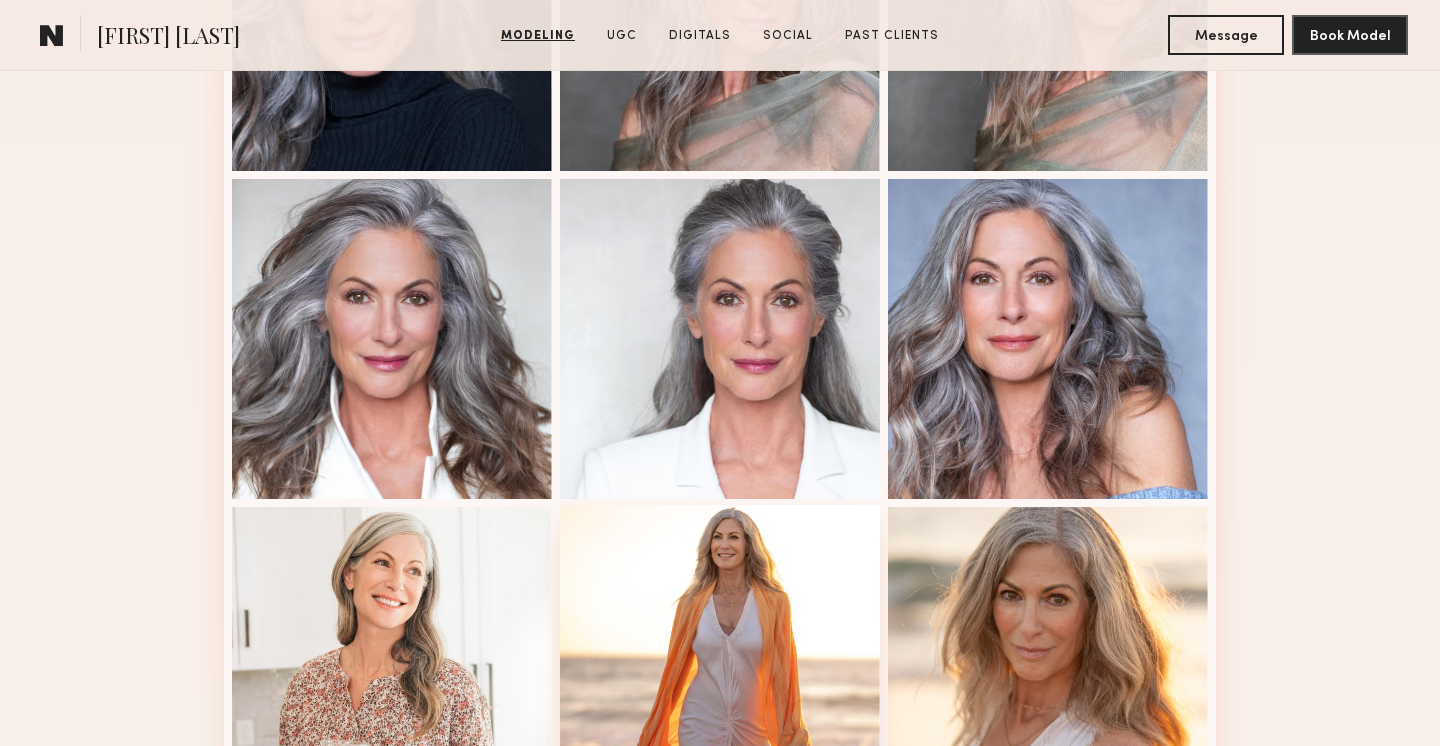 click at bounding box center (720, 665) 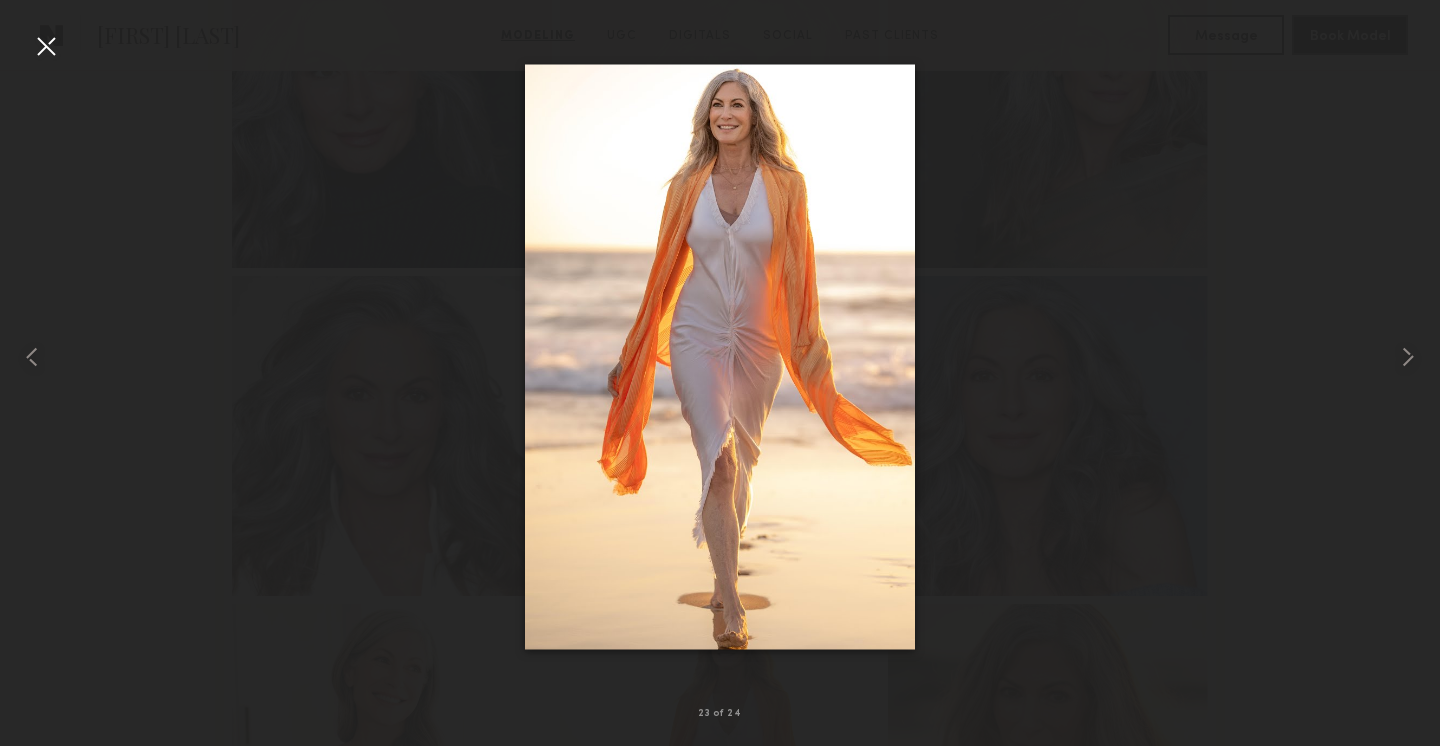 scroll, scrollTop: 2244, scrollLeft: 0, axis: vertical 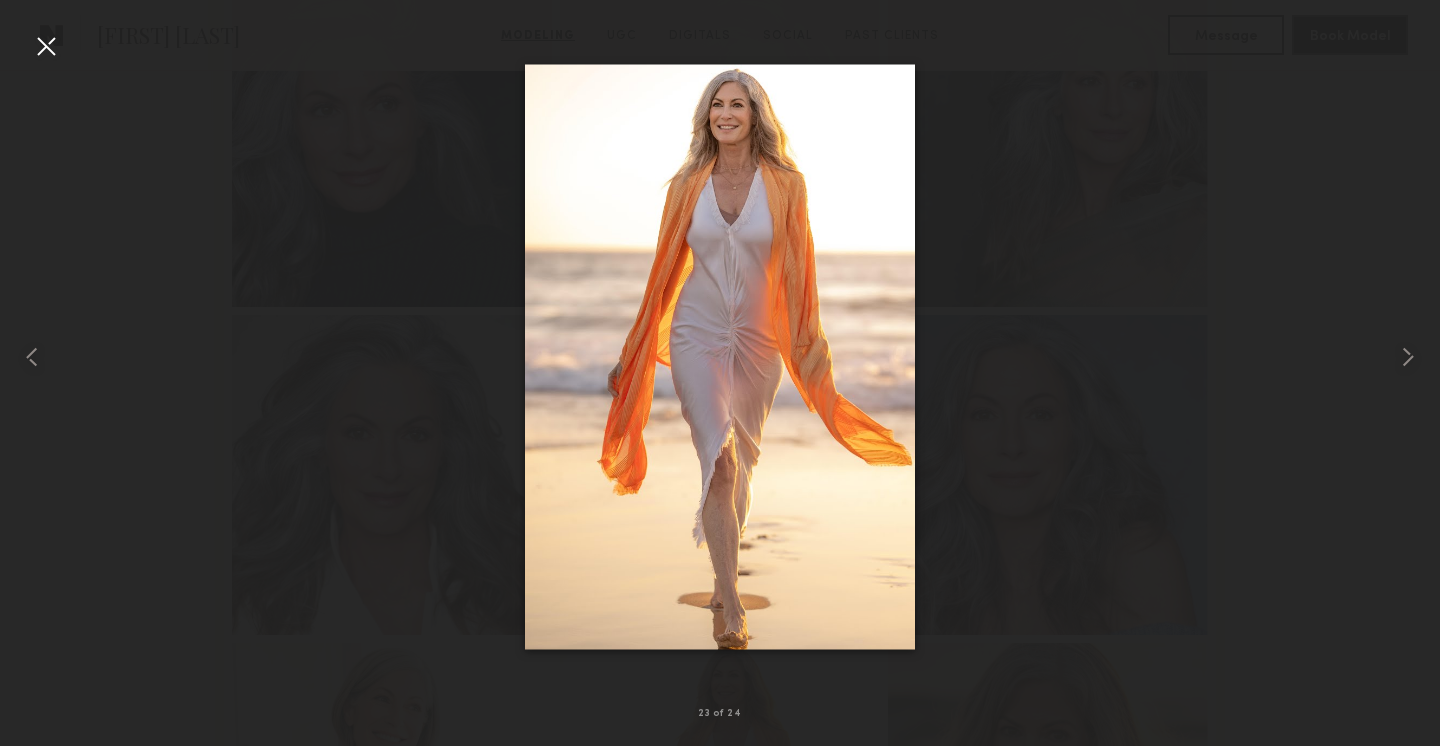 click at bounding box center [46, 46] 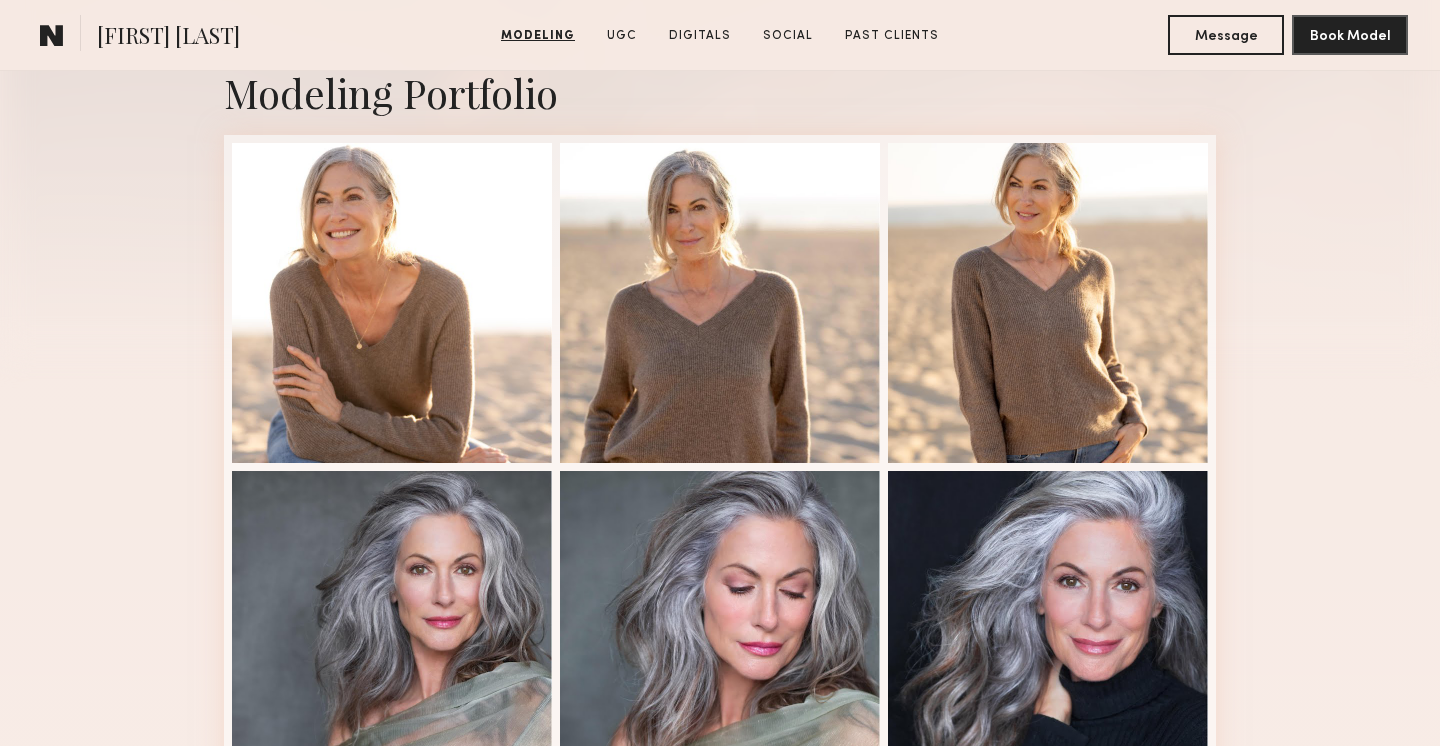 scroll, scrollTop: 0, scrollLeft: 0, axis: both 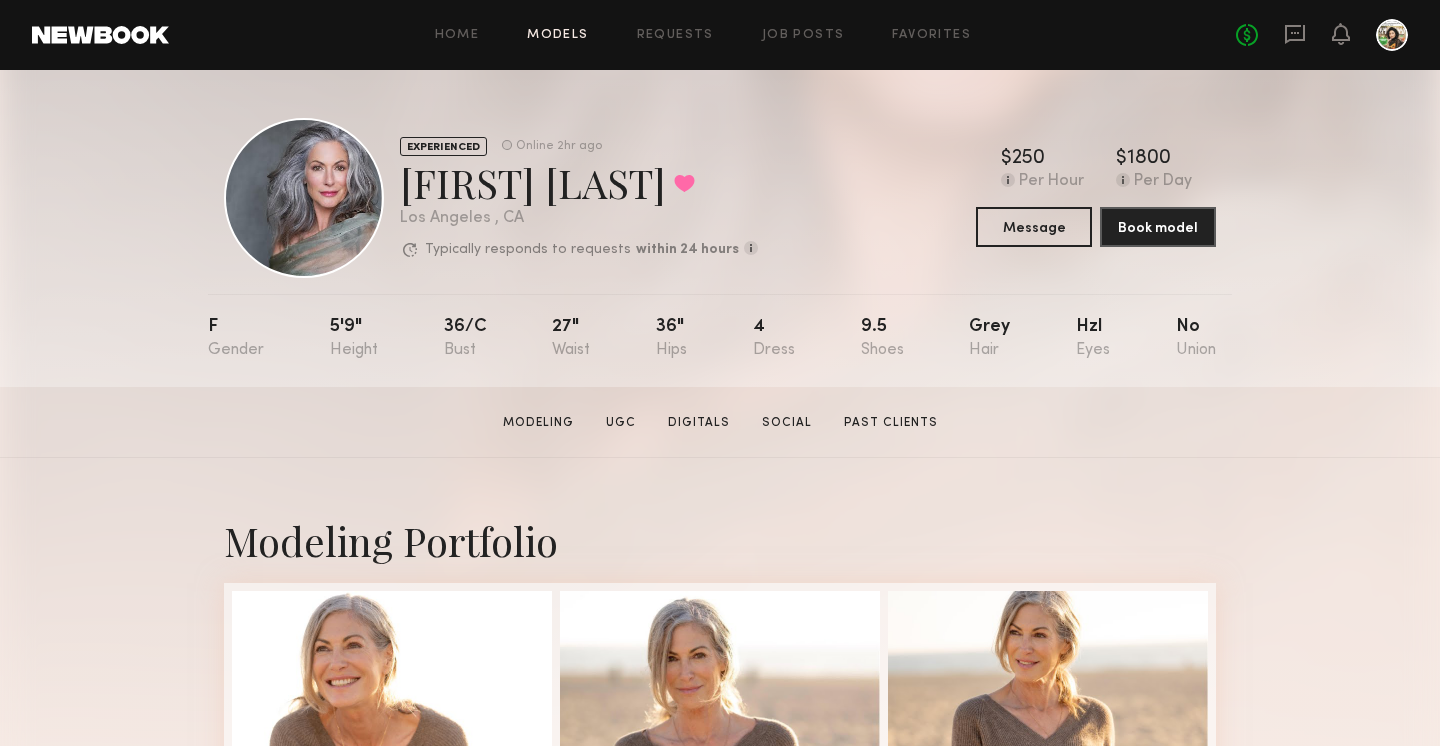click on "Models" 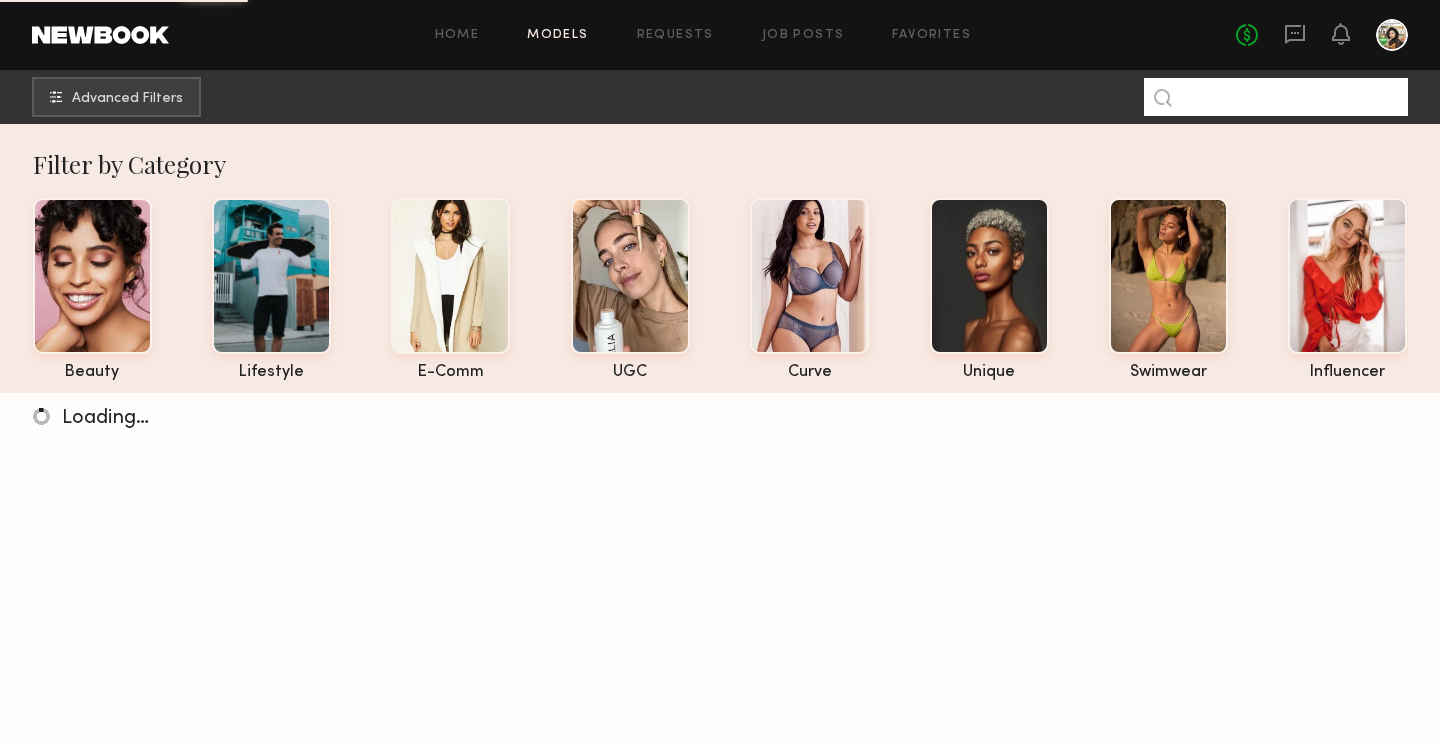click 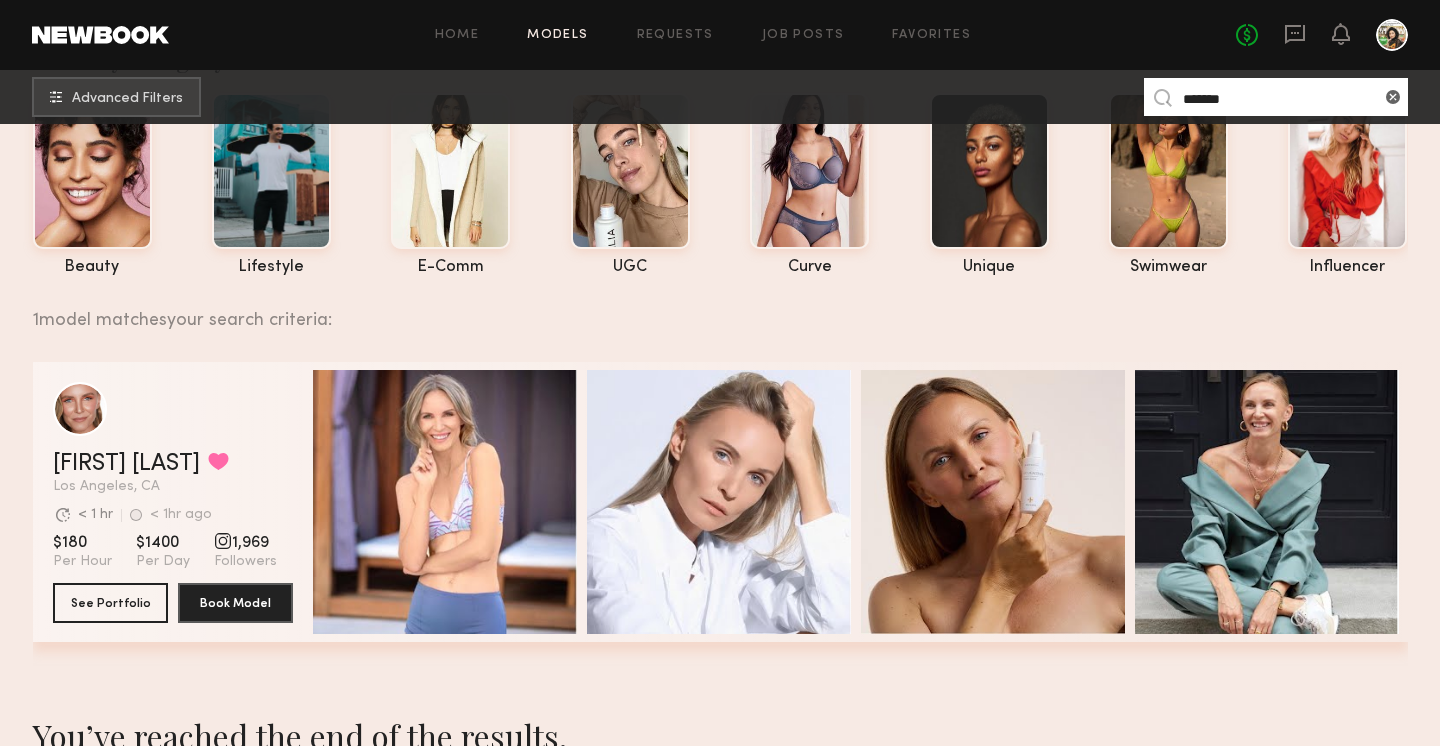 scroll, scrollTop: 118, scrollLeft: 0, axis: vertical 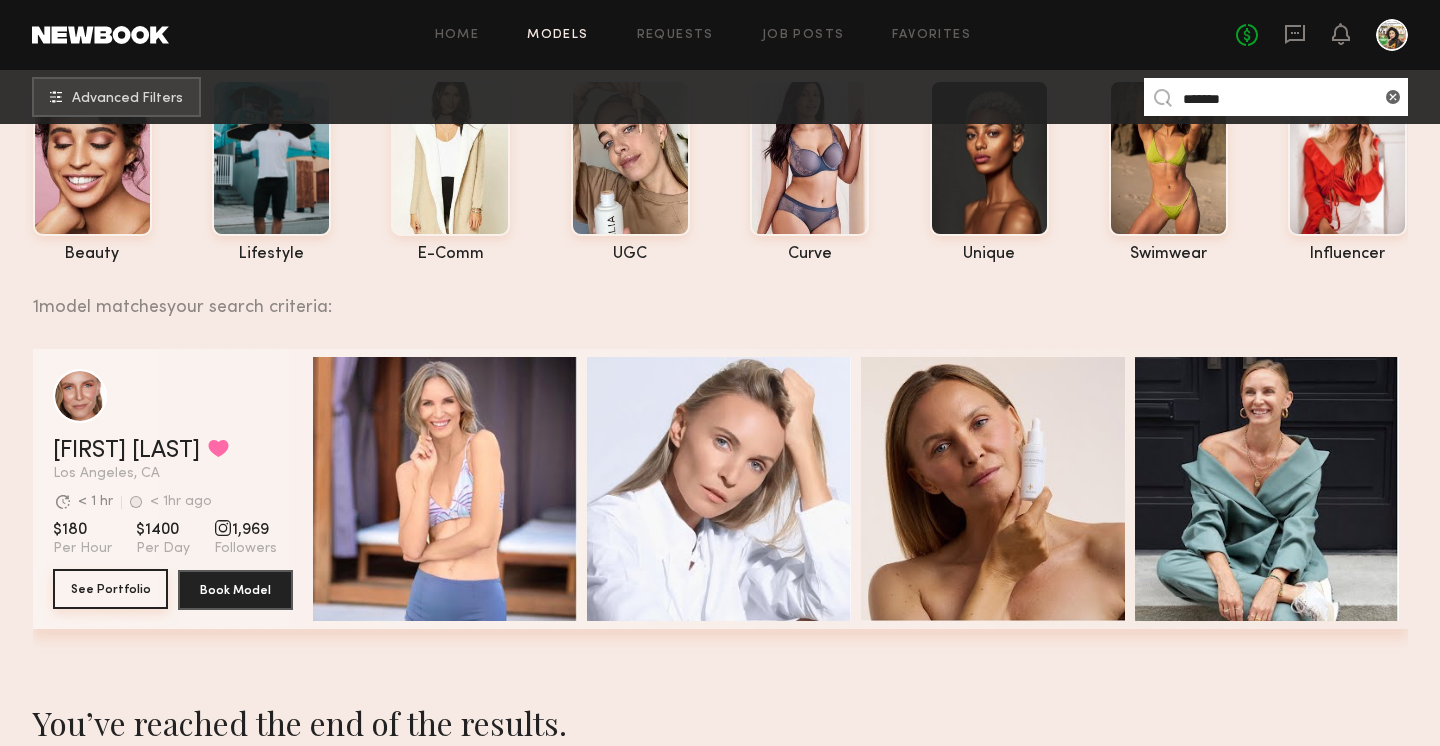 type on "*******" 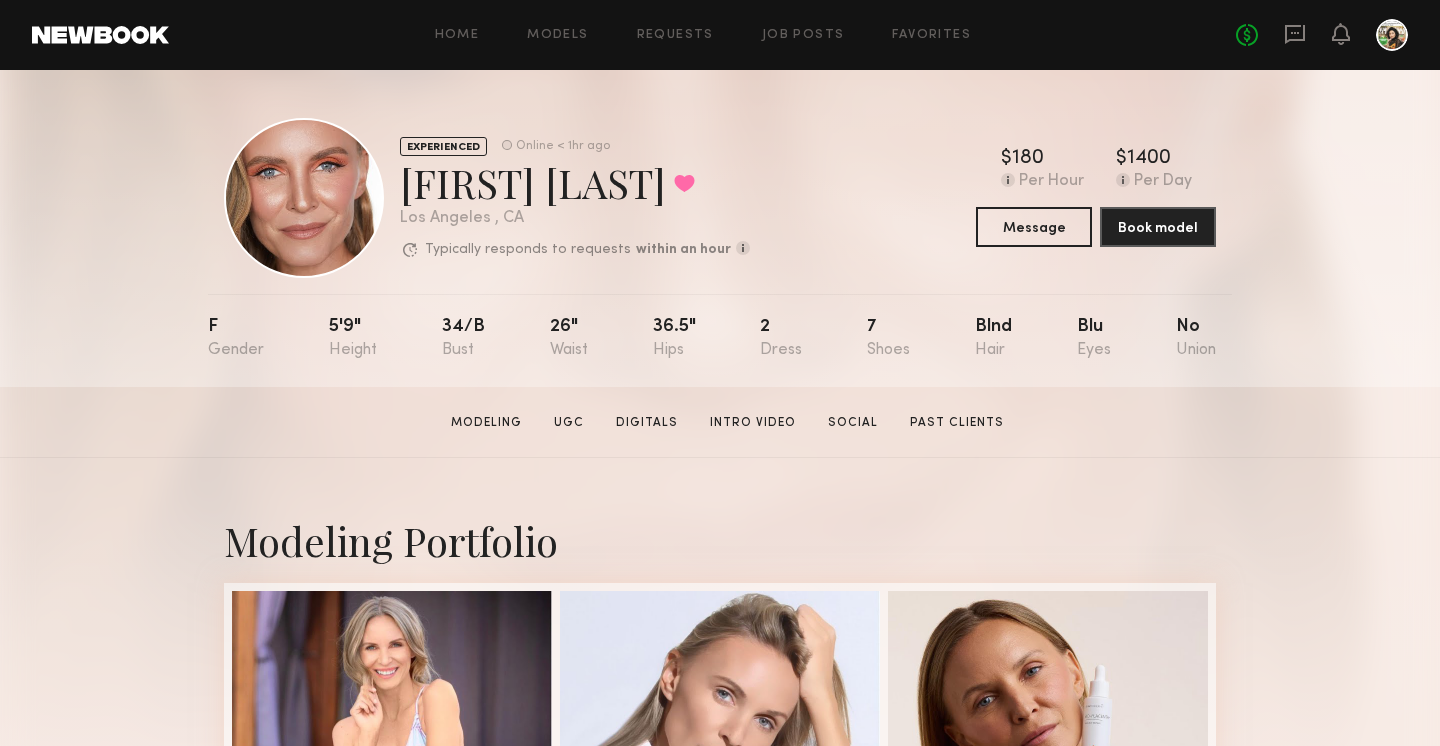 scroll, scrollTop: 337, scrollLeft: 0, axis: vertical 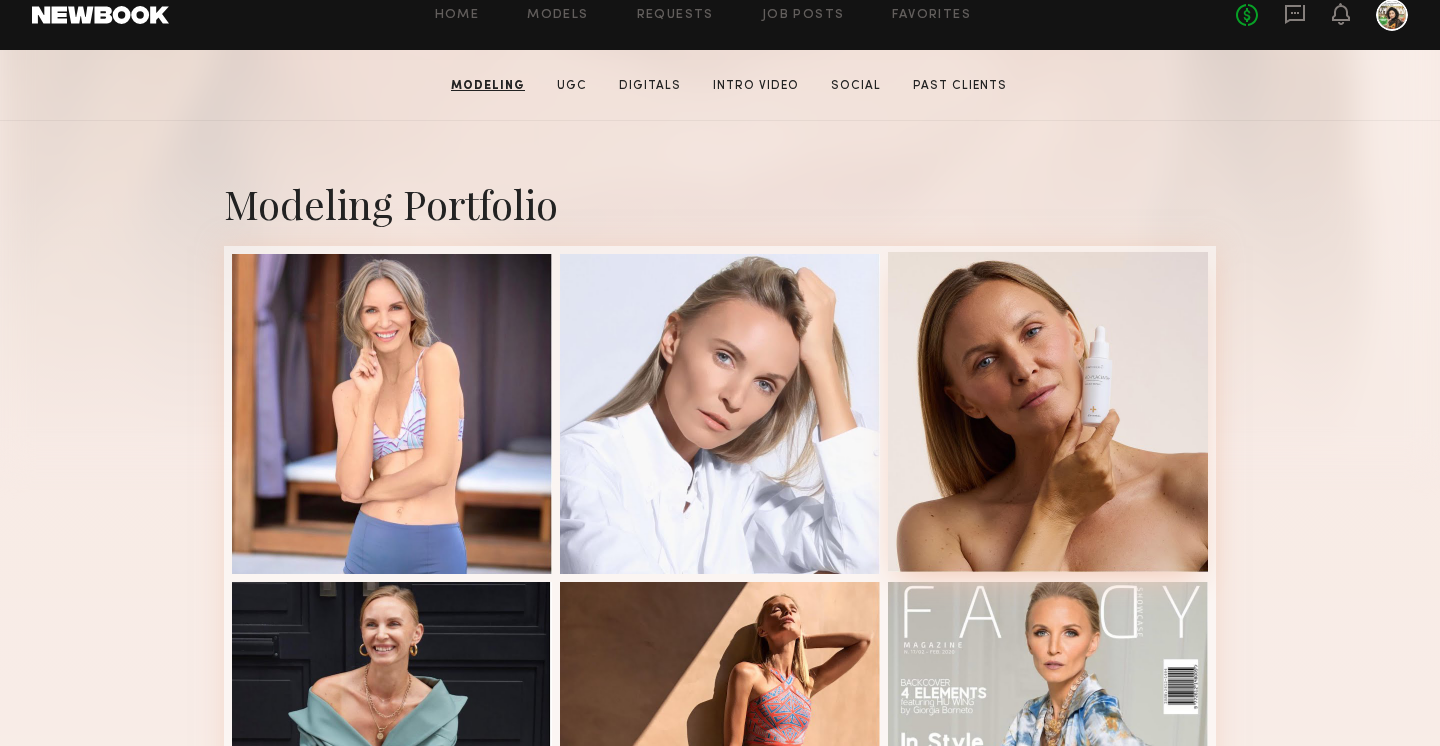 click at bounding box center (1048, 412) 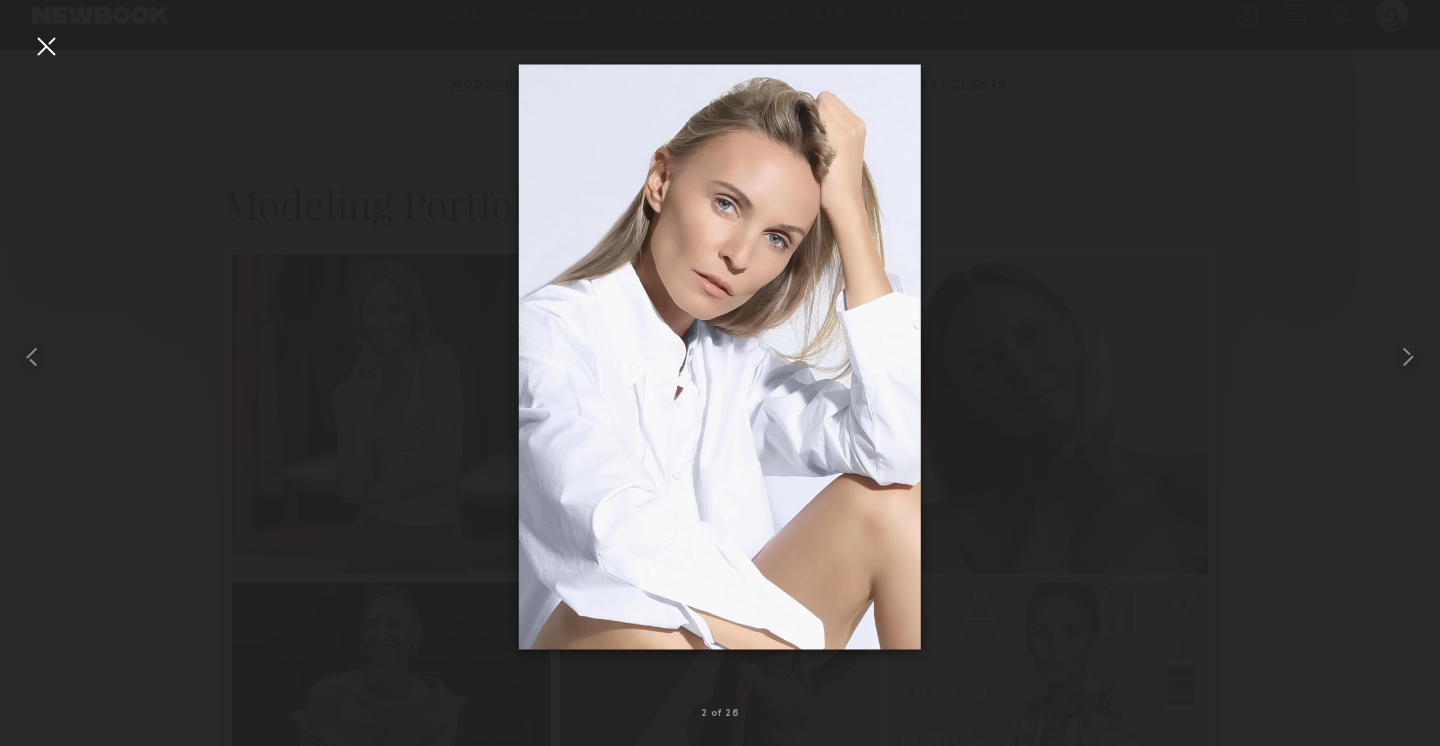 click at bounding box center (46, 46) 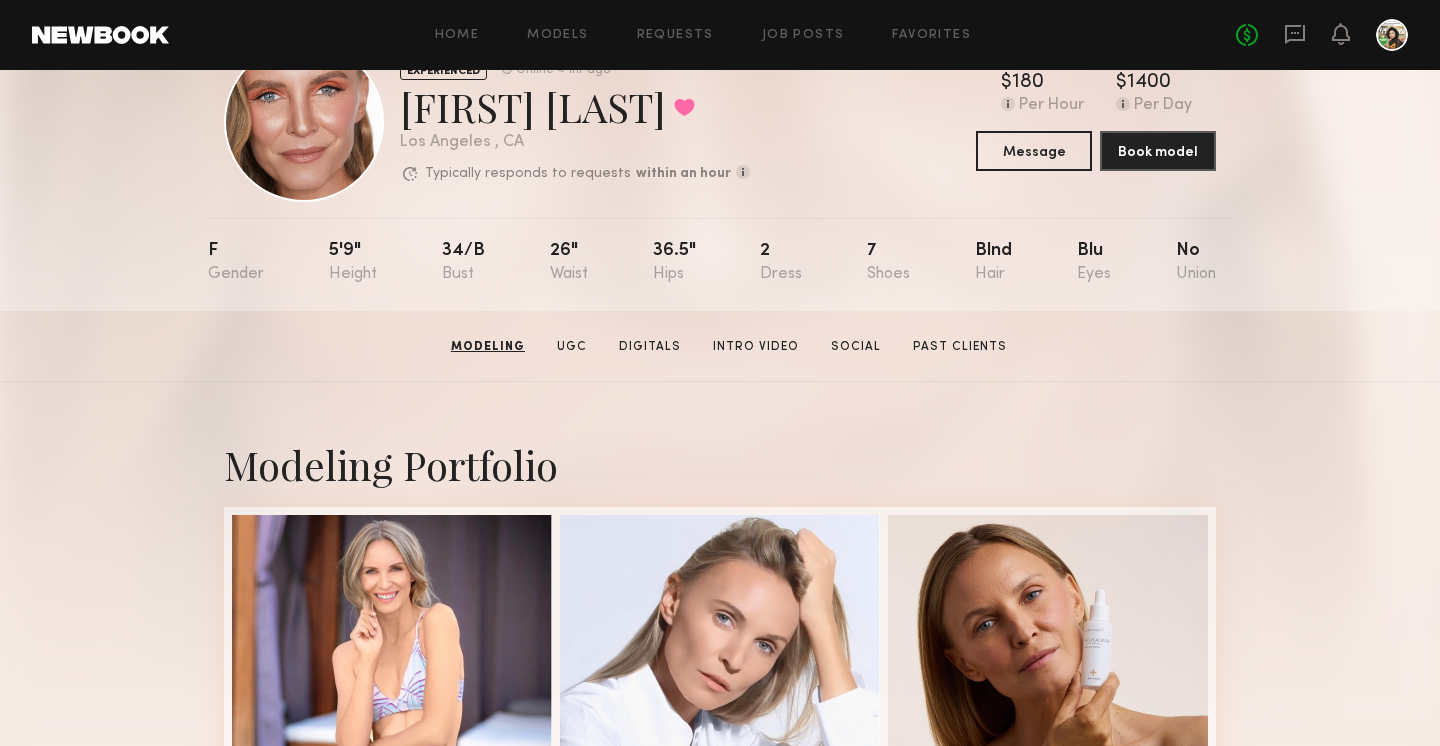 scroll, scrollTop: 0, scrollLeft: 0, axis: both 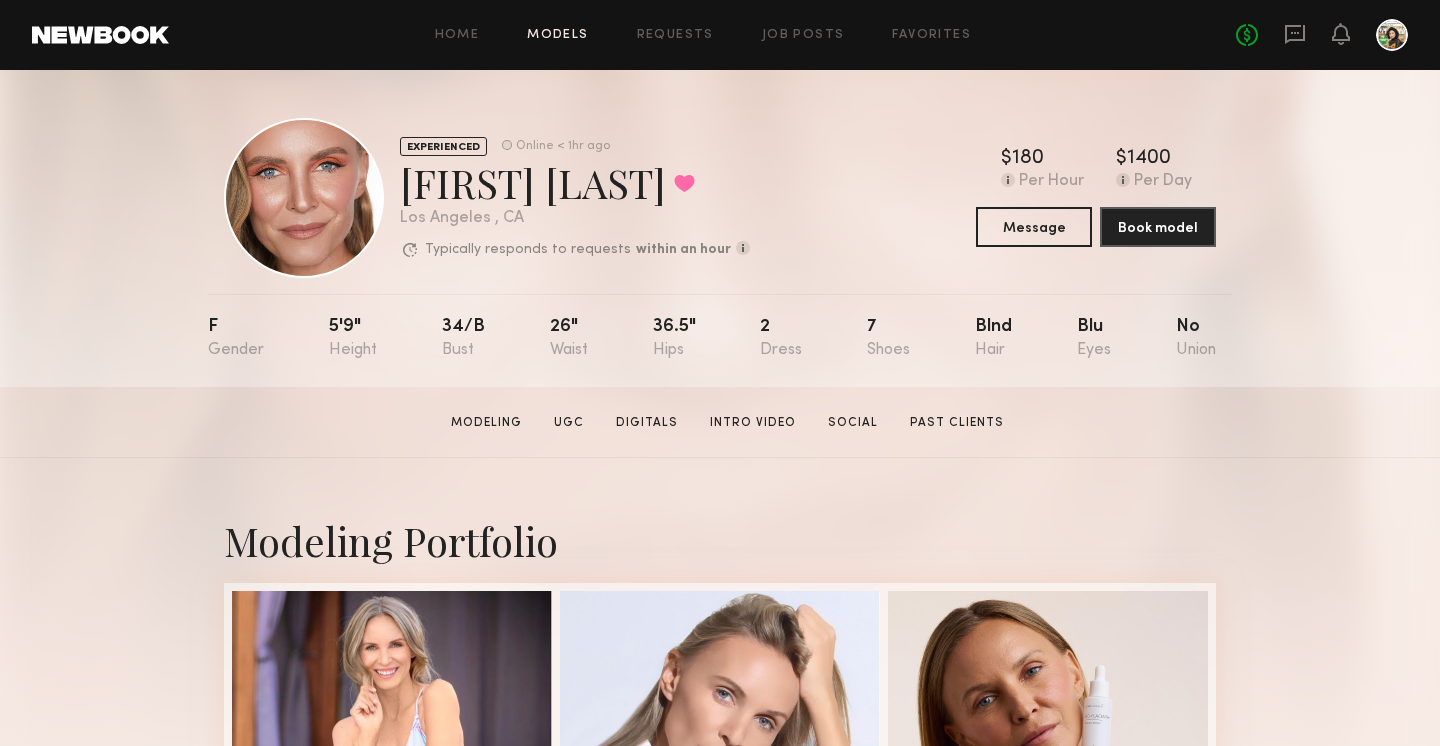 click on "Models" 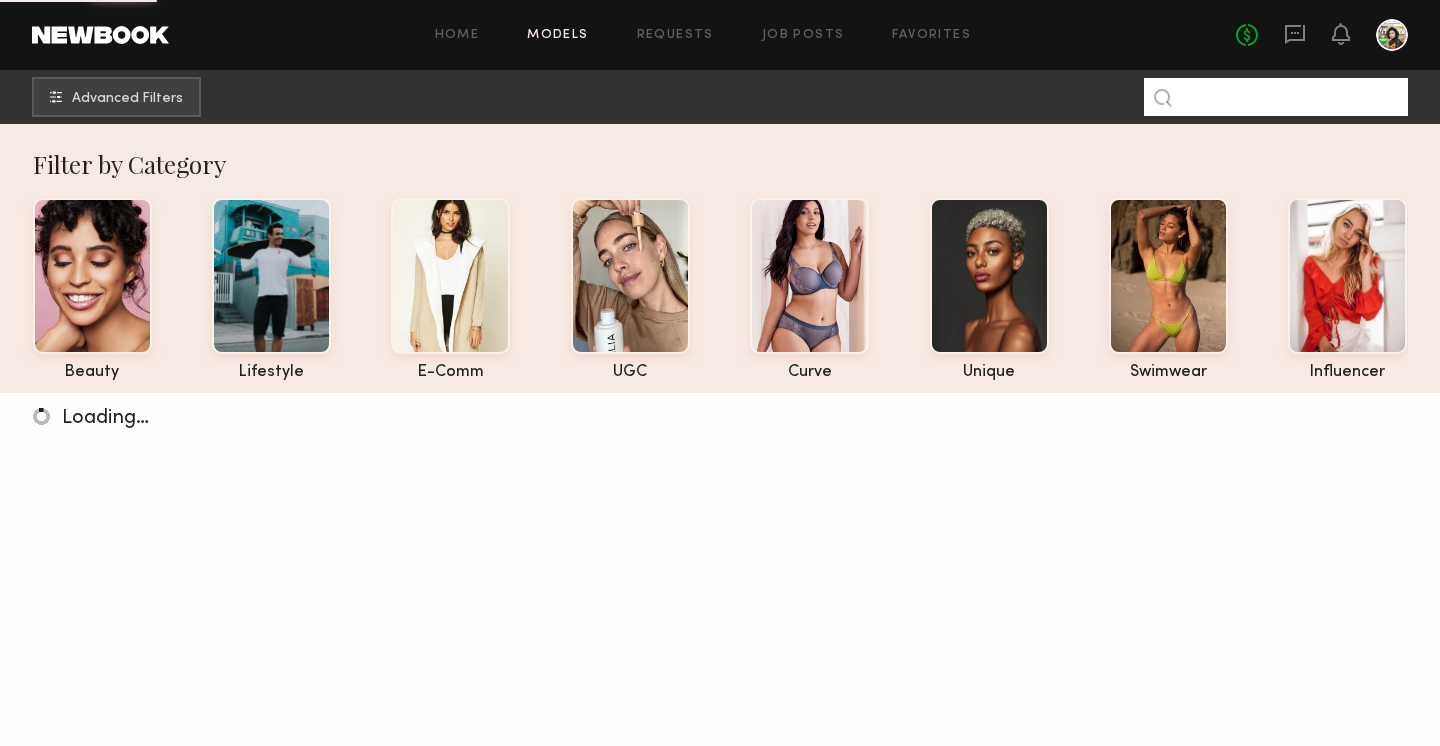 click 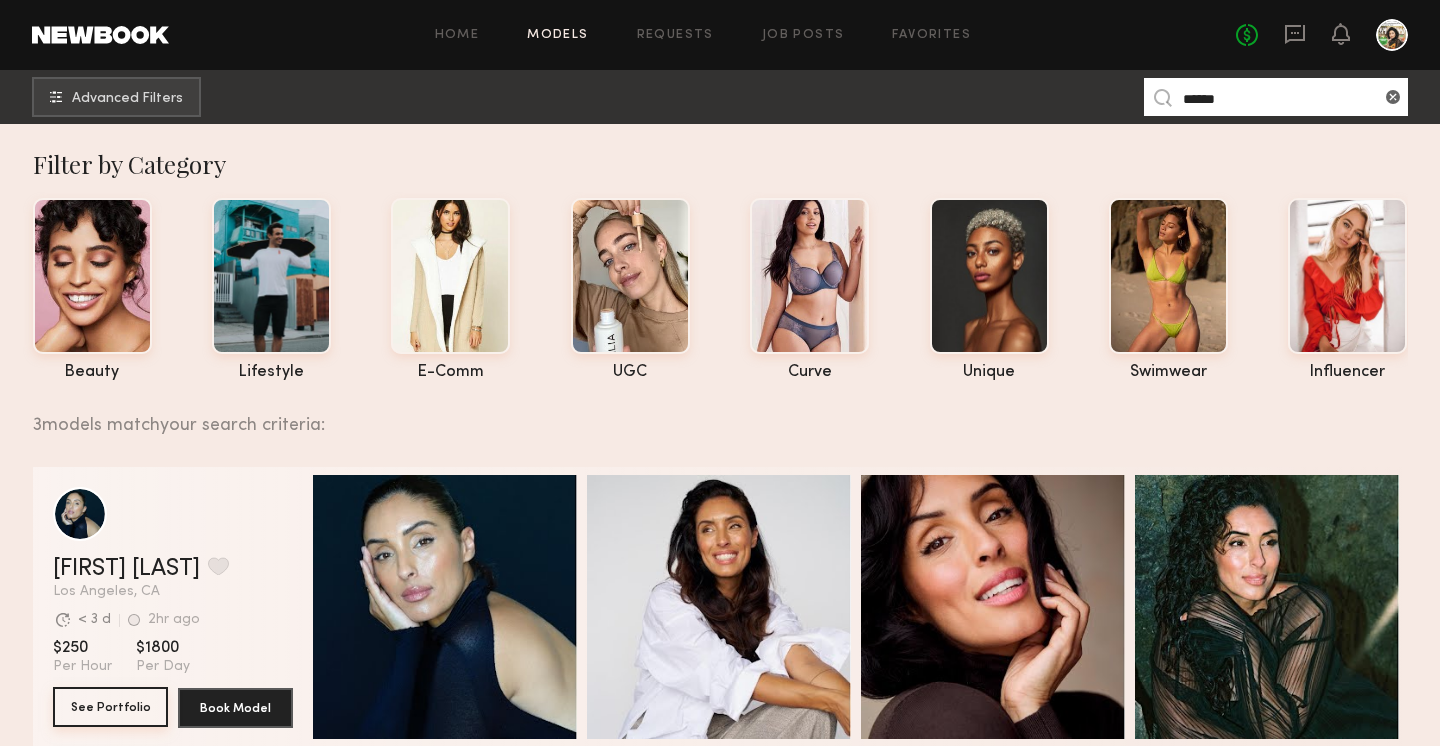type on "******" 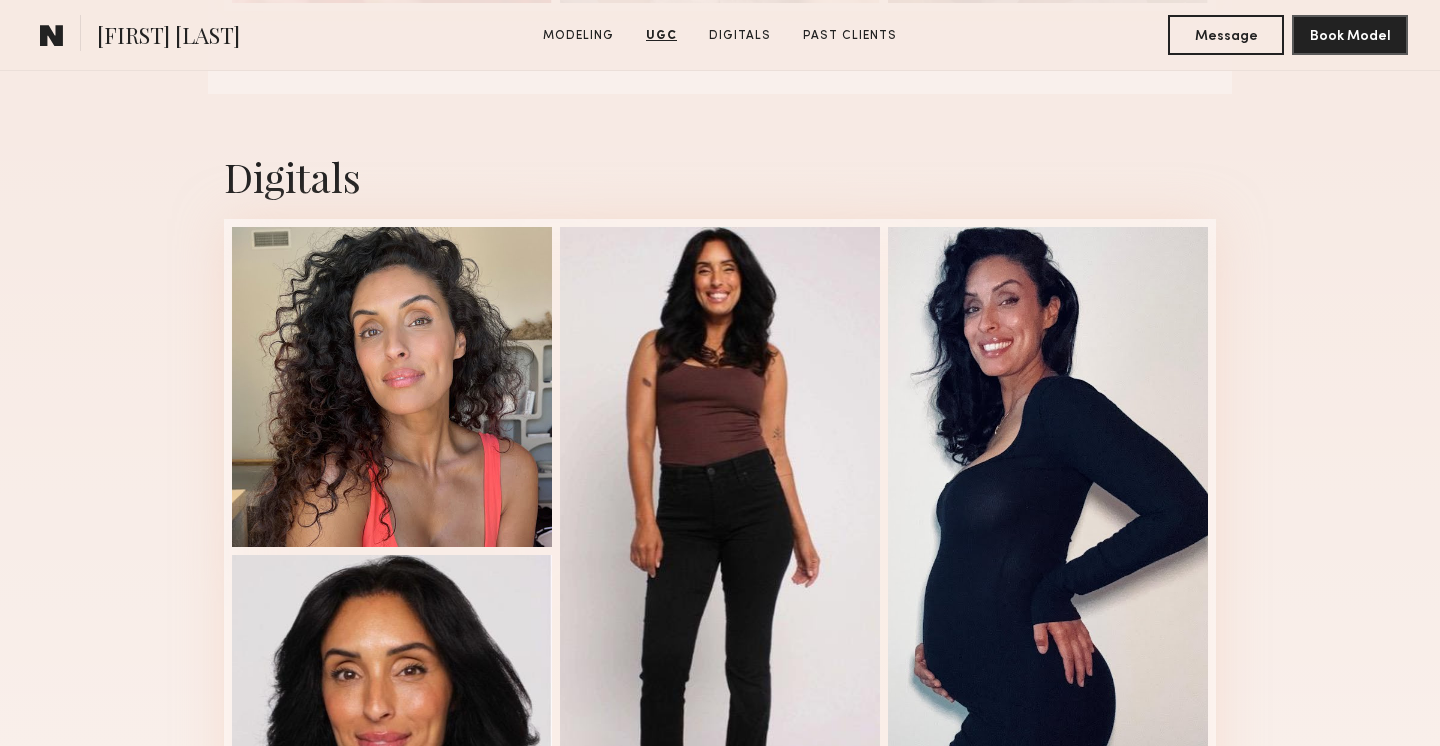 scroll, scrollTop: 3261, scrollLeft: 0, axis: vertical 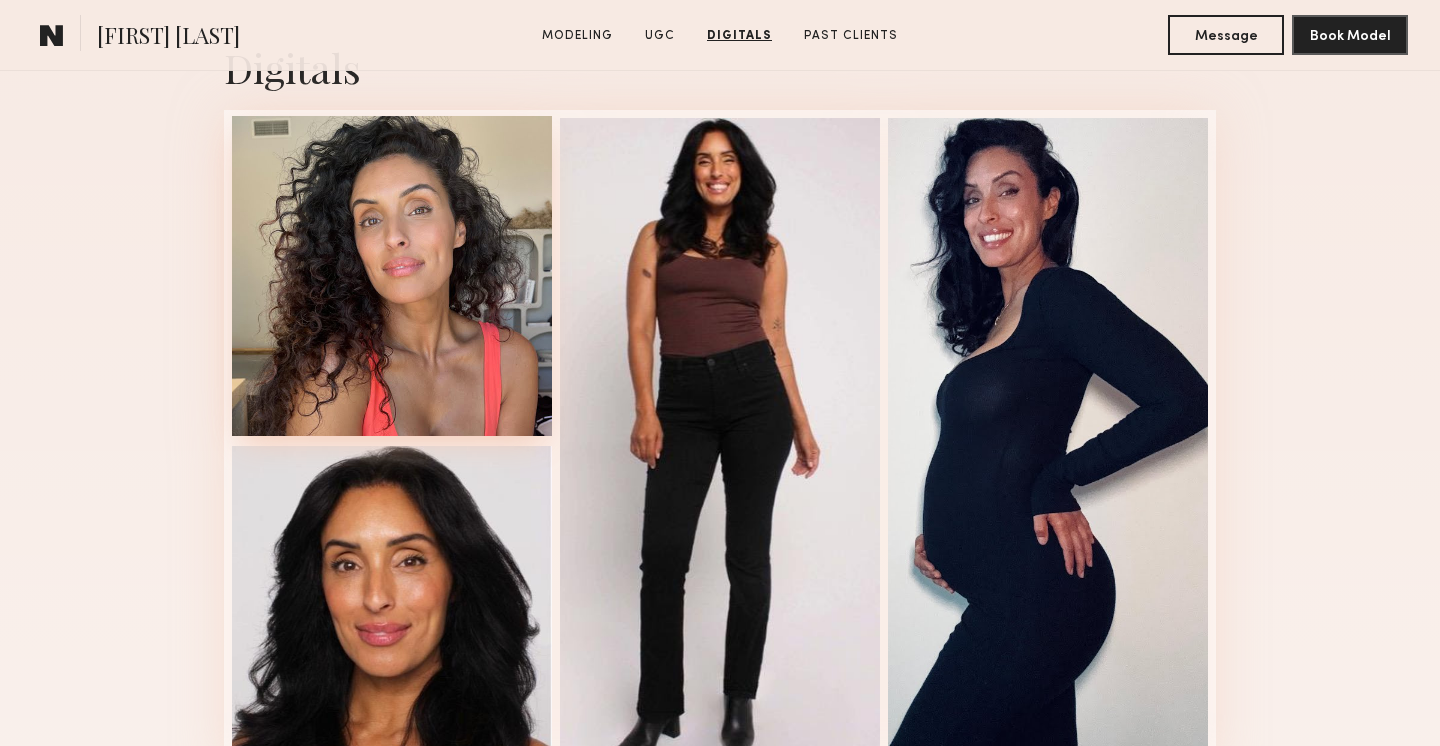 click at bounding box center (392, 276) 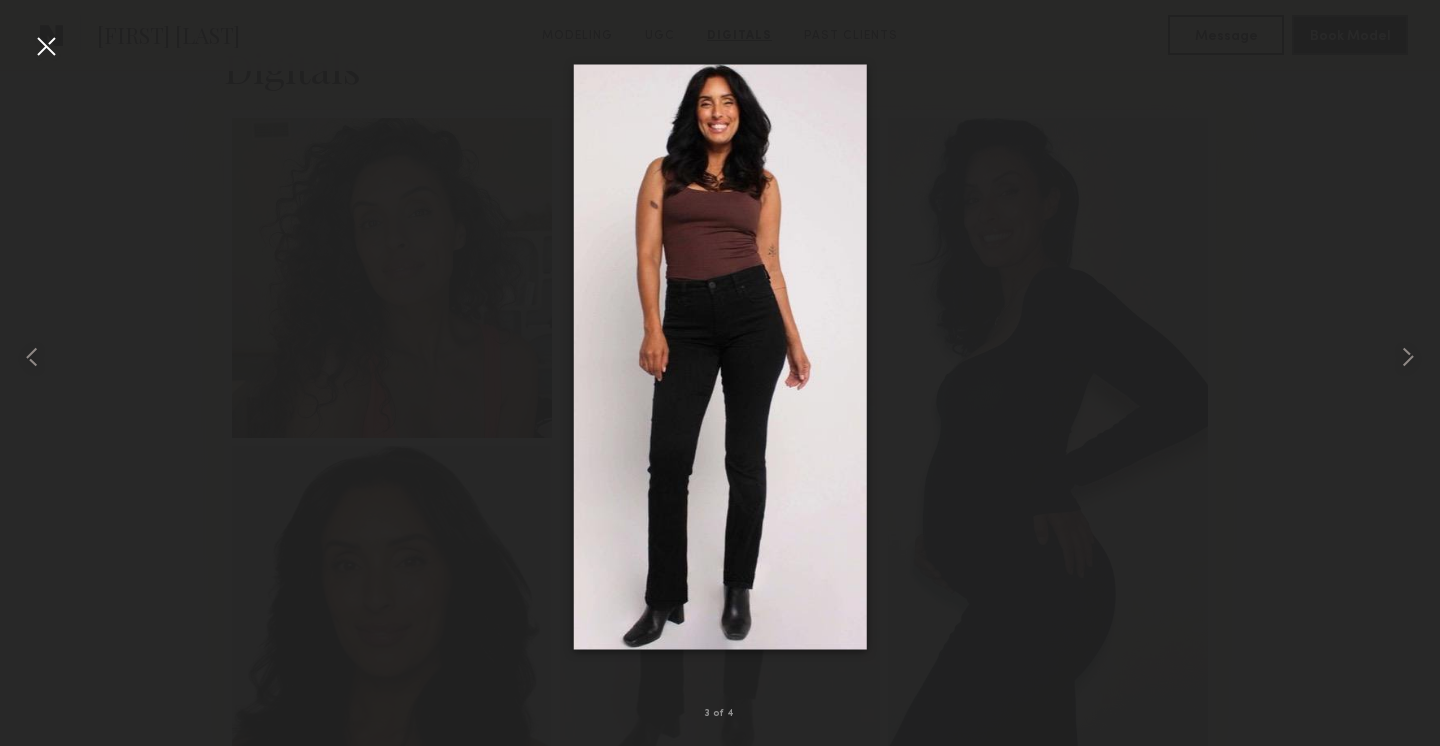 click at bounding box center [46, 46] 